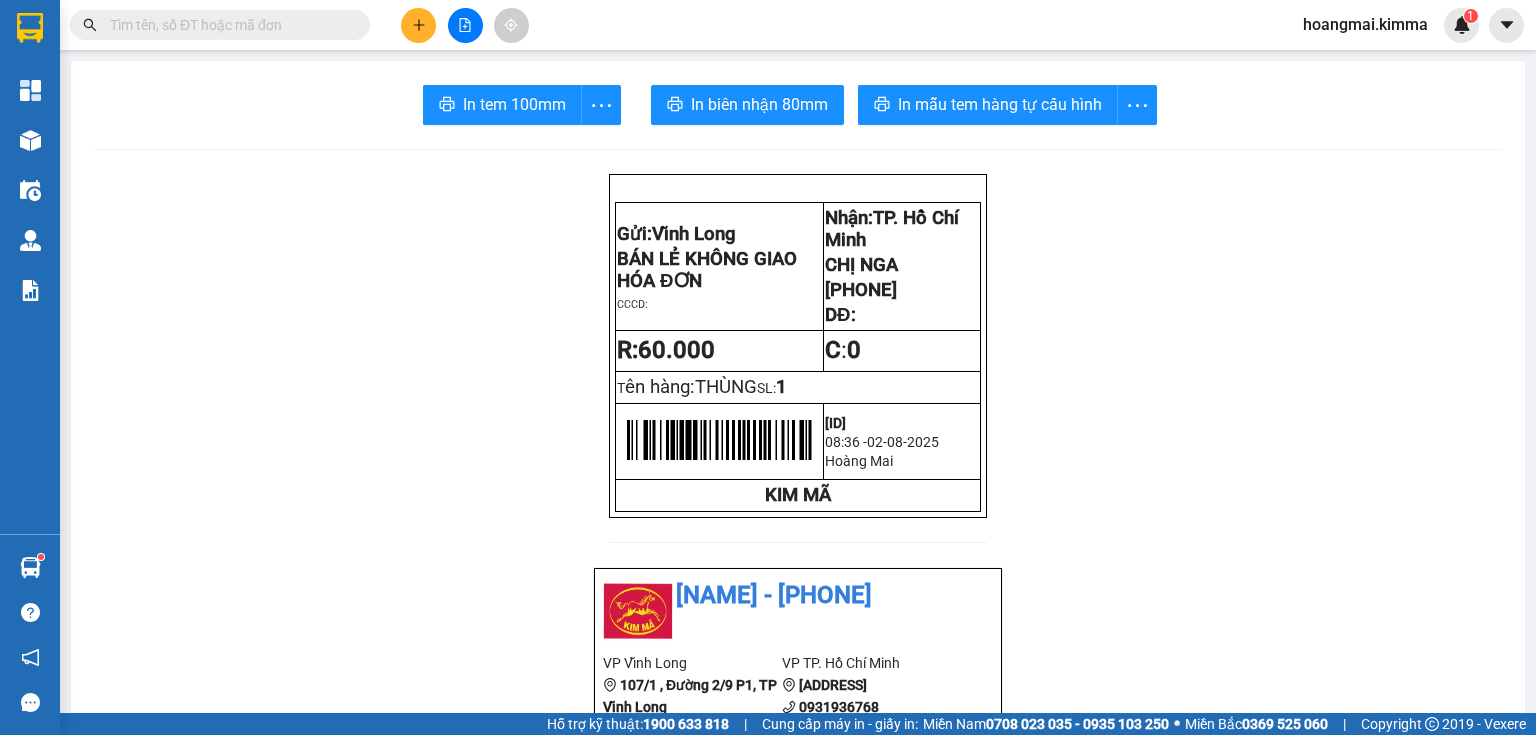 scroll, scrollTop: 0, scrollLeft: 0, axis: both 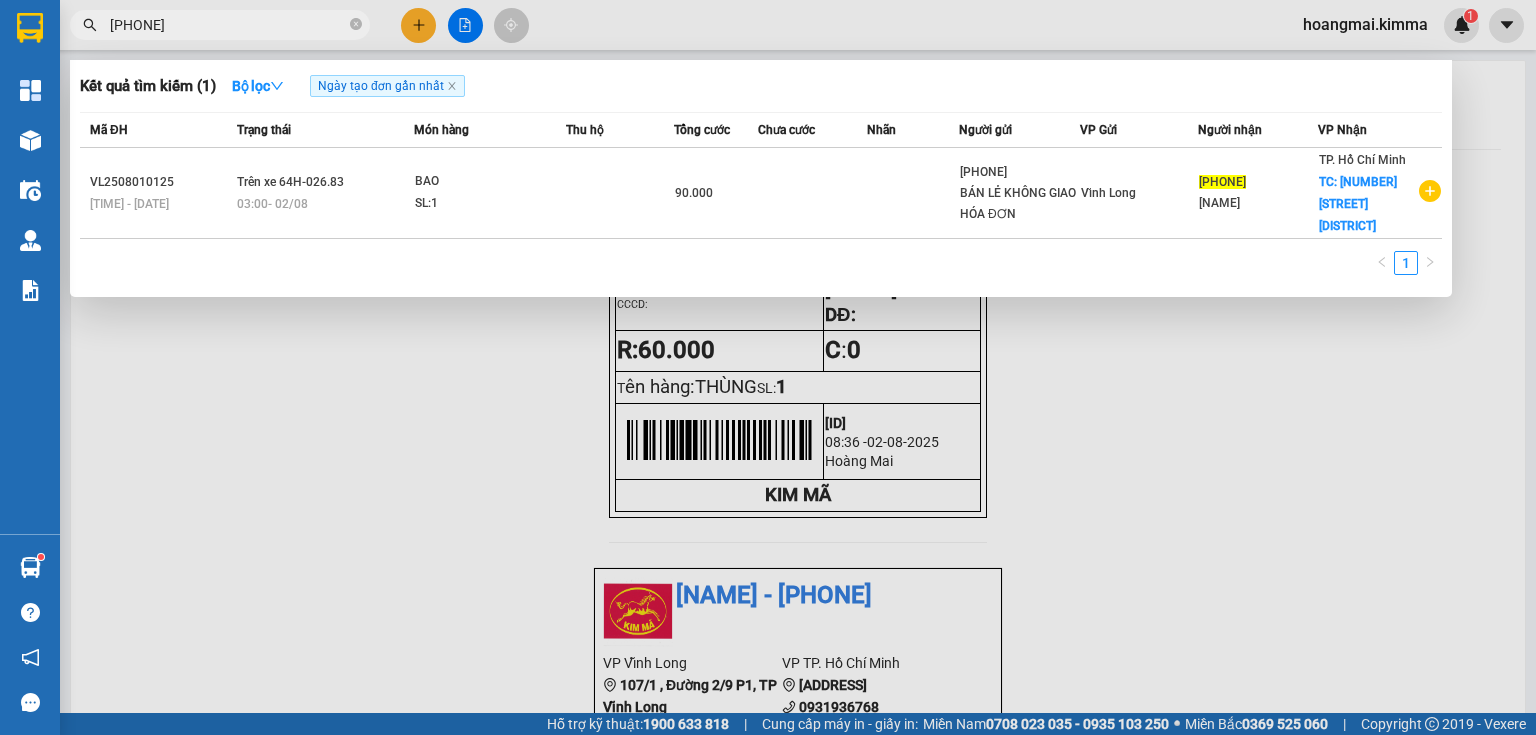 type on "[PHONE]" 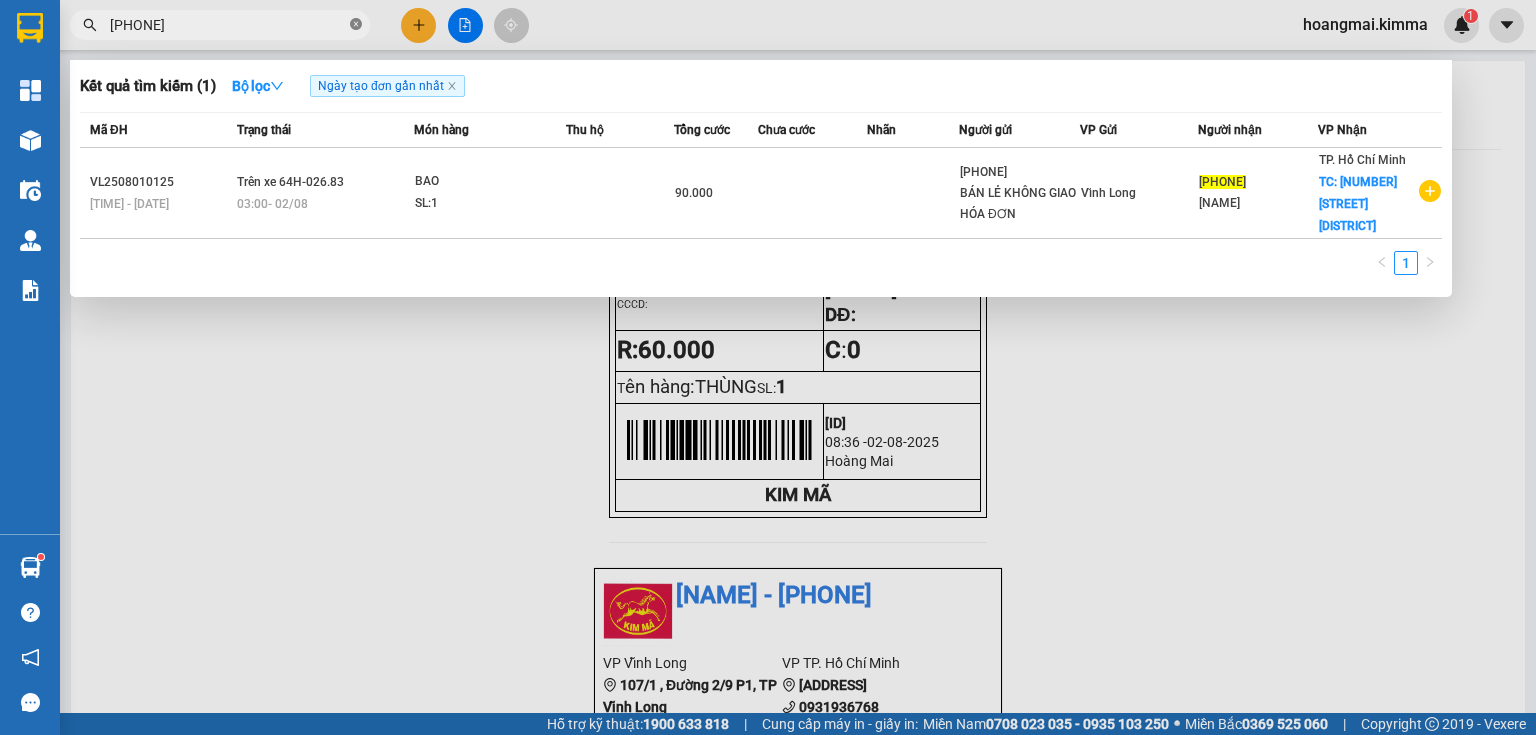 click 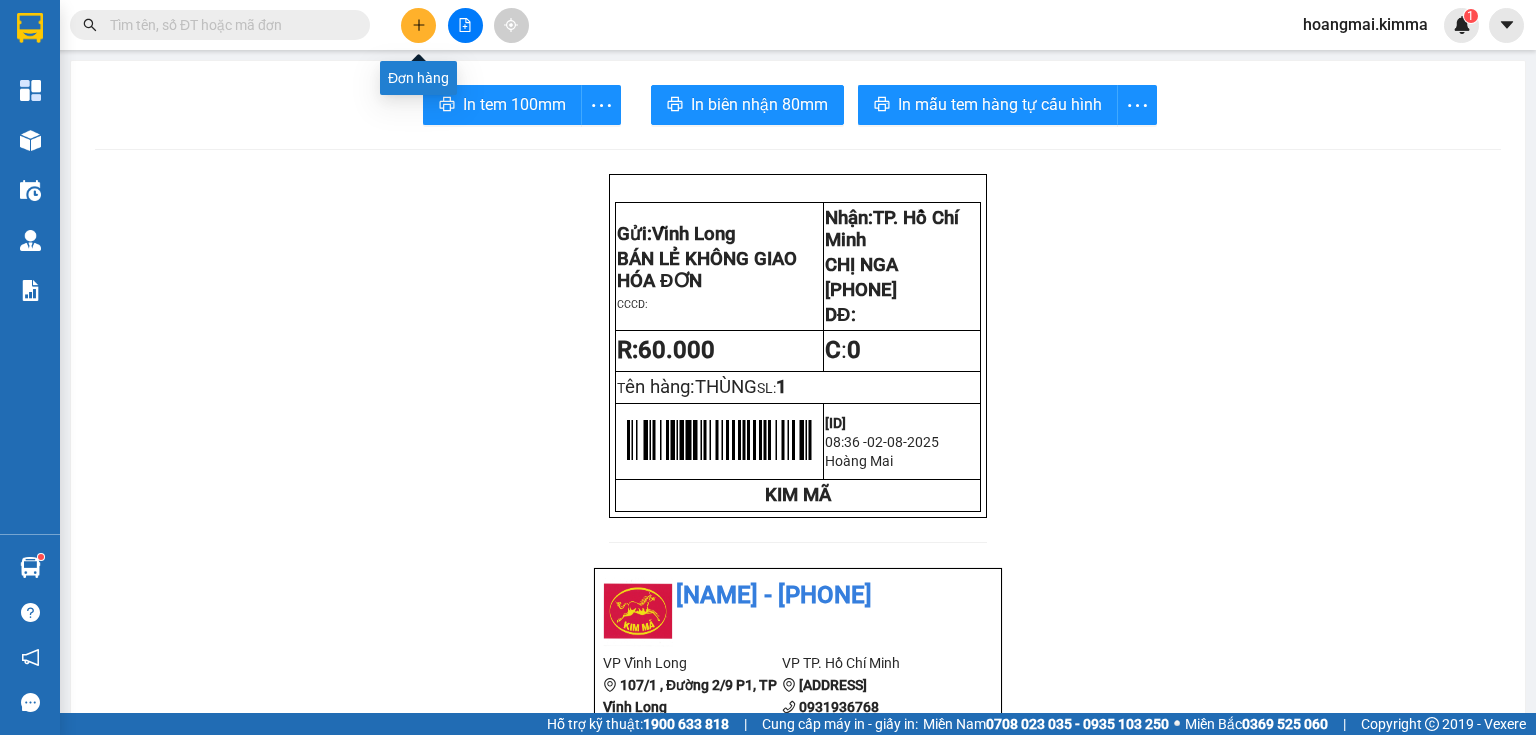 click 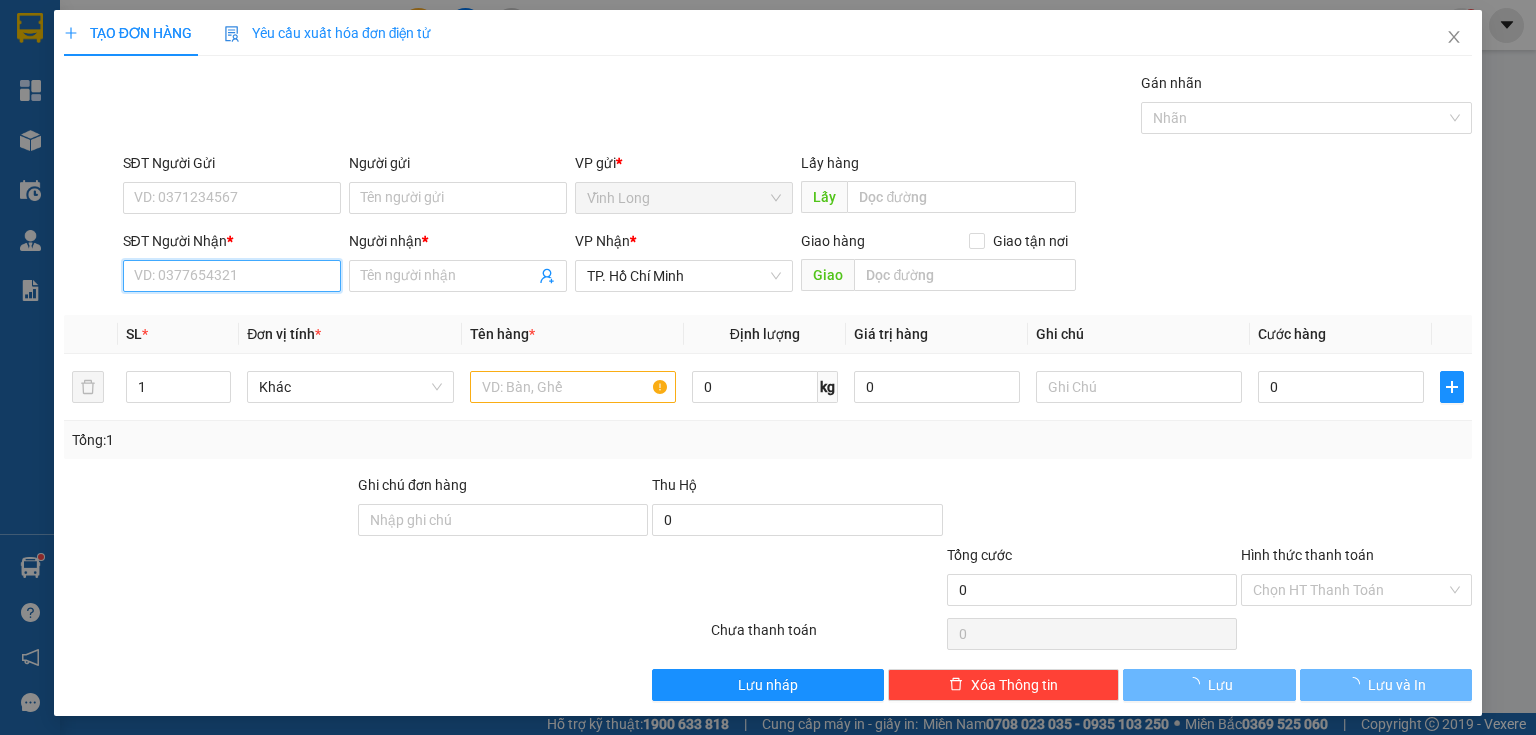 click on "SĐT Người Nhận  *" at bounding box center (232, 276) 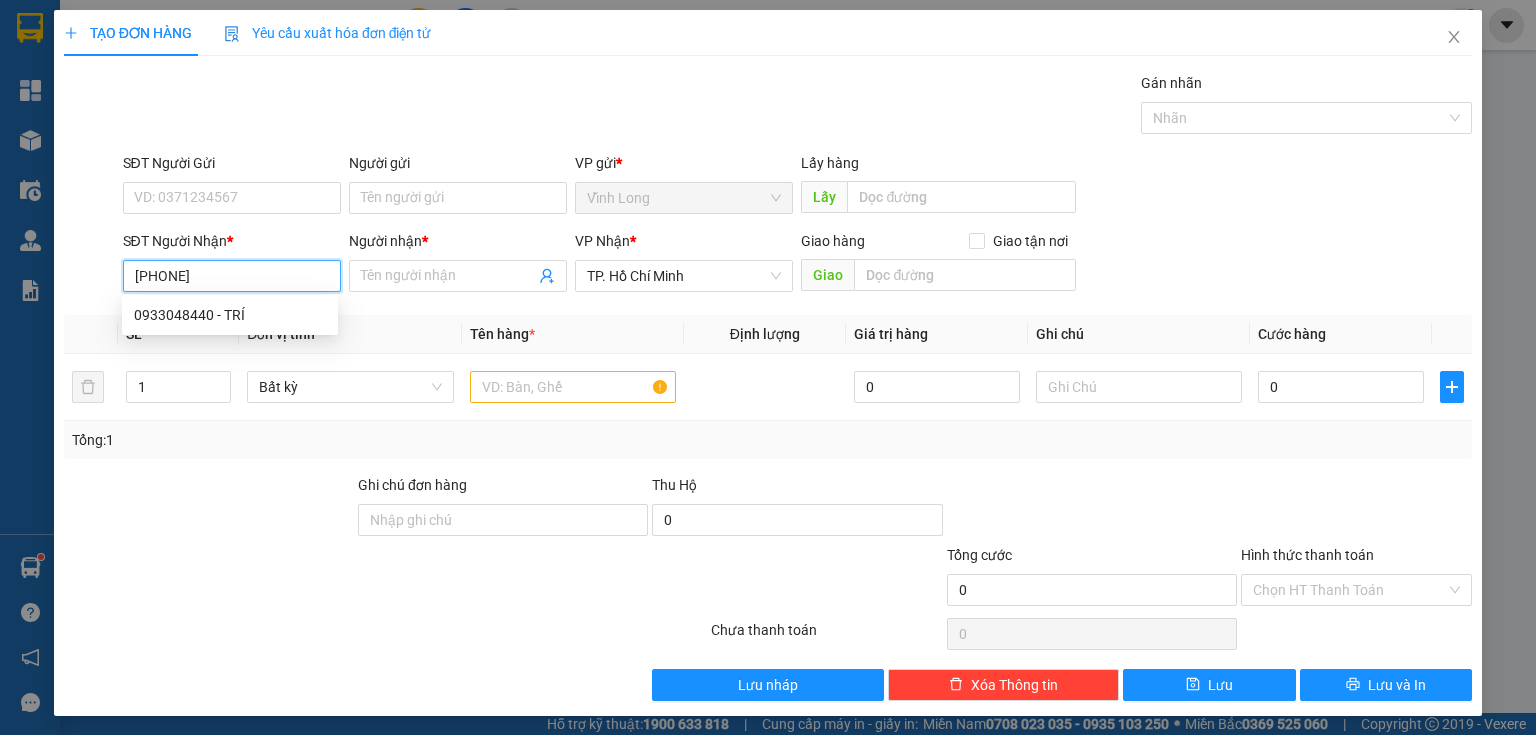 type on "0933048440" 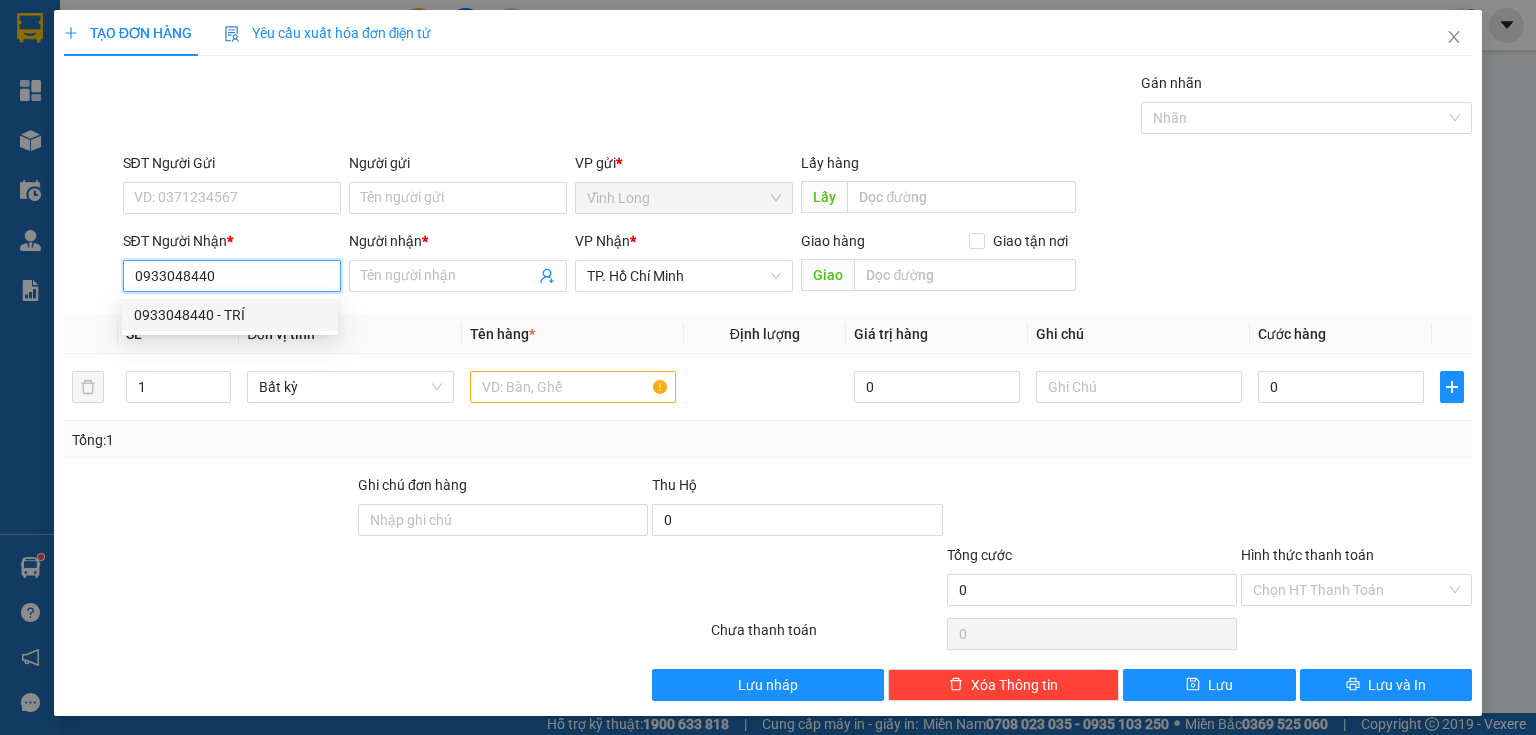 click on "0933048440 - TRÍ" at bounding box center (230, 315) 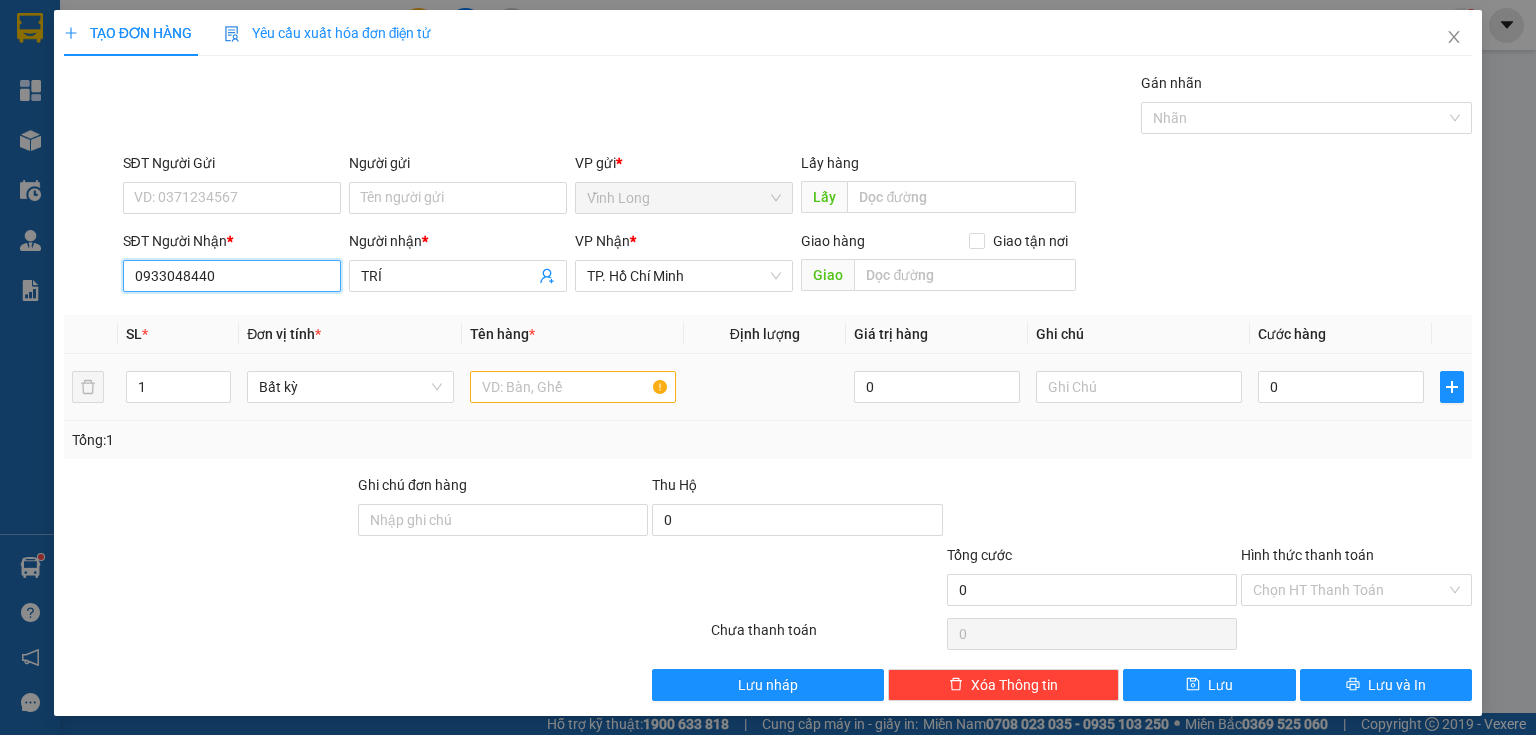 type on "0933048440" 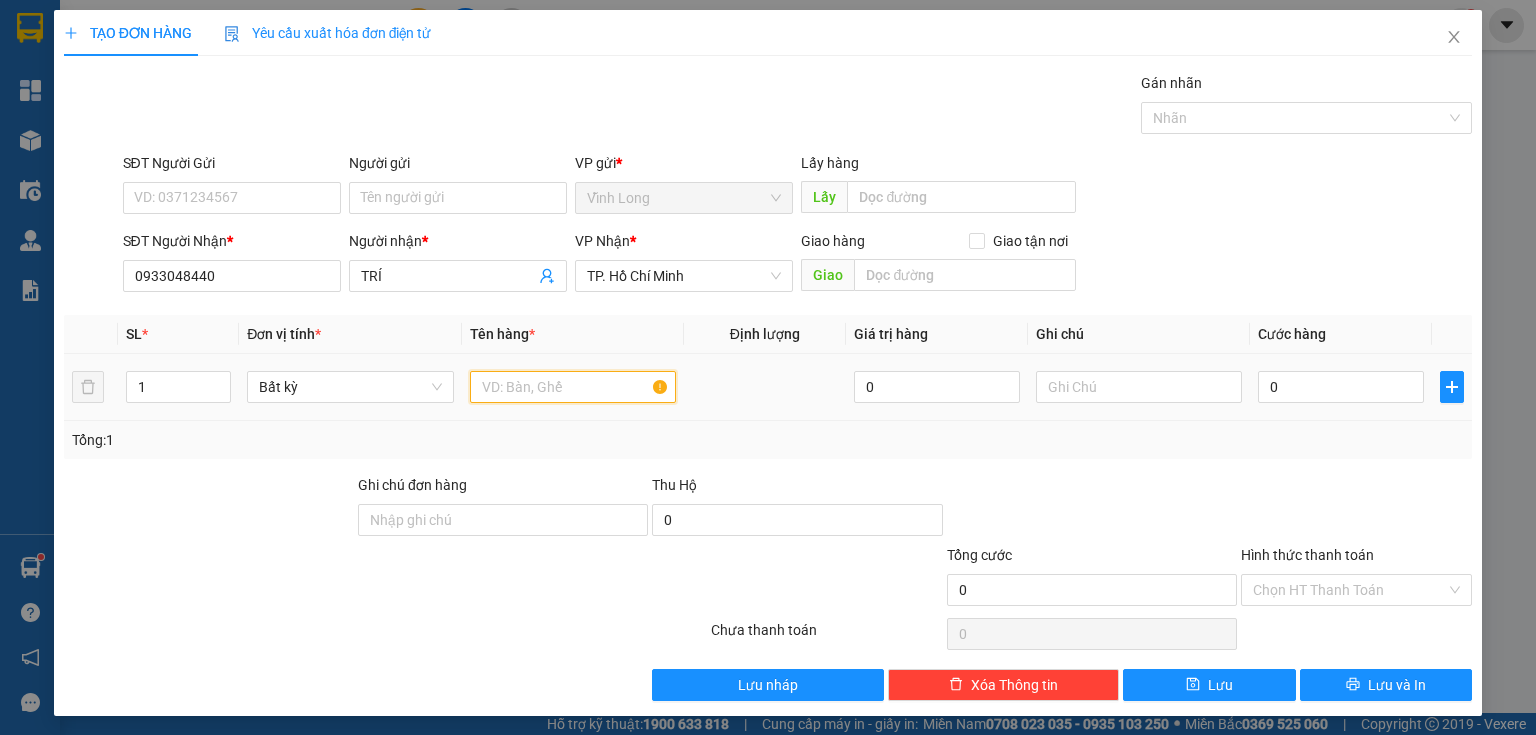 click at bounding box center (573, 387) 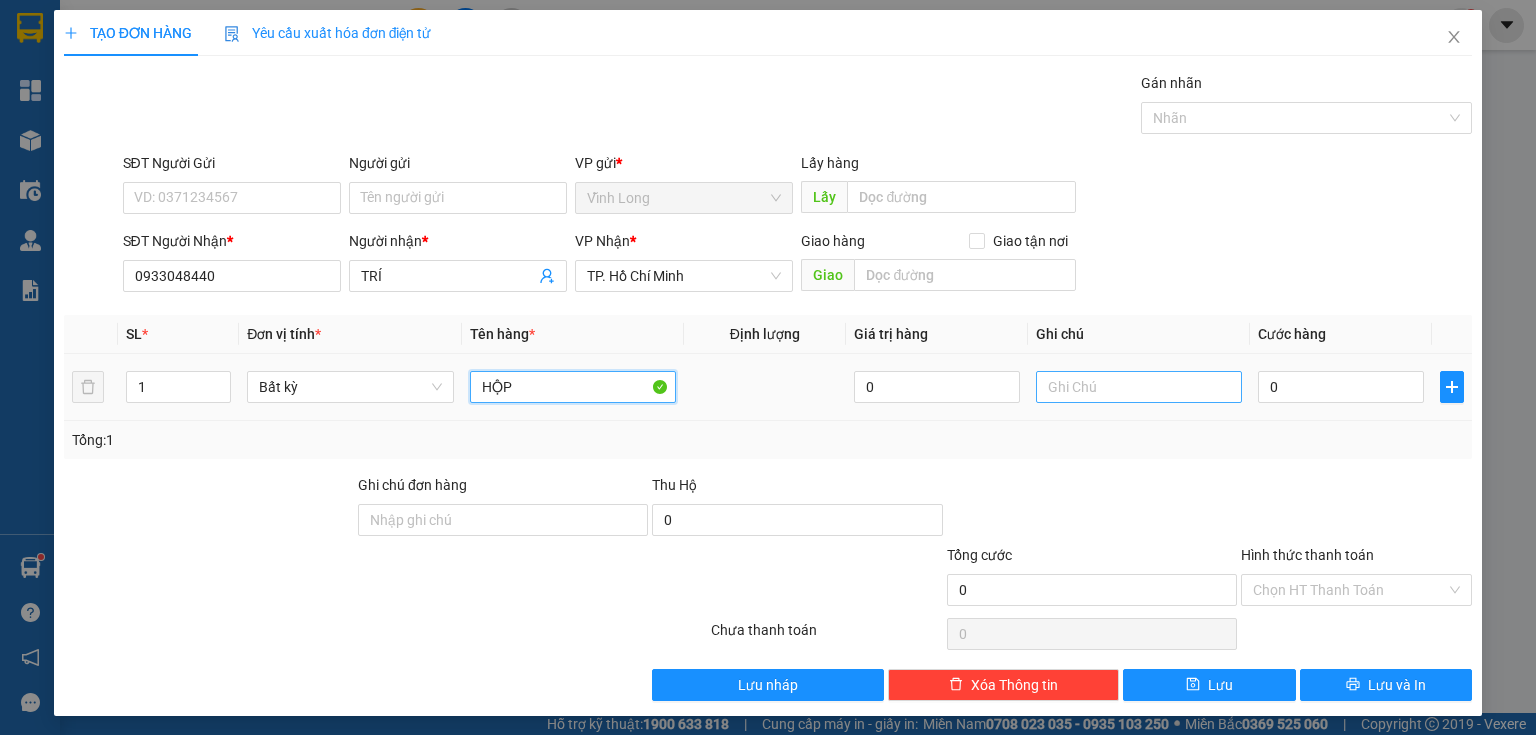type on "HỘP" 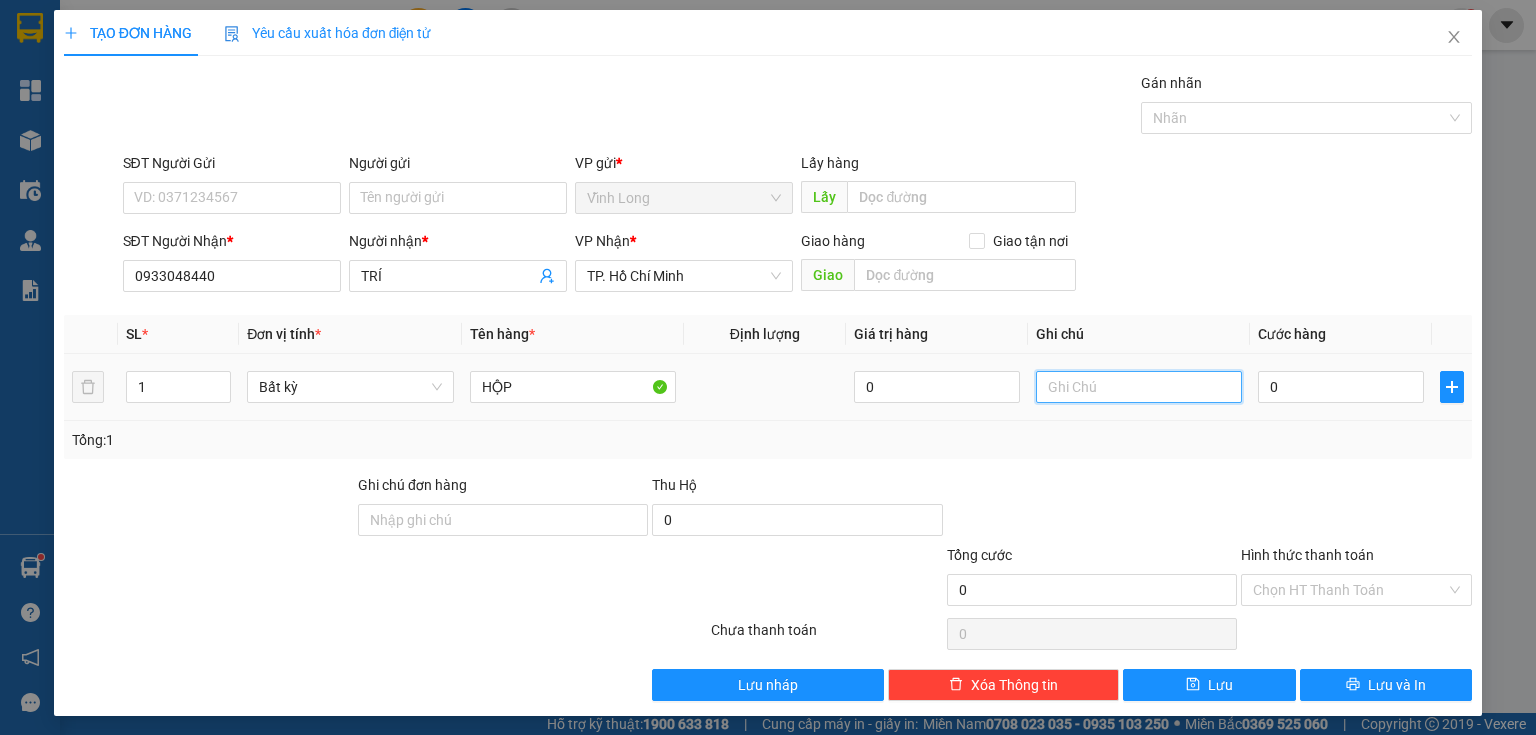 click at bounding box center [1139, 387] 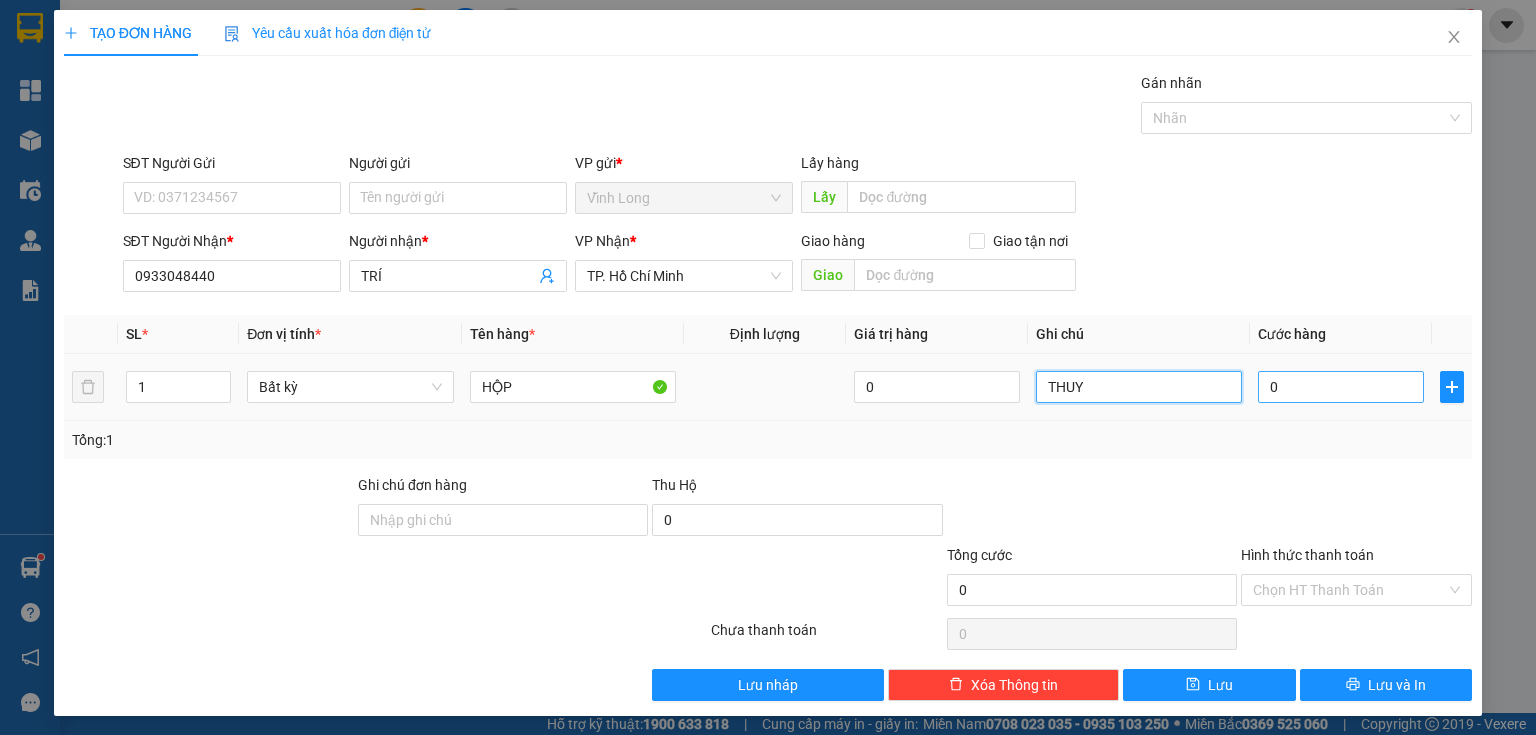 type on "THUY" 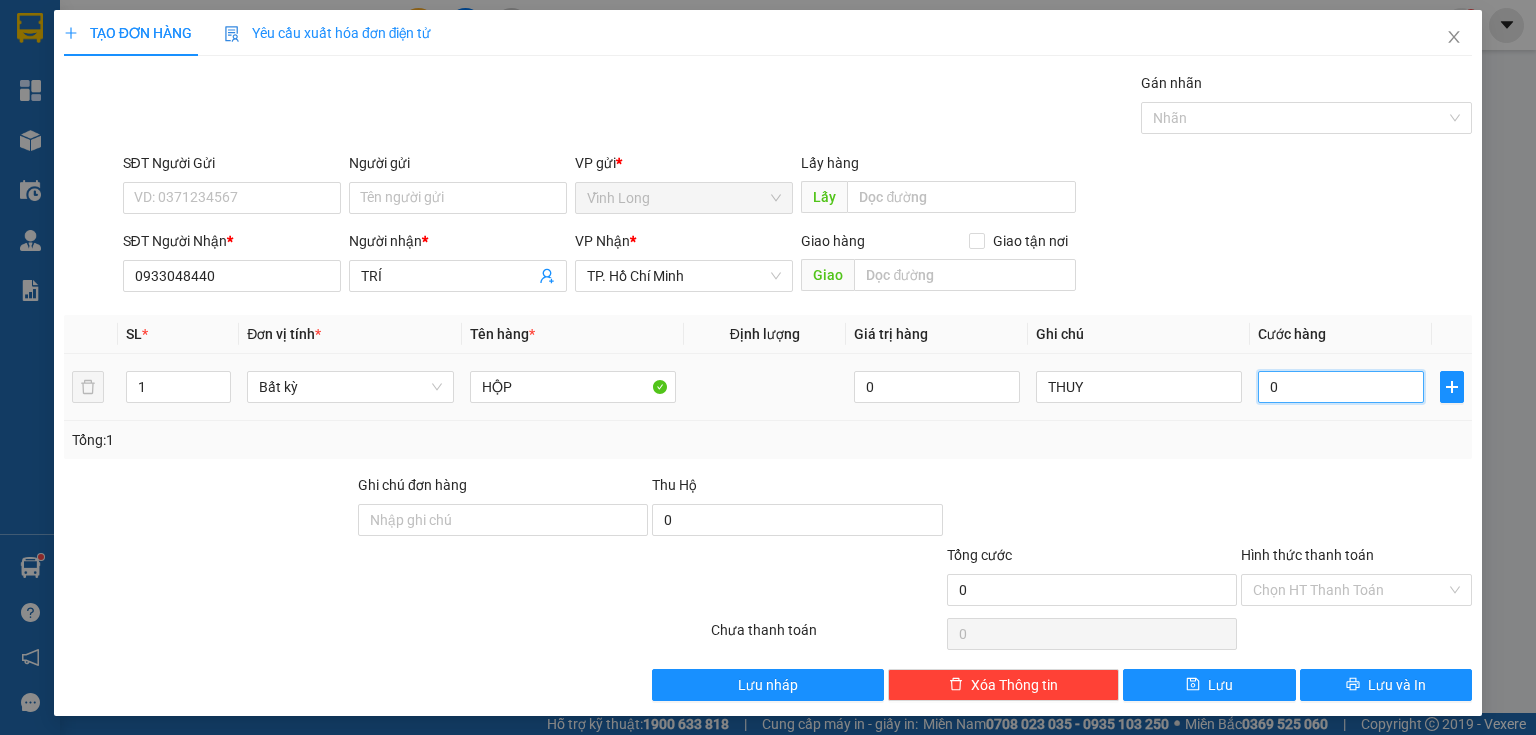 click on "0" at bounding box center (1341, 387) 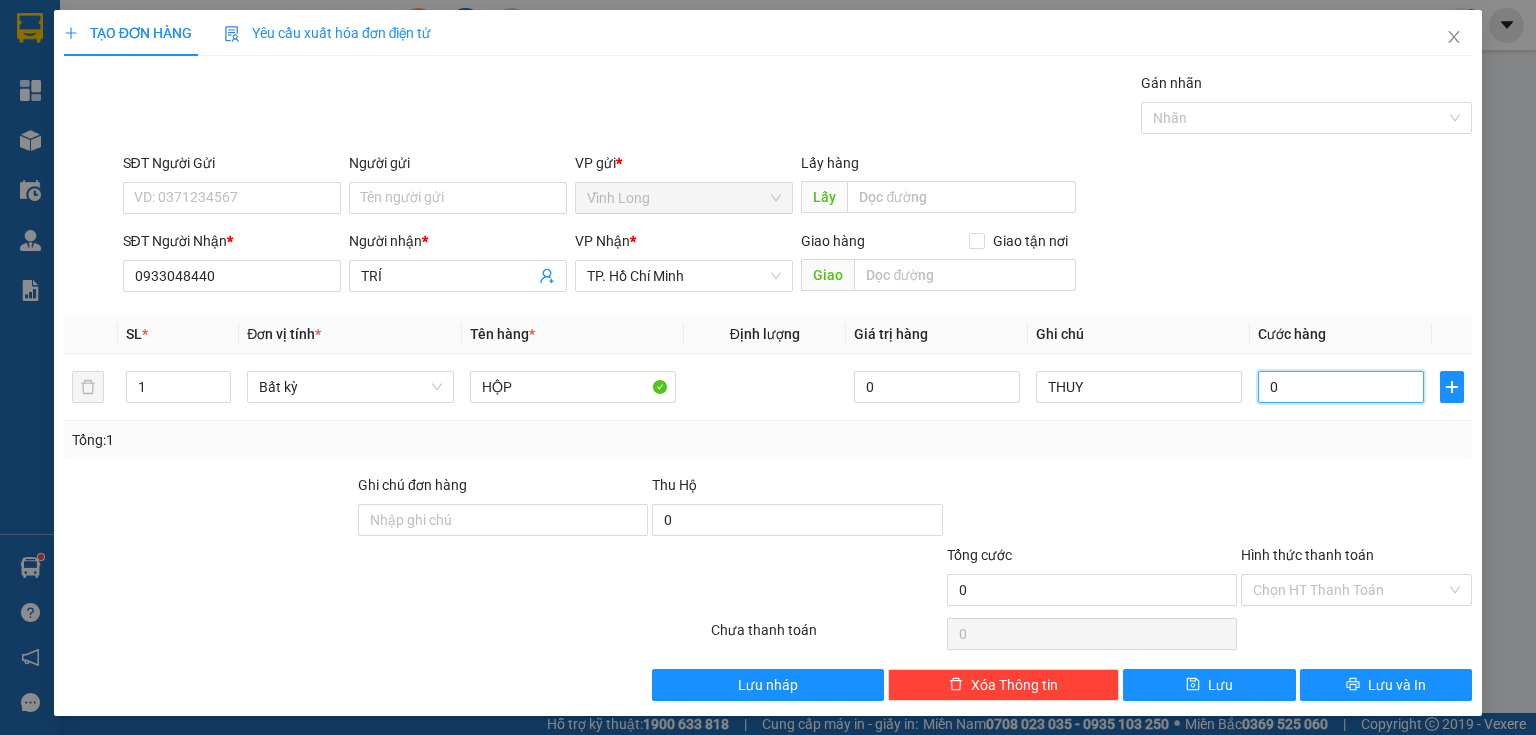 type on "2" 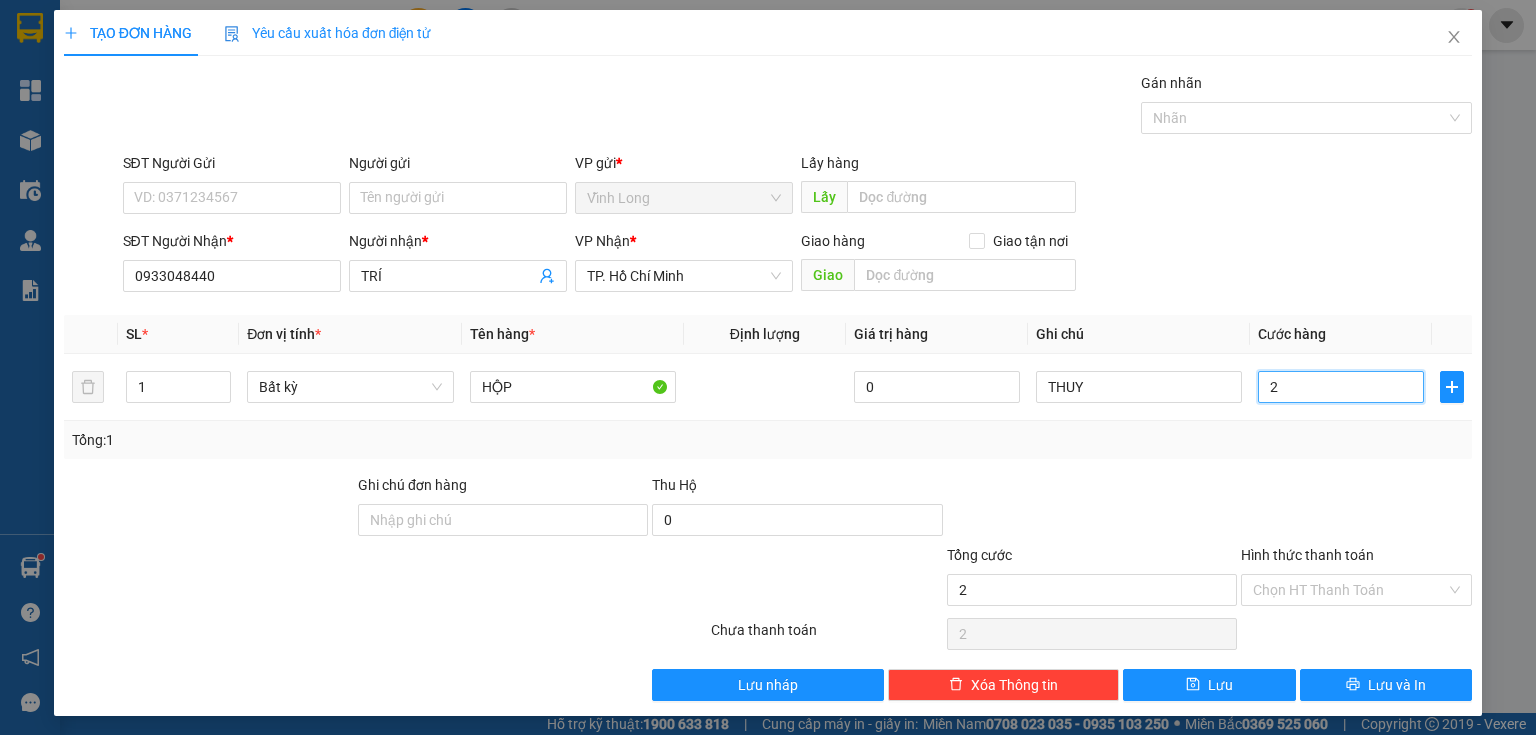 type on "20" 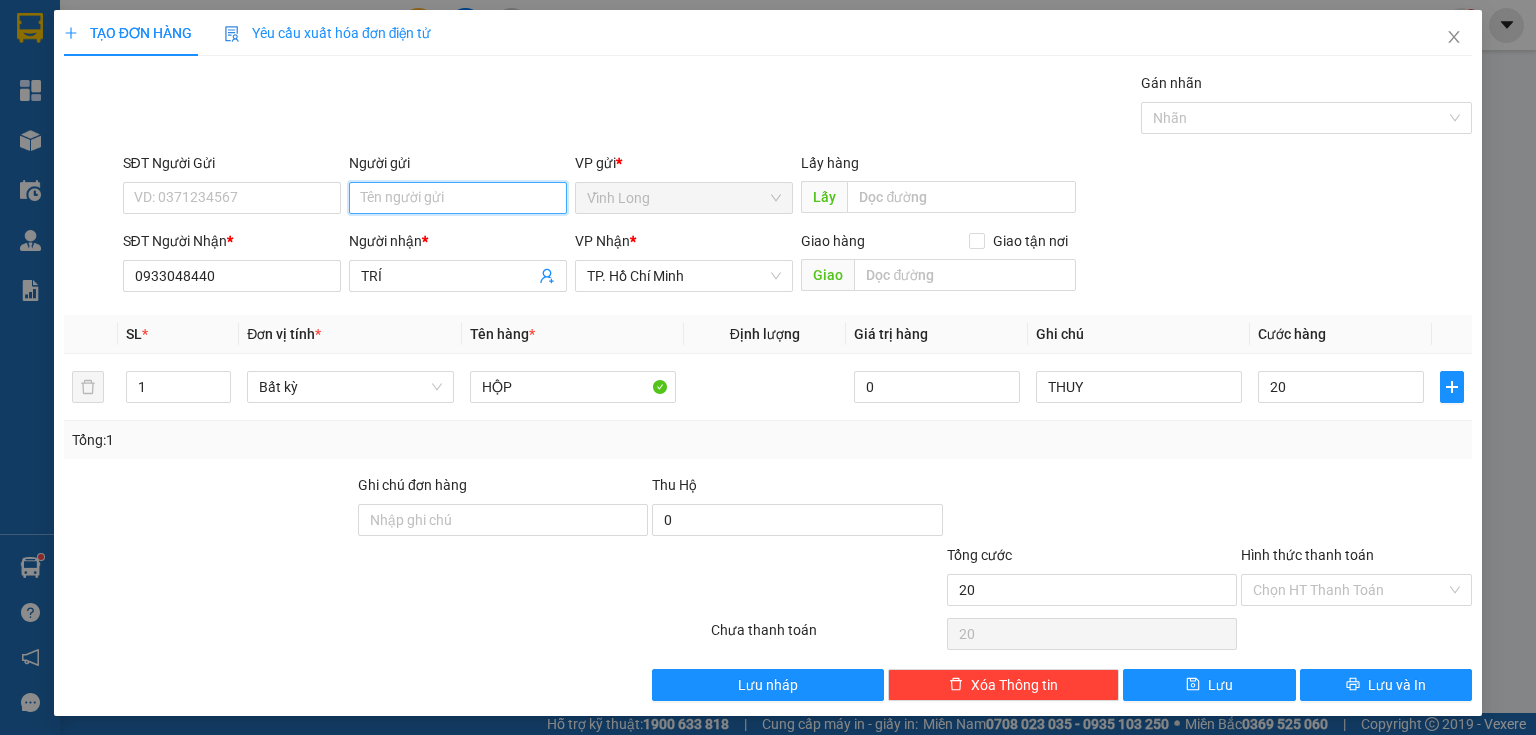 type on "20.000" 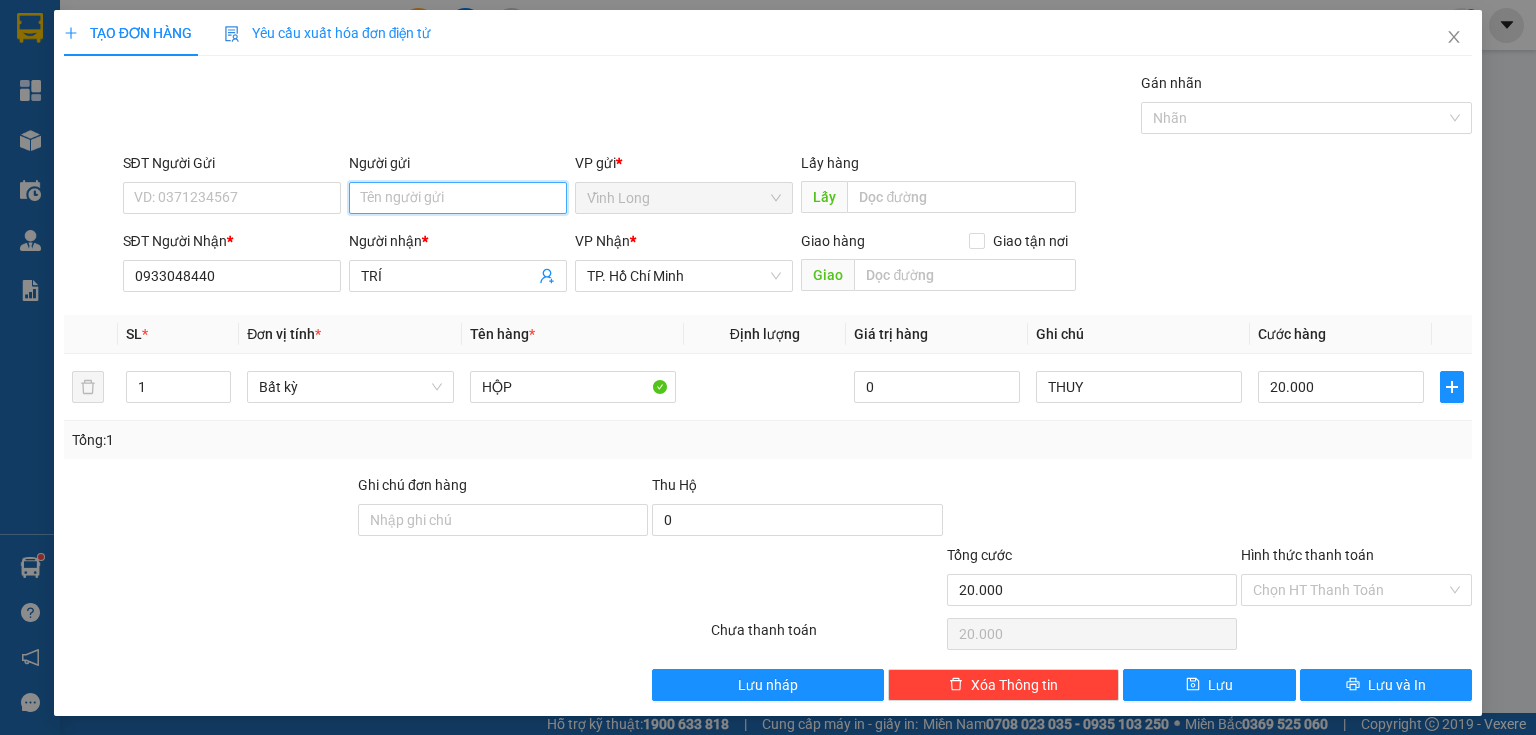 click on "Người gửi" at bounding box center [458, 198] 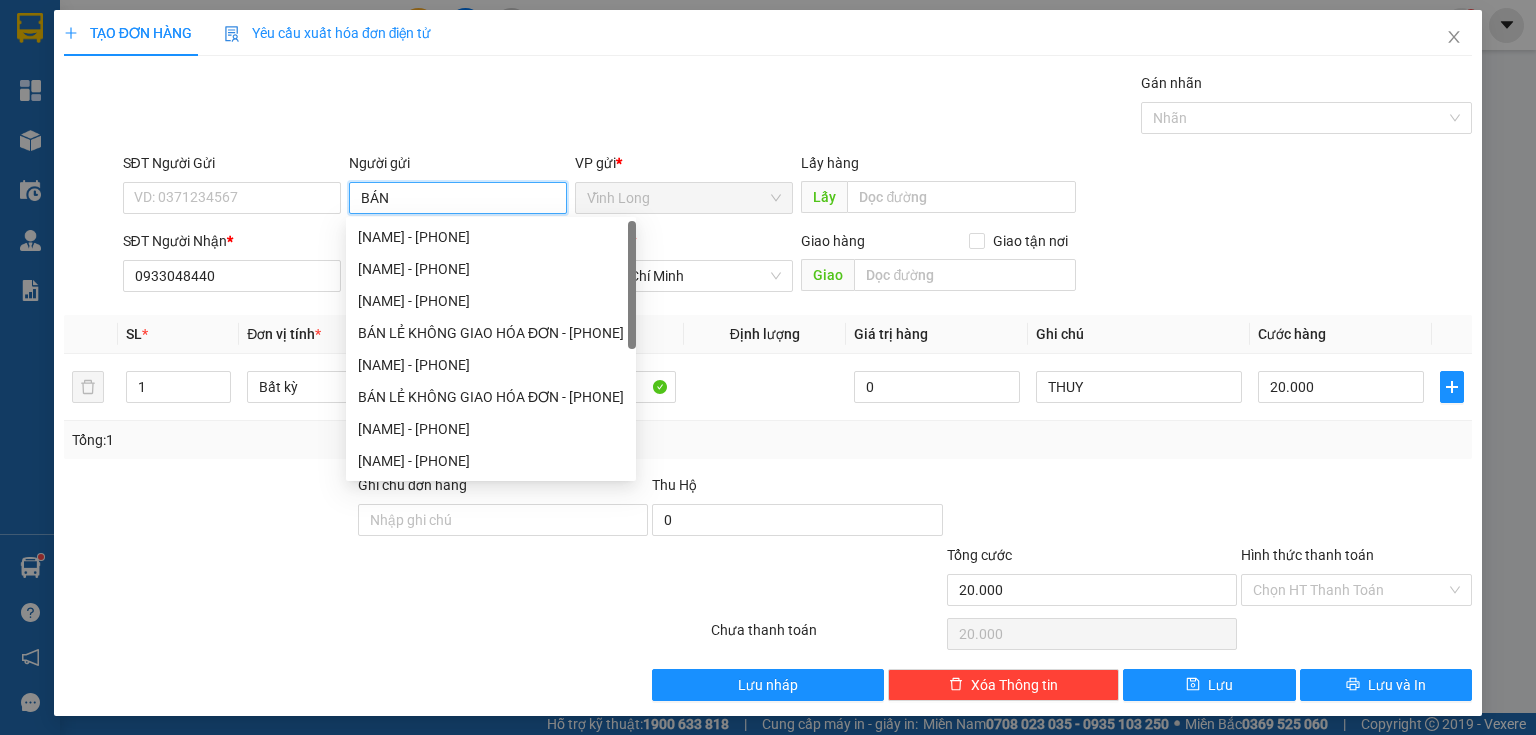 type on "BÁN" 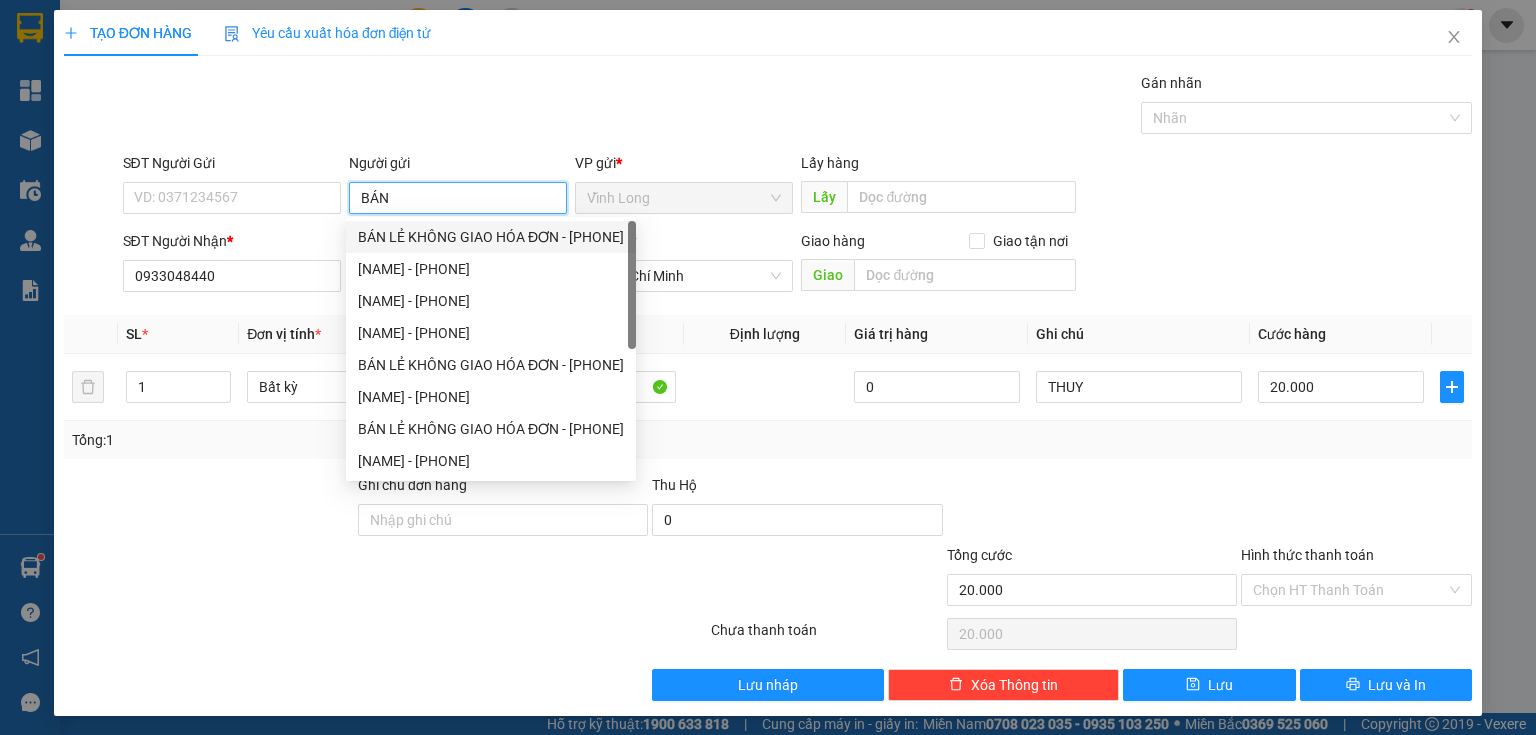 click on "BÁN LẺ KHÔNG GIAO HÓA ĐƠN - [PHONE]" at bounding box center (491, 237) 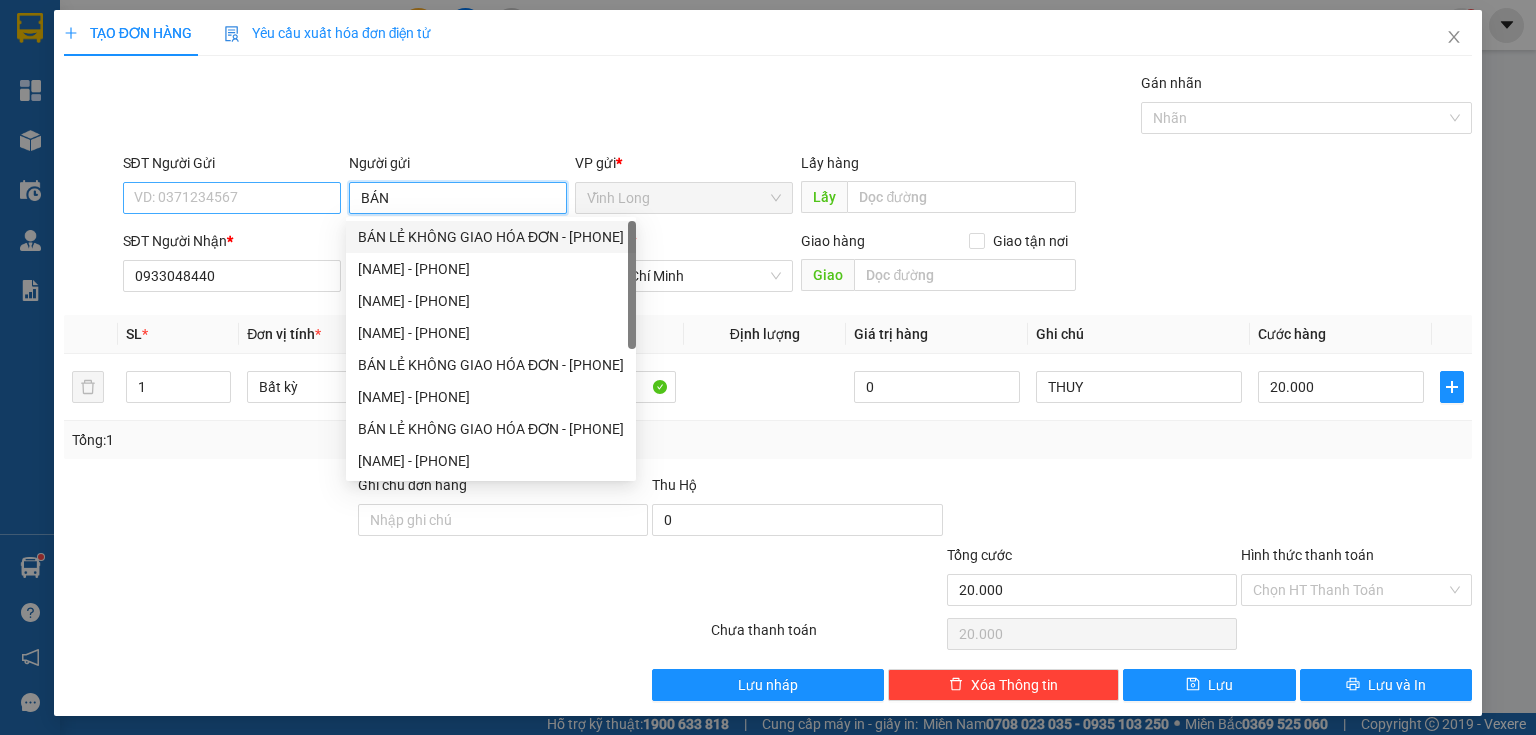 type on "0913523656" 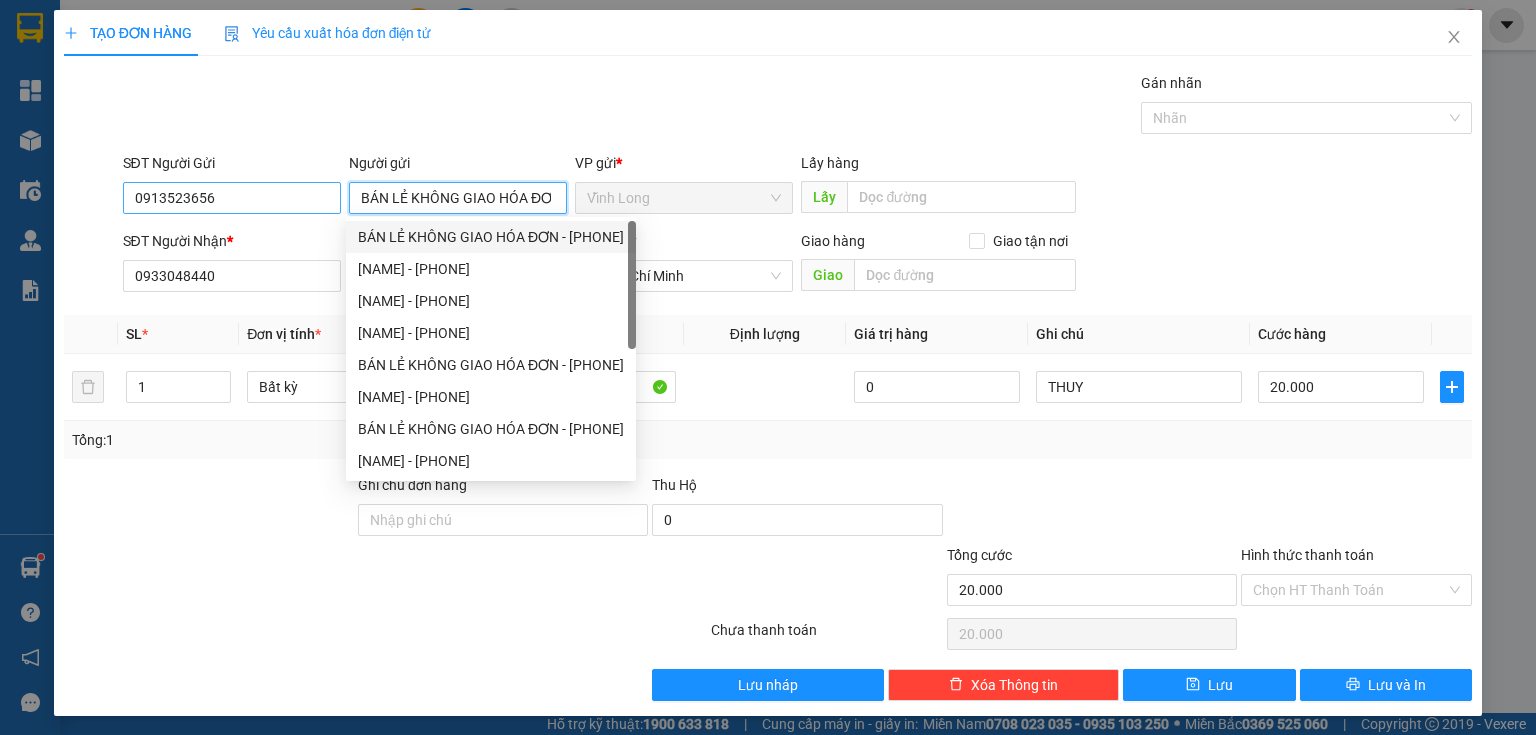 type on "BÁN LẺ KHÔNG GIAO HÓA ĐƠN" 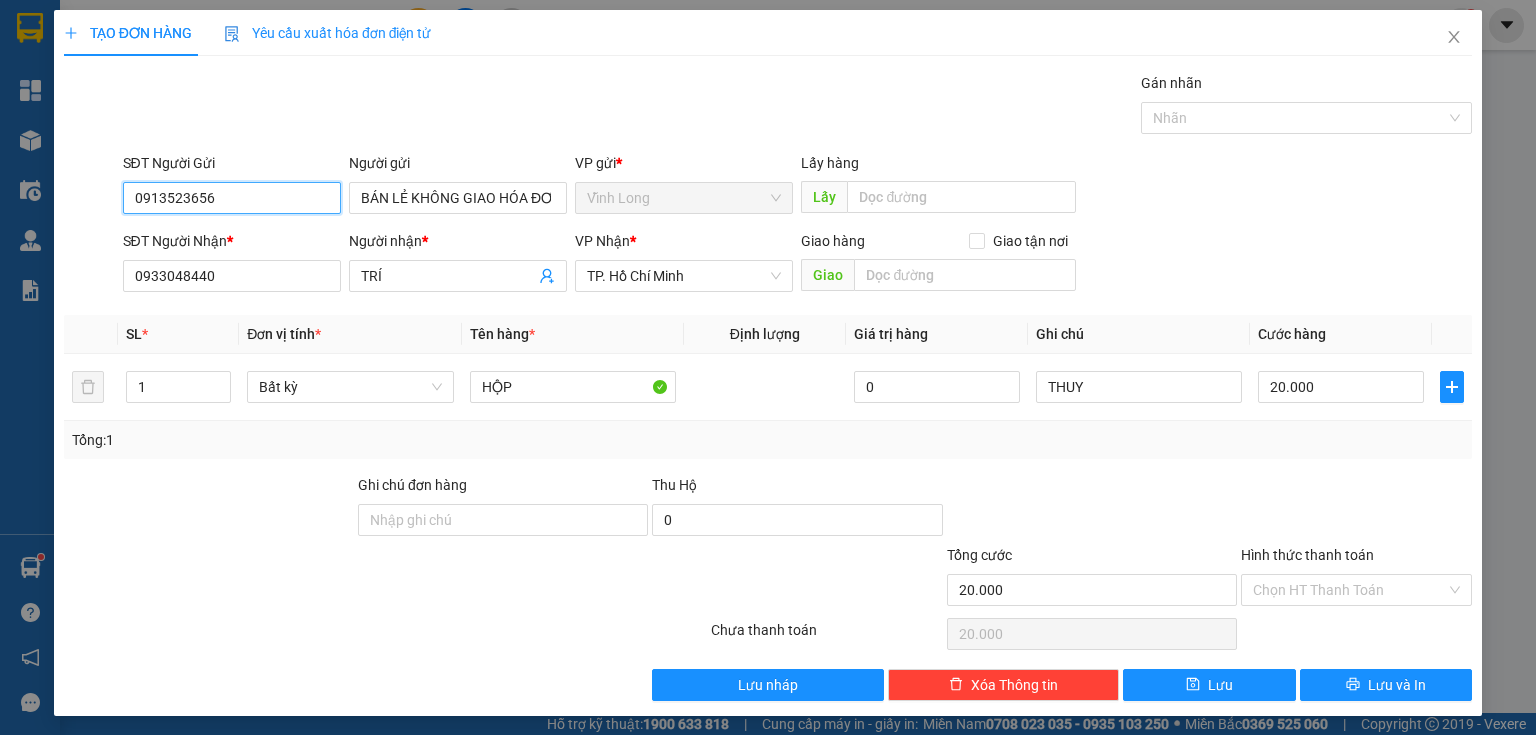 drag, startPoint x: 240, startPoint y: 204, endPoint x: 0, endPoint y: 95, distance: 263.5925 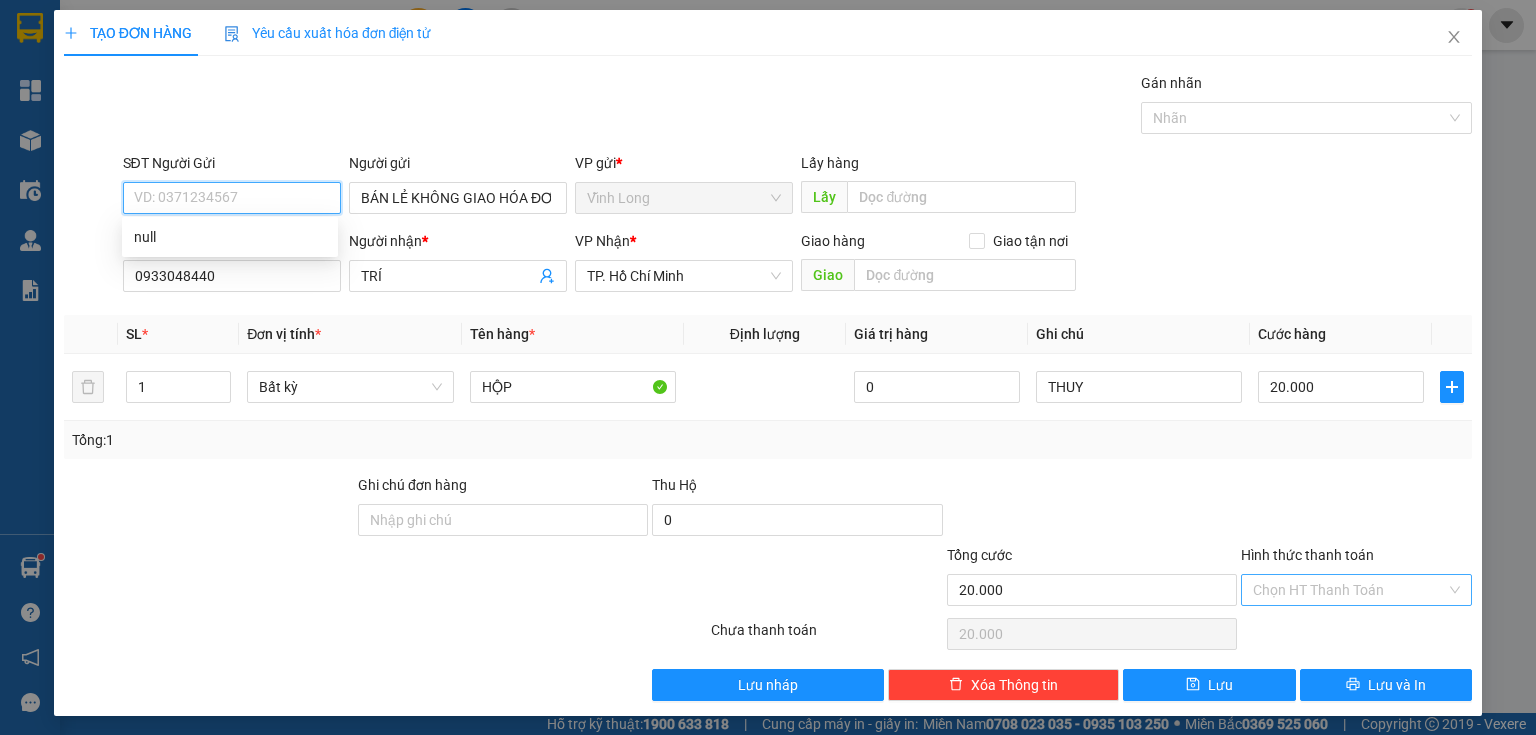 type 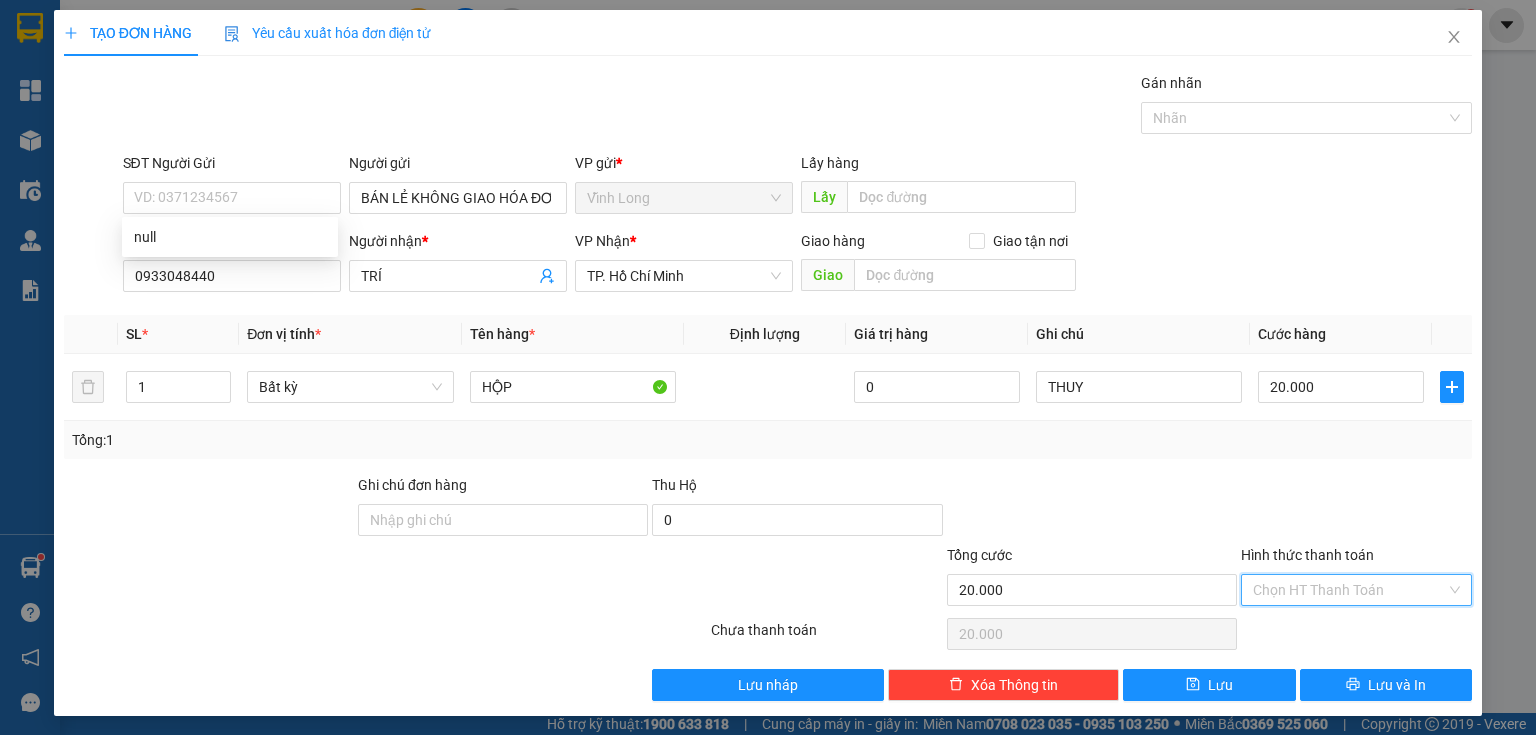 click on "Hình thức thanh toán" at bounding box center (1349, 590) 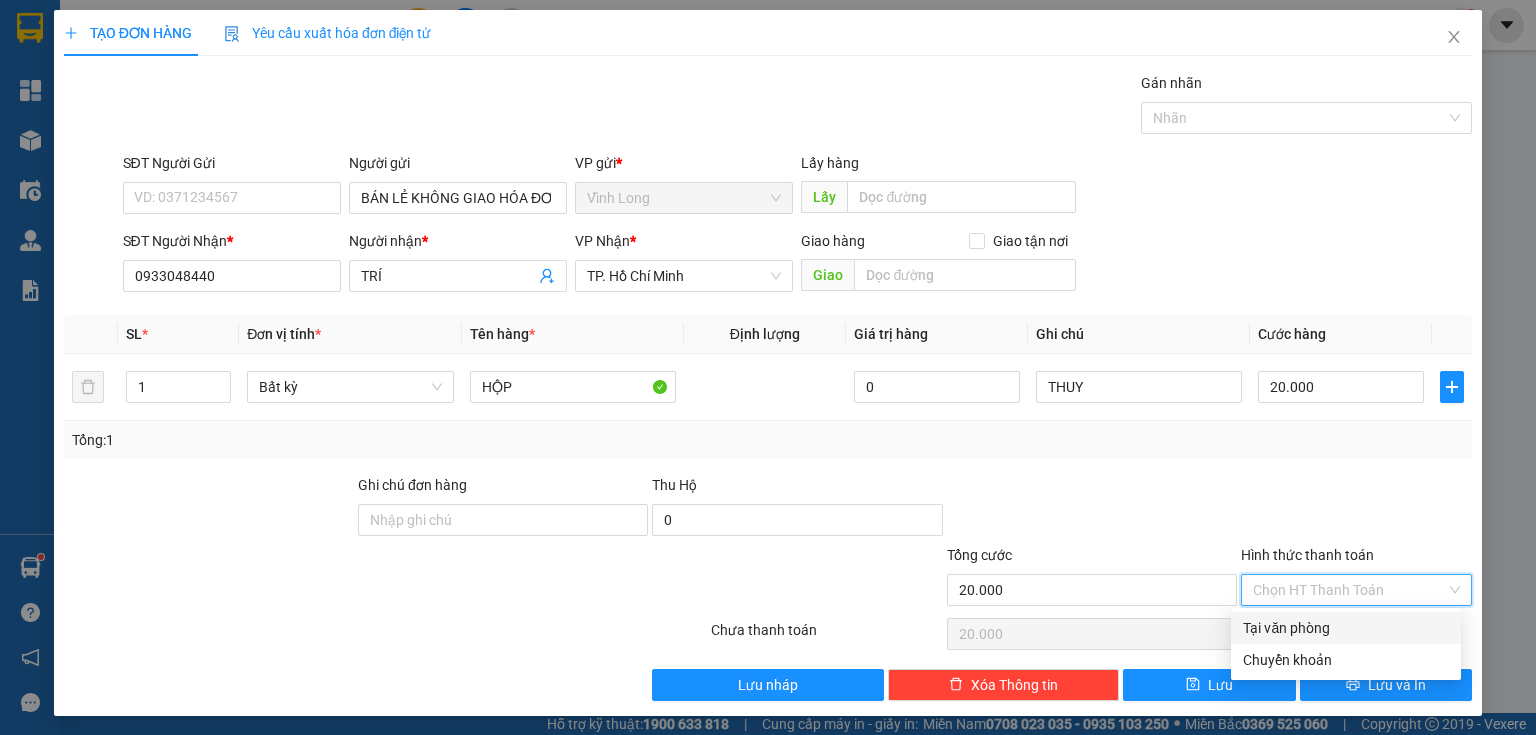 click on "Tại văn phòng" at bounding box center [1346, 628] 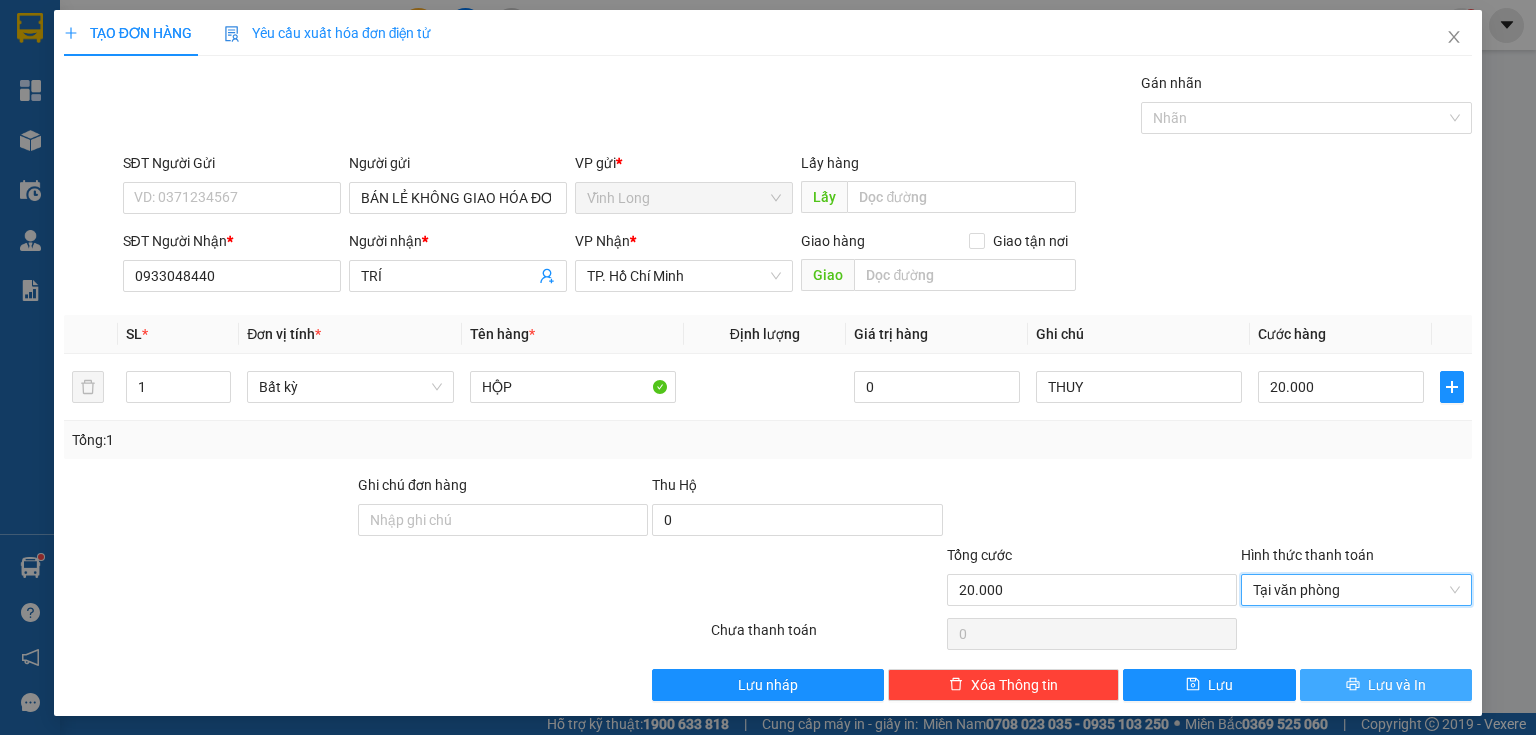 click on "Lưu và In" at bounding box center (1386, 685) 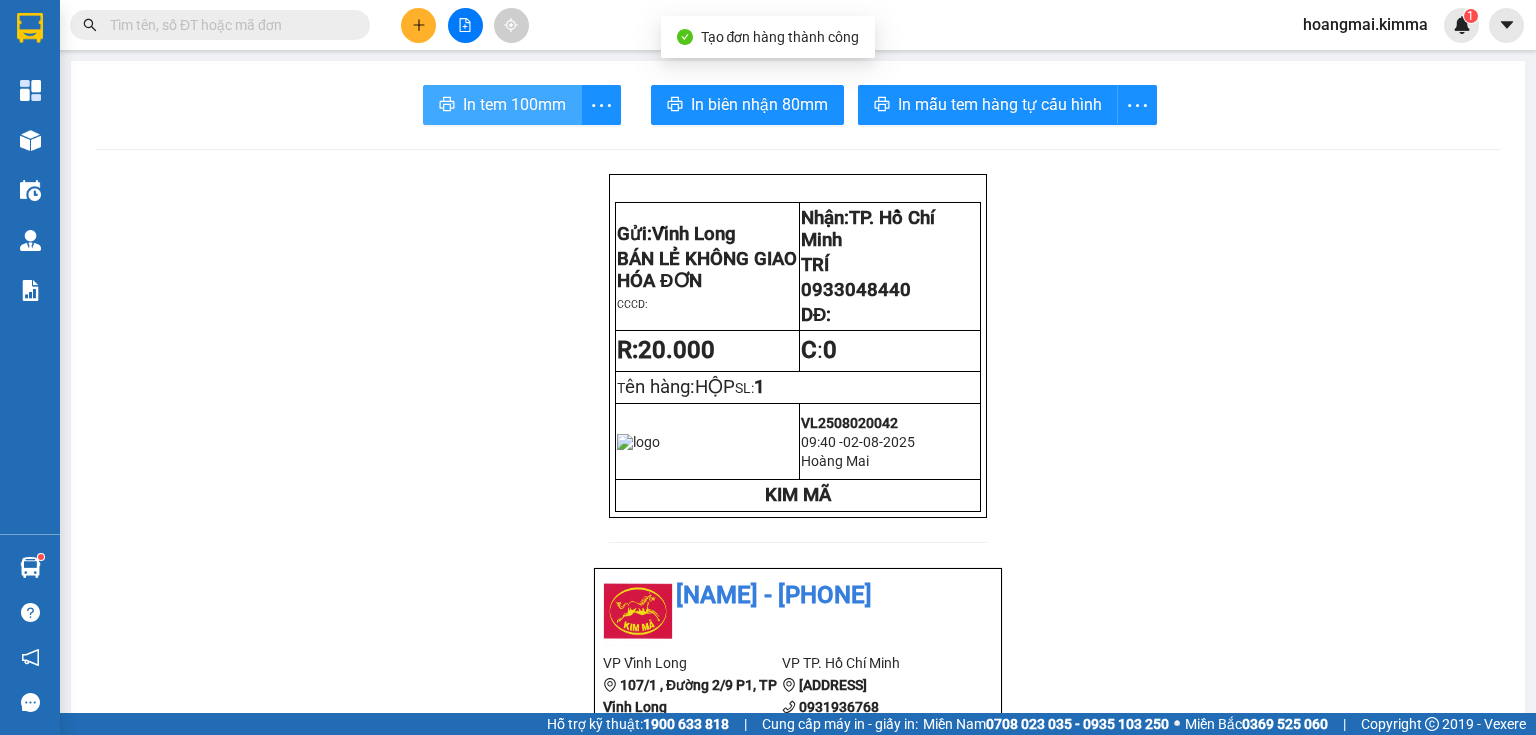 click on "In tem 100mm" at bounding box center (514, 104) 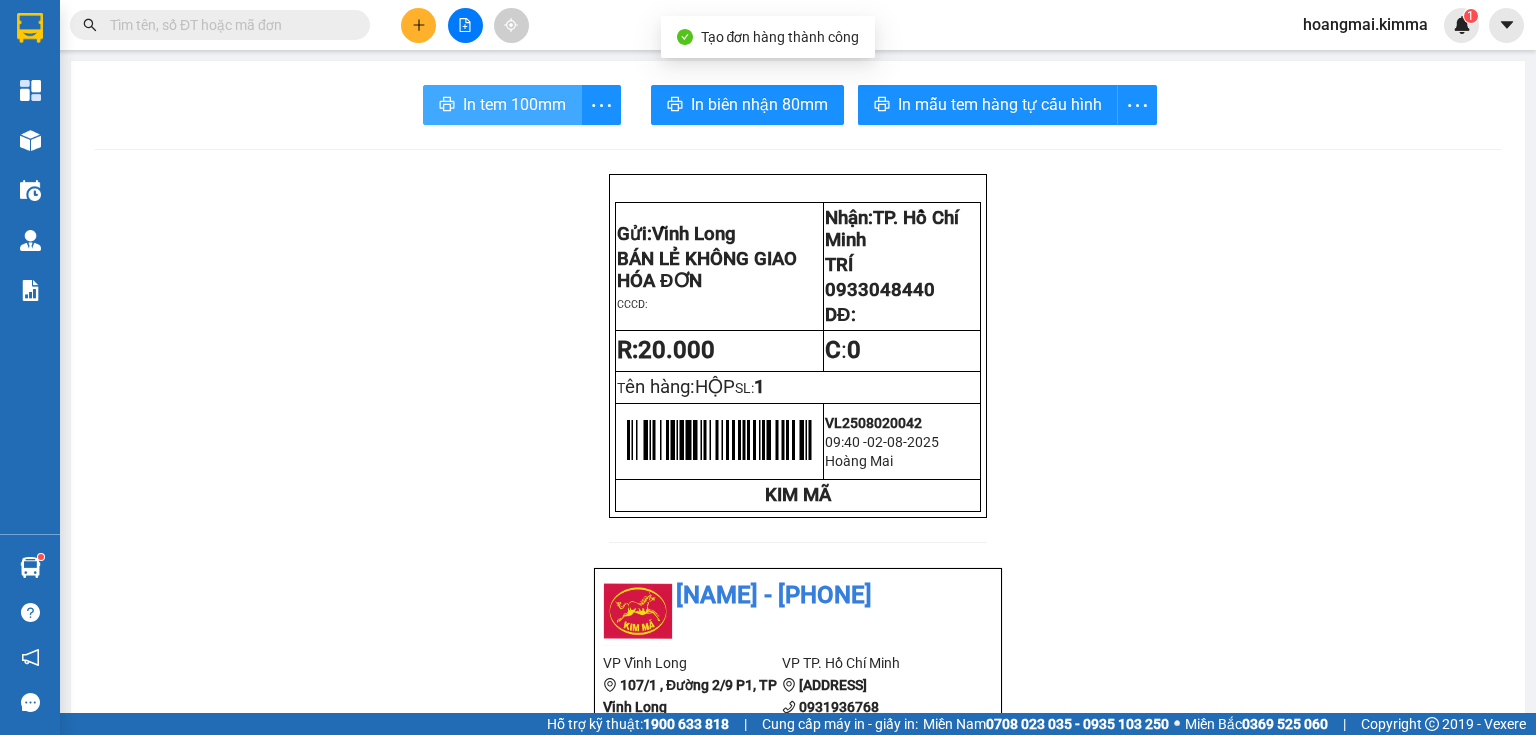 scroll, scrollTop: 0, scrollLeft: 0, axis: both 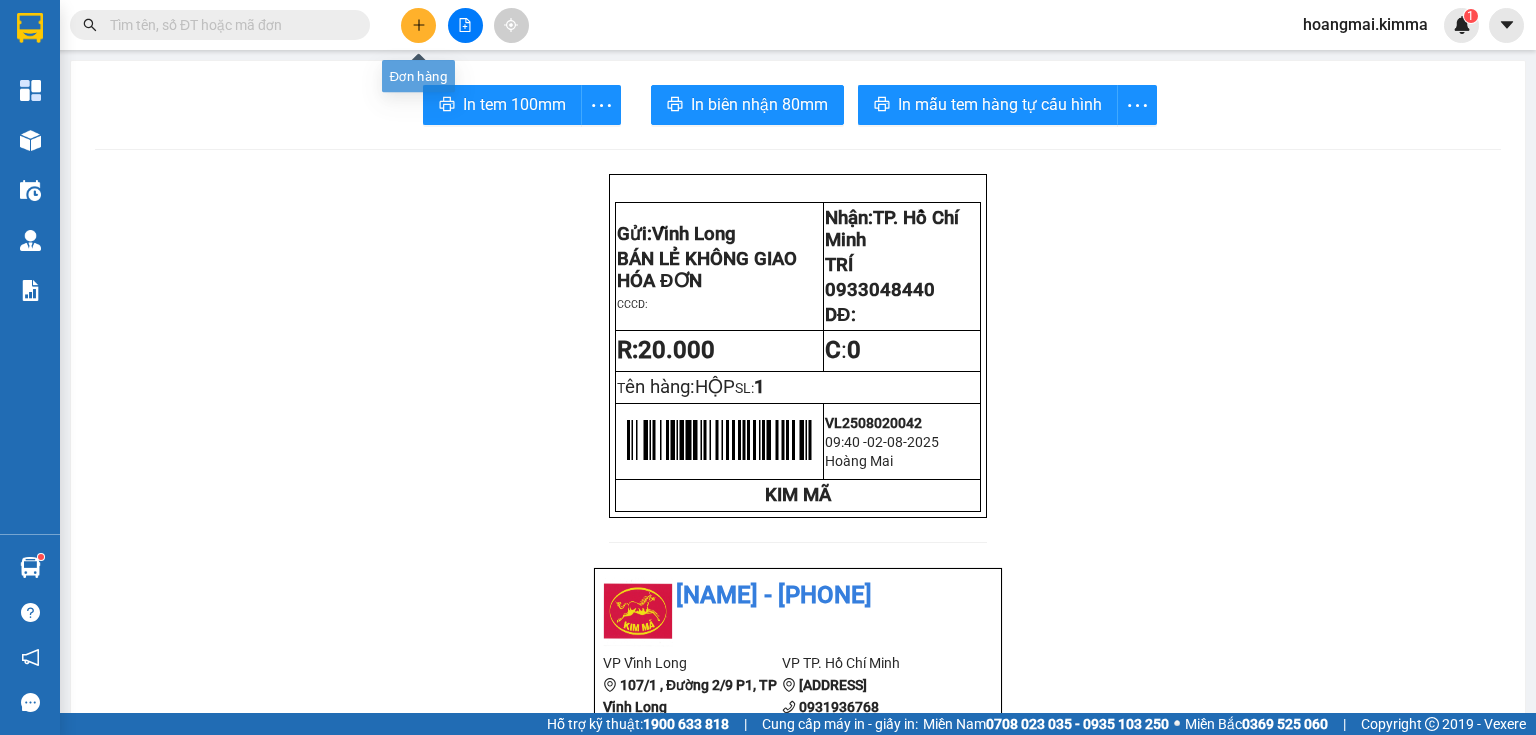 click 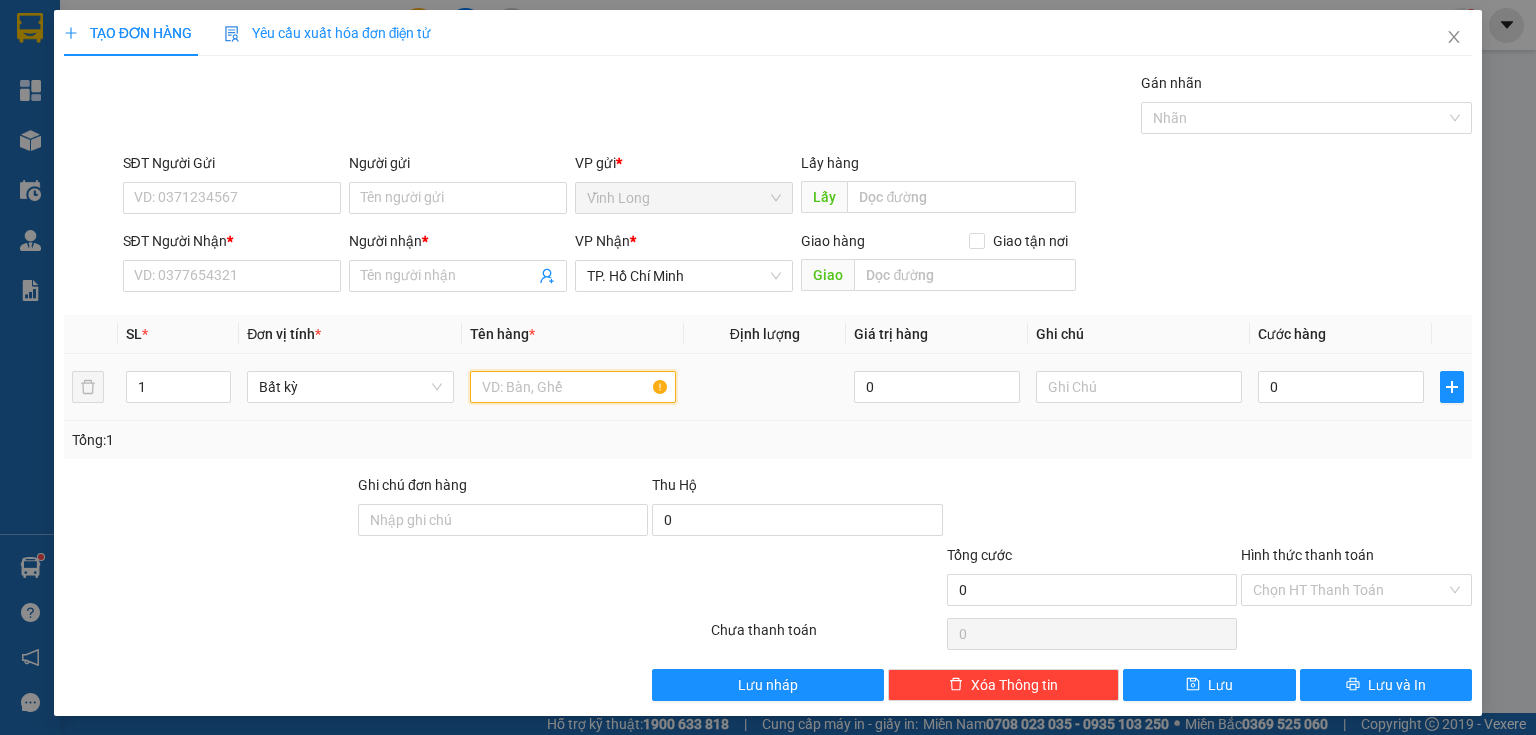 click at bounding box center [573, 387] 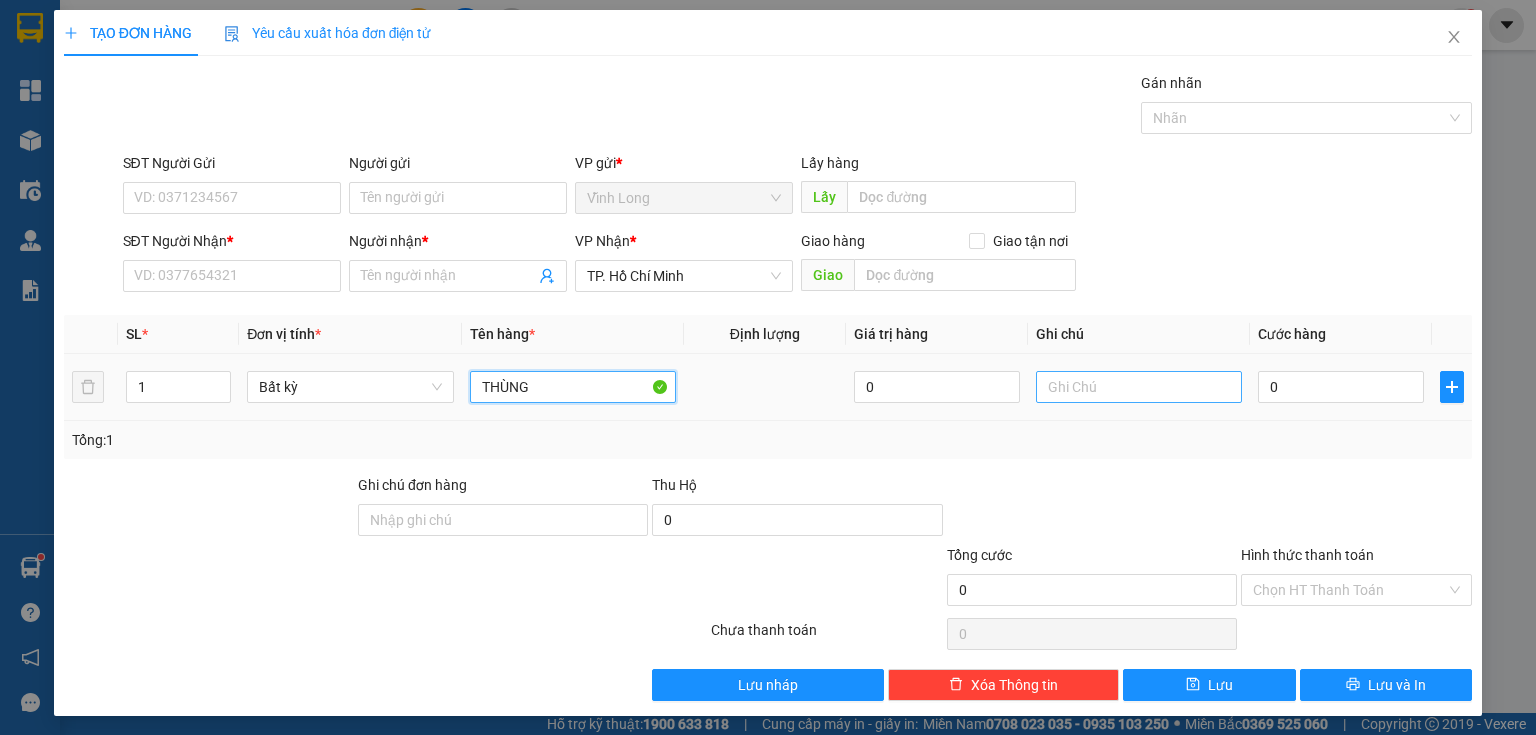 type on "THÙNG" 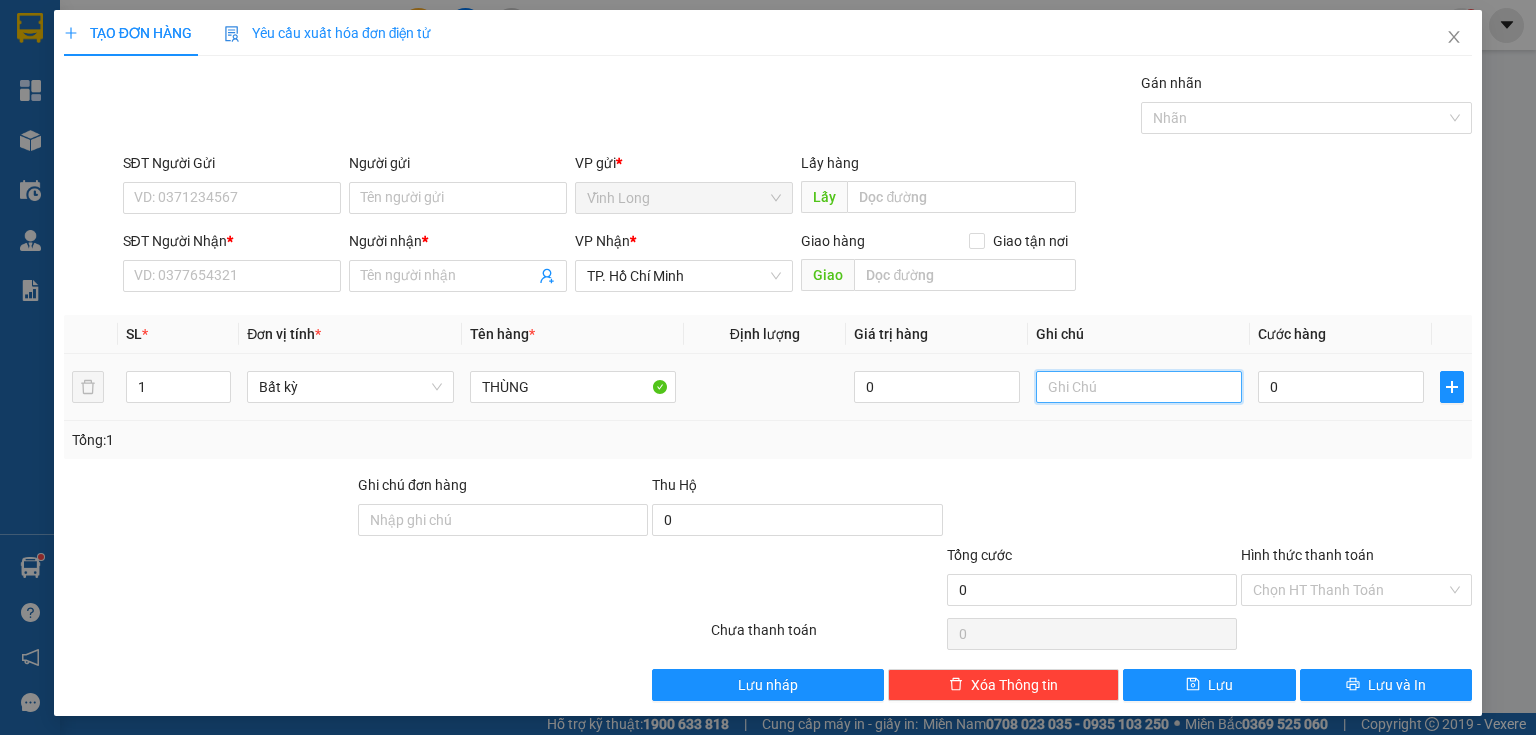 click at bounding box center [1139, 387] 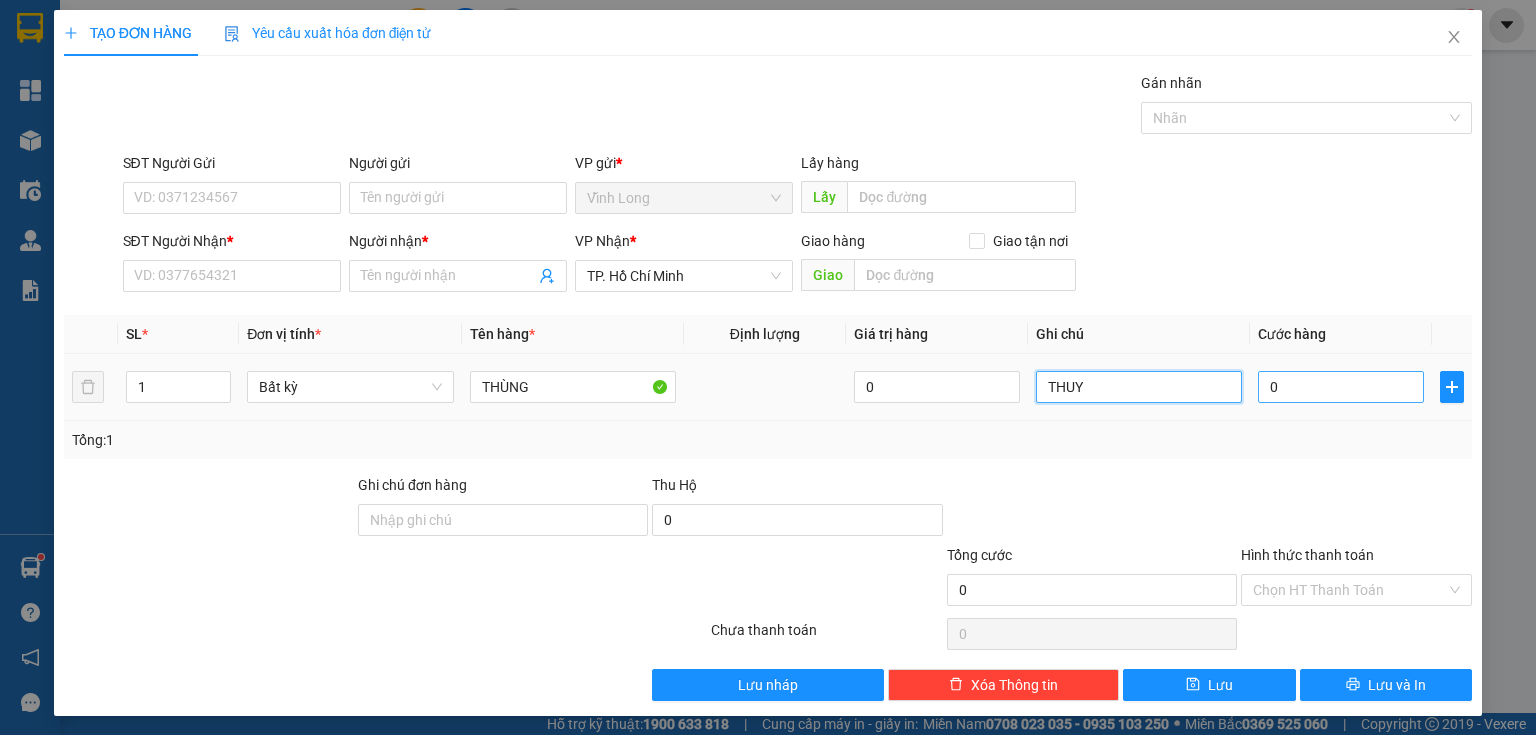 type on "THUY" 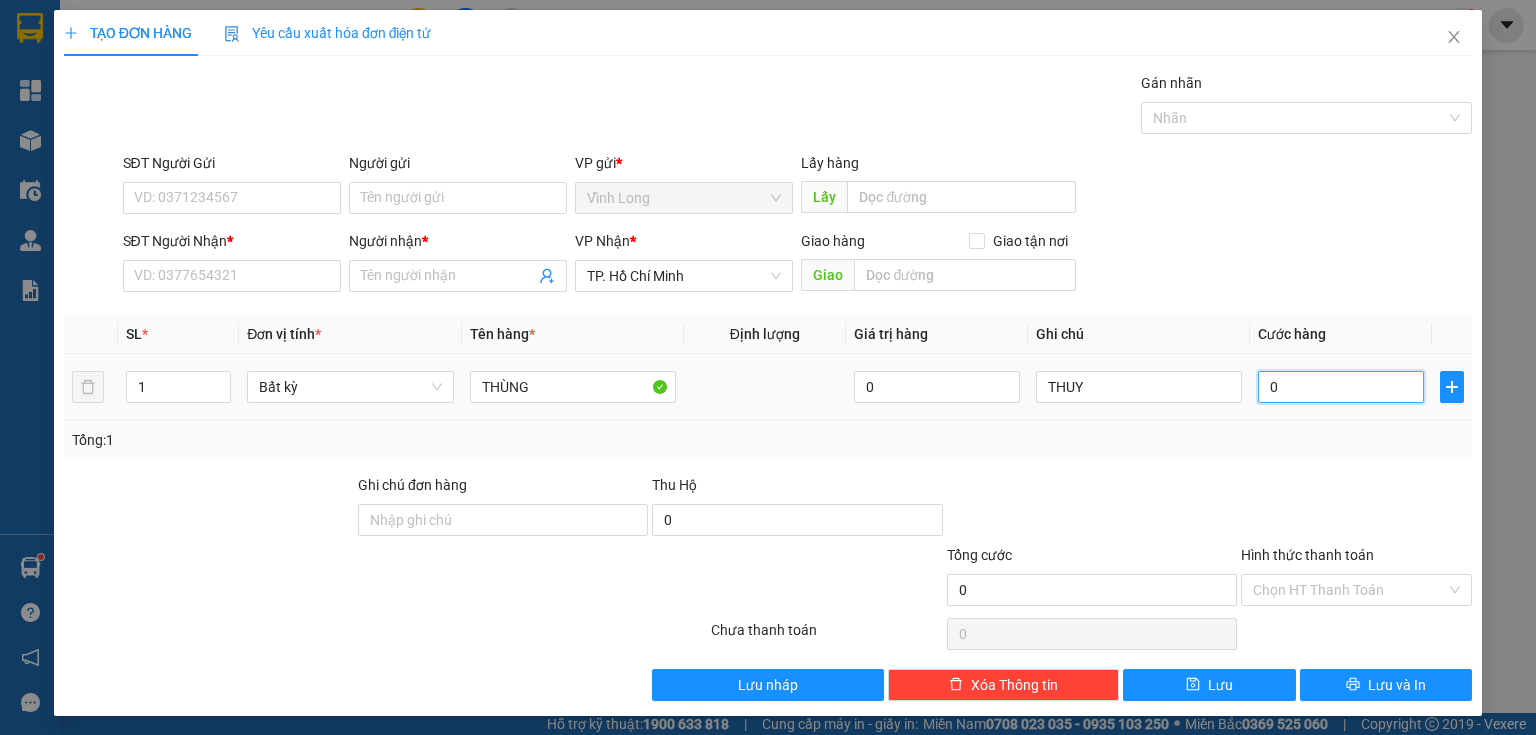 click on "0" at bounding box center [1341, 387] 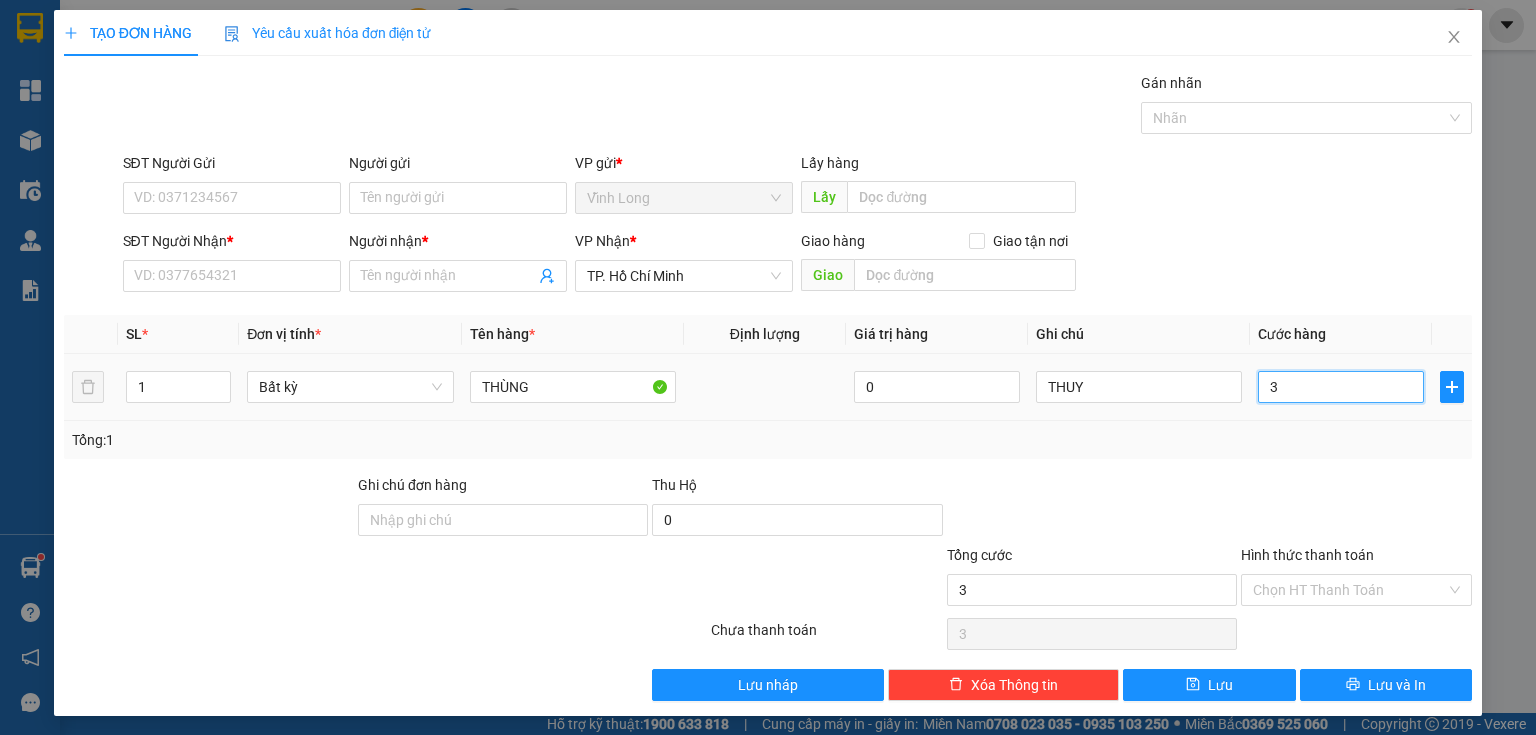 type on "30" 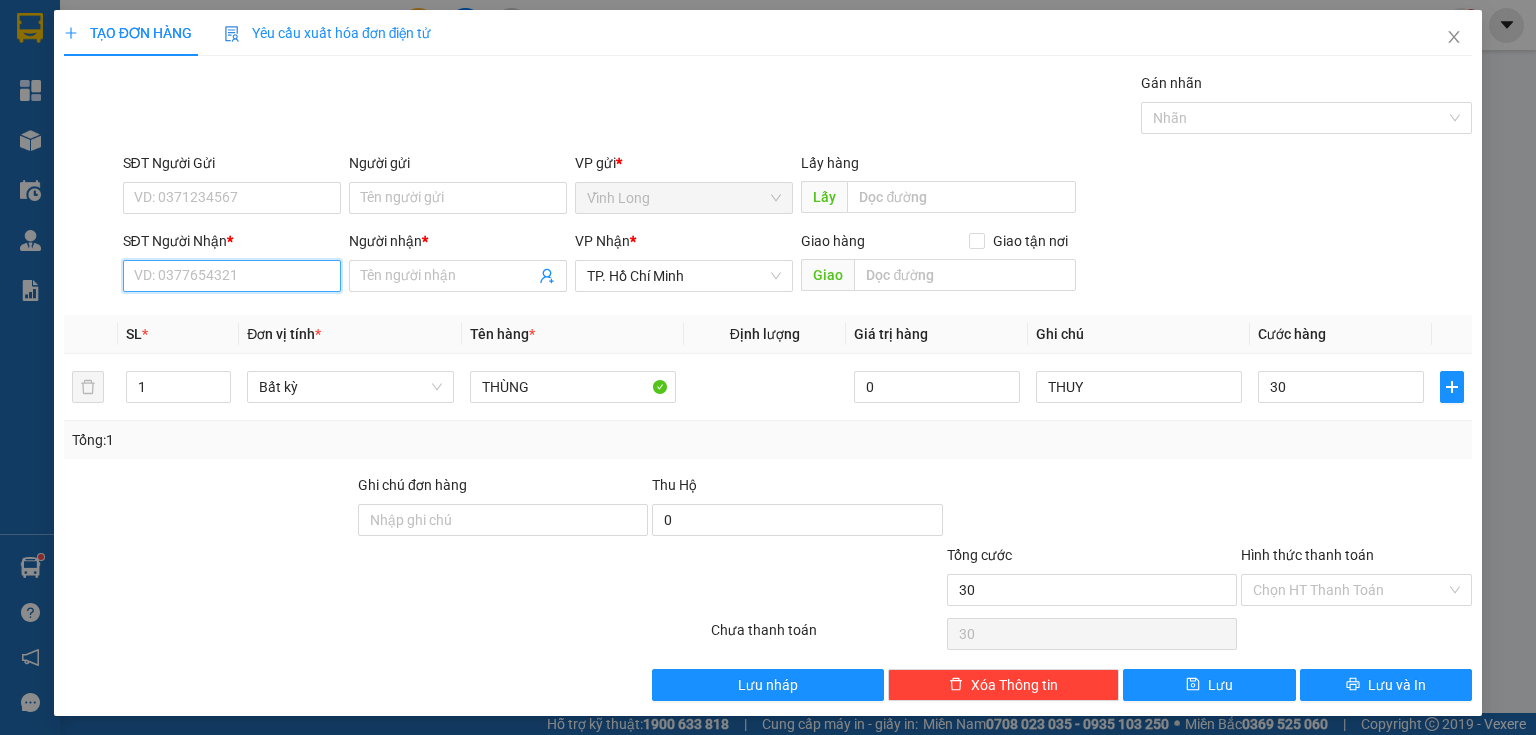 type on "30.000" 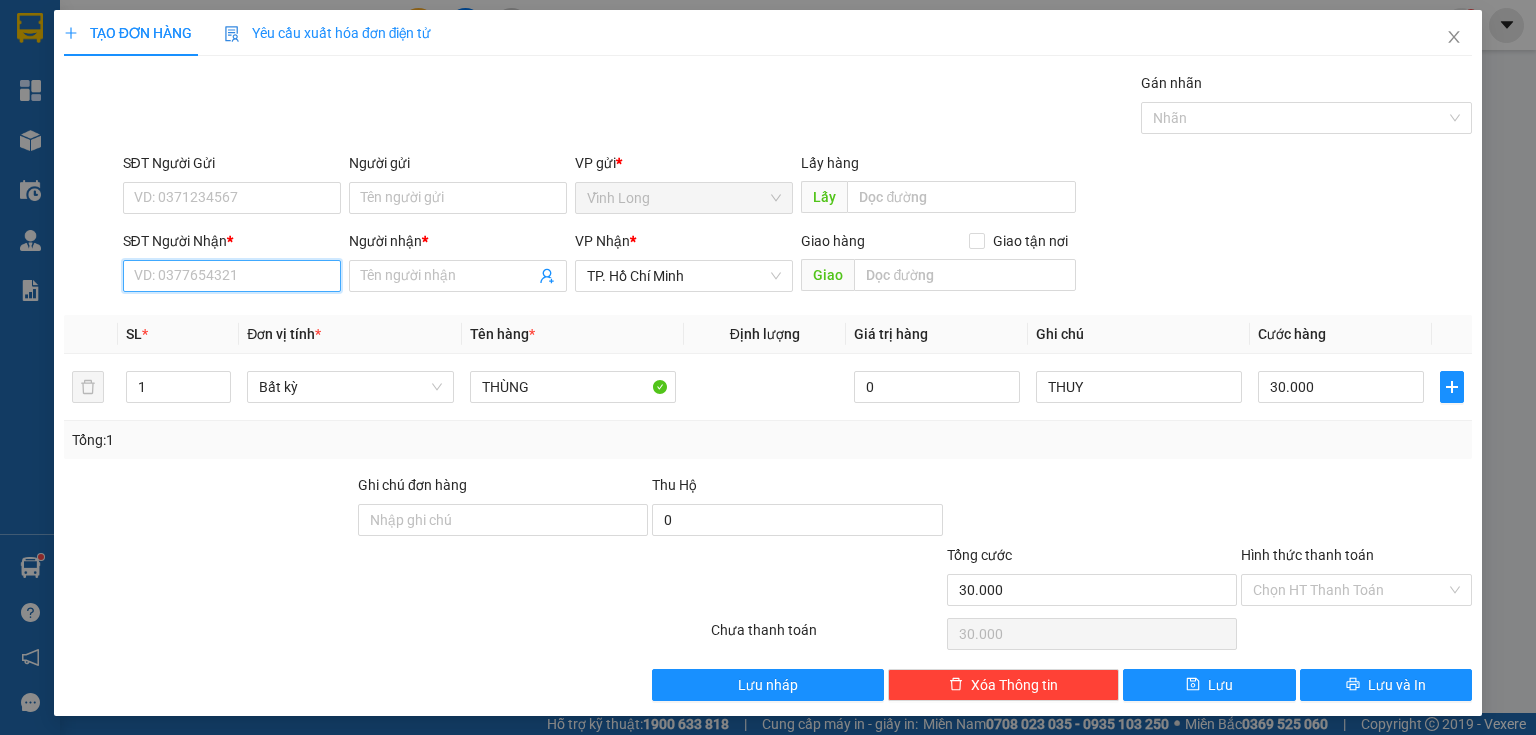 click on "SĐT Người Nhận  *" at bounding box center [232, 276] 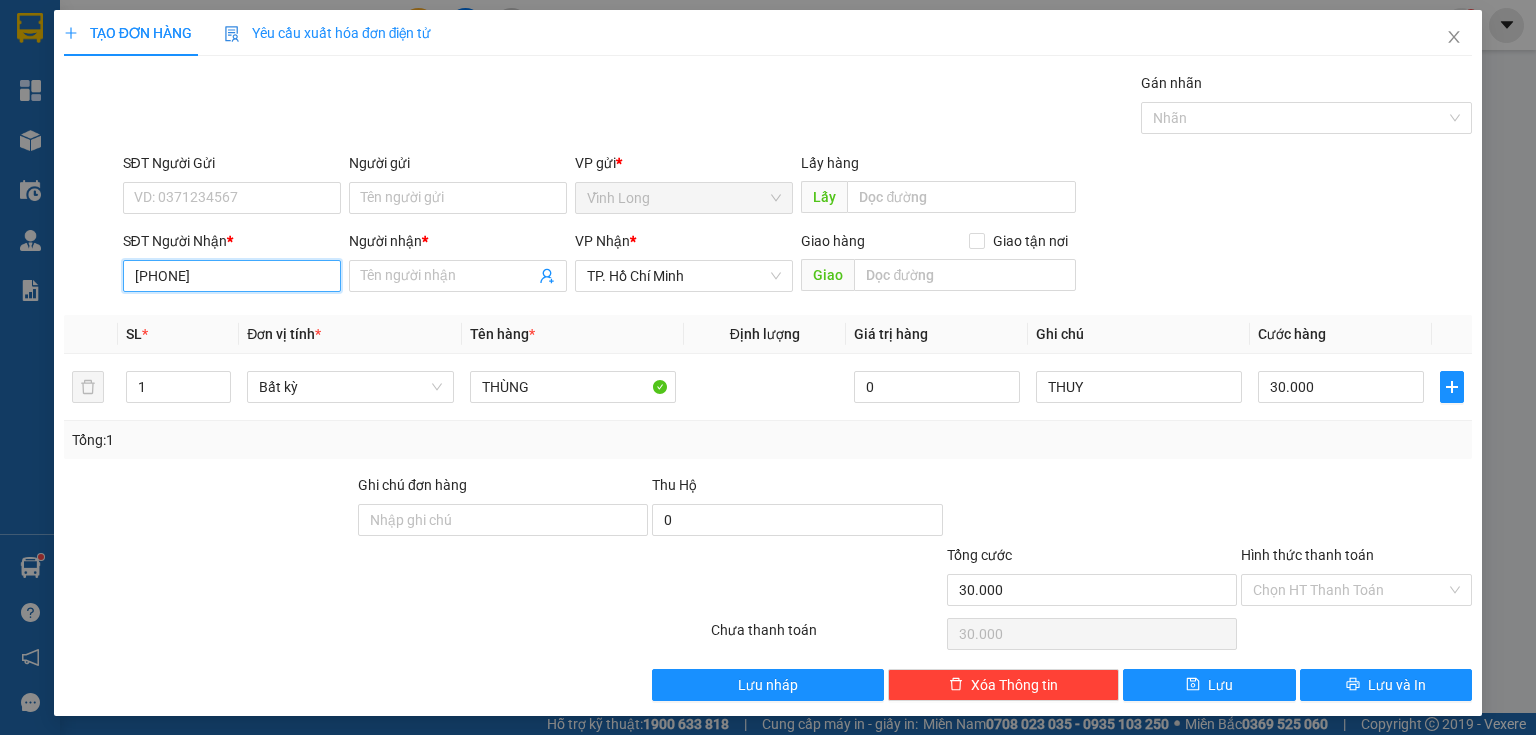 type on "[PHONE]" 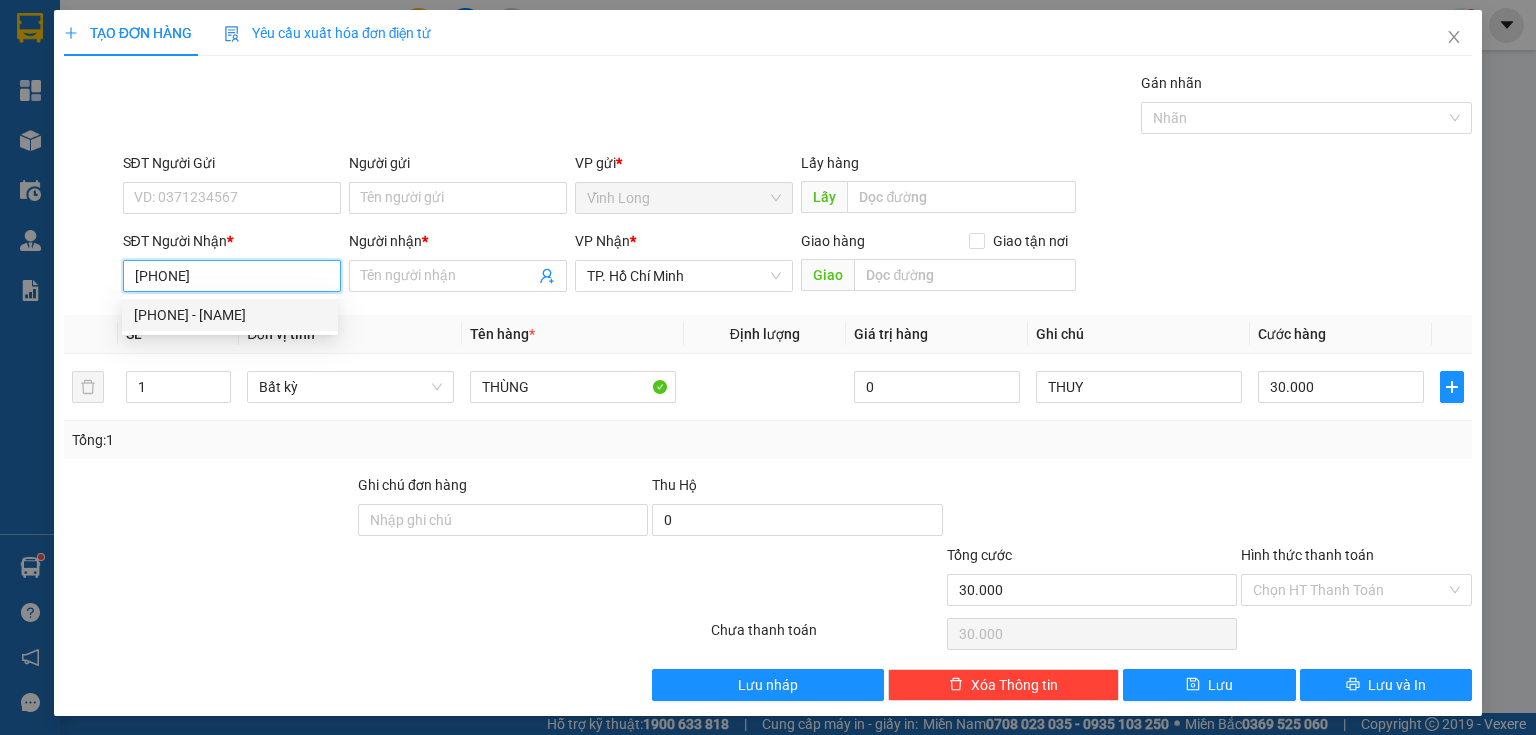 click on "[PHONE] - [NAME]" at bounding box center (230, 315) 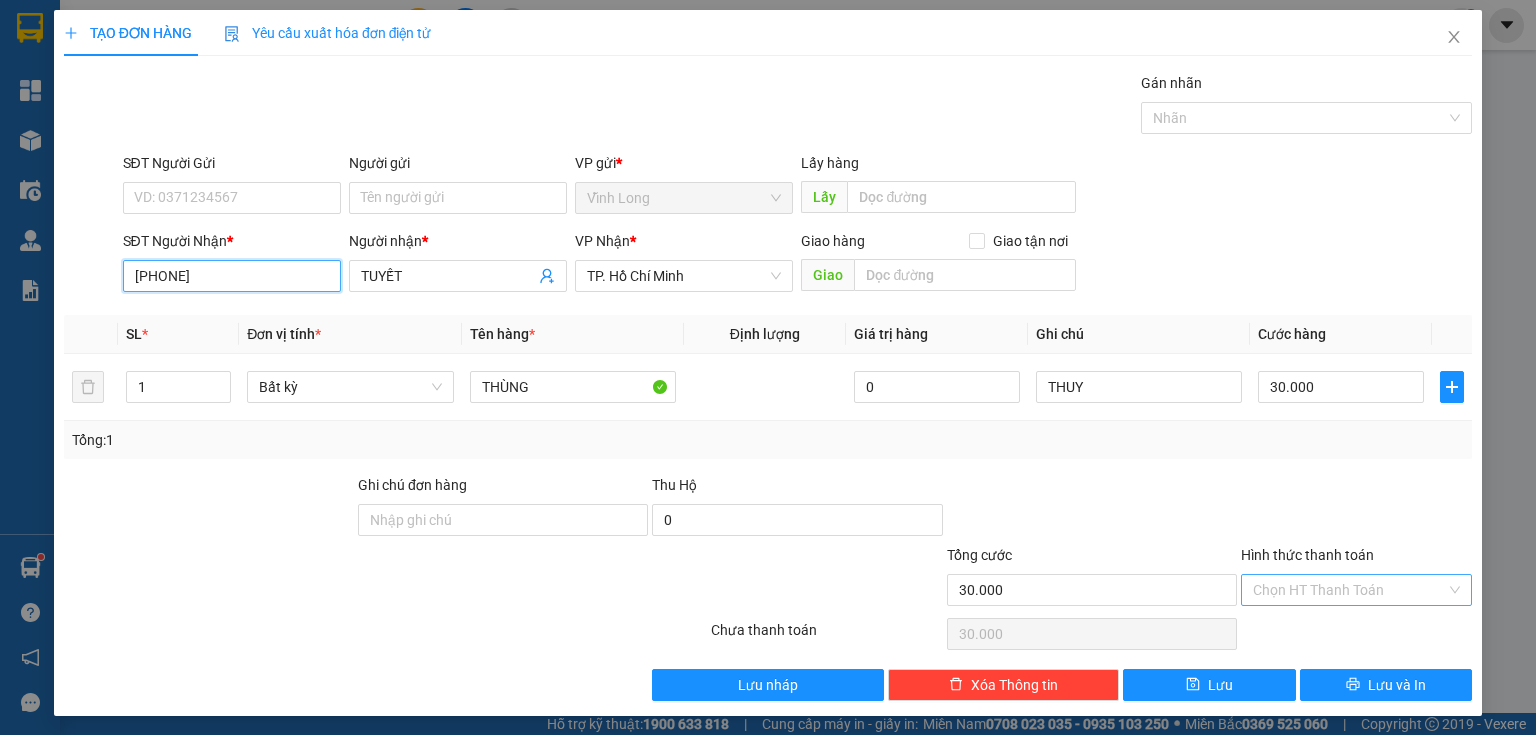 type on "[PHONE]" 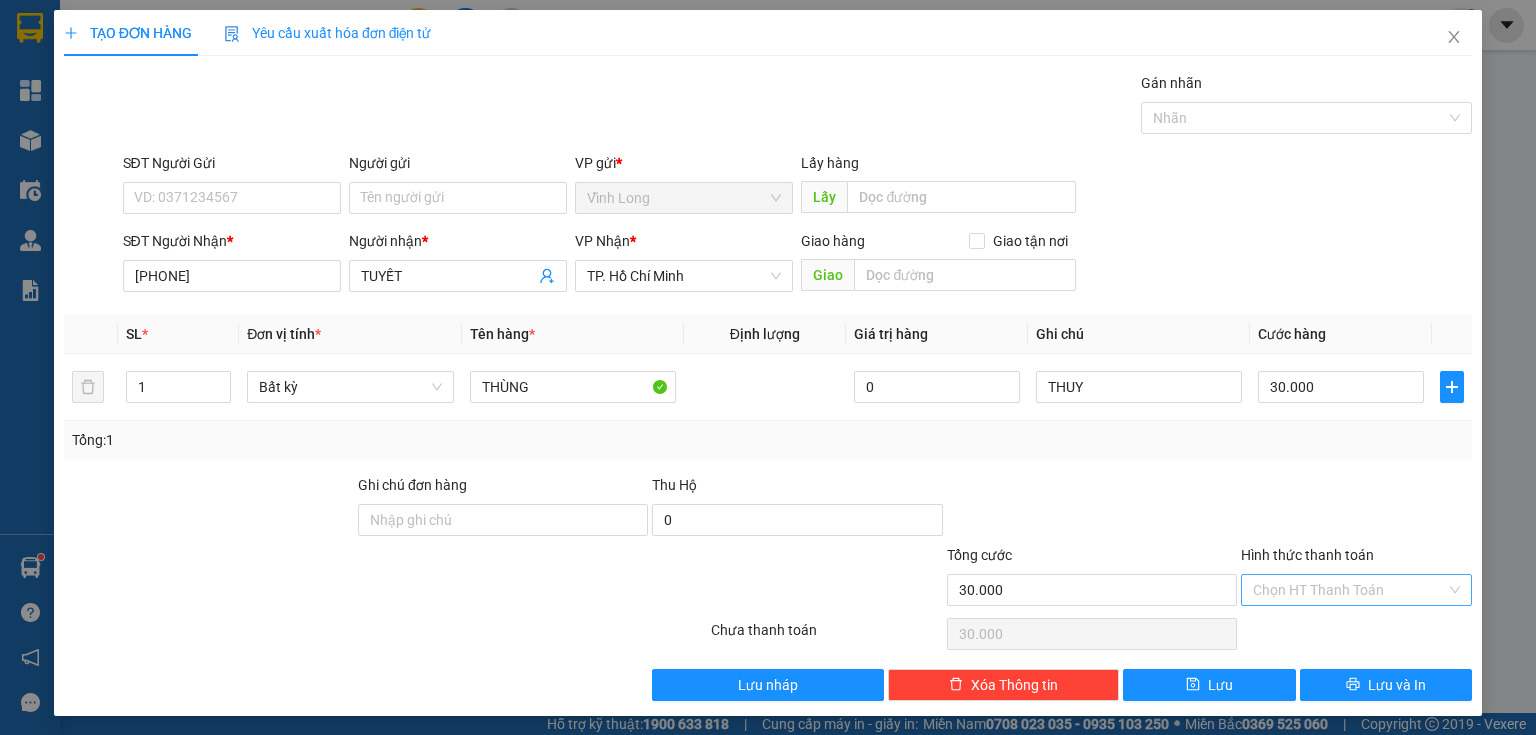 click on "Hình thức thanh toán" at bounding box center [1349, 590] 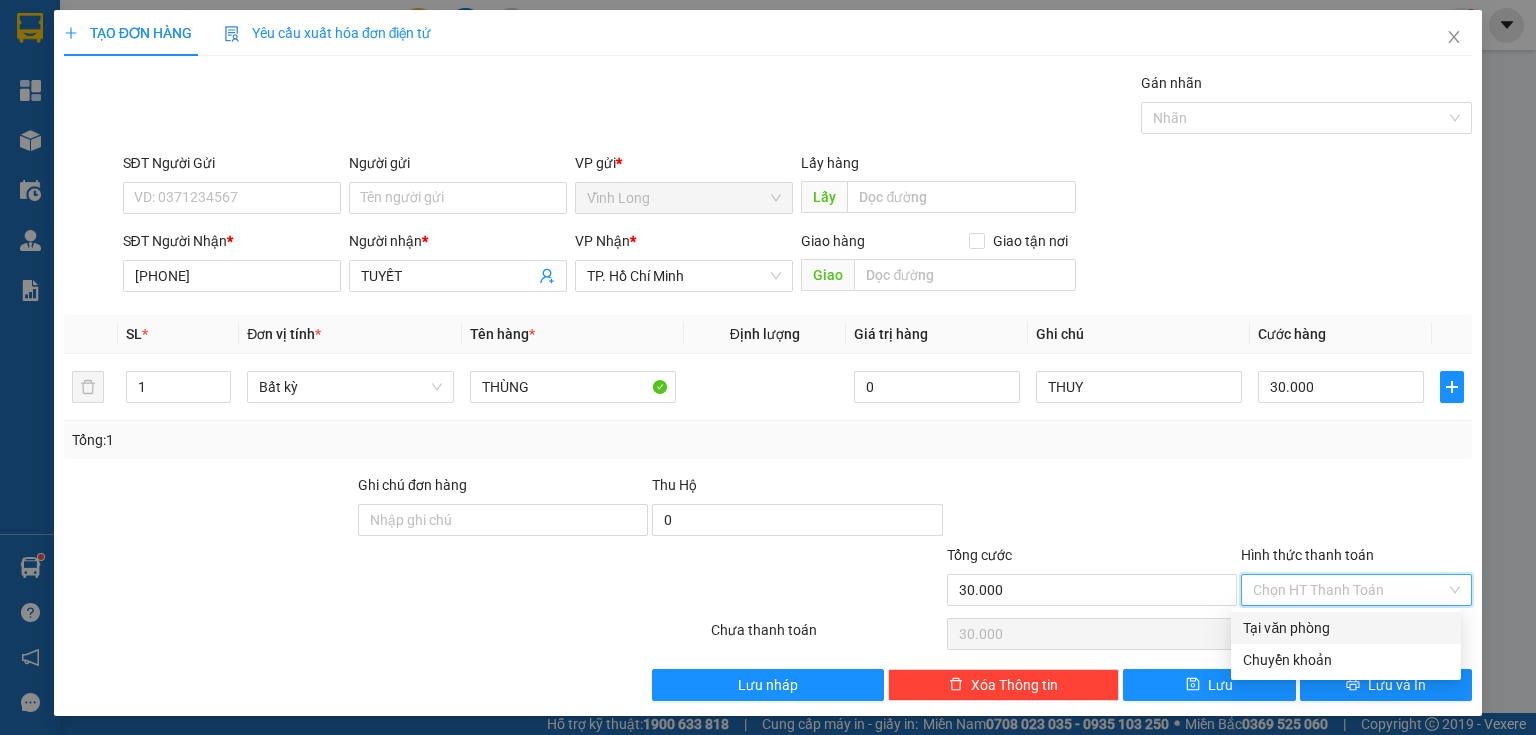 click on "Tại văn phòng" at bounding box center [1346, 628] 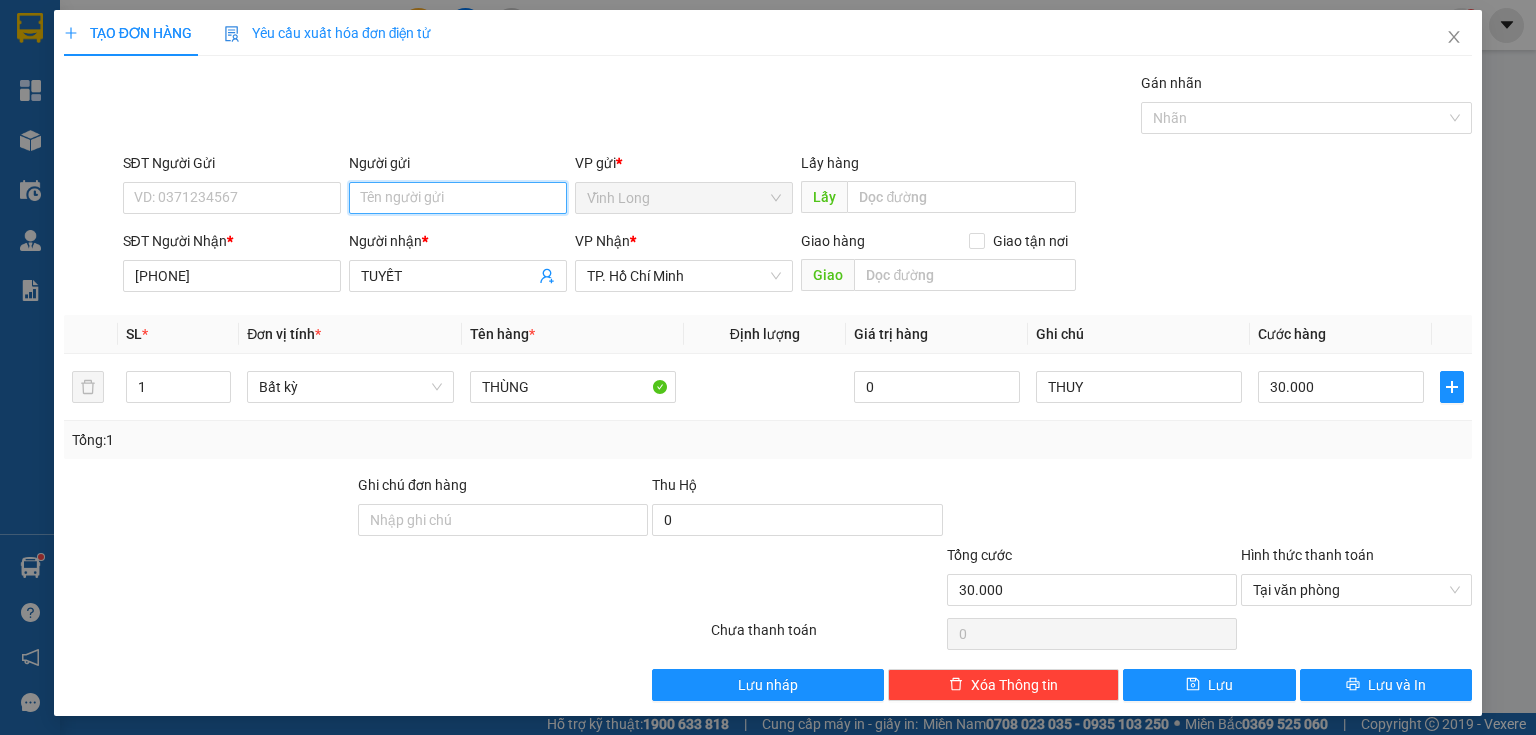 click on "Người gửi" at bounding box center (458, 198) 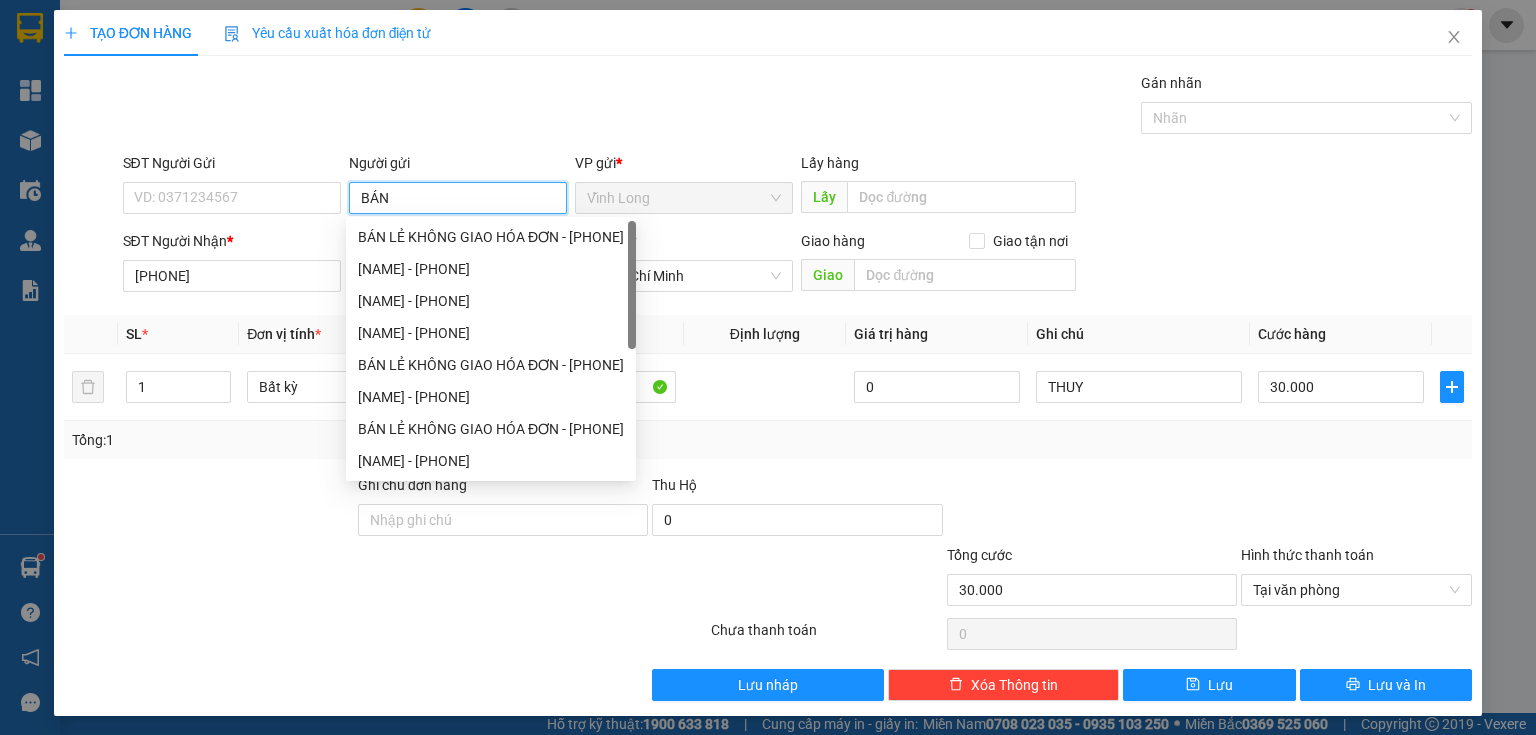 type on "BÁN" 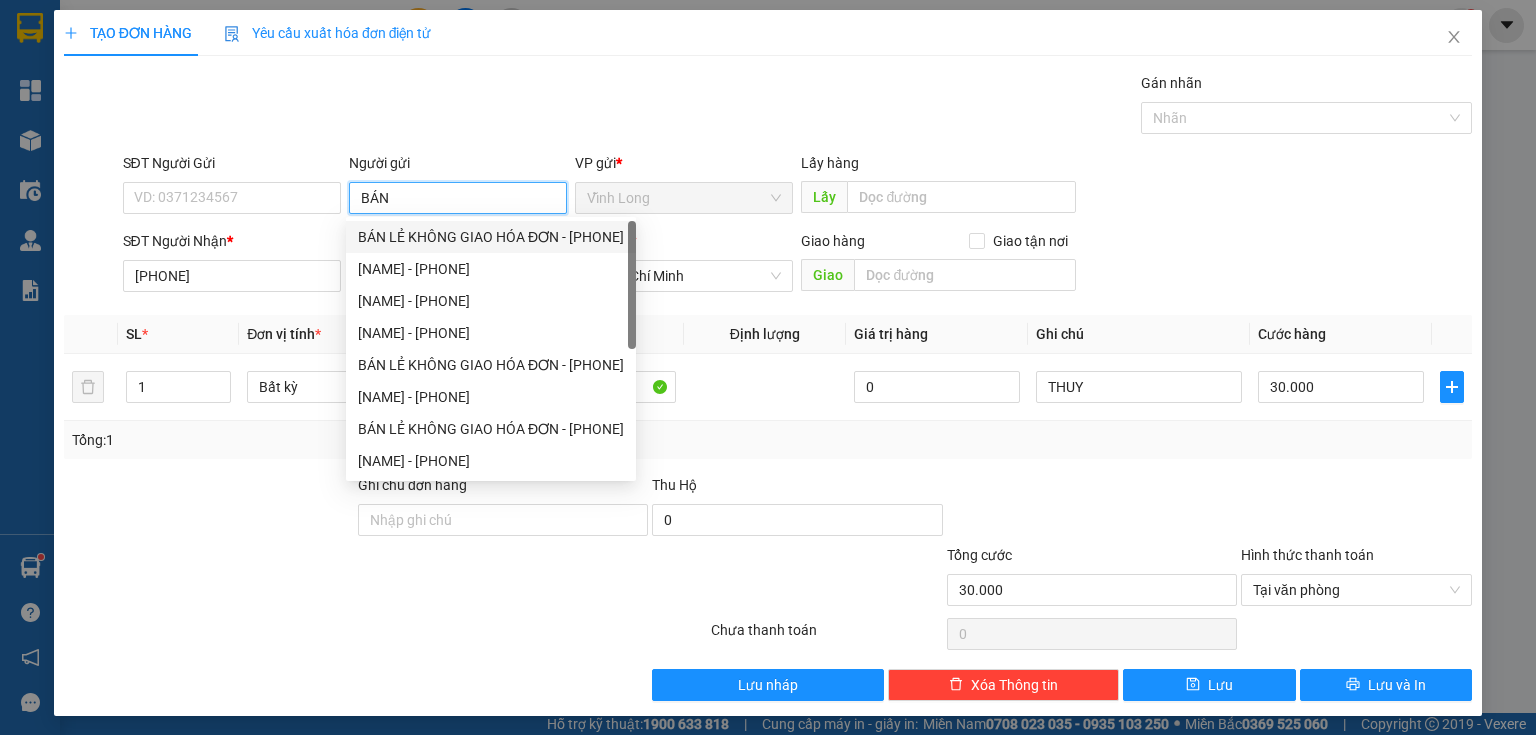 click on "BÁN LẺ KHÔNG GIAO HÓA ĐƠN - [PHONE]" at bounding box center [491, 237] 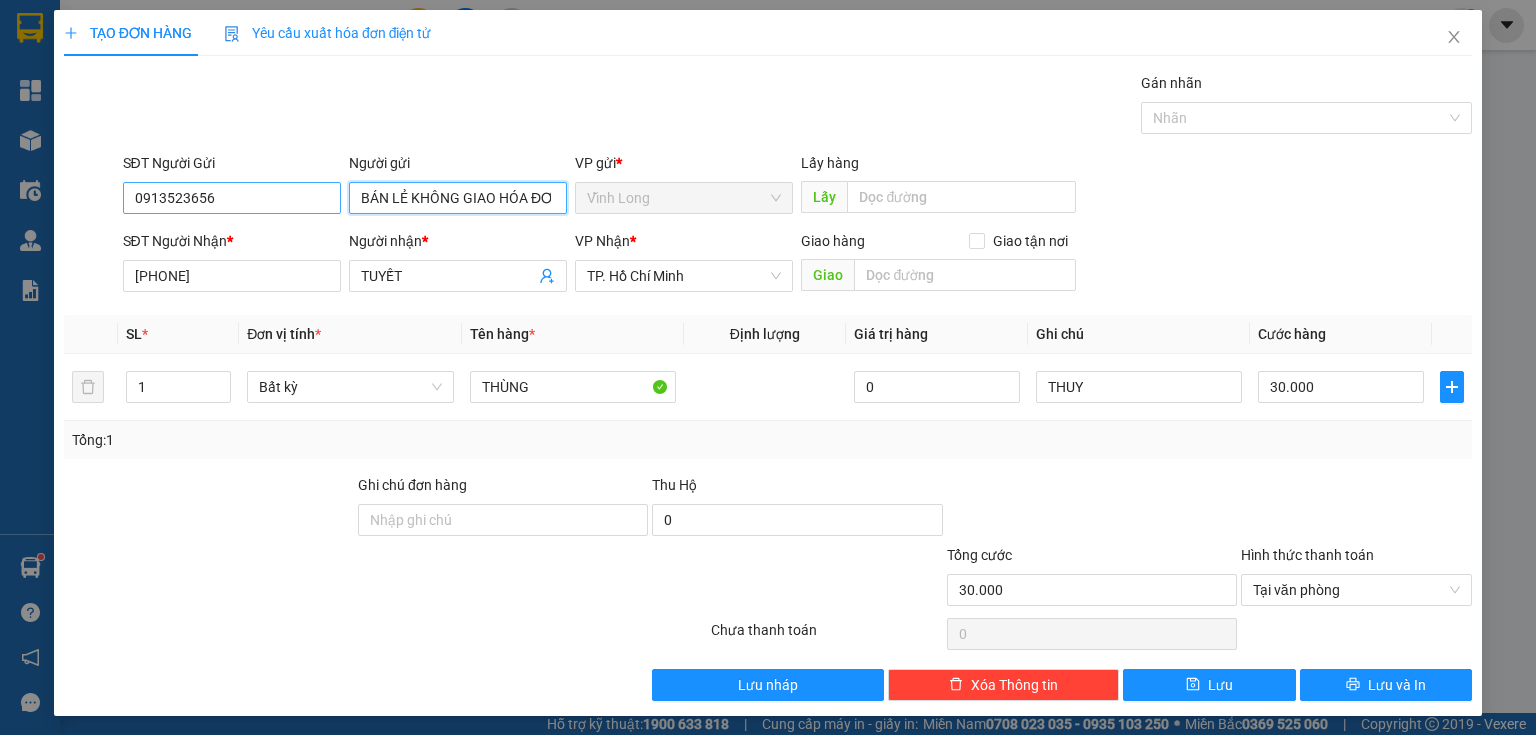 type on "BÁN LẺ KHÔNG GIAO HÓA ĐƠN" 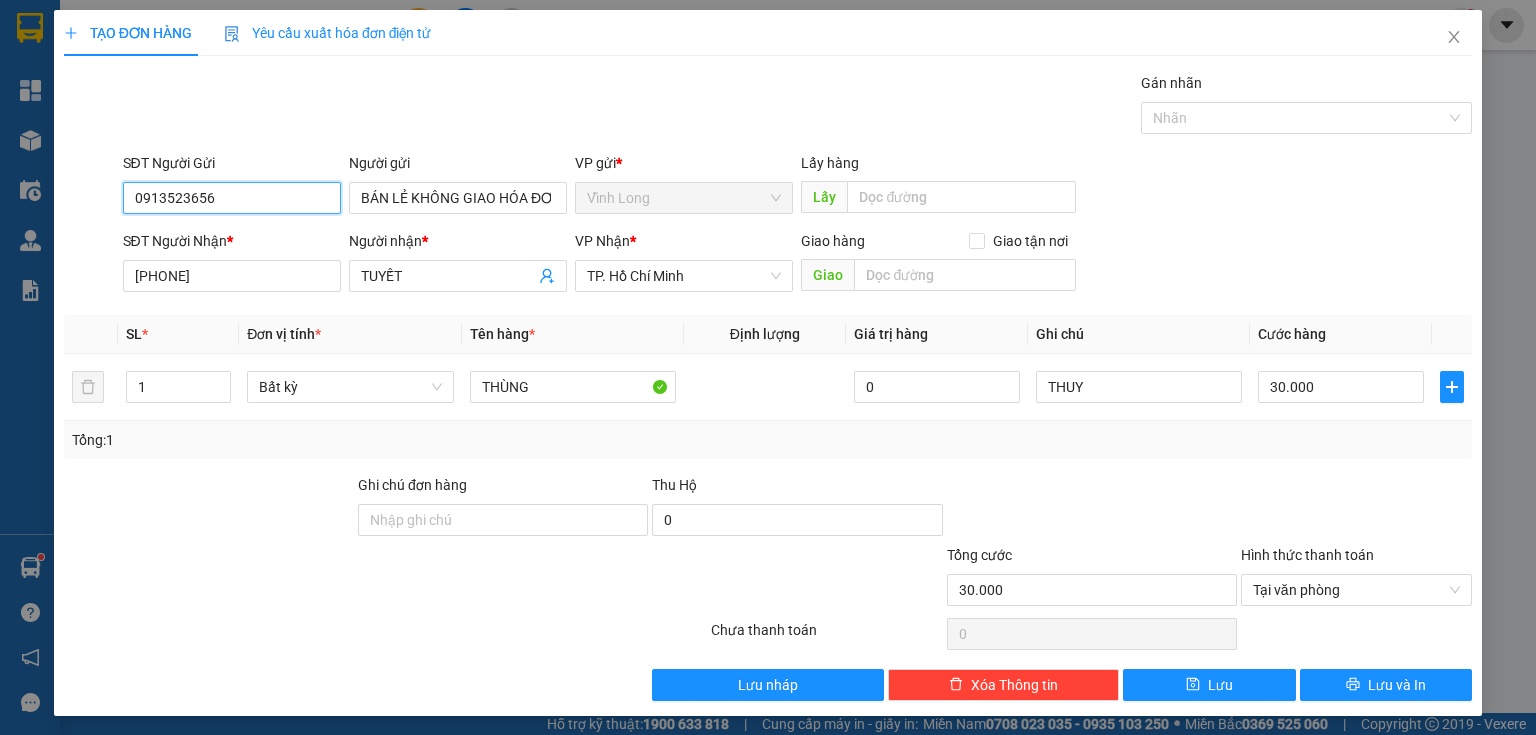 drag, startPoint x: 239, startPoint y: 189, endPoint x: 116, endPoint y: 251, distance: 137.74251 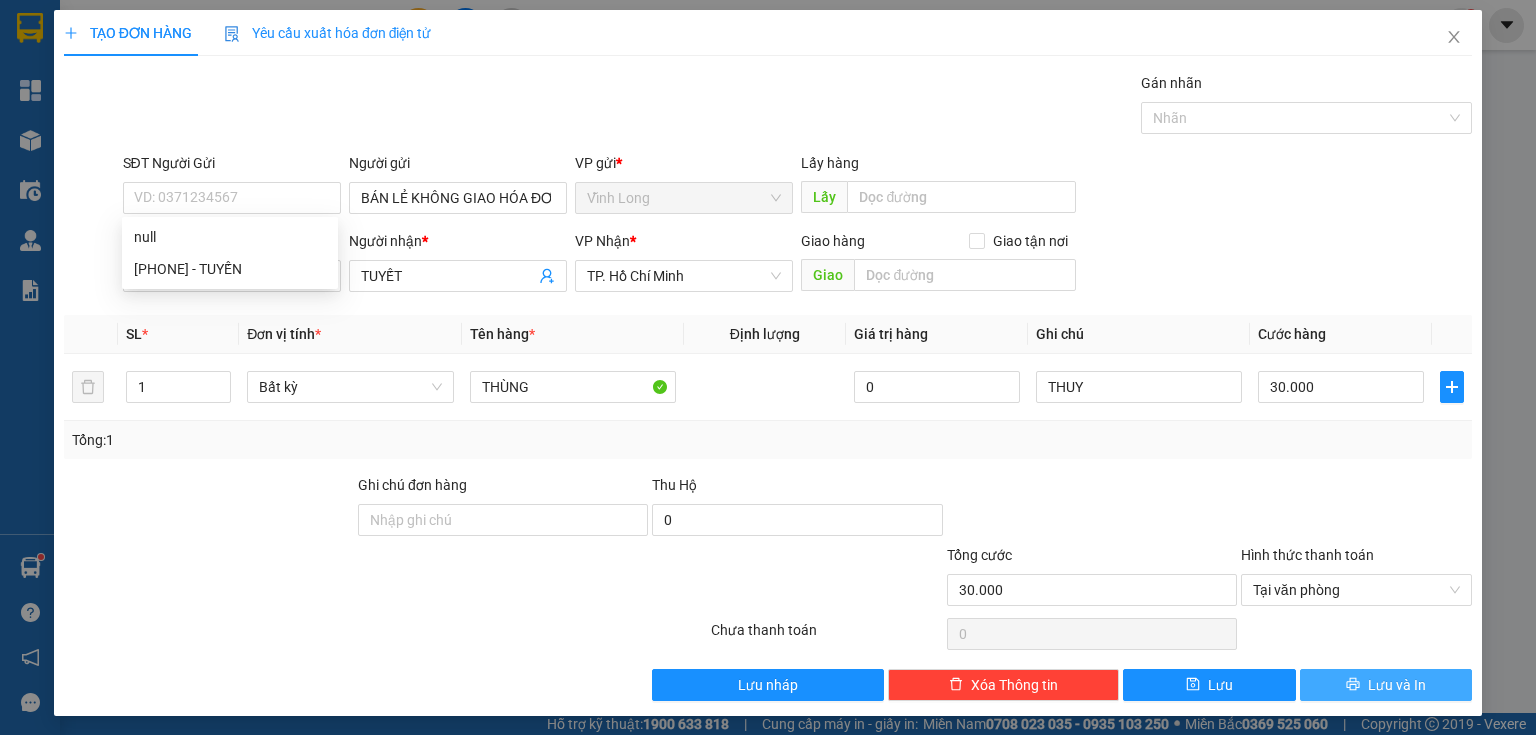 click 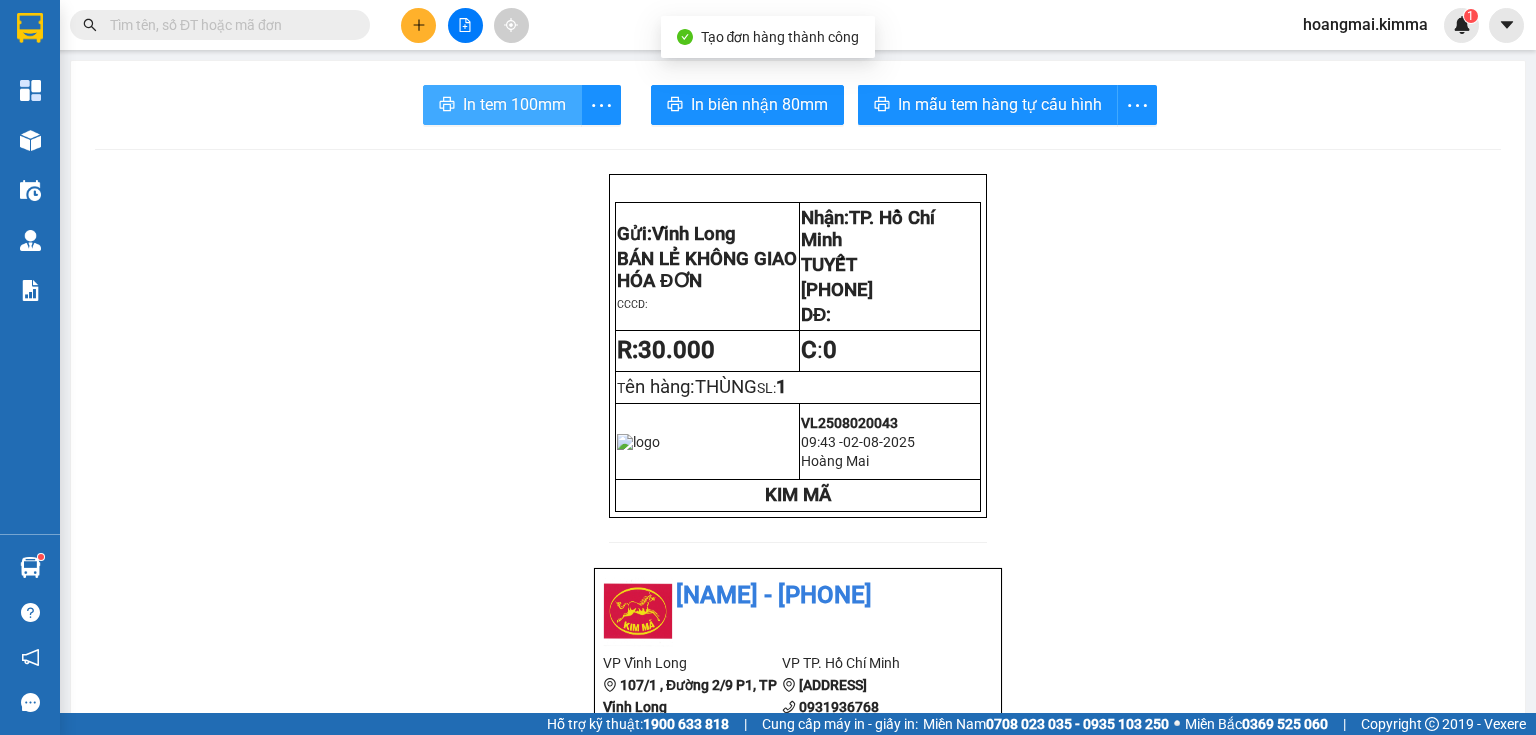 click on "In tem 100mm" at bounding box center (502, 105) 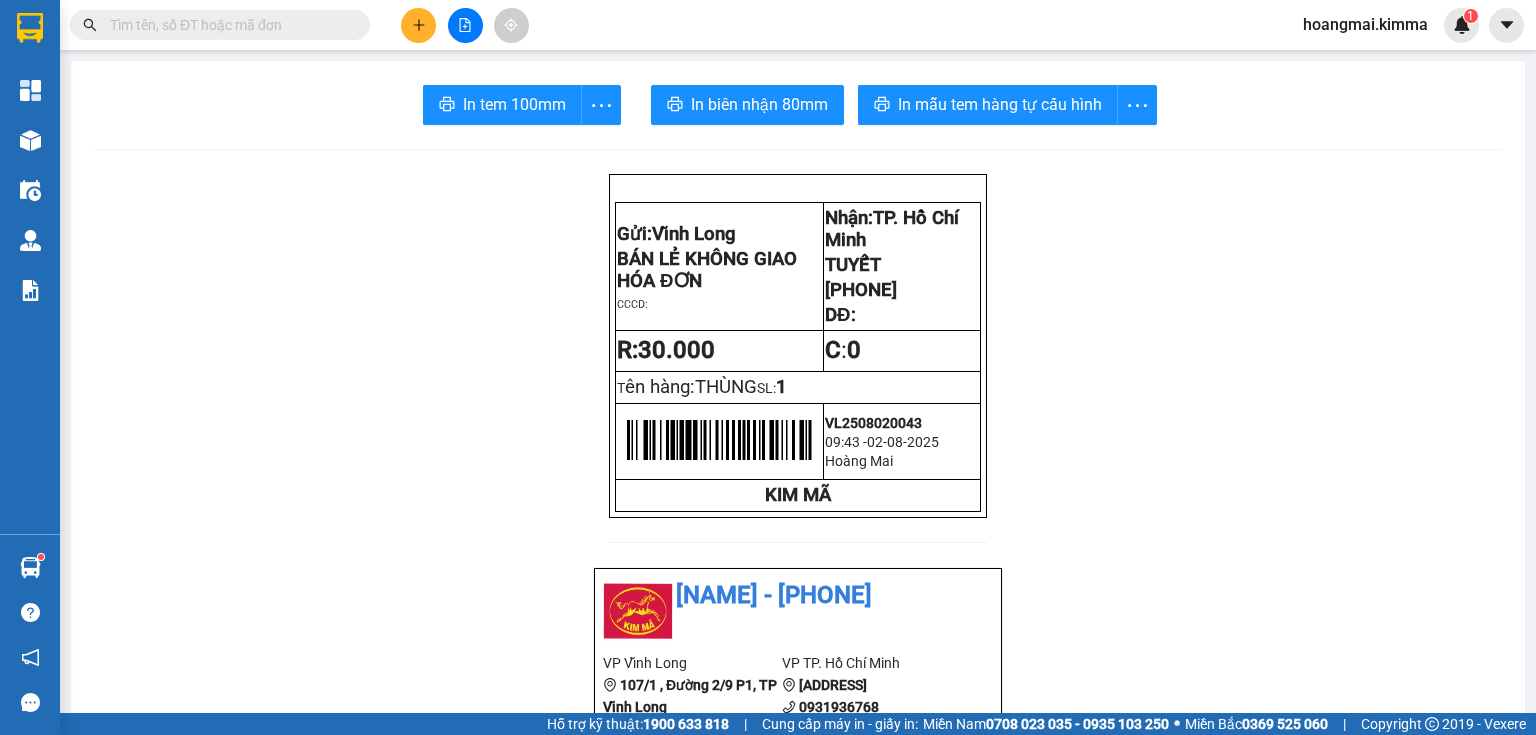 click at bounding box center [228, 25] 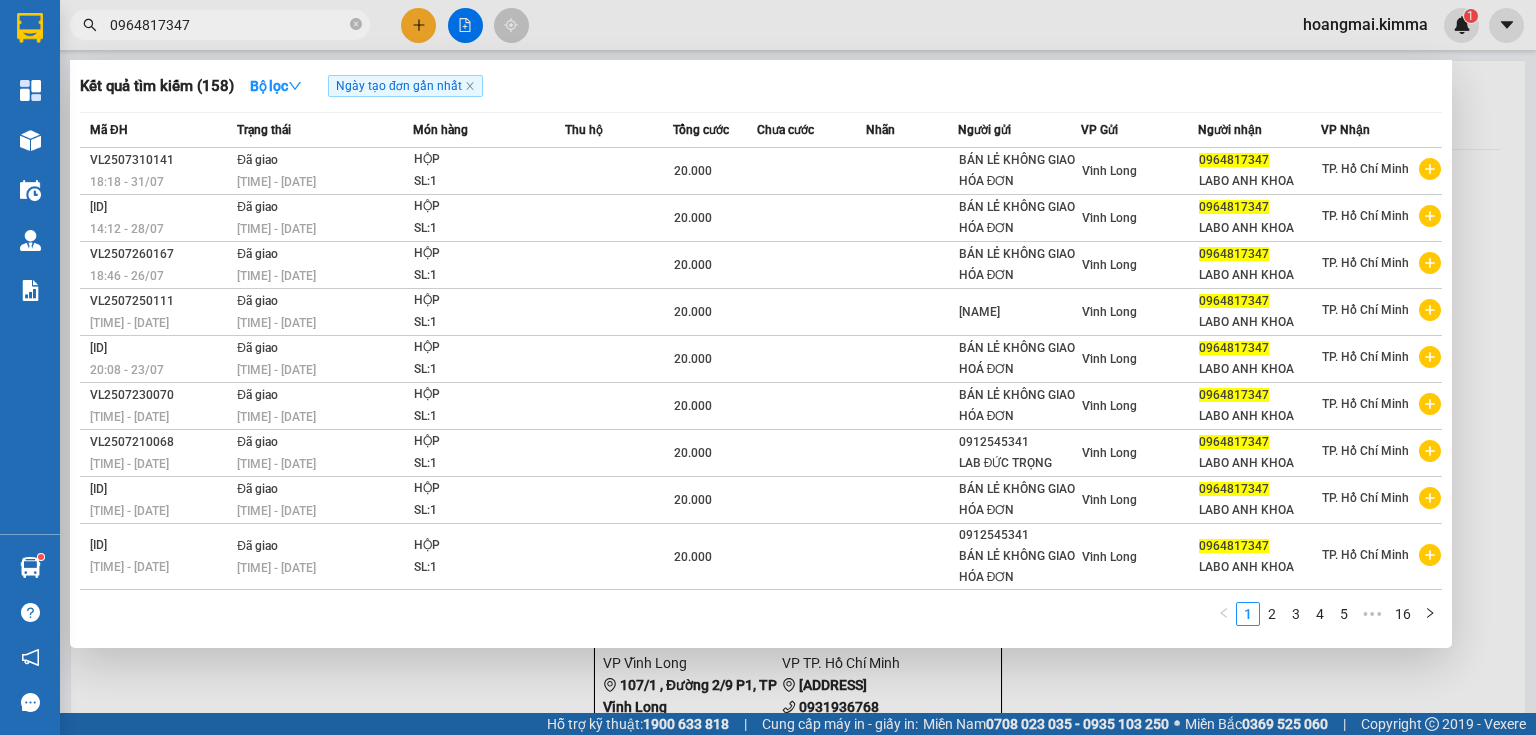 type on "0964817347" 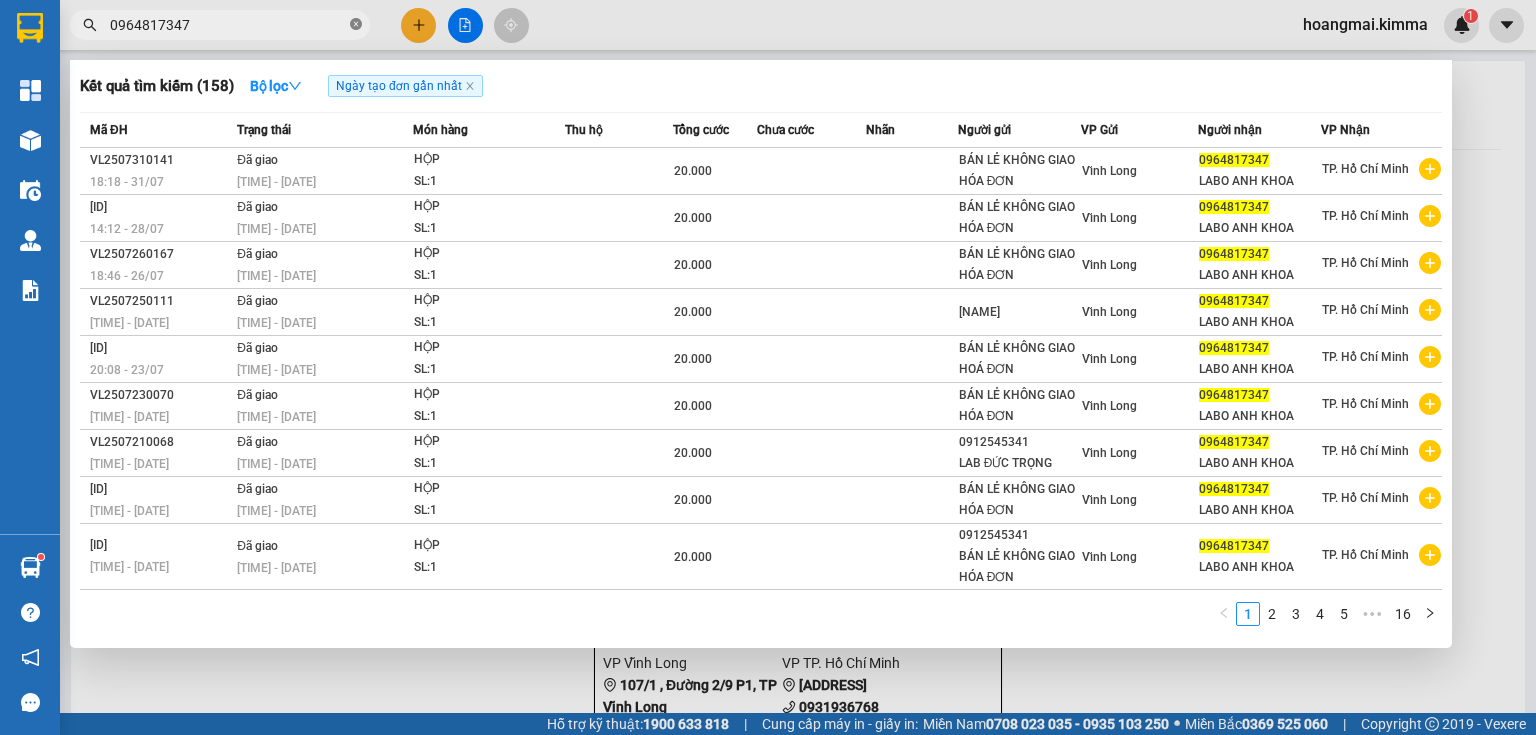 click 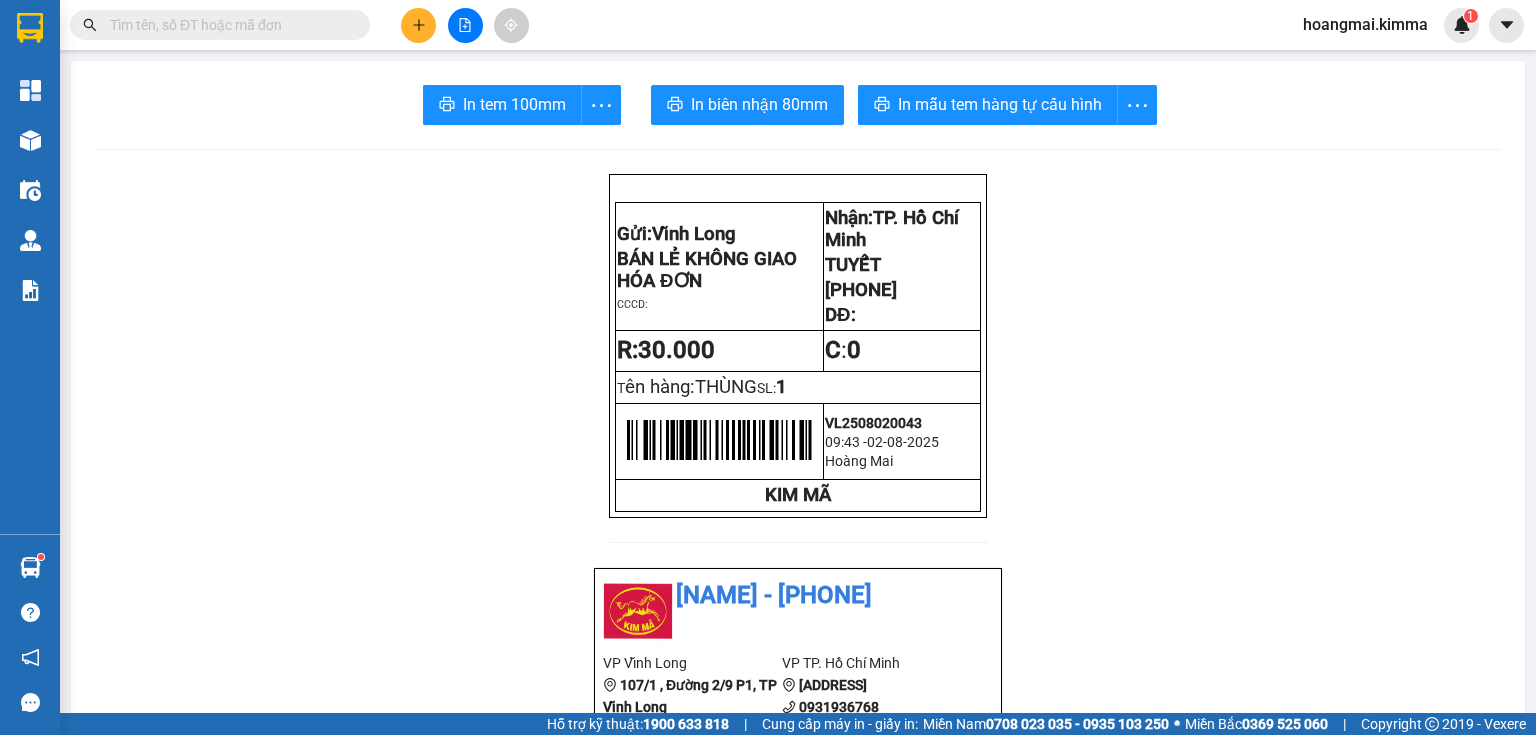 click at bounding box center (465, 25) 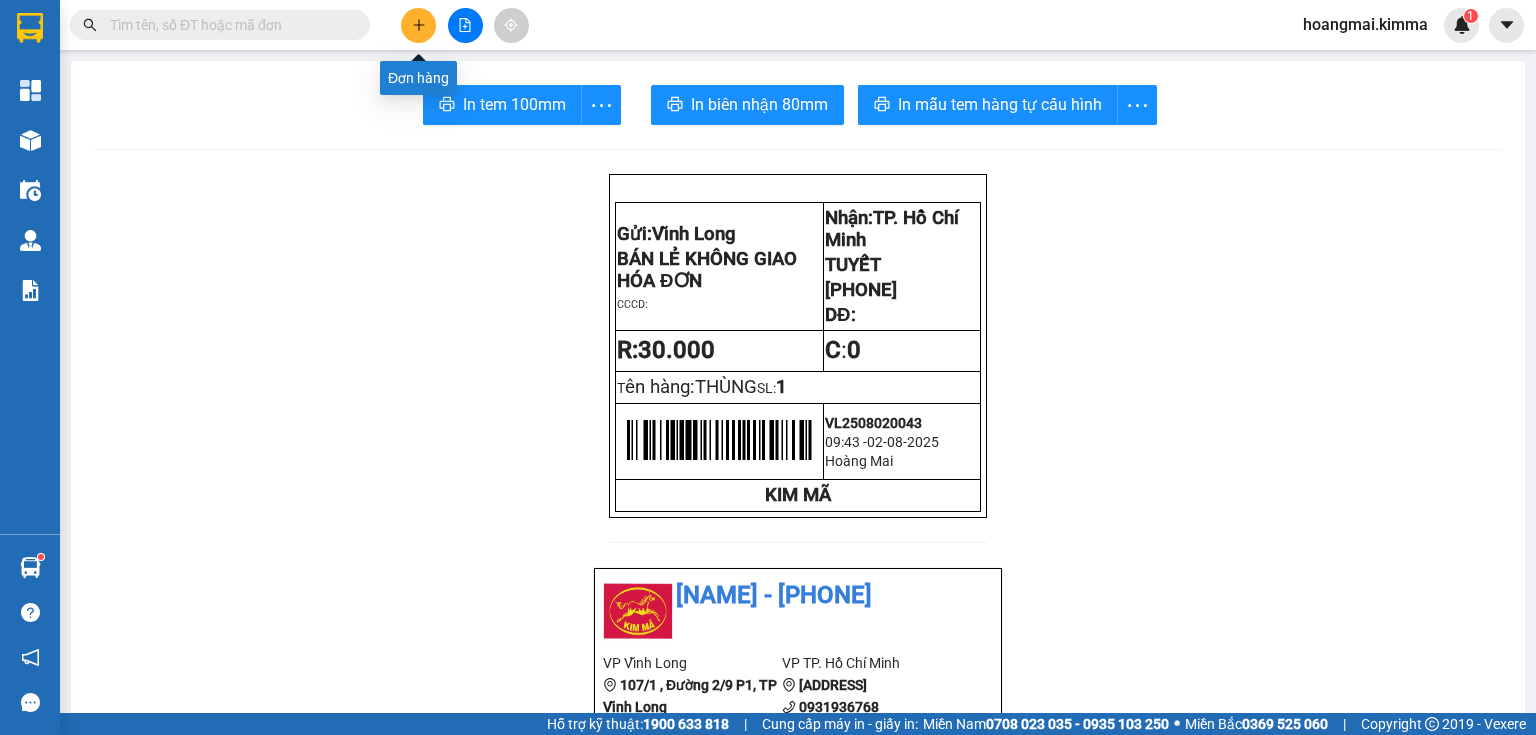 click at bounding box center (418, 25) 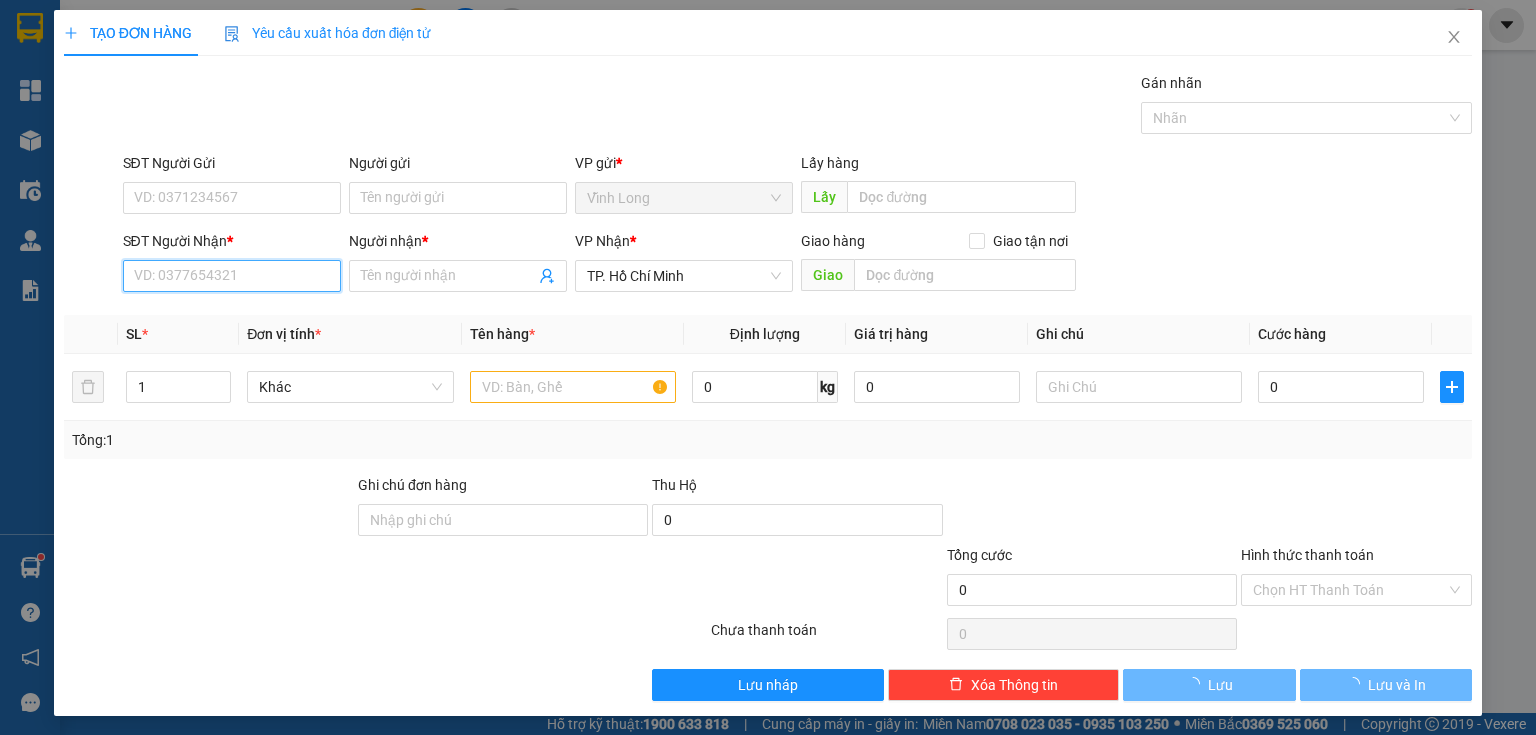click on "SĐT Người Nhận  *" at bounding box center [232, 276] 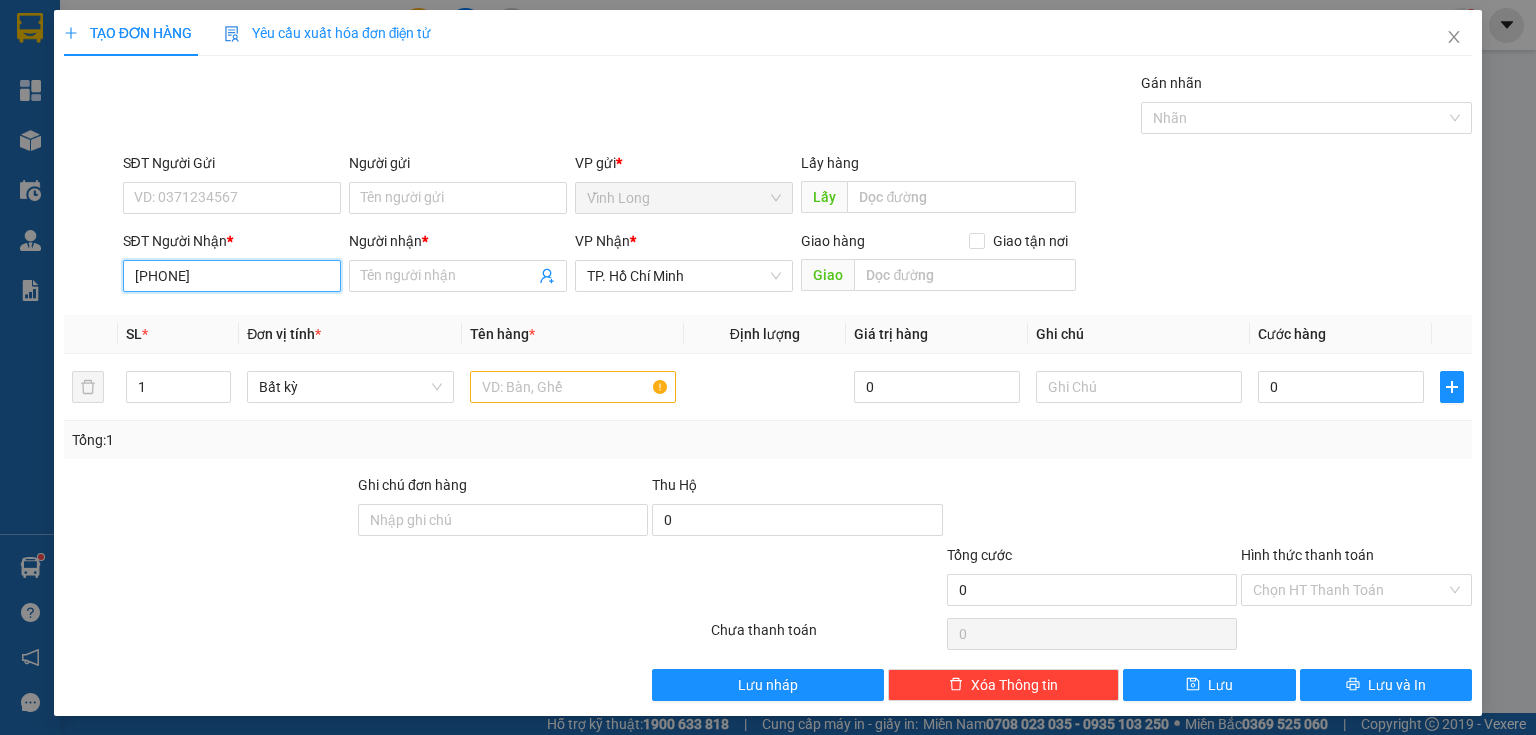 type on "0906835908" 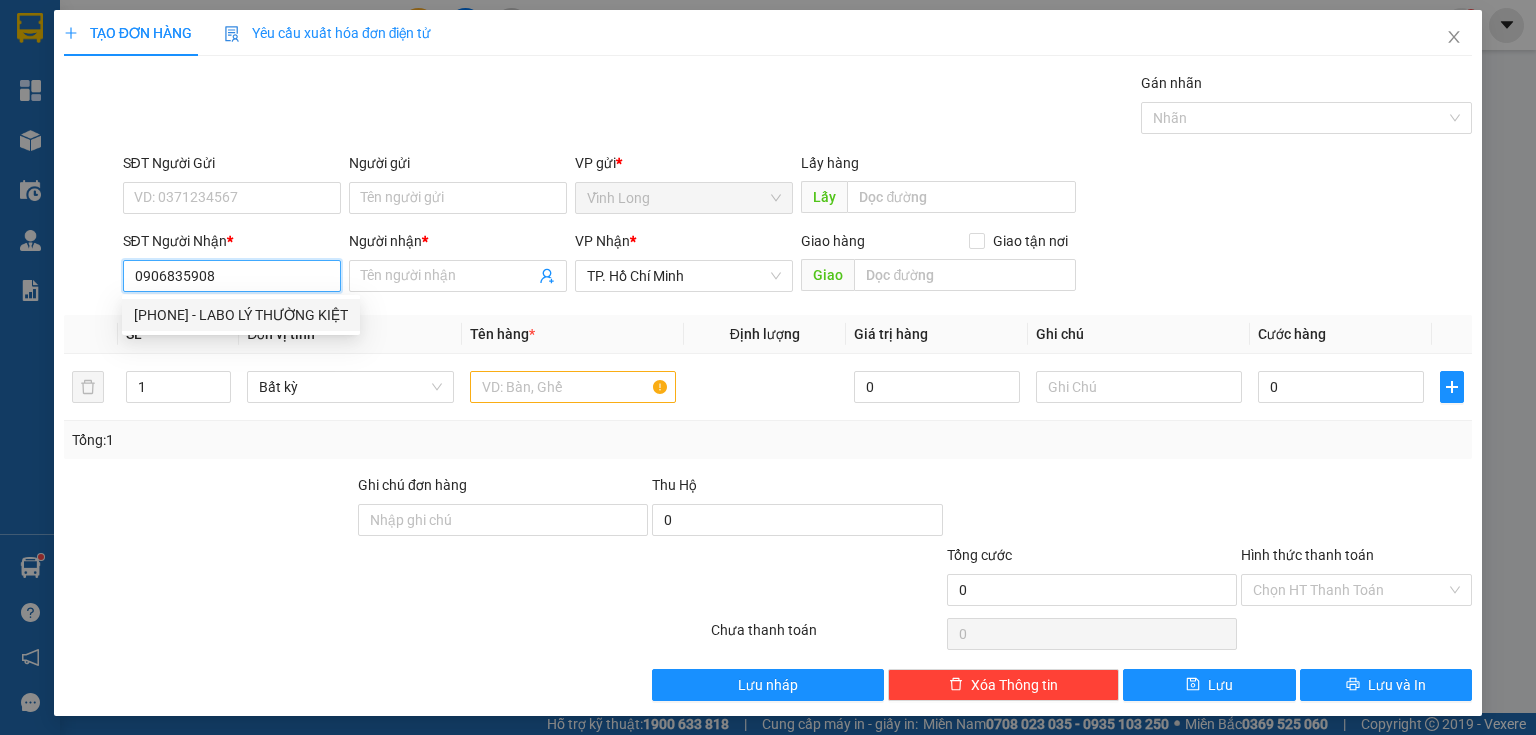 click on "[PHONE] - LABO LÝ THƯỜNG KIỆT" at bounding box center (241, 315) 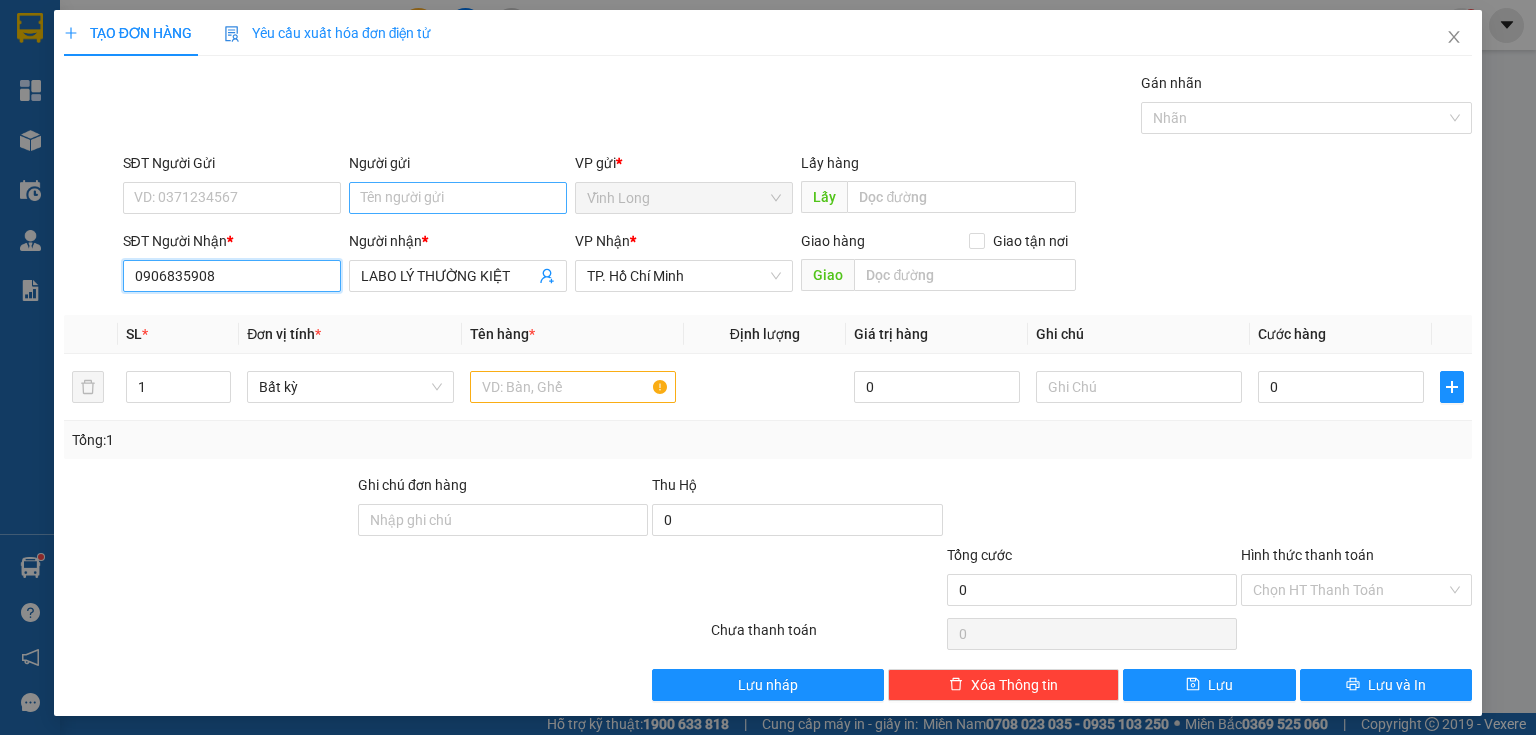 type on "0906835908" 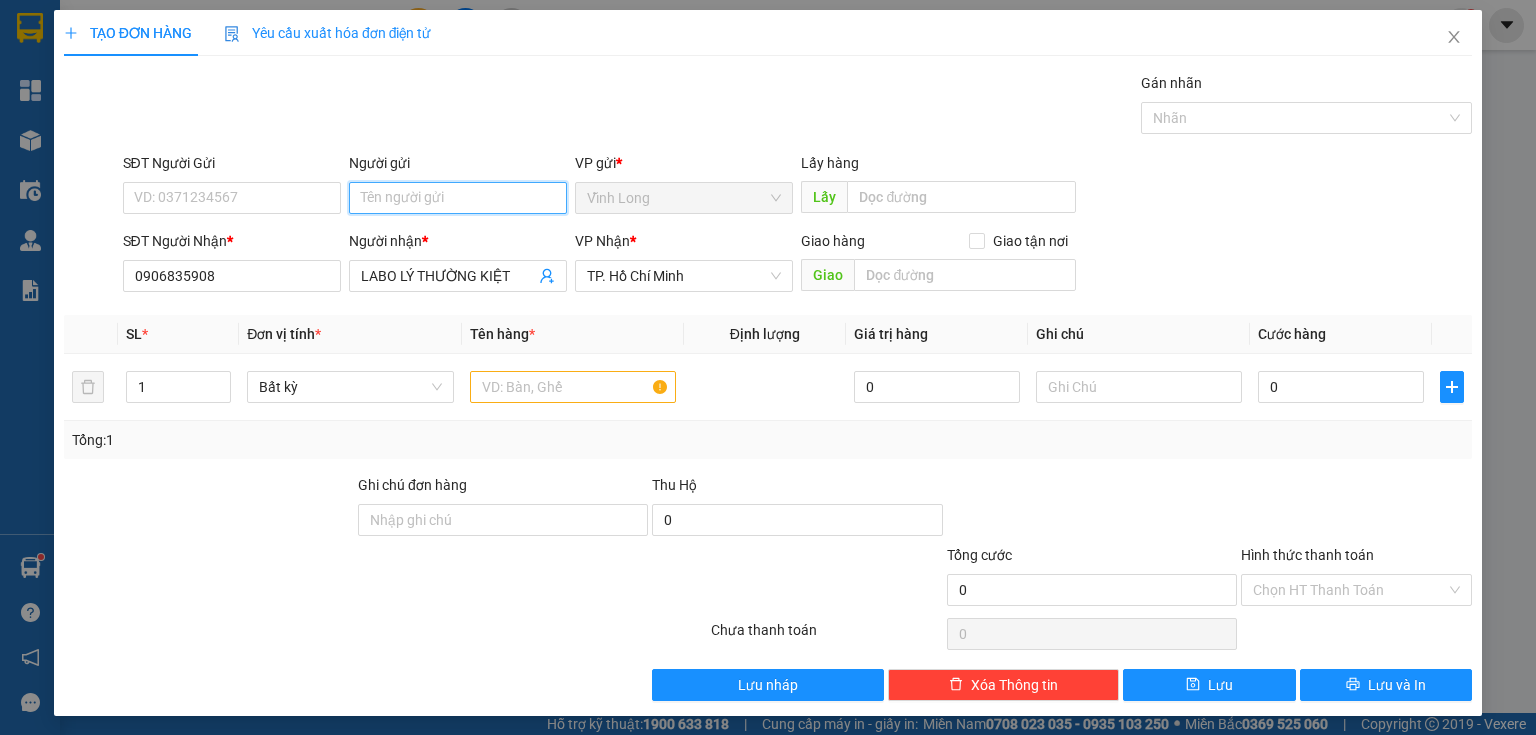click on "Người gửi" at bounding box center (458, 198) 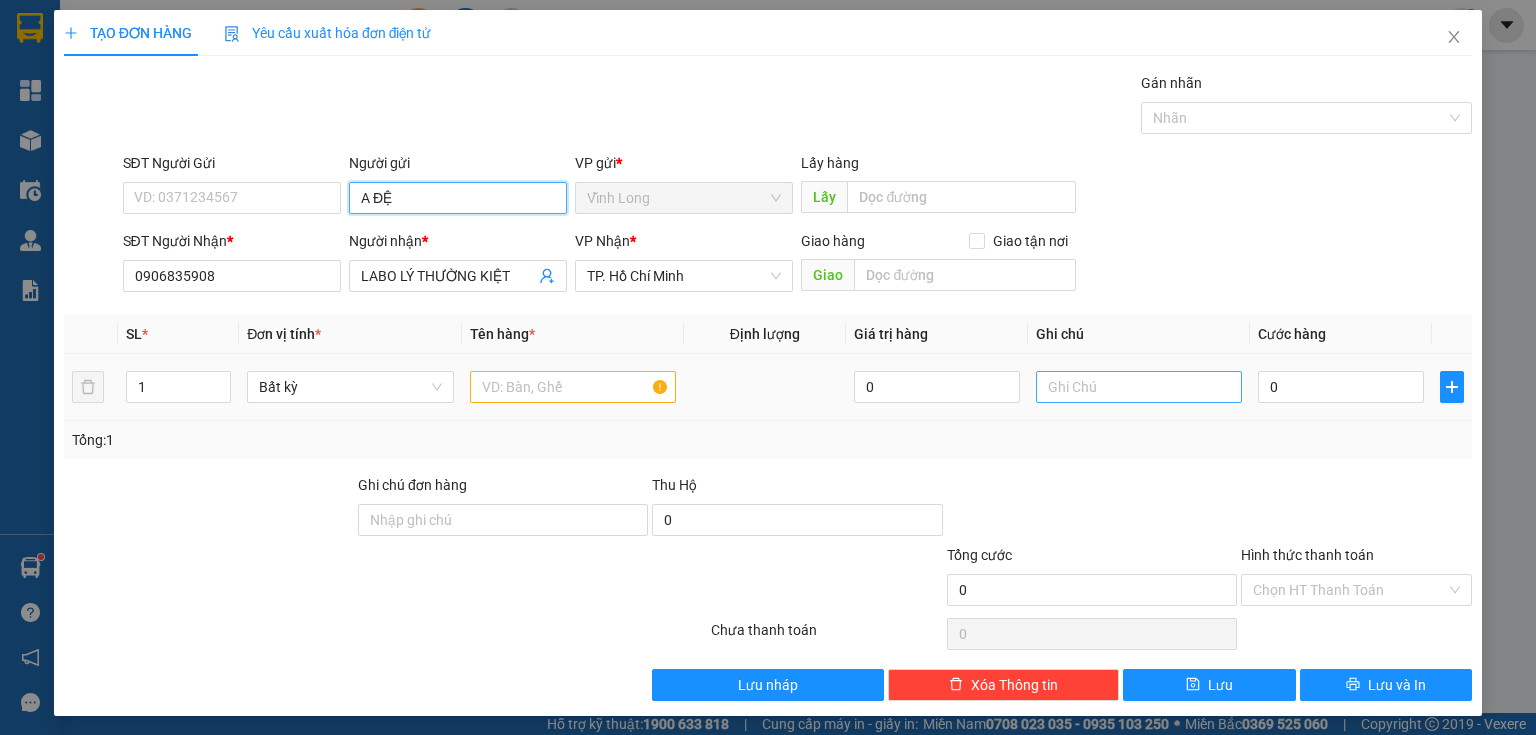 type on "A ĐỆ" 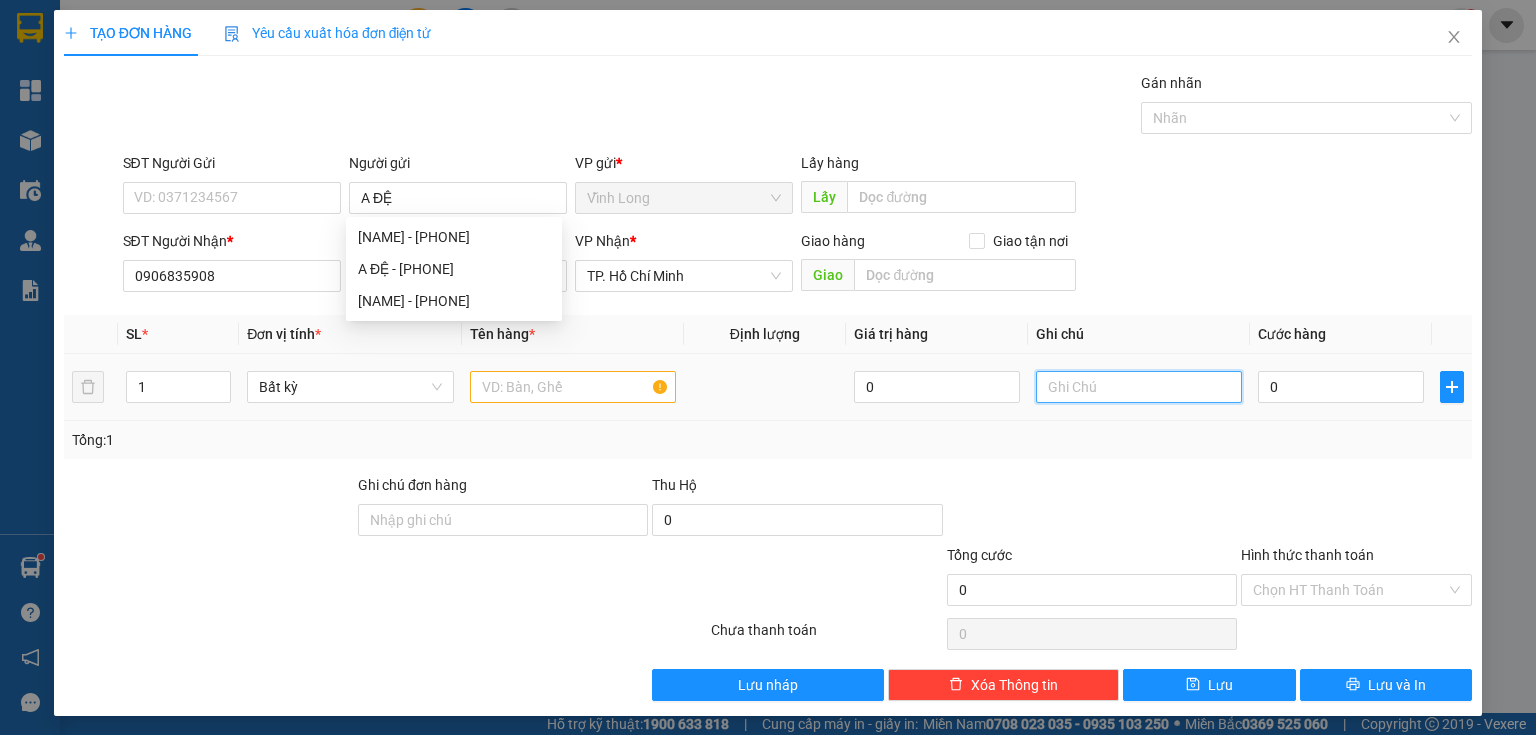 click at bounding box center [1139, 387] 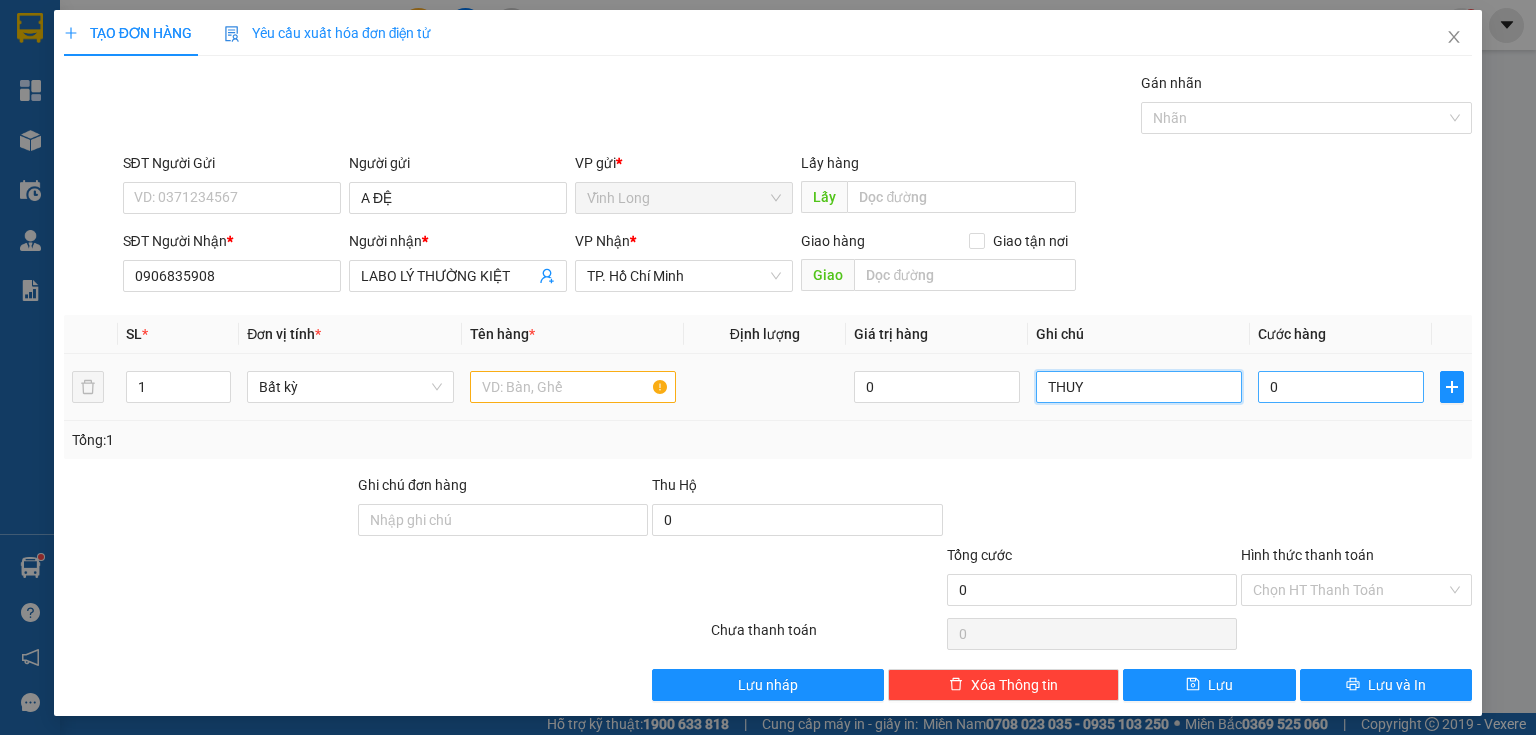 type on "THUY" 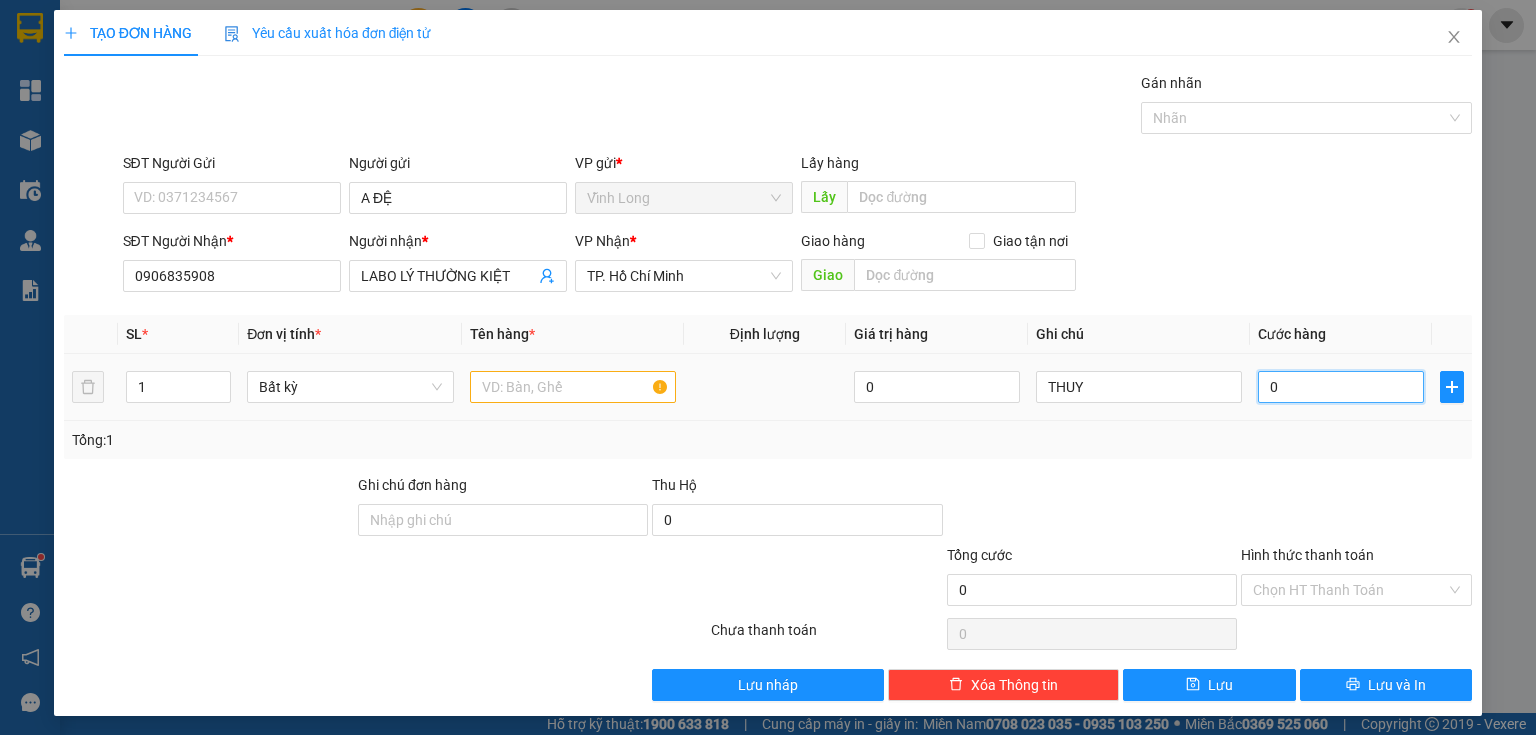 click on "0" at bounding box center (1341, 387) 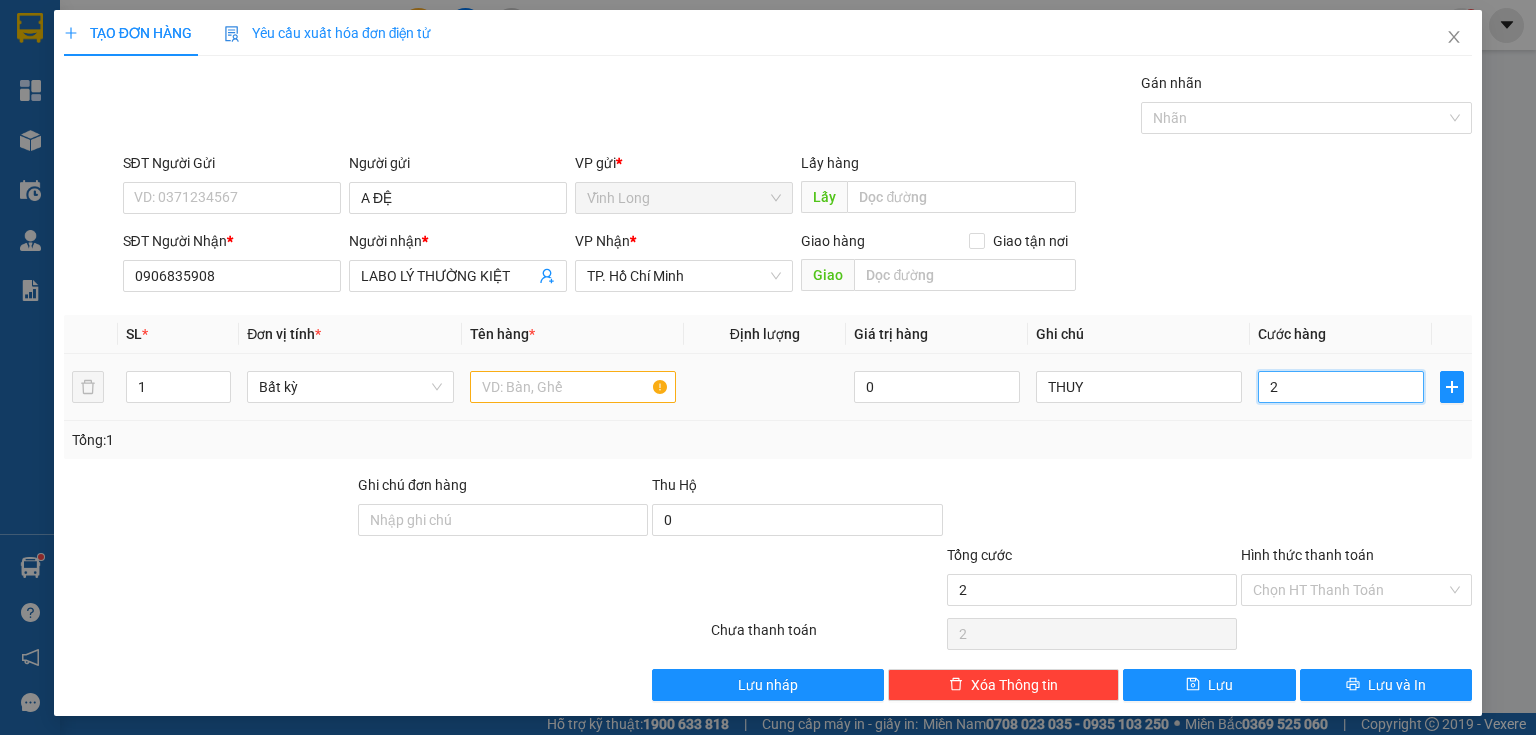 type on "20" 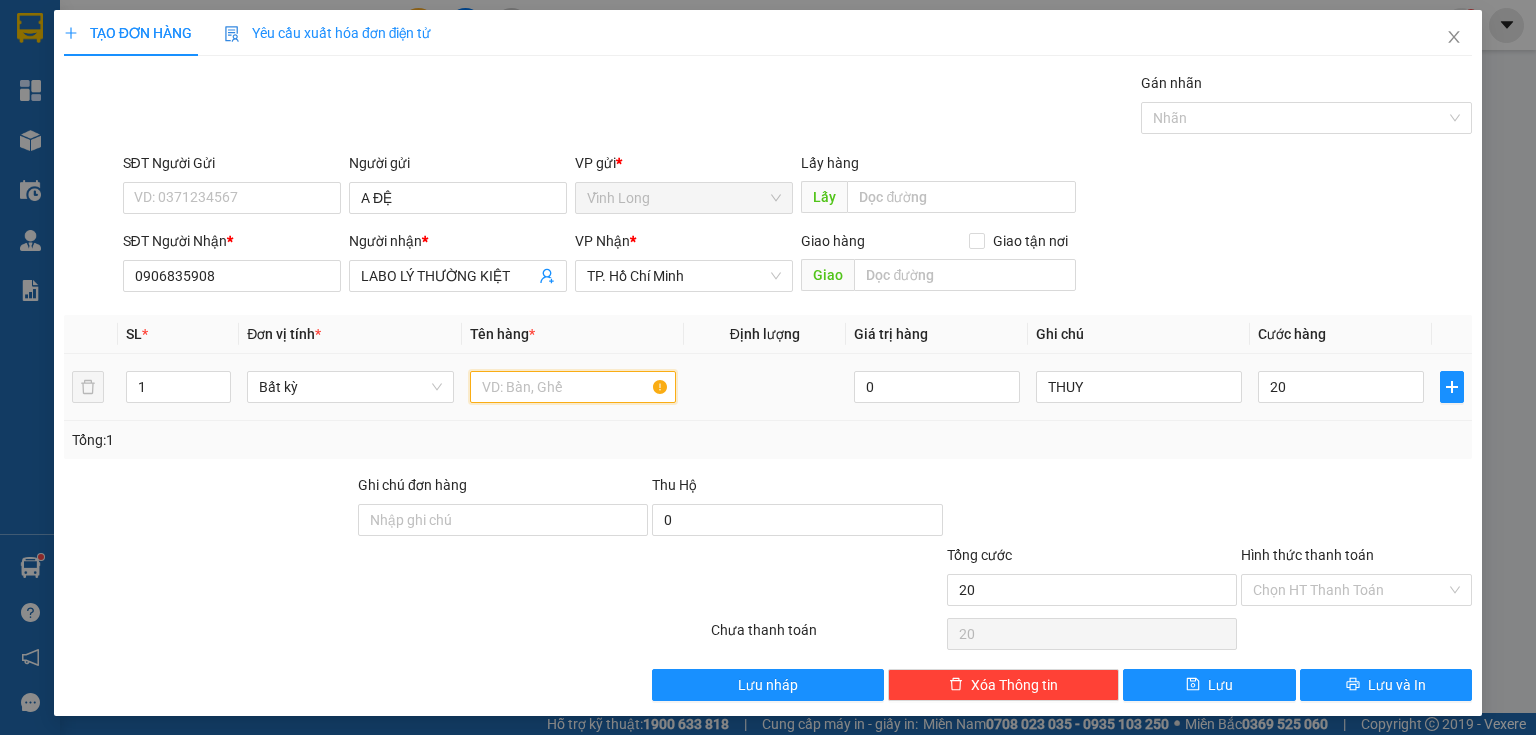 type on "20.000" 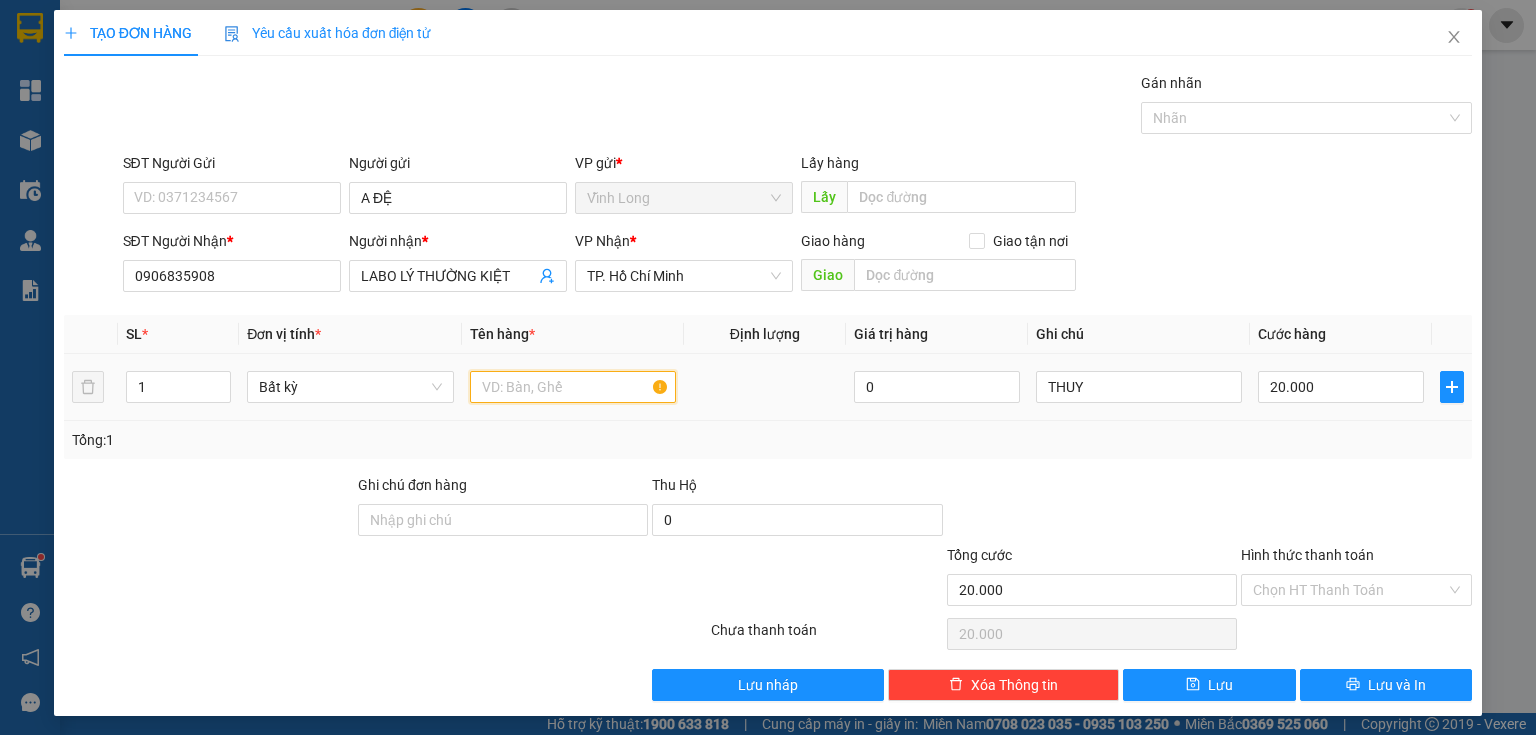 click at bounding box center (573, 387) 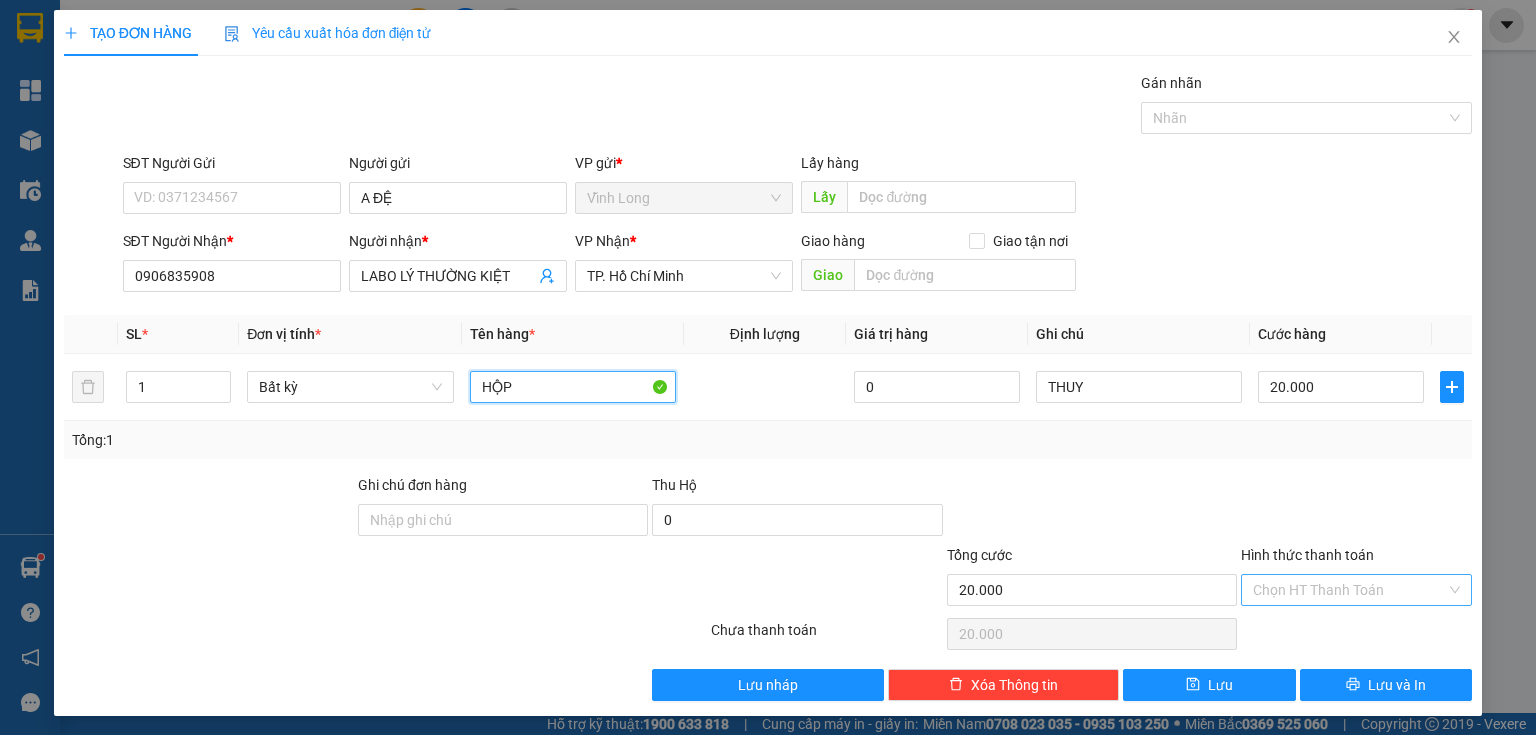 type on "HỘP" 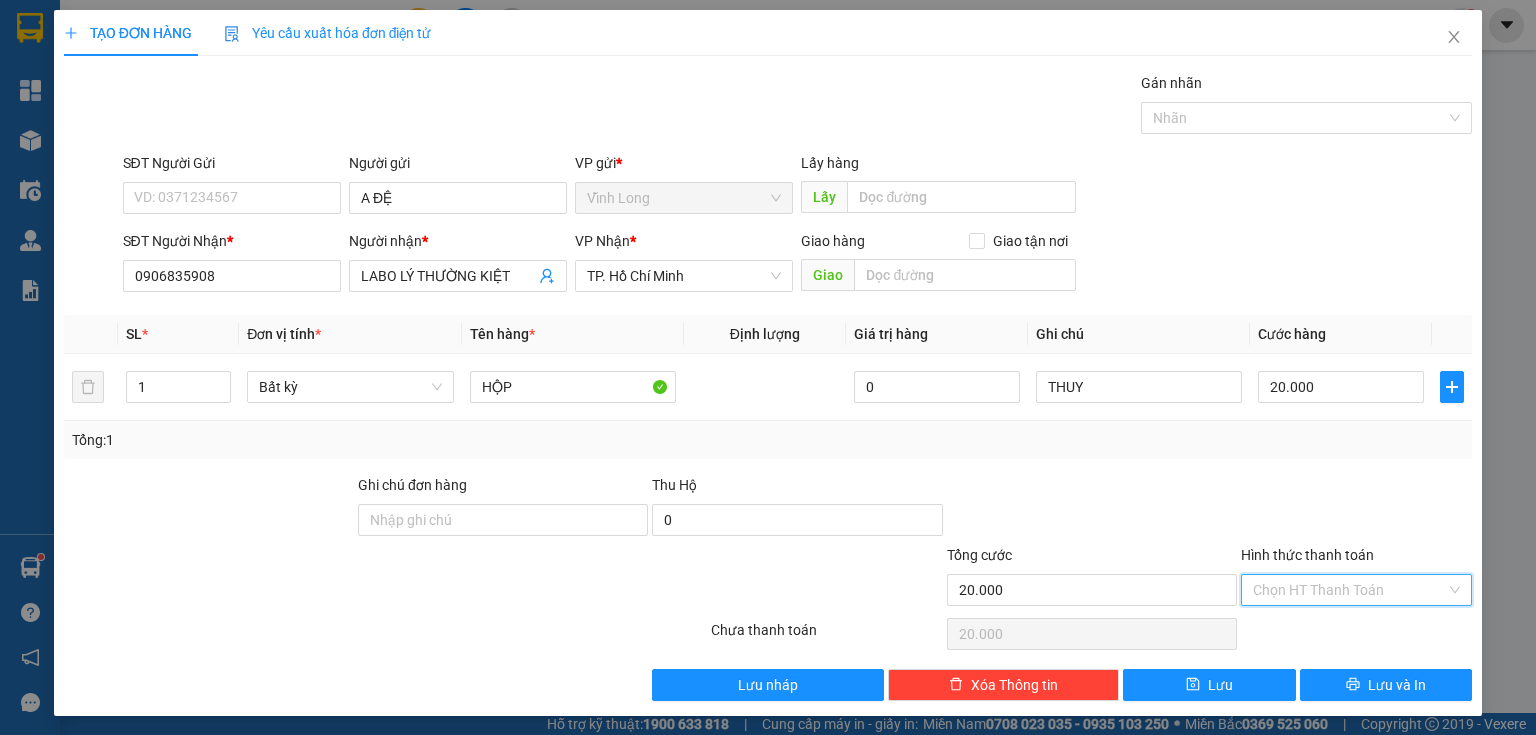 click on "Hình thức thanh toán" at bounding box center [1349, 590] 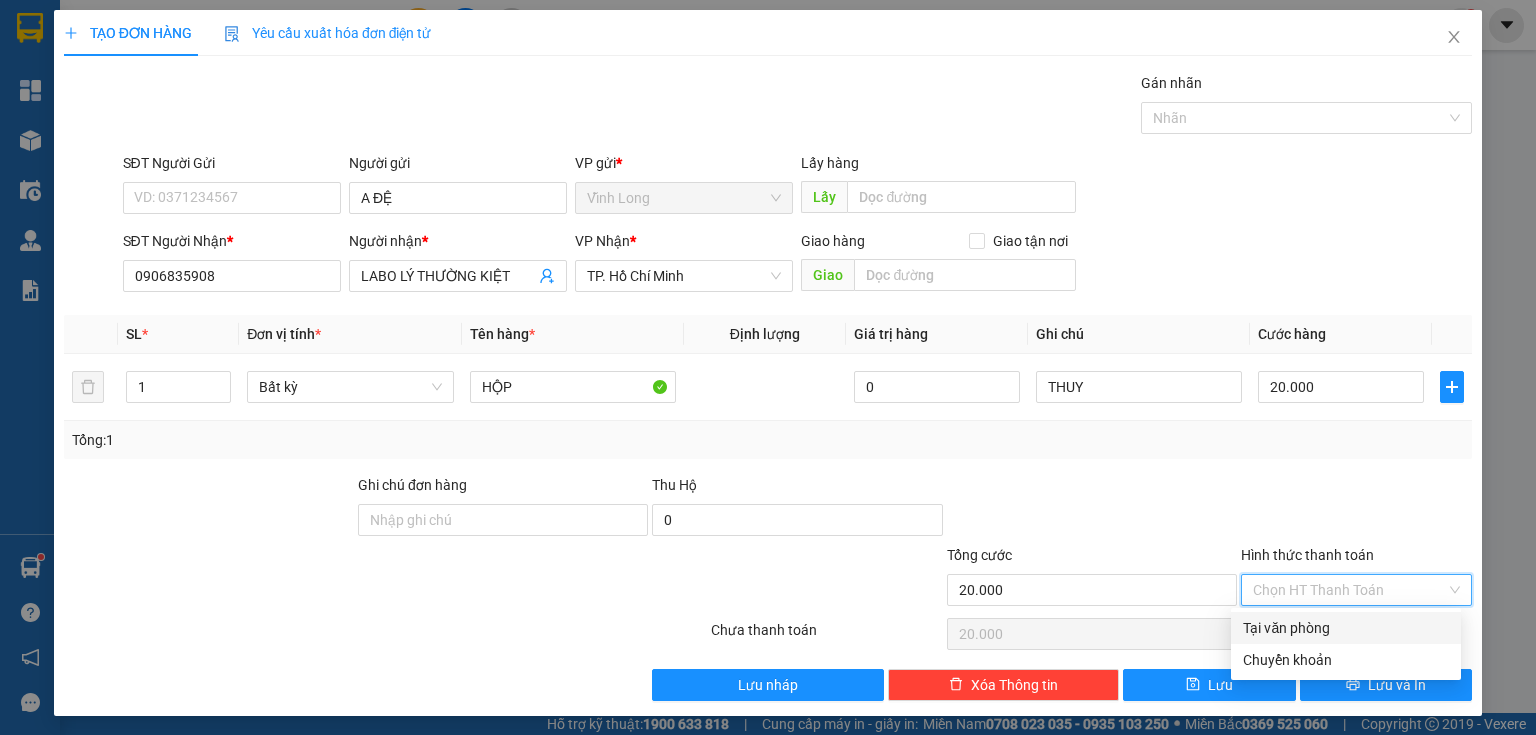 click on "Tại văn phòng" at bounding box center [1346, 628] 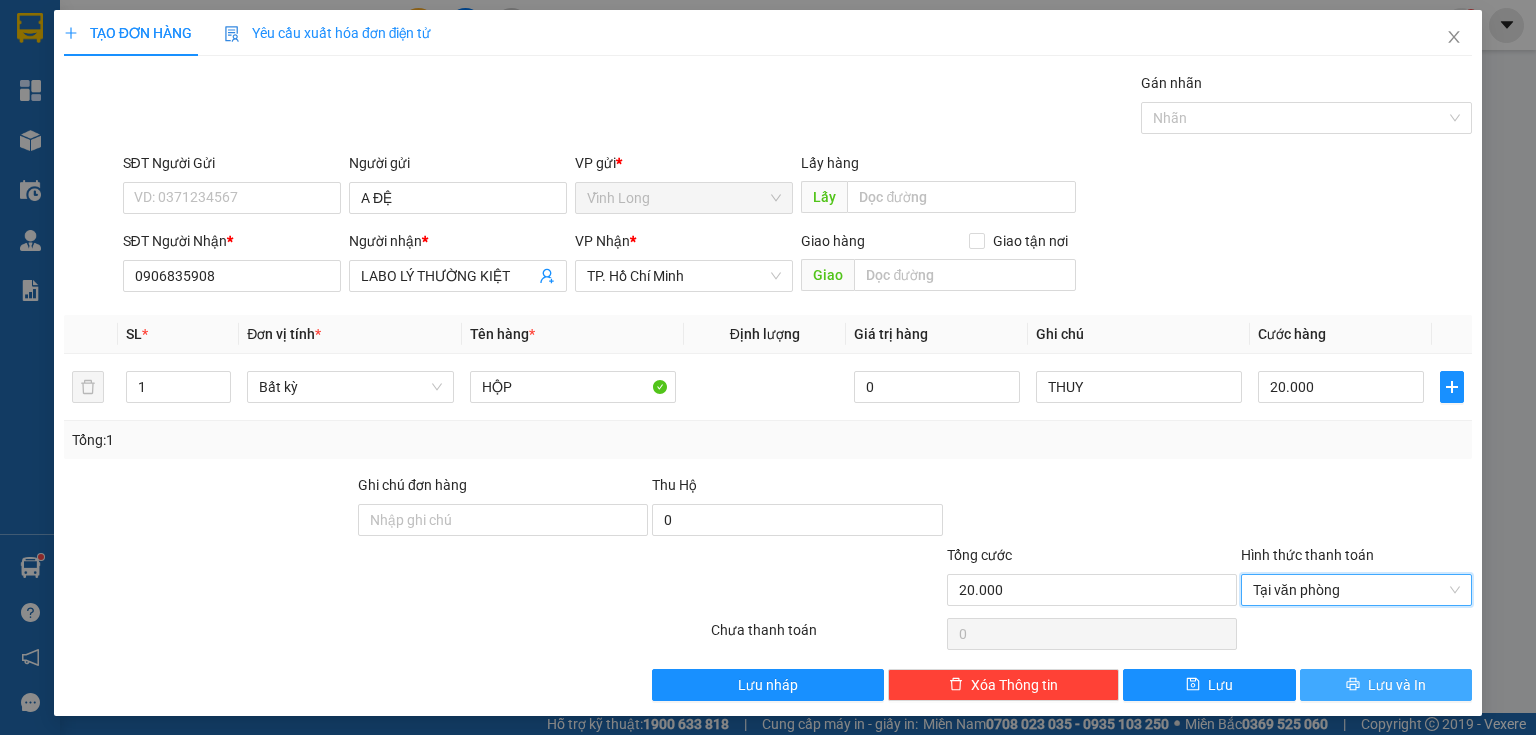 click 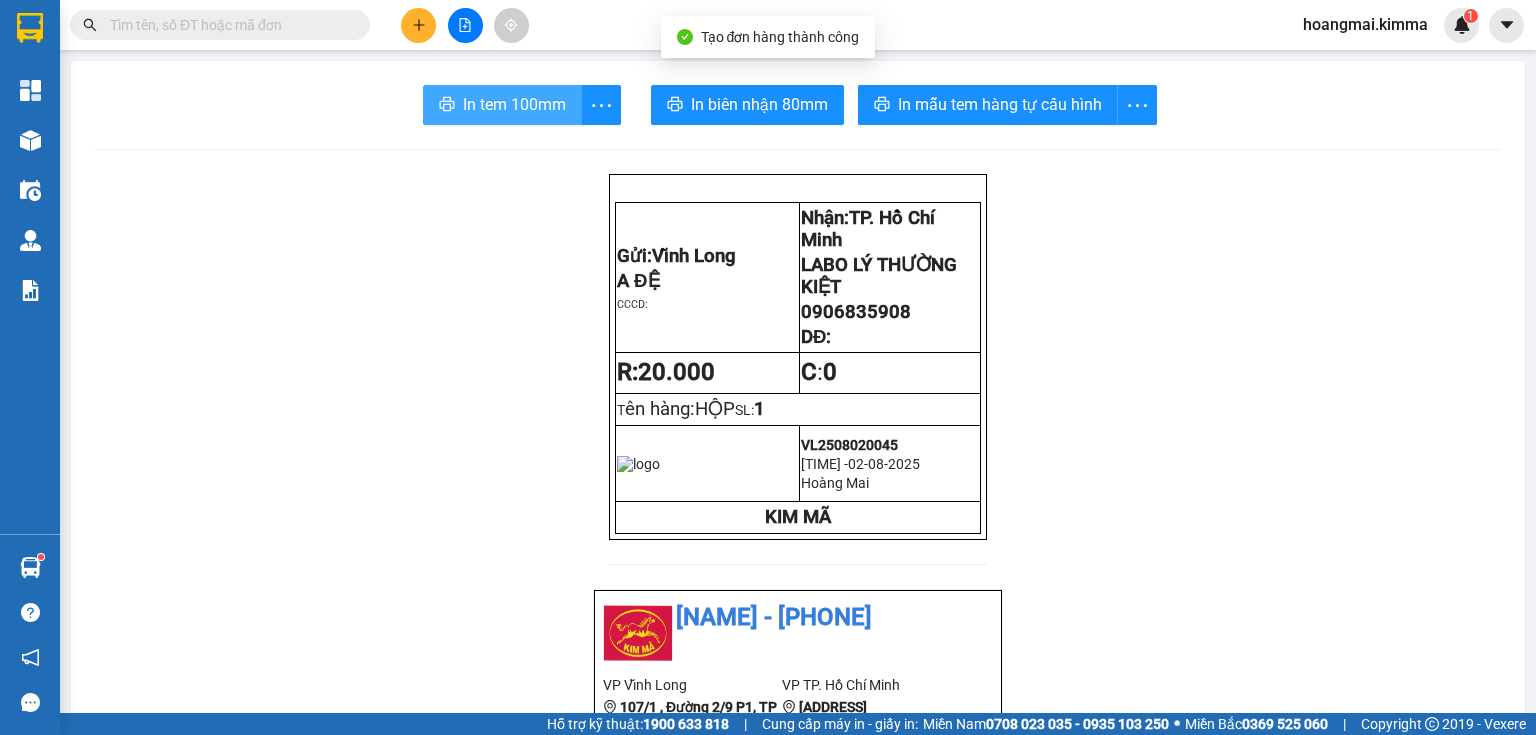 click on "In tem 100mm" at bounding box center [514, 104] 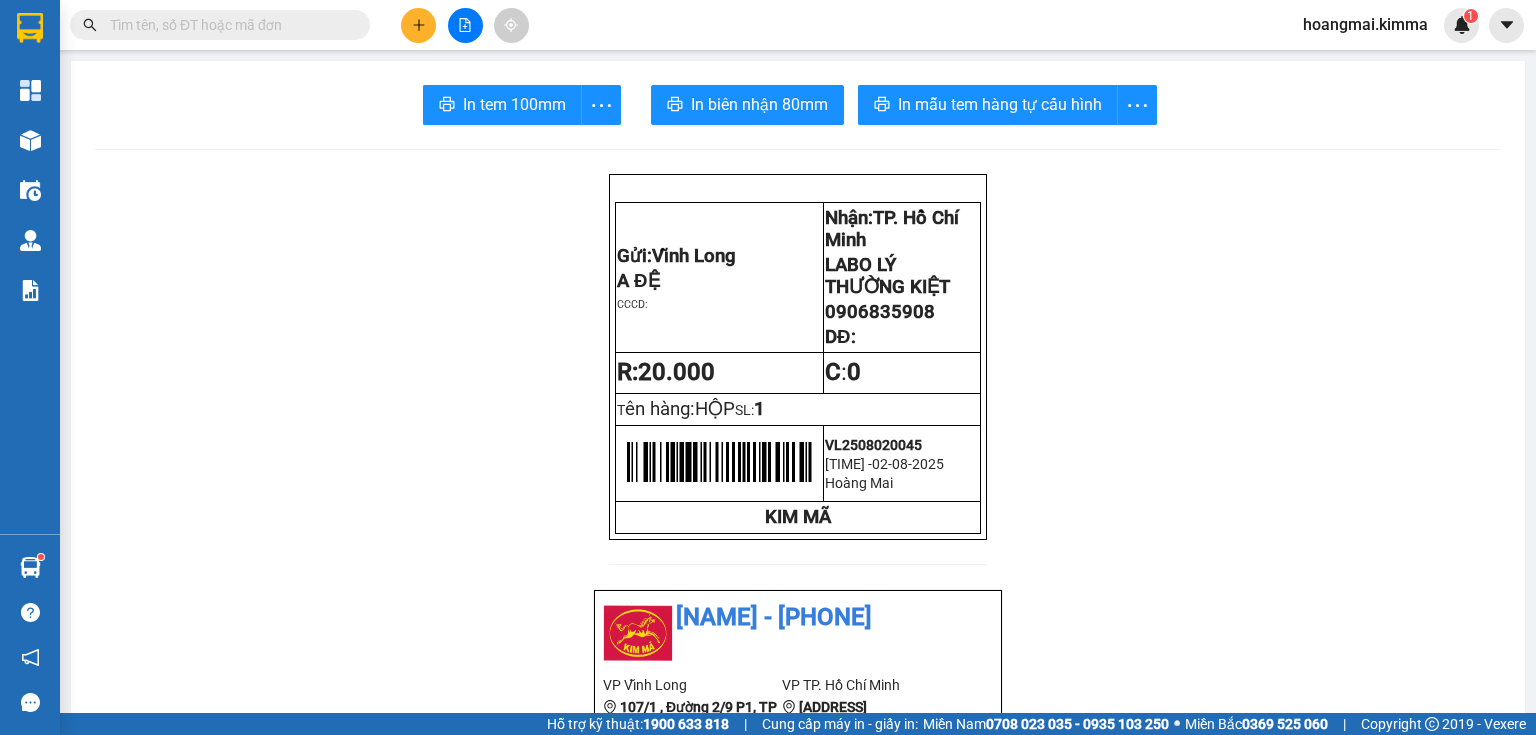 click at bounding box center (418, 25) 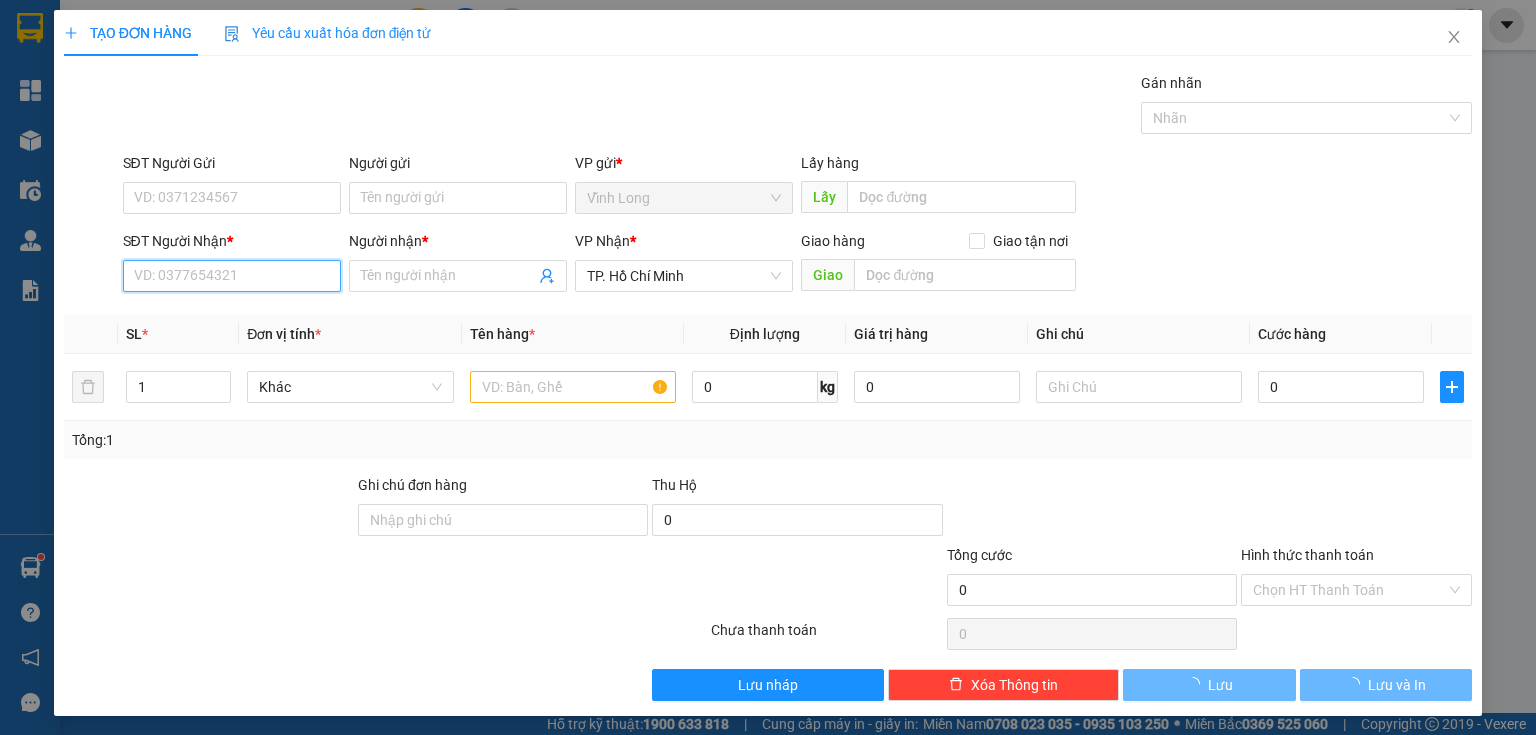 drag, startPoint x: 264, startPoint y: 282, endPoint x: 1400, endPoint y: 196, distance: 1139.2506 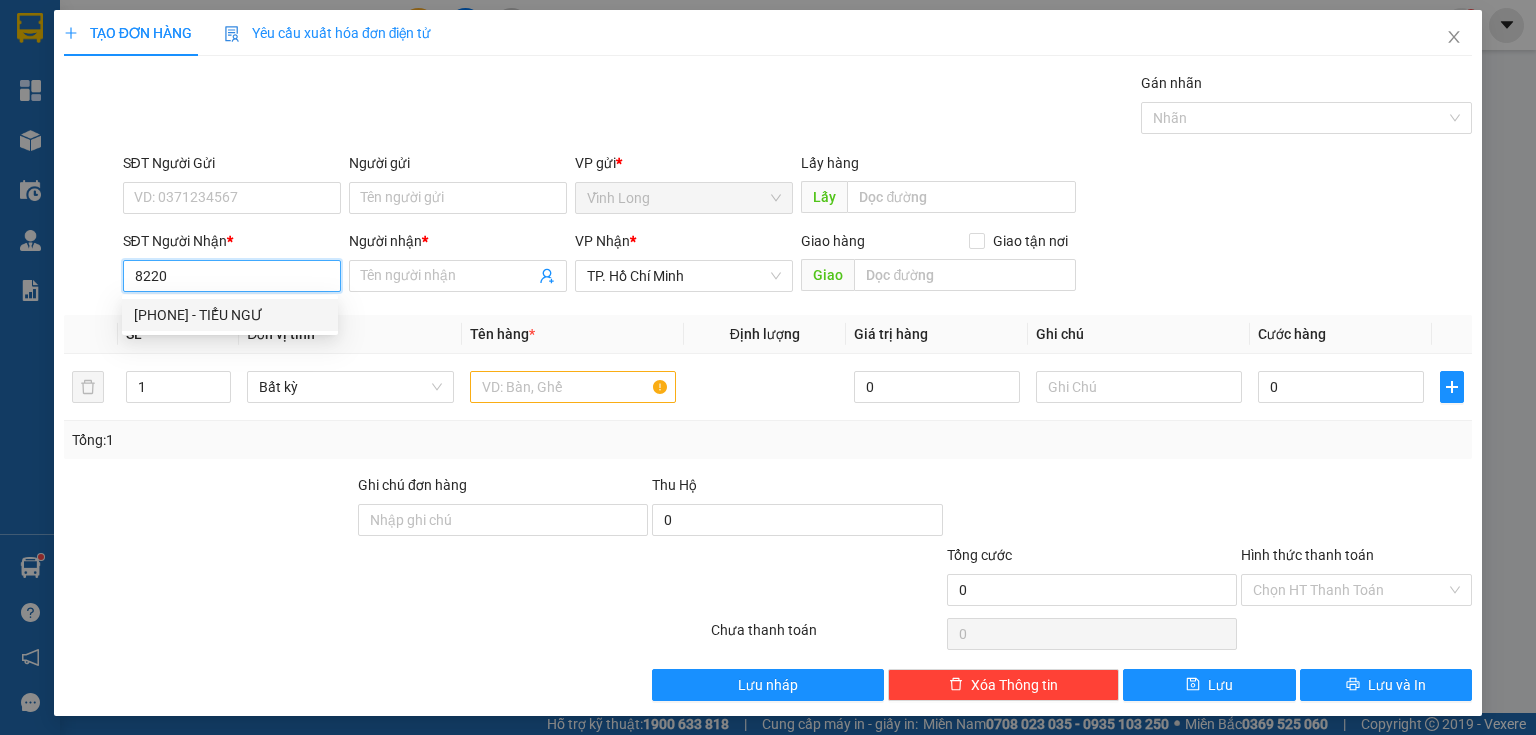 click on "[PHONE] - TIỂU NGƯ" at bounding box center [230, 315] 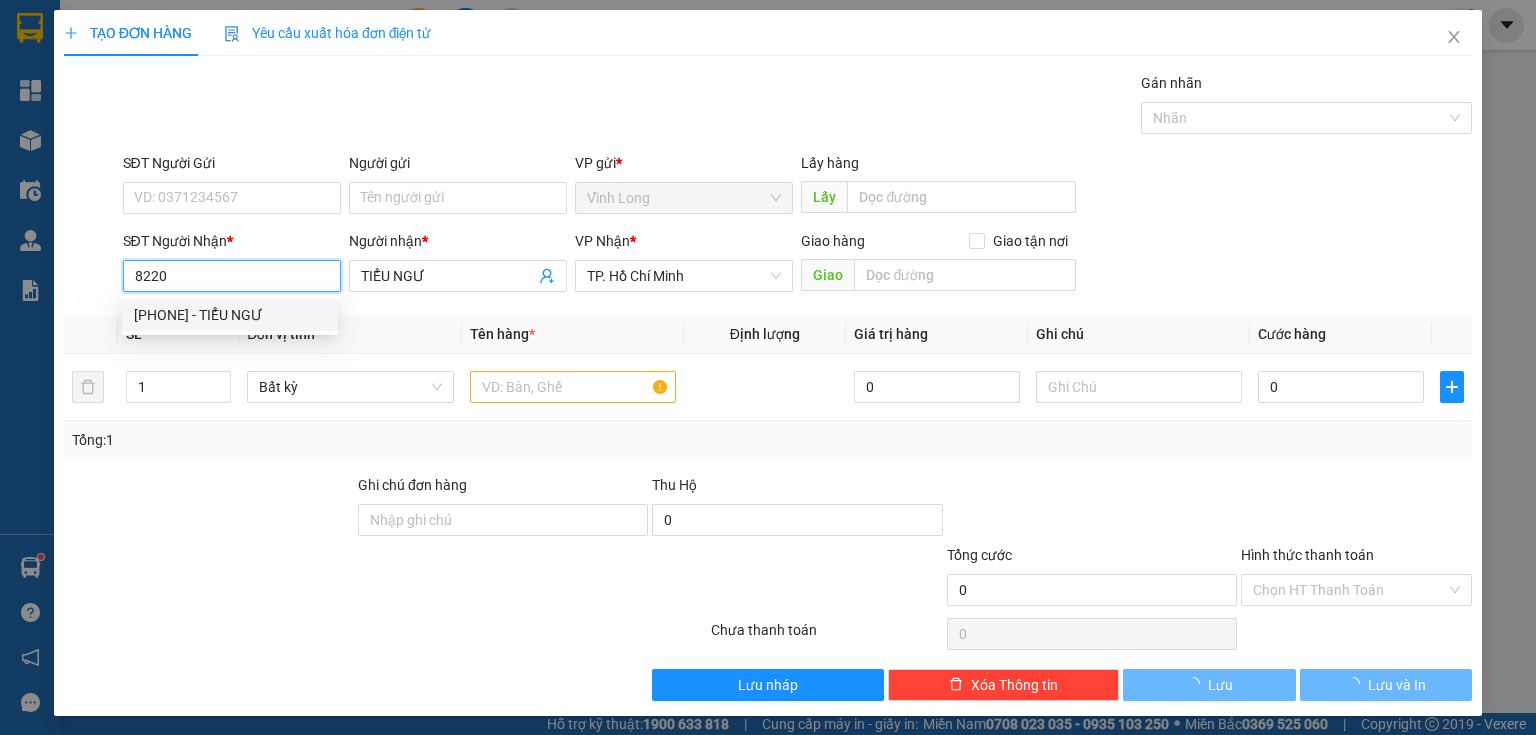 type on "0792318220" 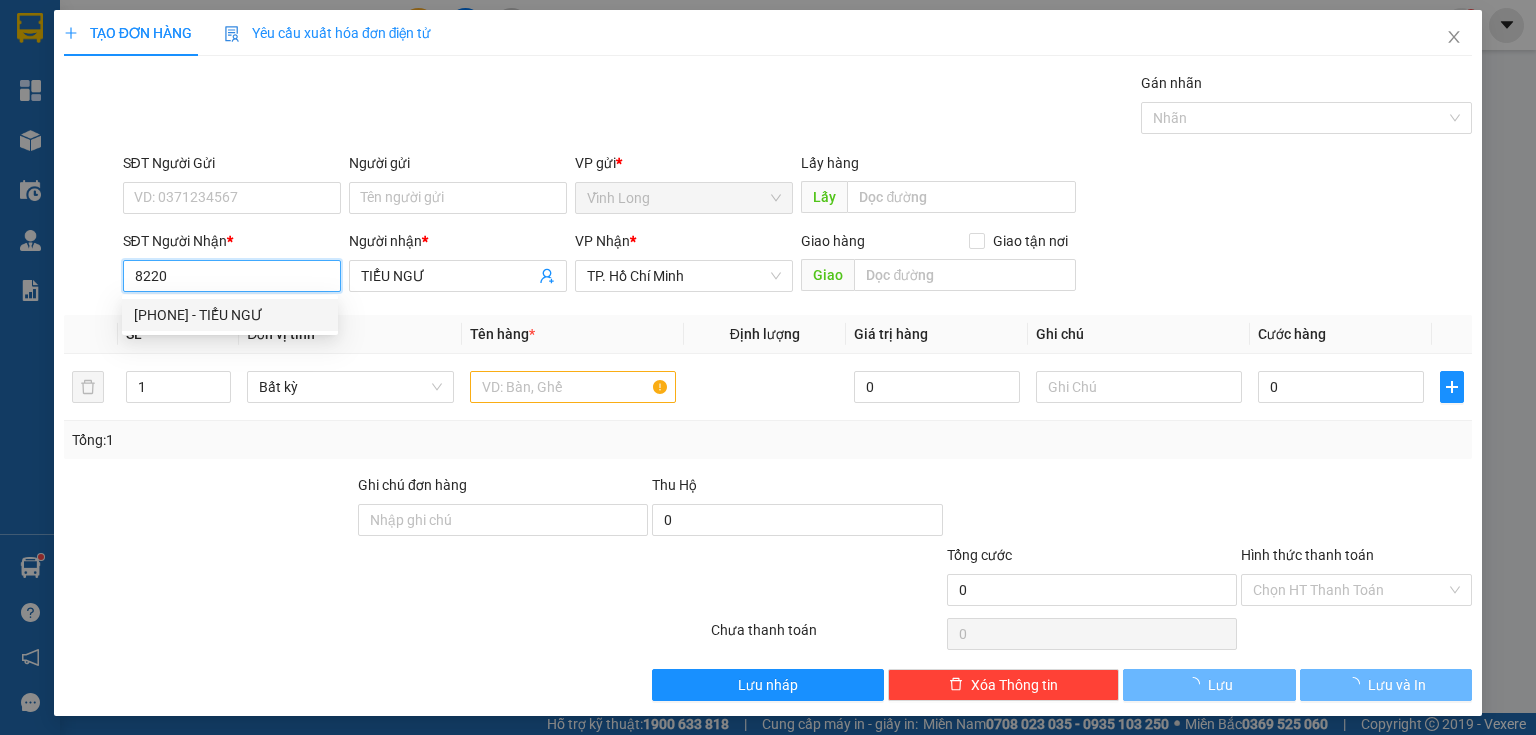 type on "TIỂU NGƯ" 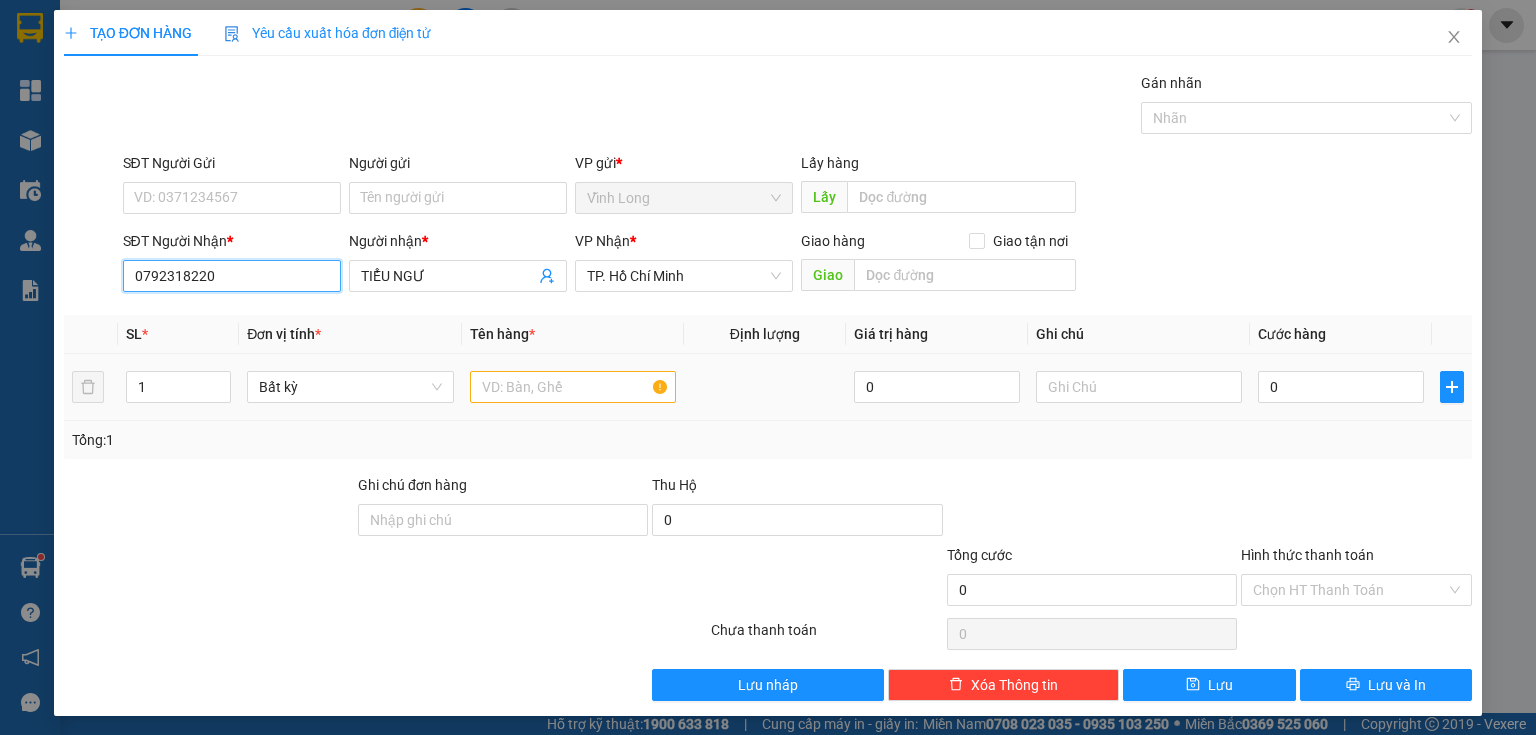 type on "0792318220" 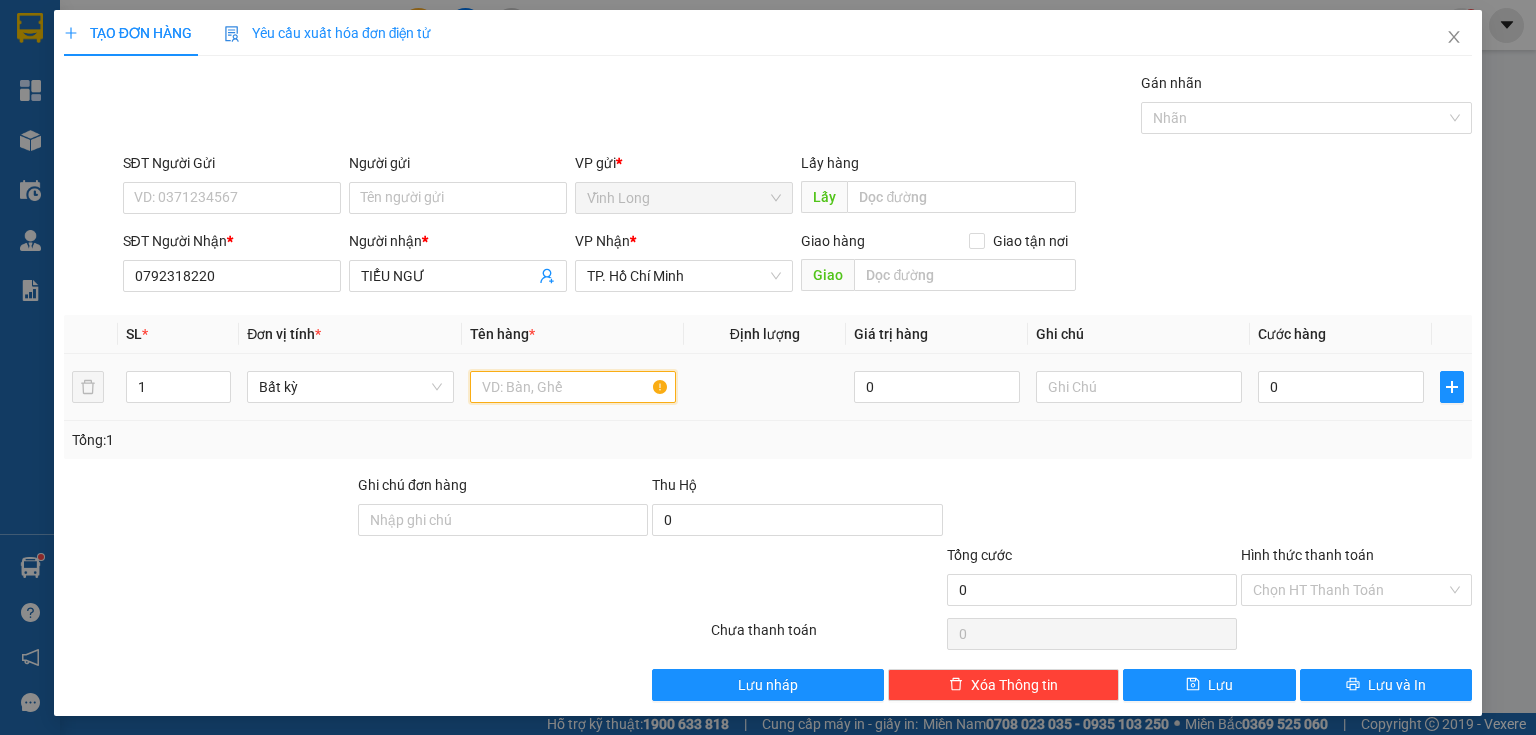 click at bounding box center [573, 387] 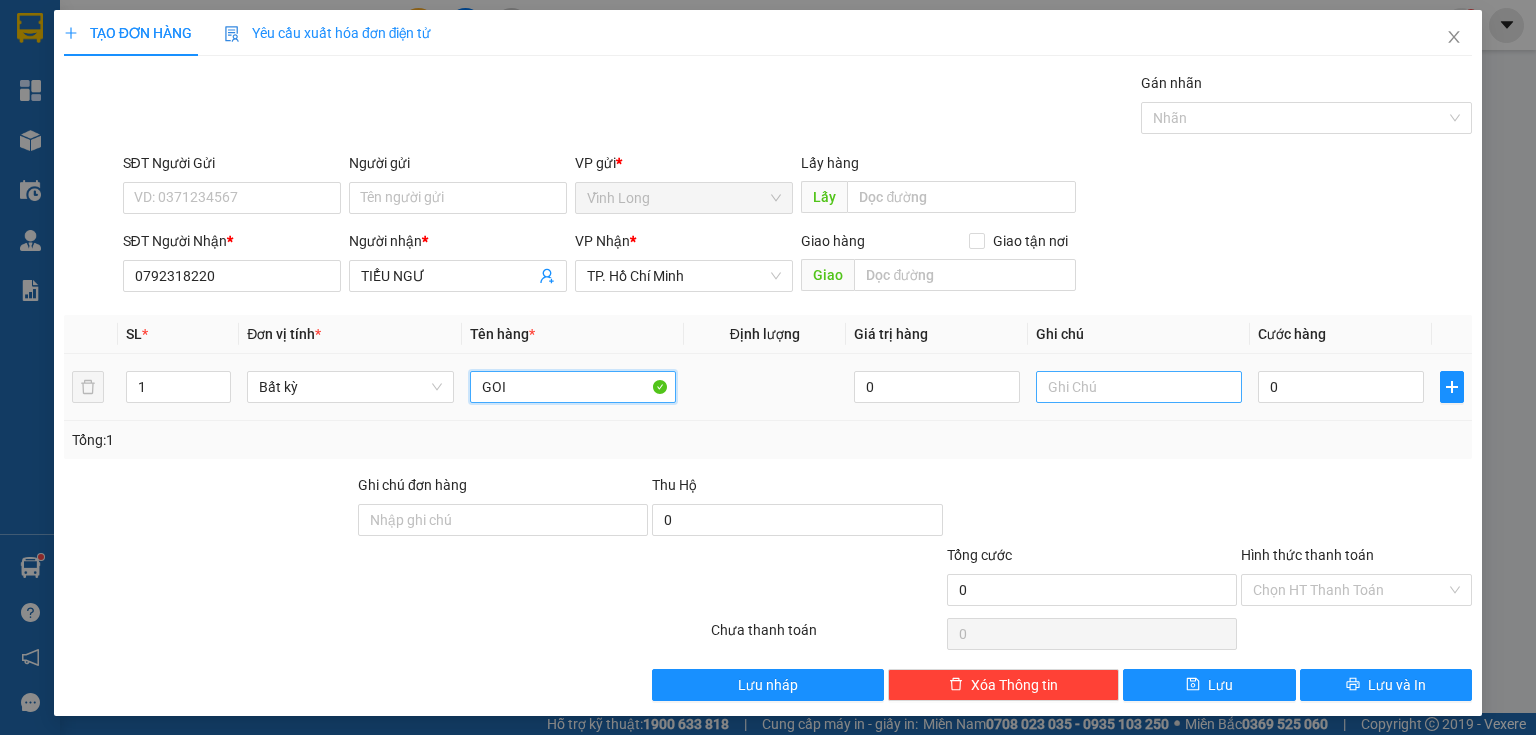 type on "GOI" 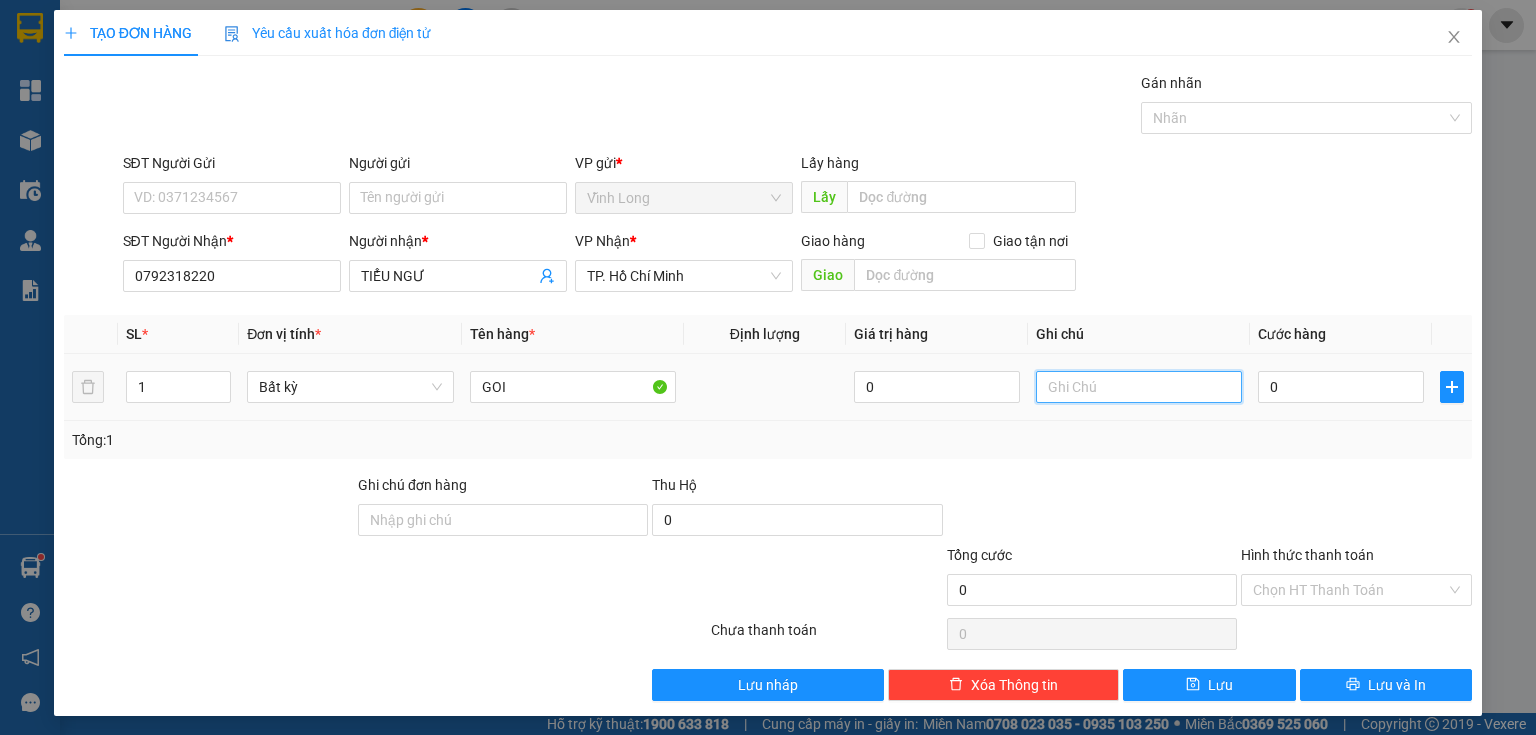 click at bounding box center (1139, 387) 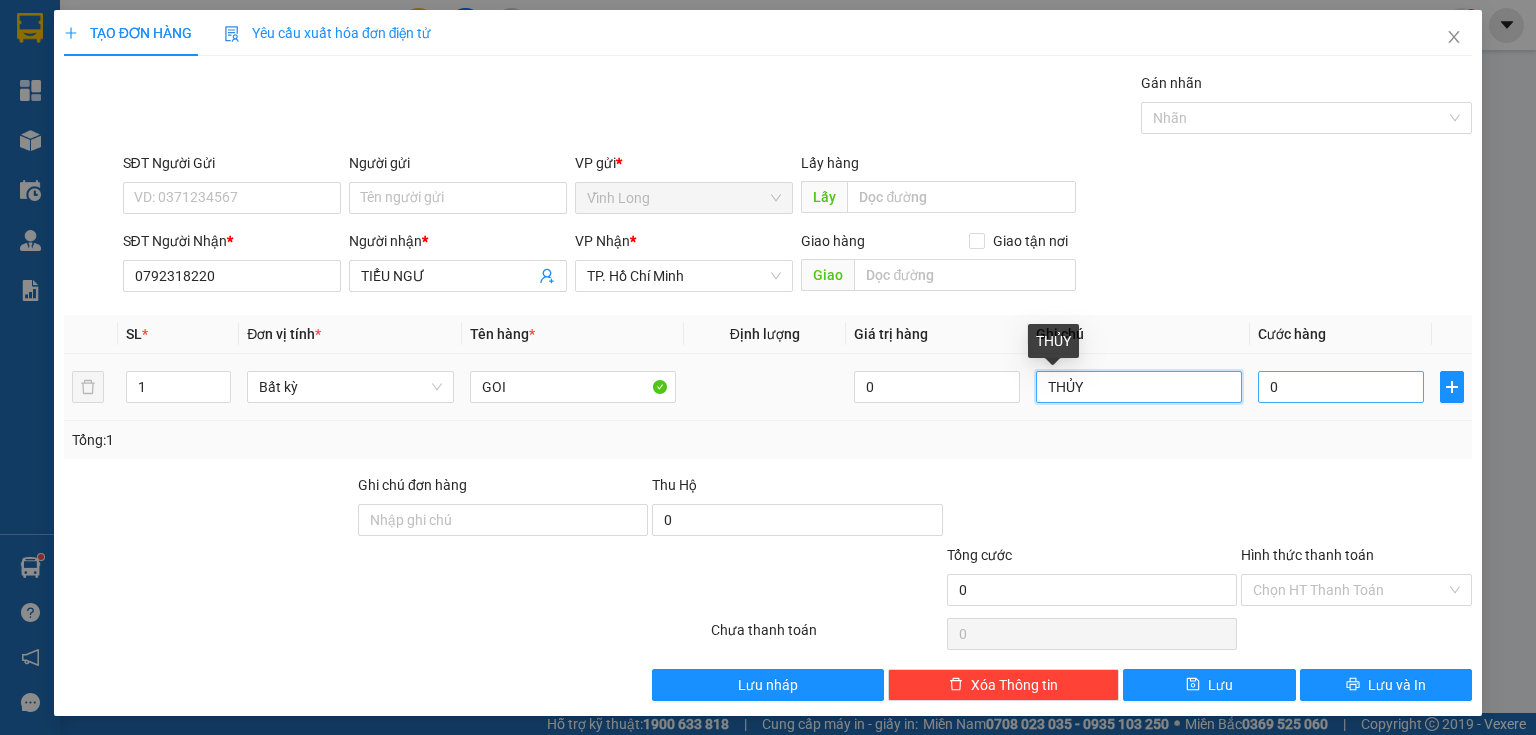 type on "THỦY" 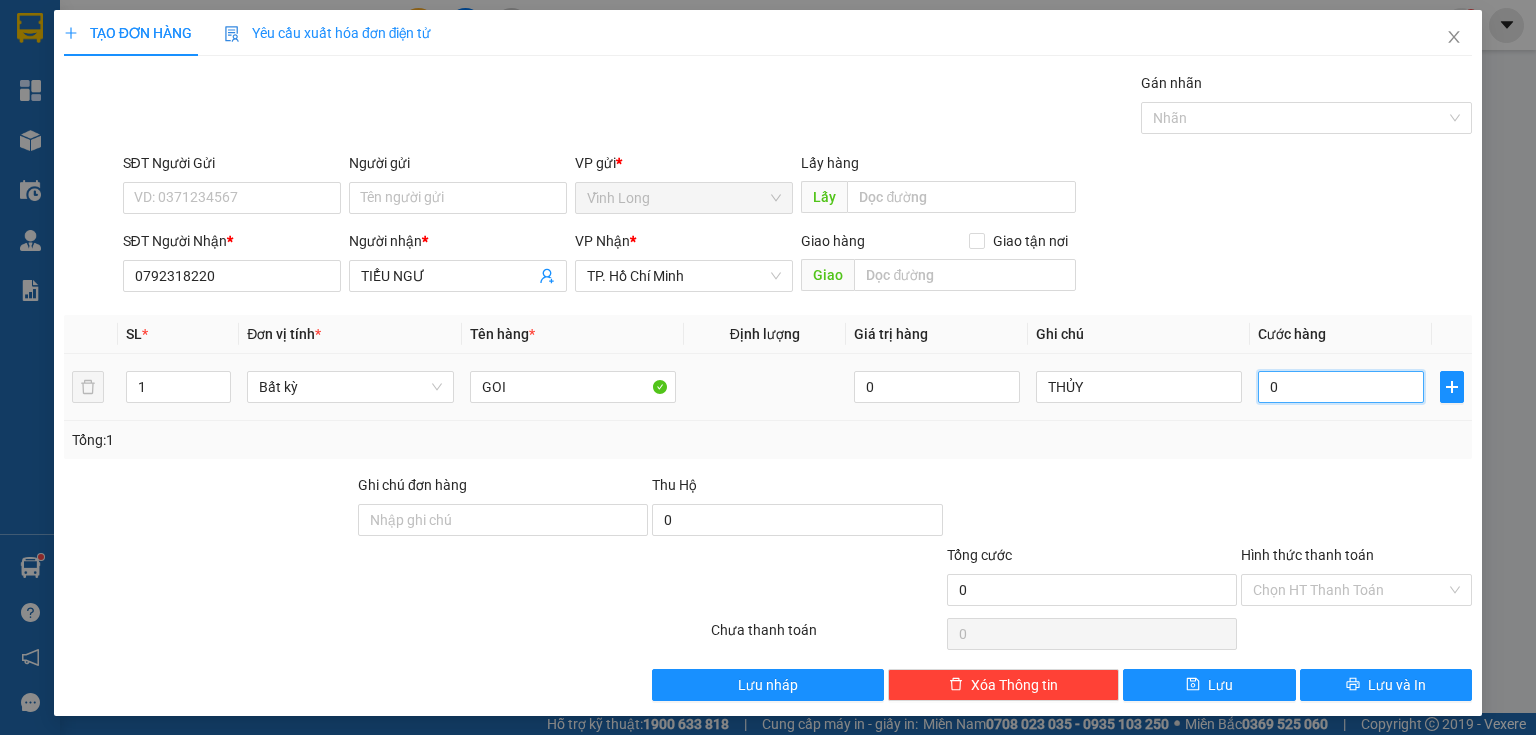 click on "0" at bounding box center (1341, 387) 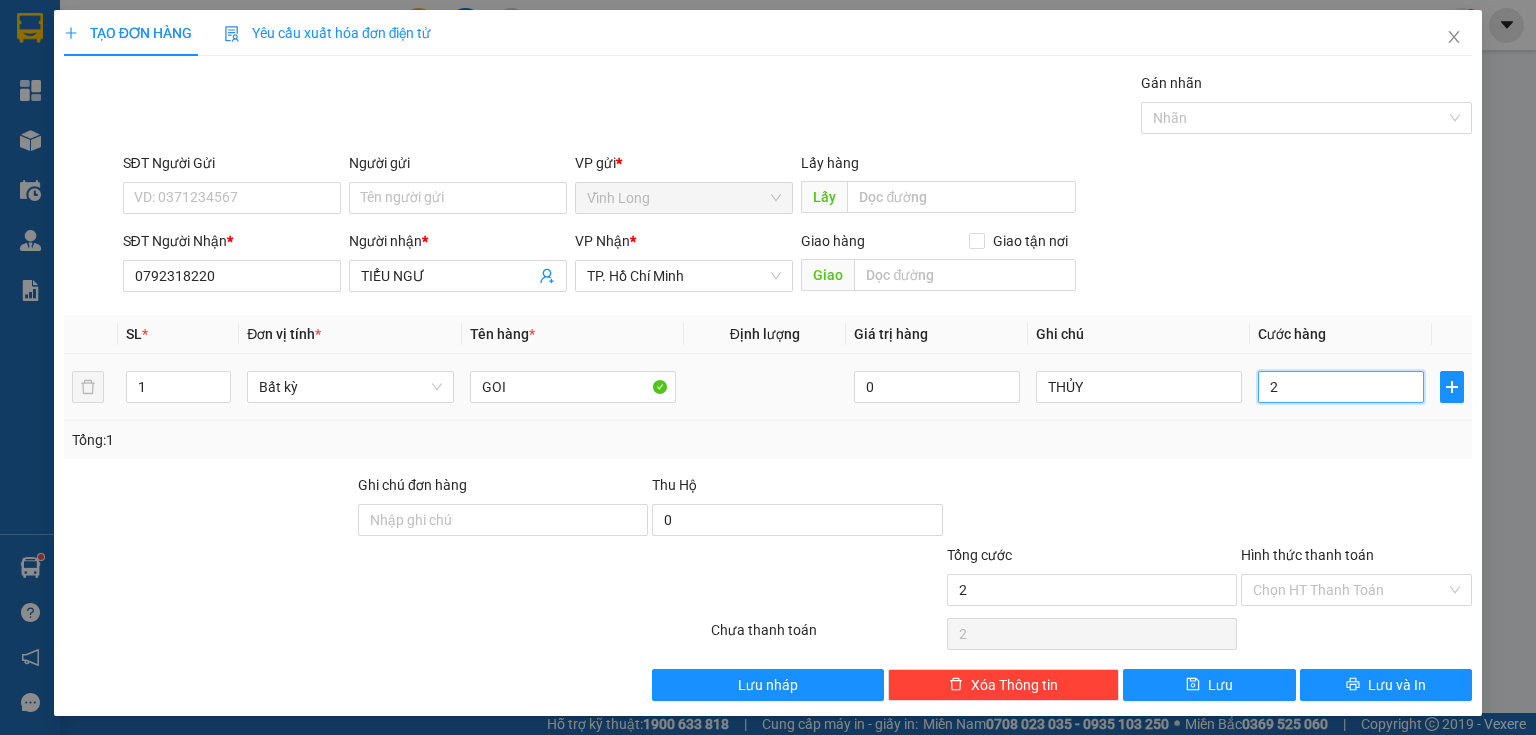 type on "20" 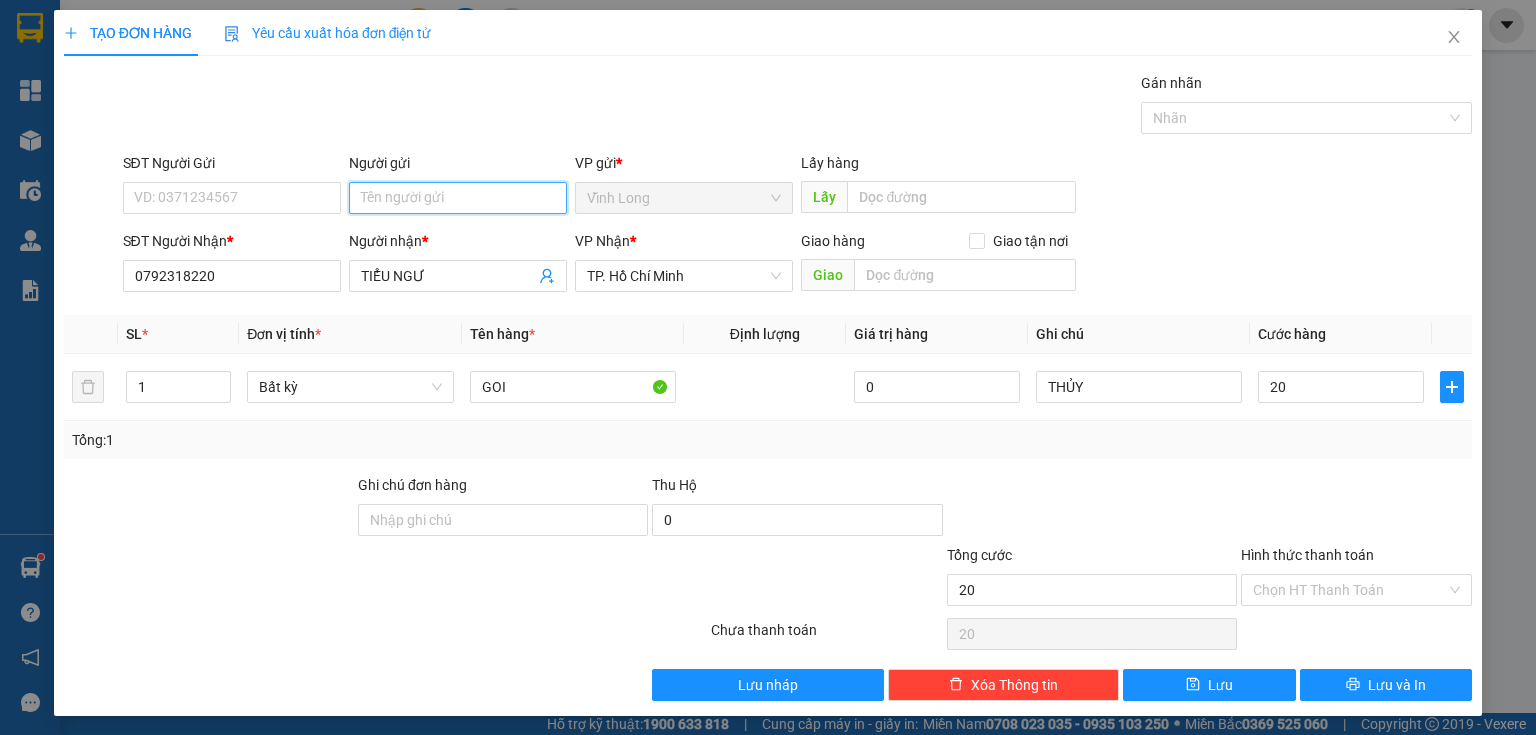 type on "20.000" 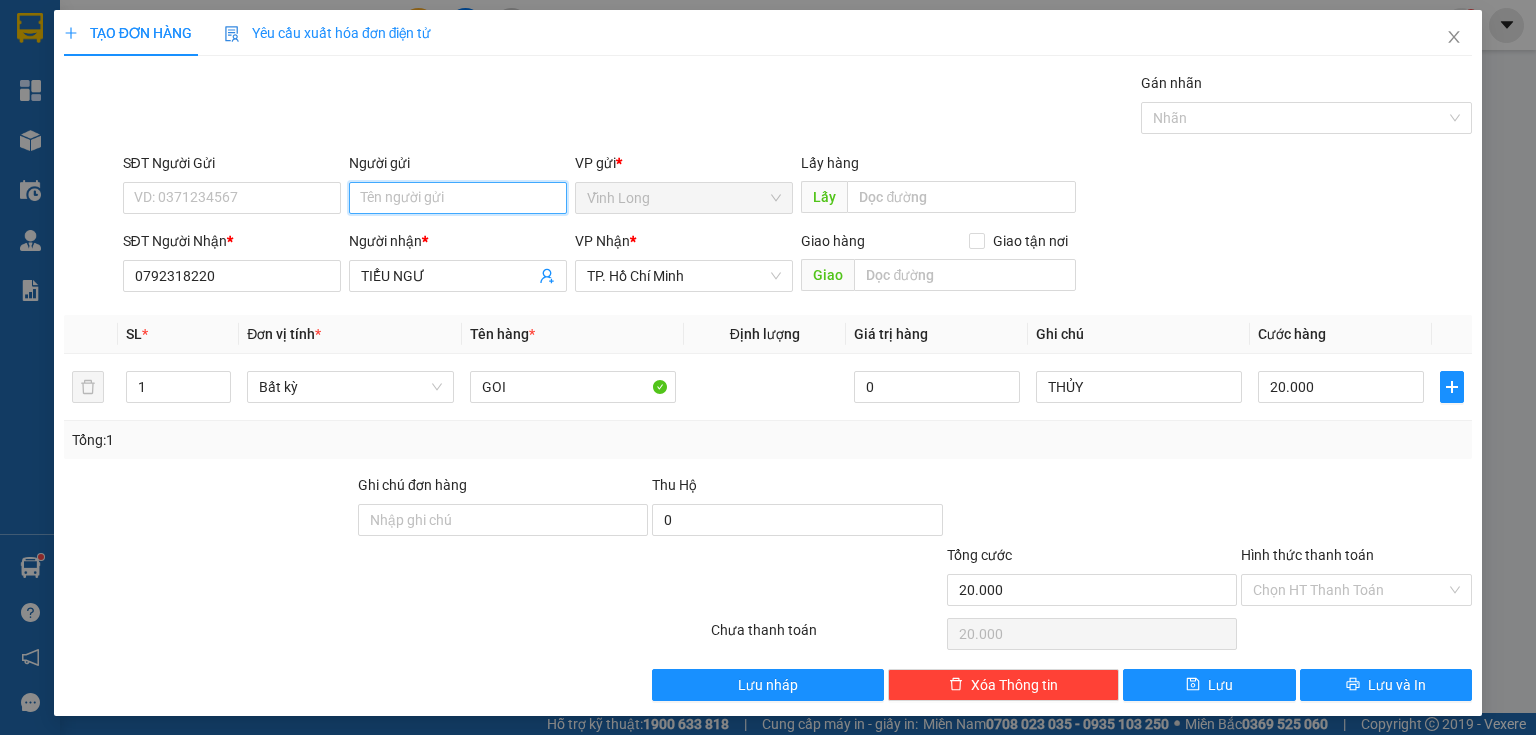 click on "Người gửi" at bounding box center (458, 198) 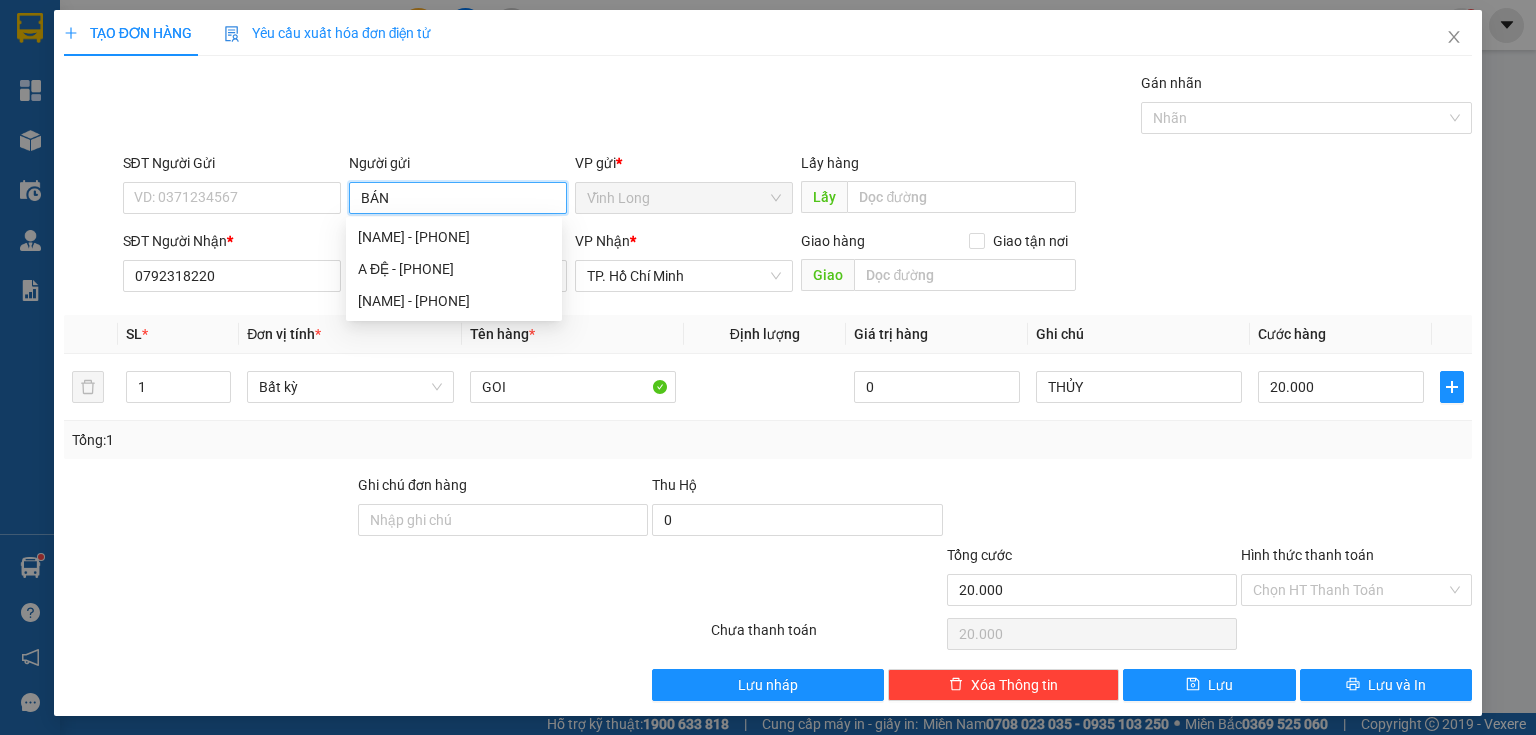 type on "BÁN" 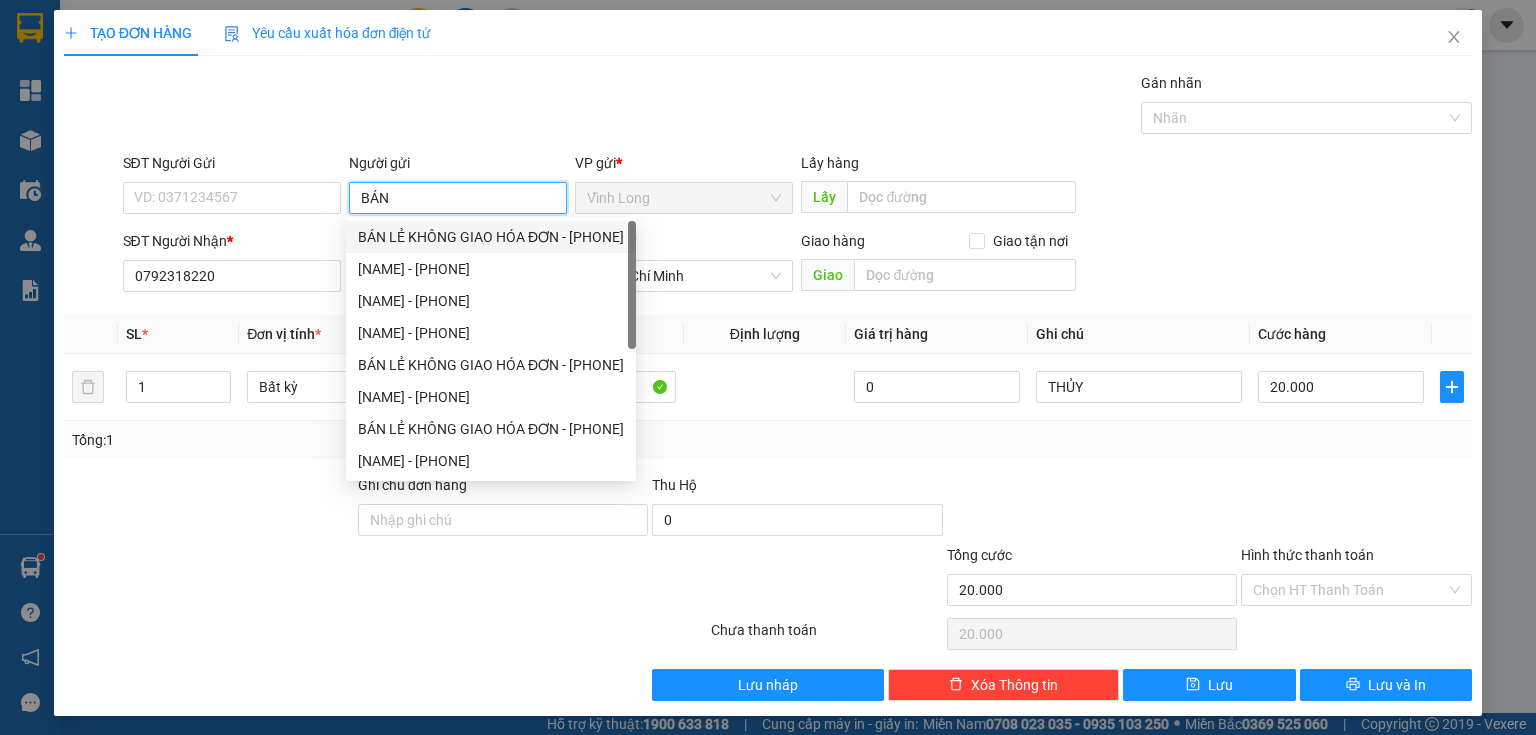 drag, startPoint x: 429, startPoint y: 241, endPoint x: 216, endPoint y: 195, distance: 217.91054 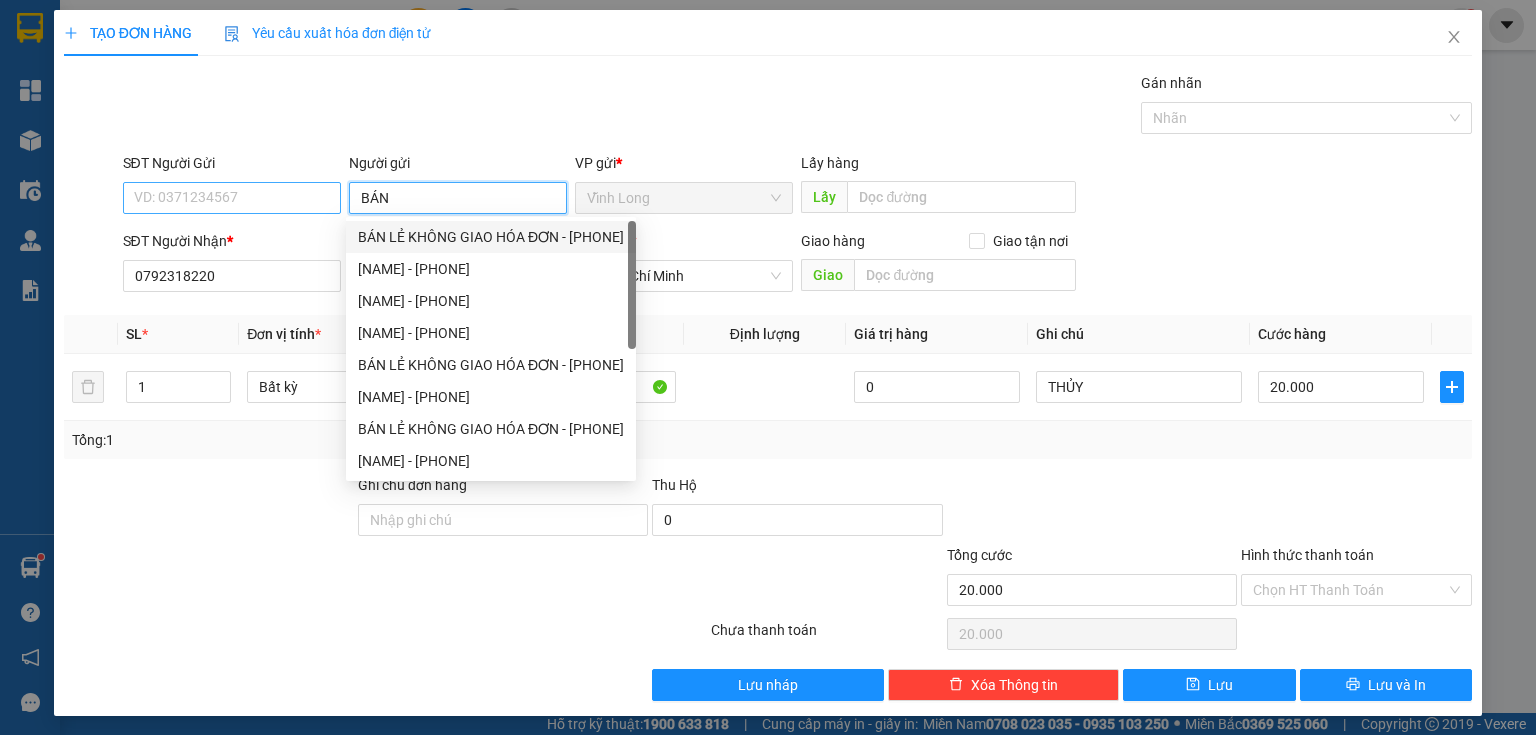 type on "0913523656" 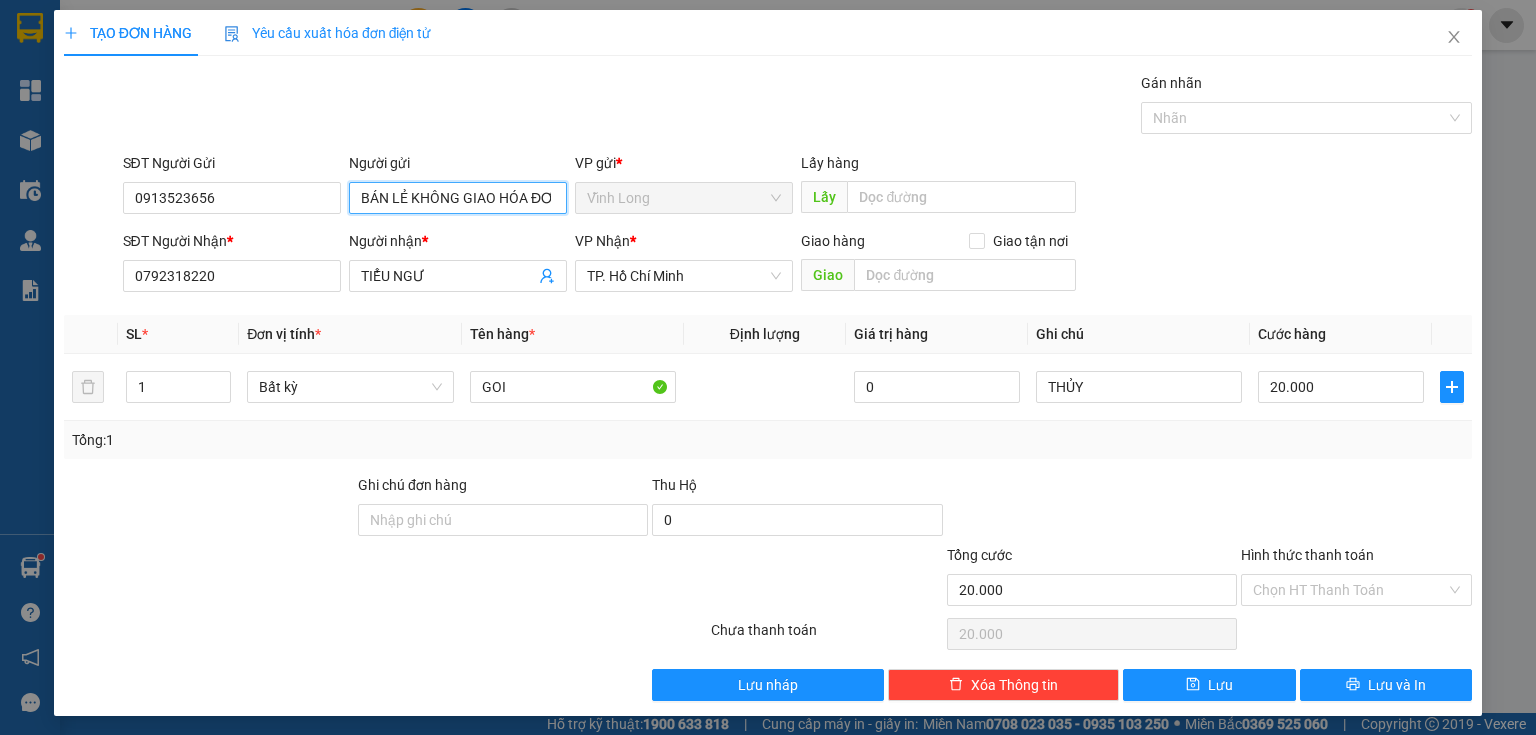 type on "BÁN LẺ KHÔNG GIAO HÓA ĐƠN" 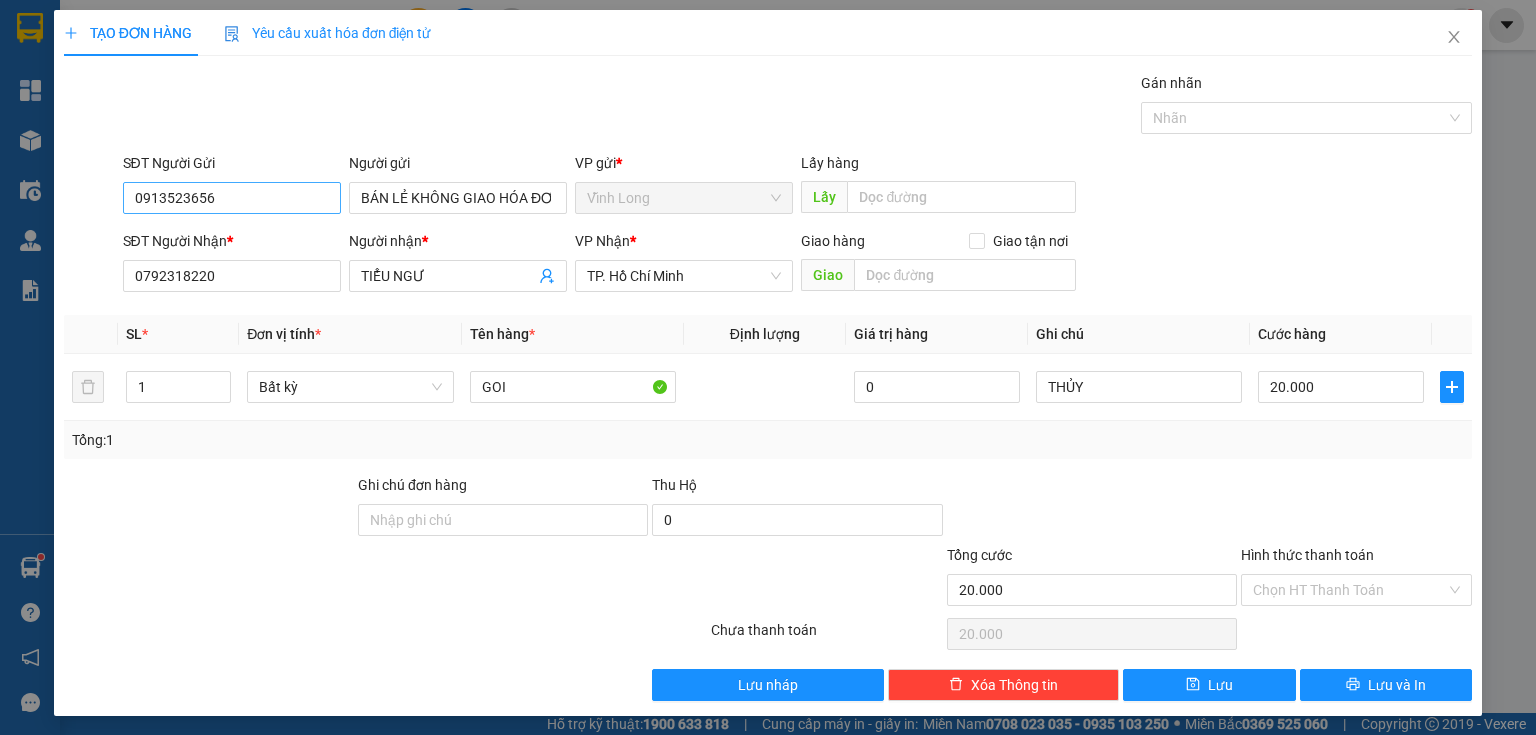 drag, startPoint x: 242, startPoint y: 214, endPoint x: 242, endPoint y: 203, distance: 11 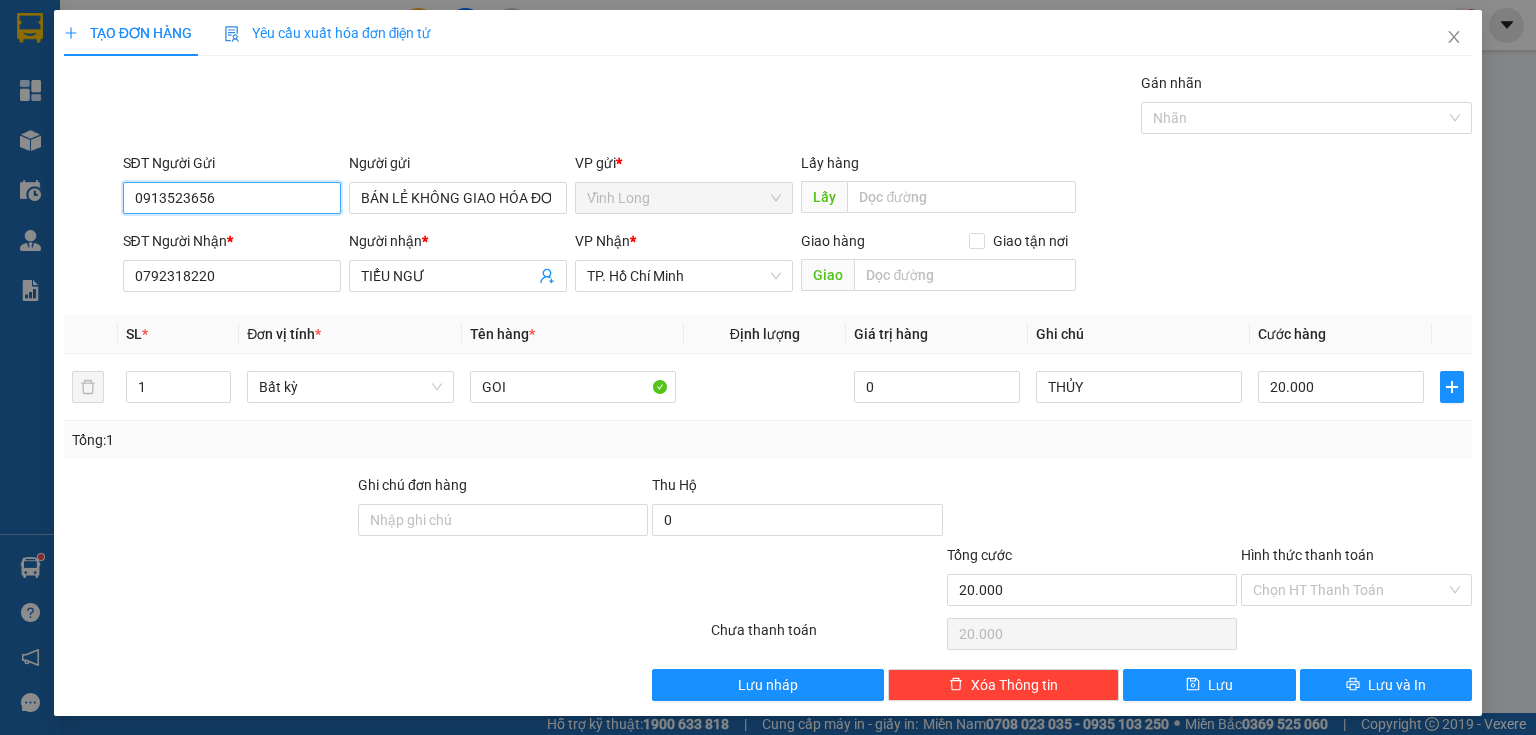 drag, startPoint x: 243, startPoint y: 196, endPoint x: 3, endPoint y: 148, distance: 244.75293 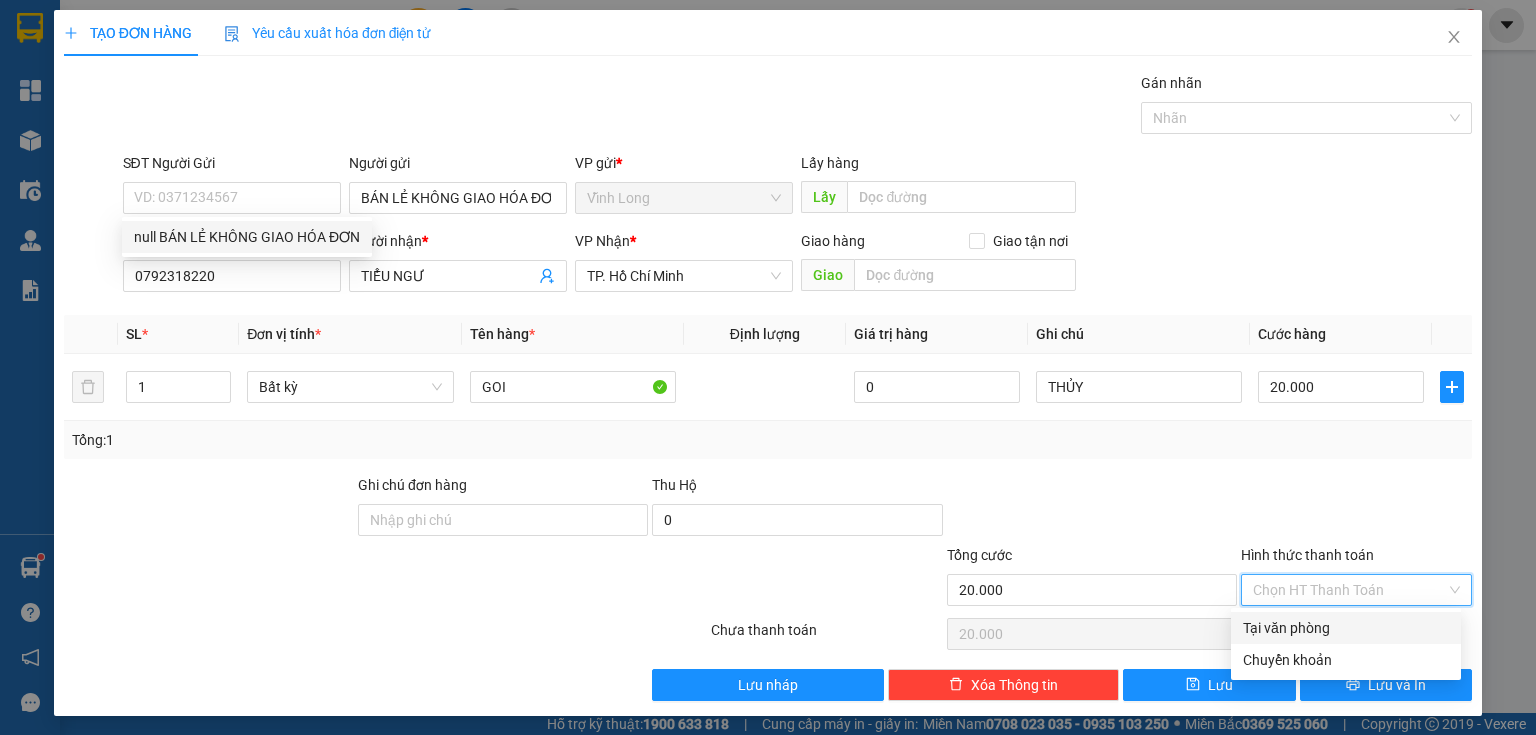 click on "Hình thức thanh toán" at bounding box center (1349, 590) 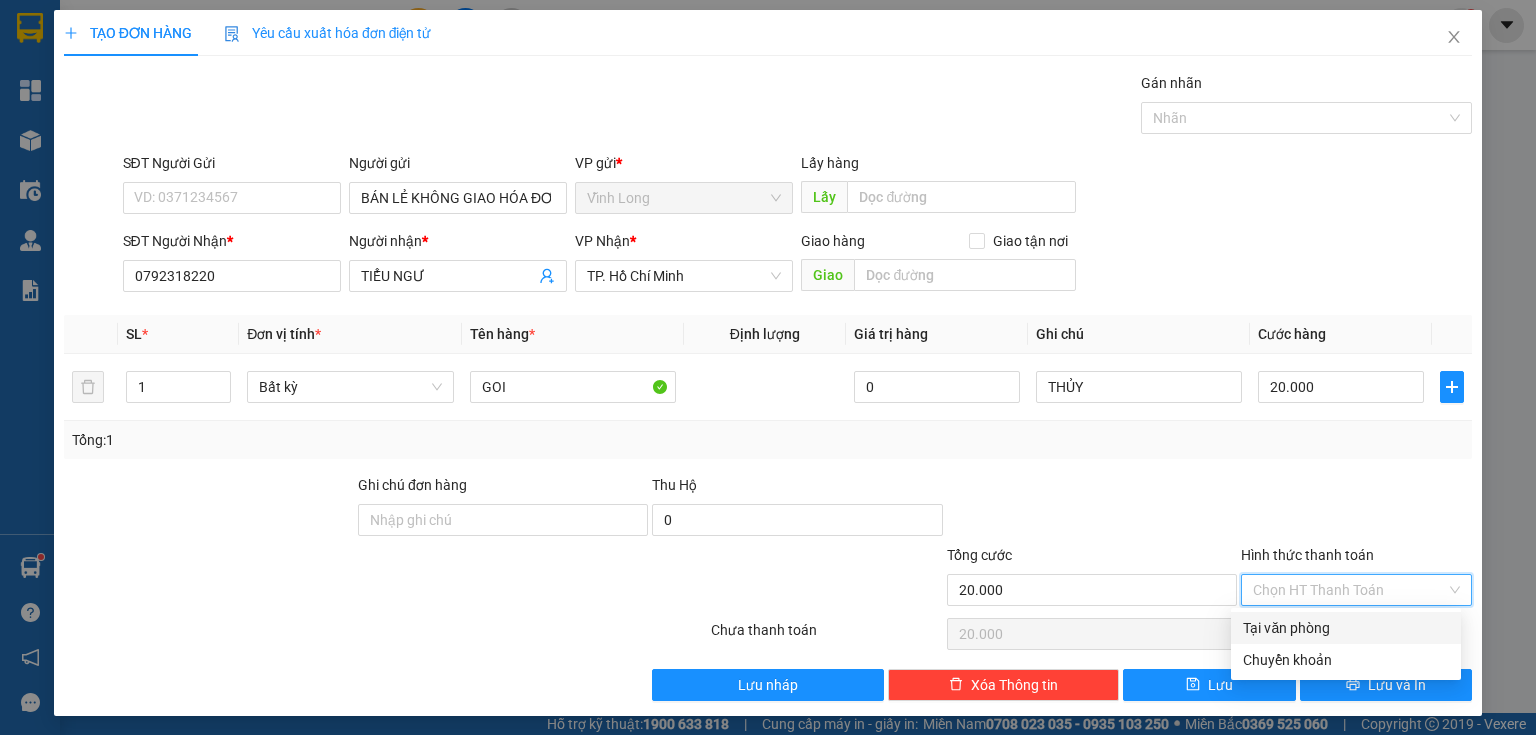 click on "Tại văn phòng" at bounding box center (1346, 628) 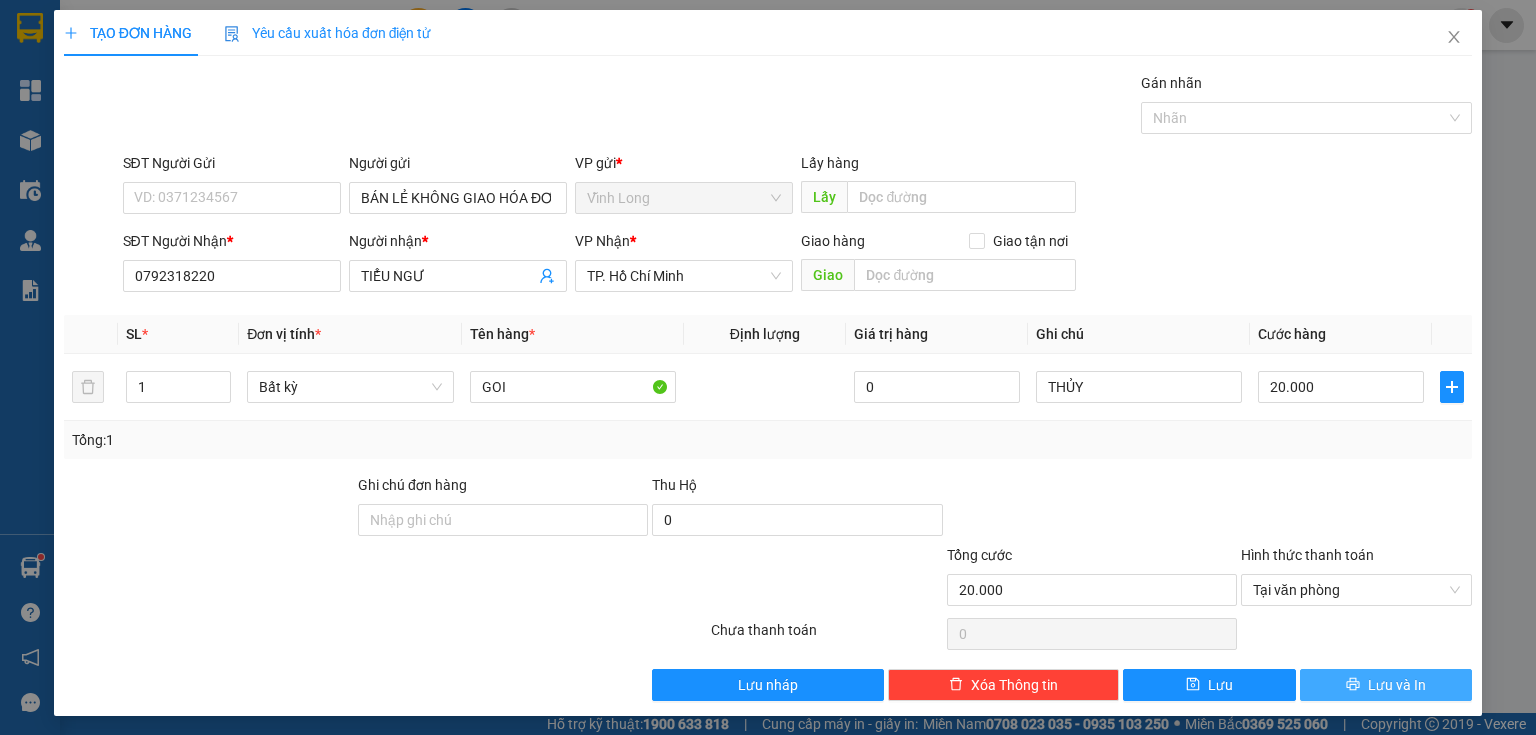 click 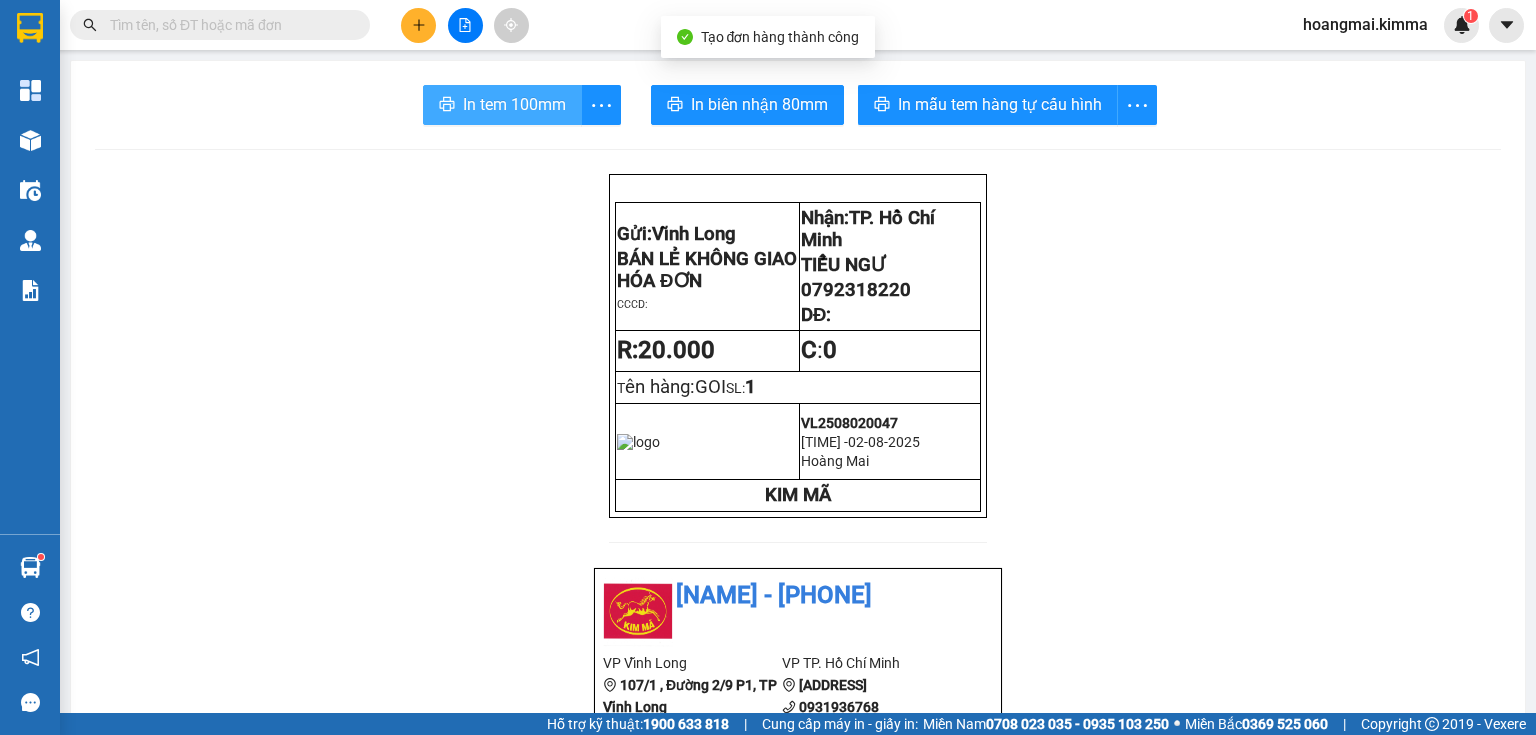 click on "In tem 100mm" at bounding box center [514, 104] 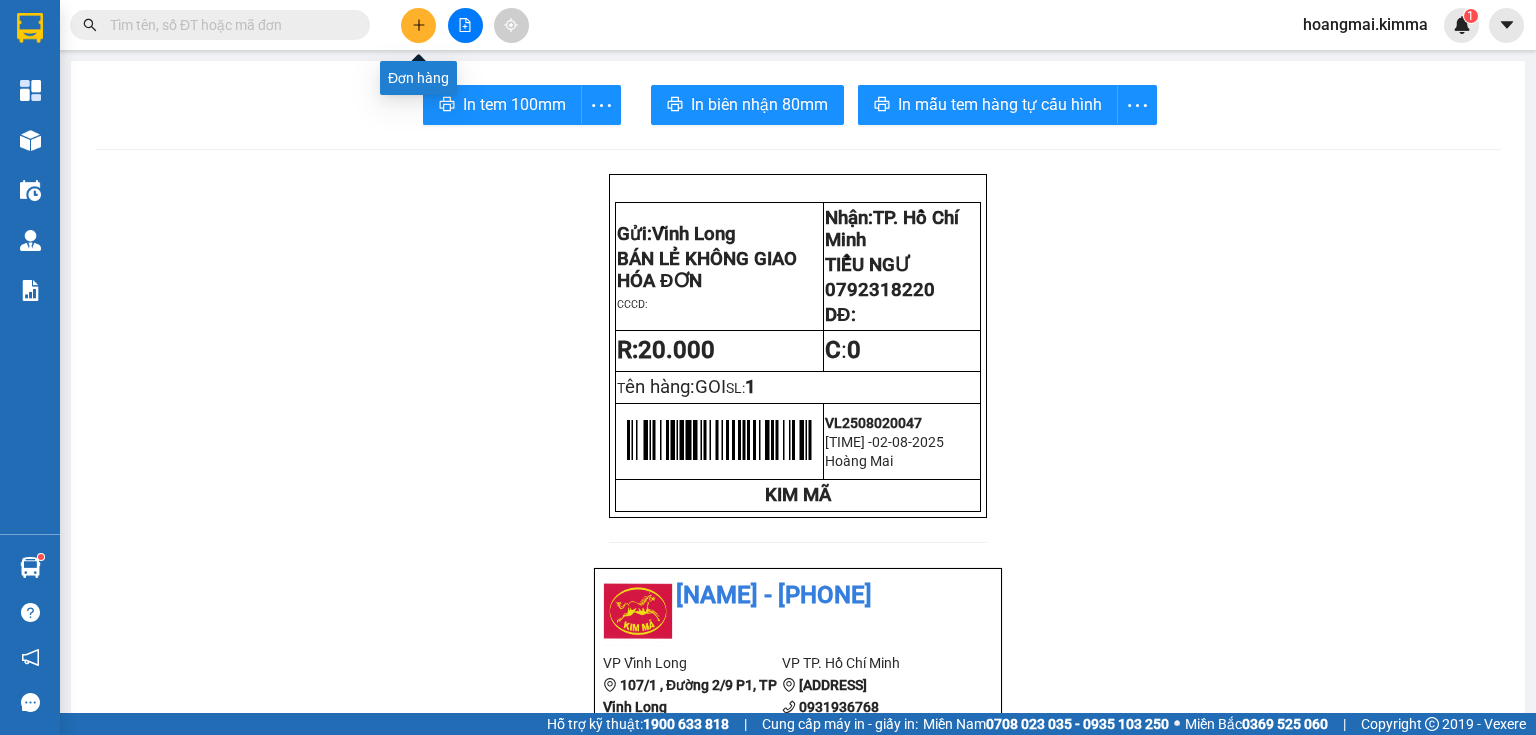 click at bounding box center (418, 25) 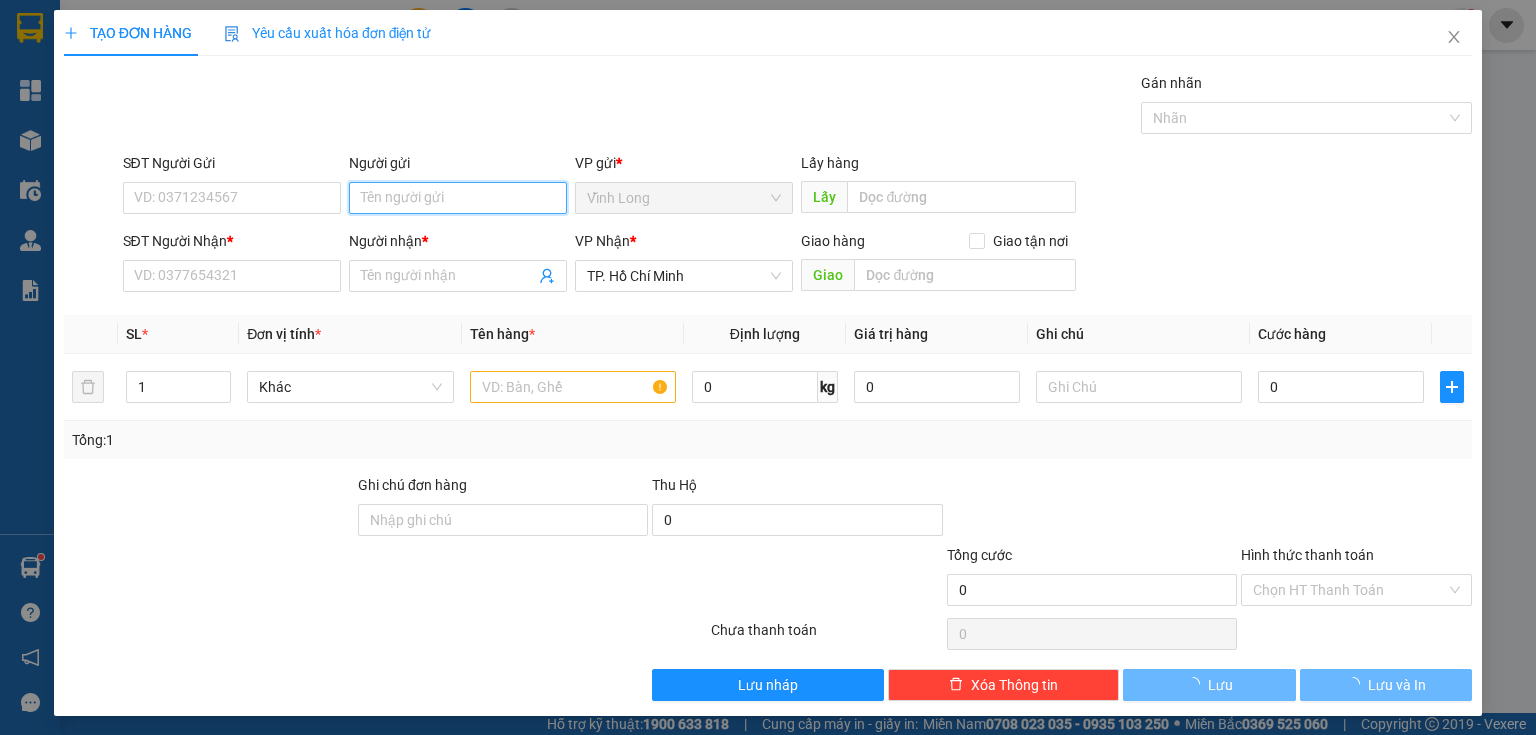click on "Người gửi" at bounding box center (458, 198) 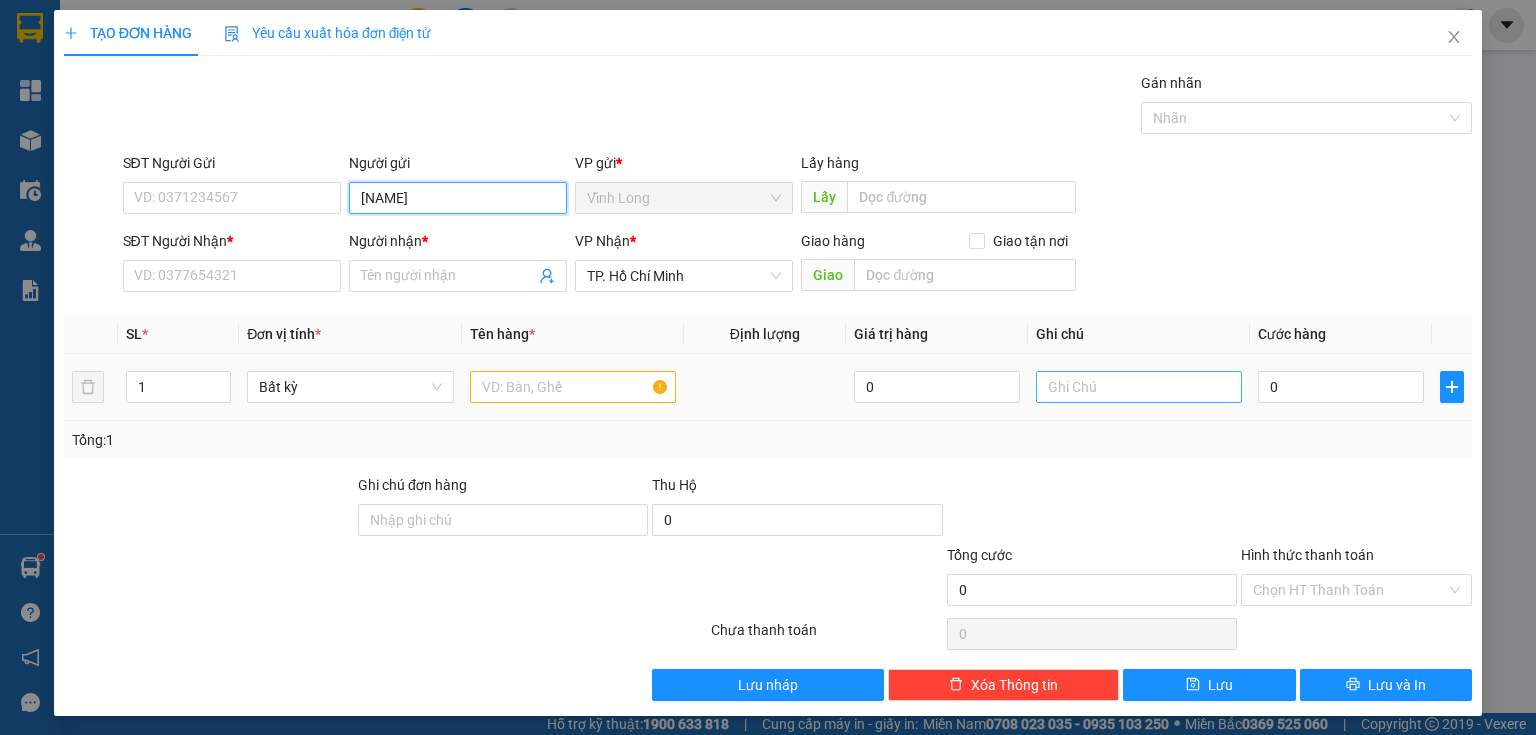 type on "[NAME]" 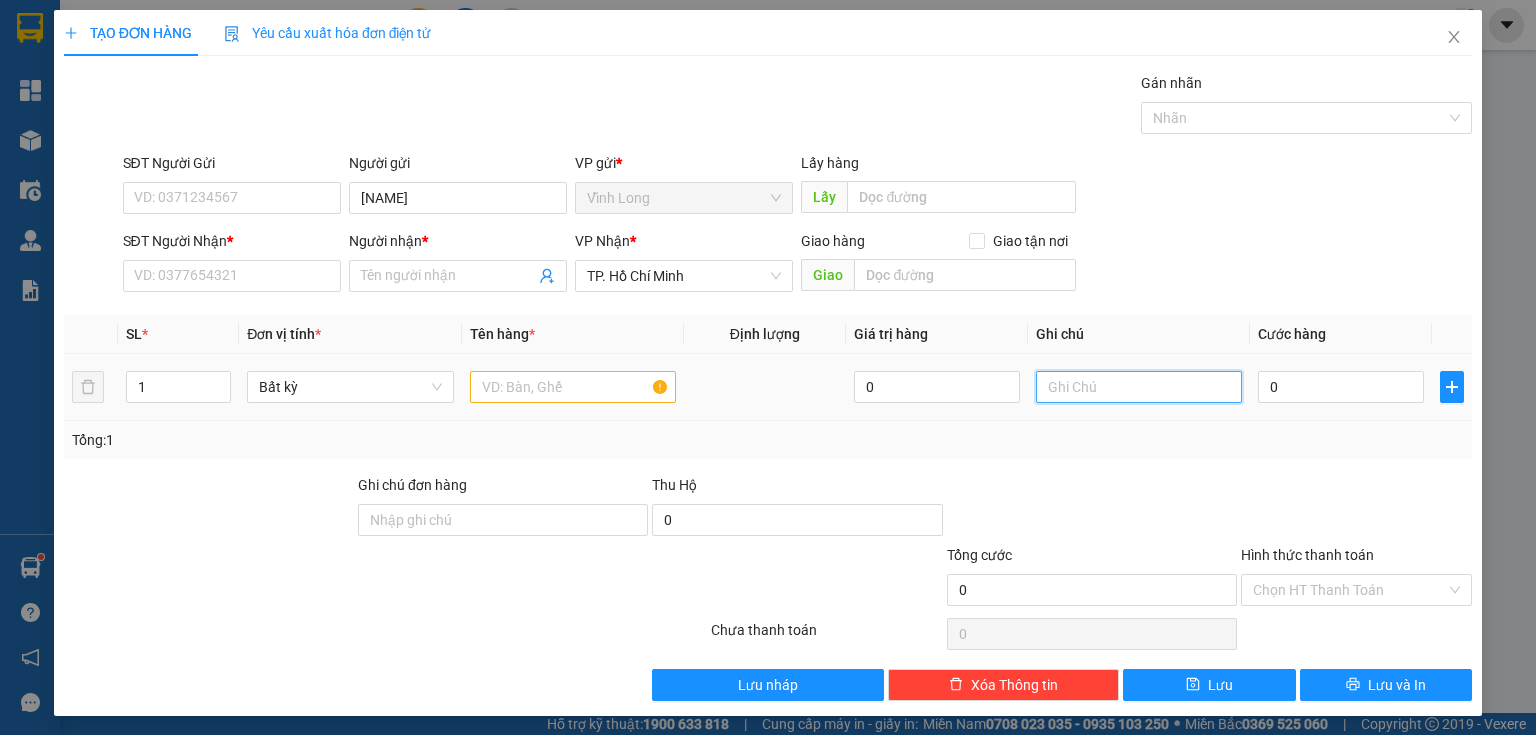 click at bounding box center (1139, 387) 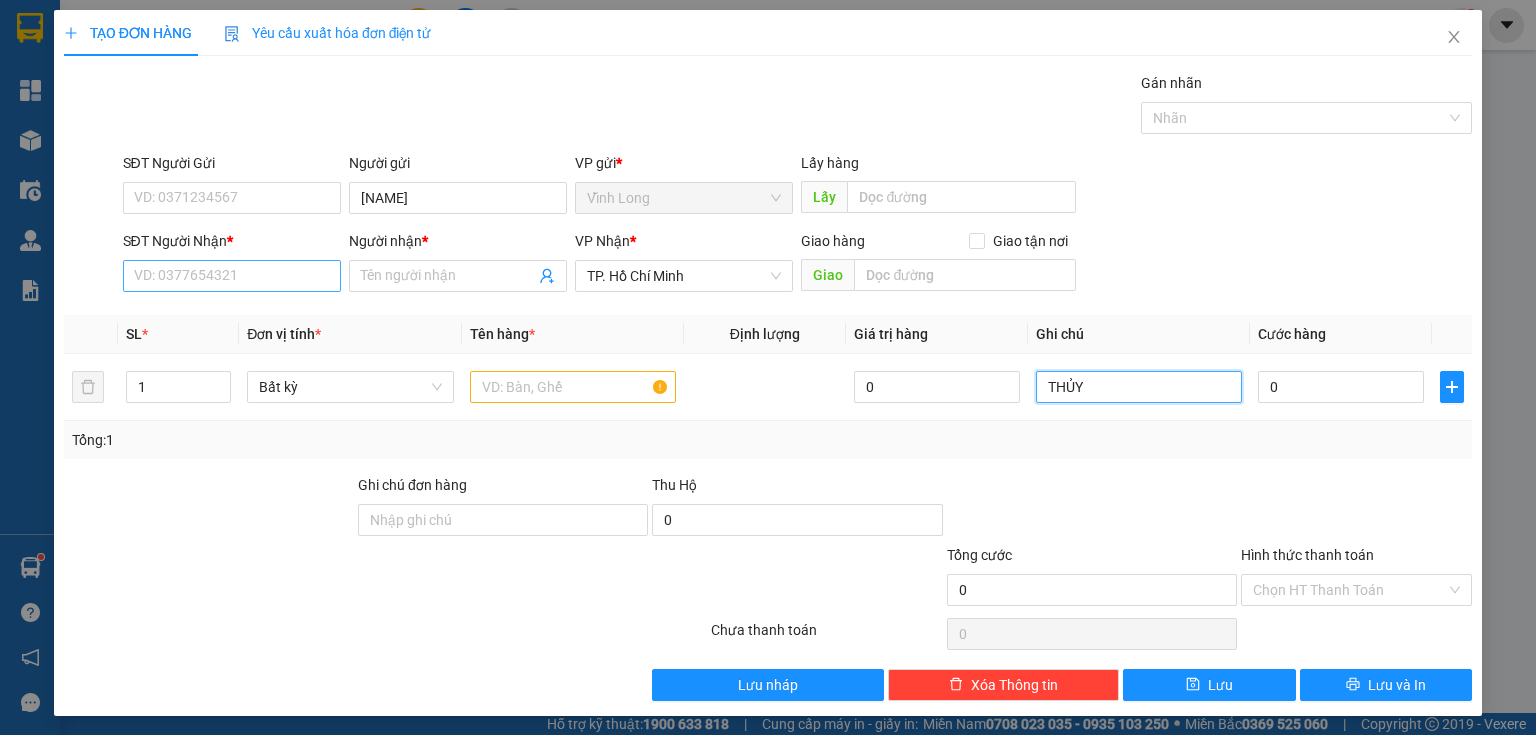 type on "THỦY" 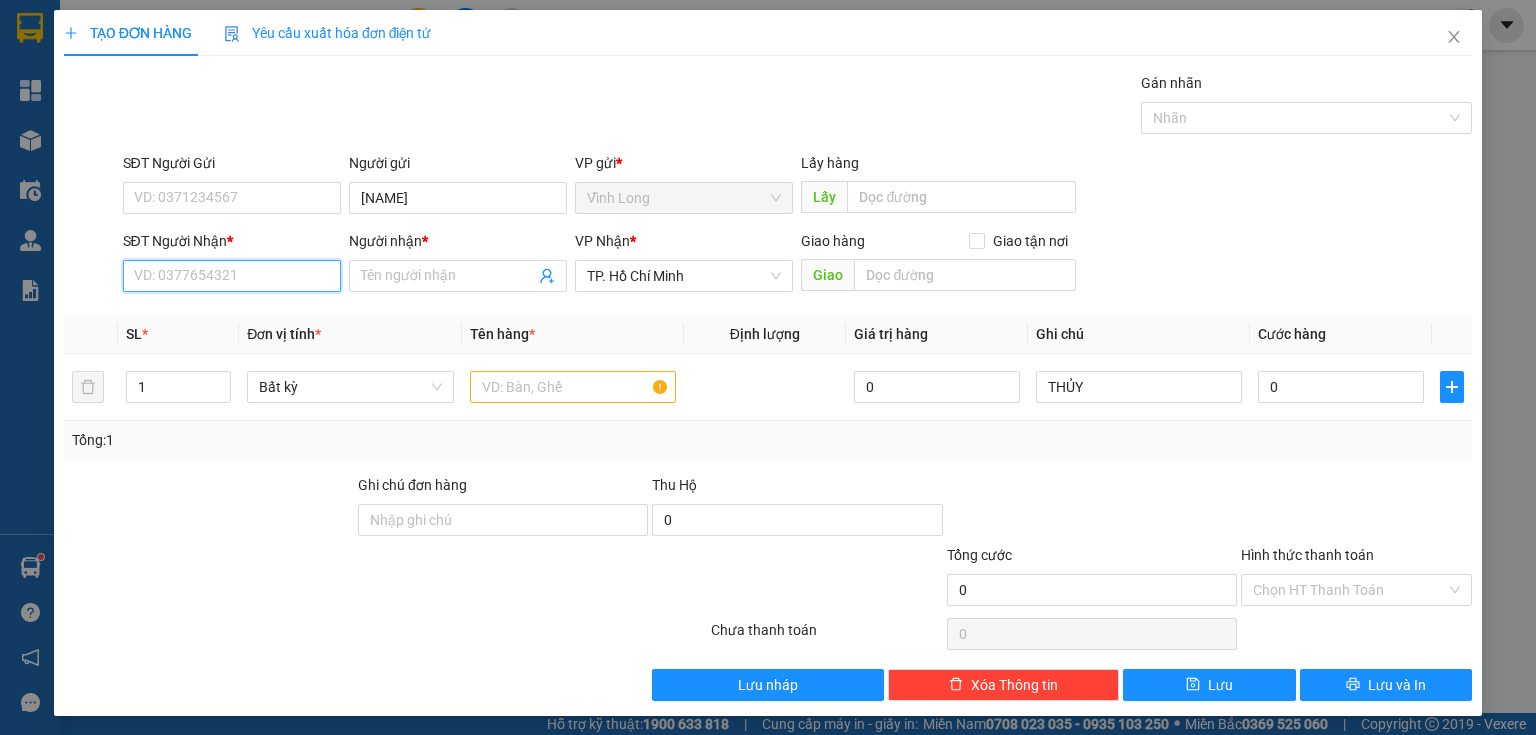 click on "SĐT Người Nhận  *" at bounding box center (232, 276) 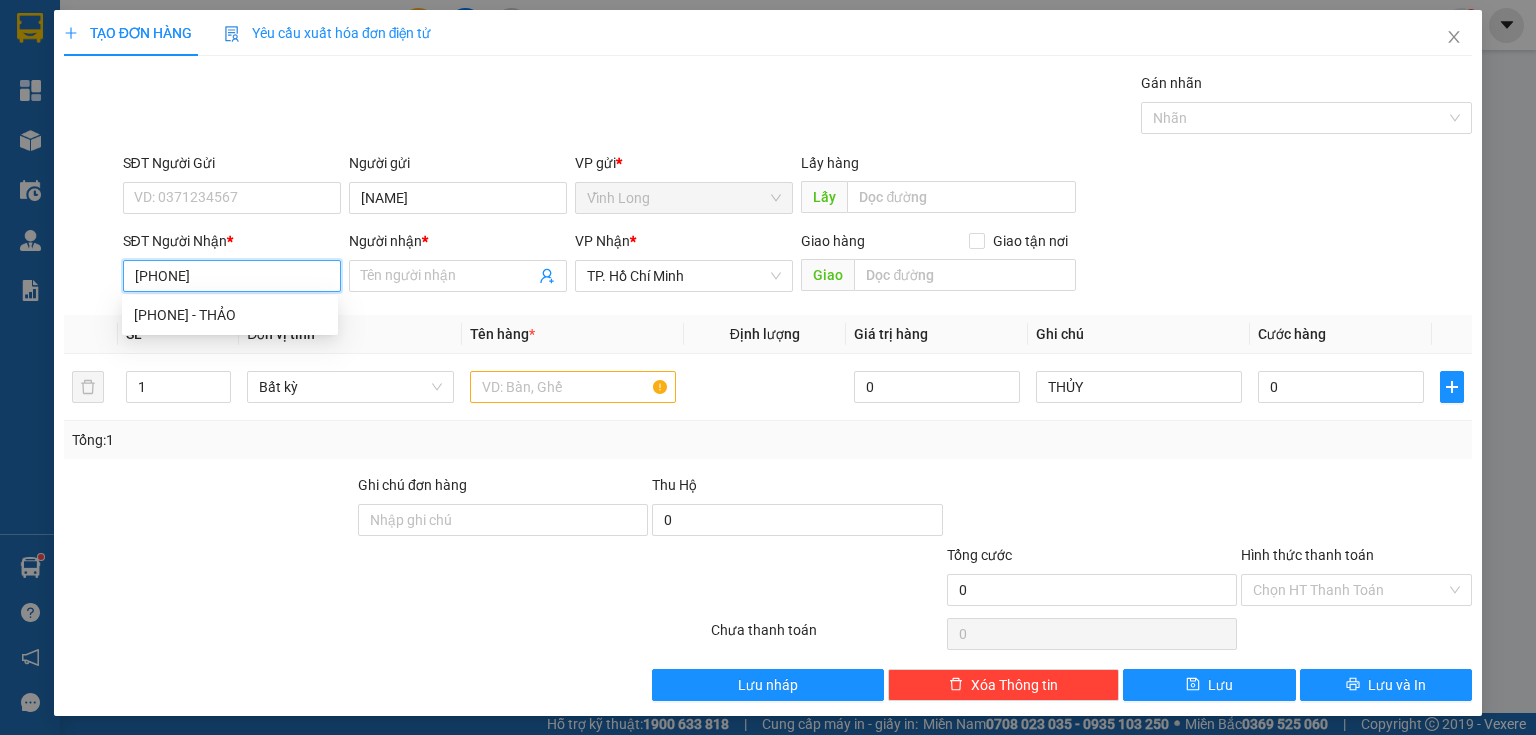 type on "[PHONE]" 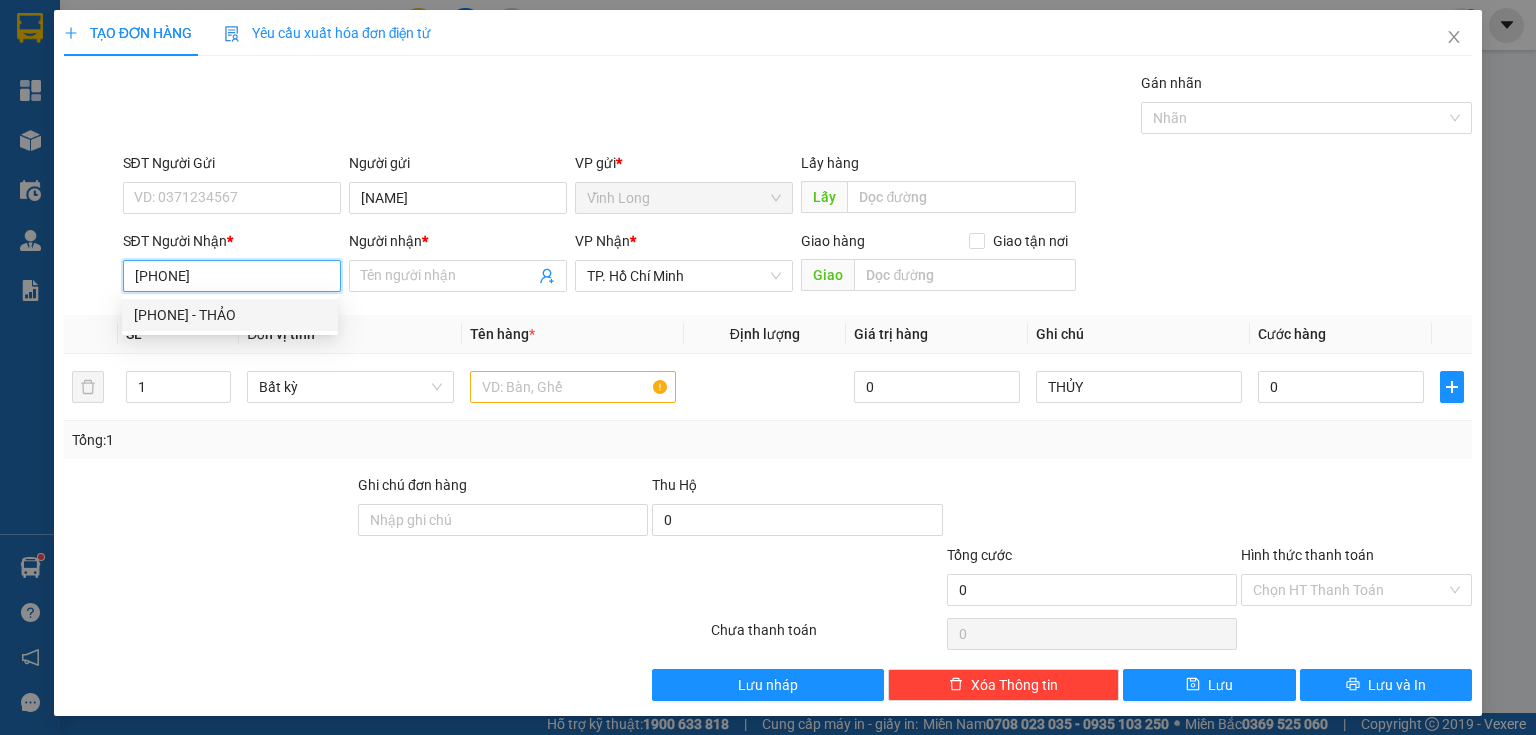 click on "[PHONE] - THẢO" at bounding box center [230, 315] 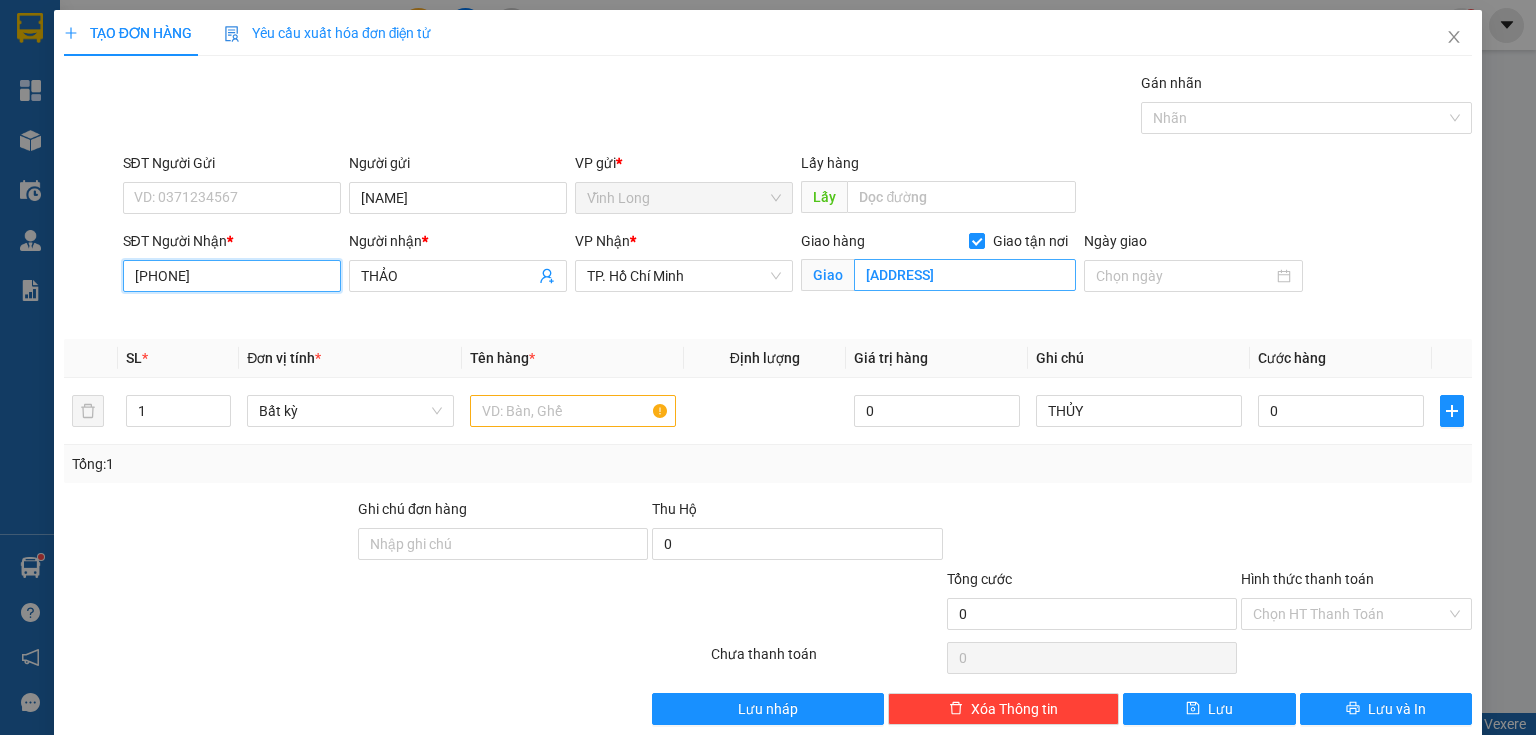 type on "[PHONE]" 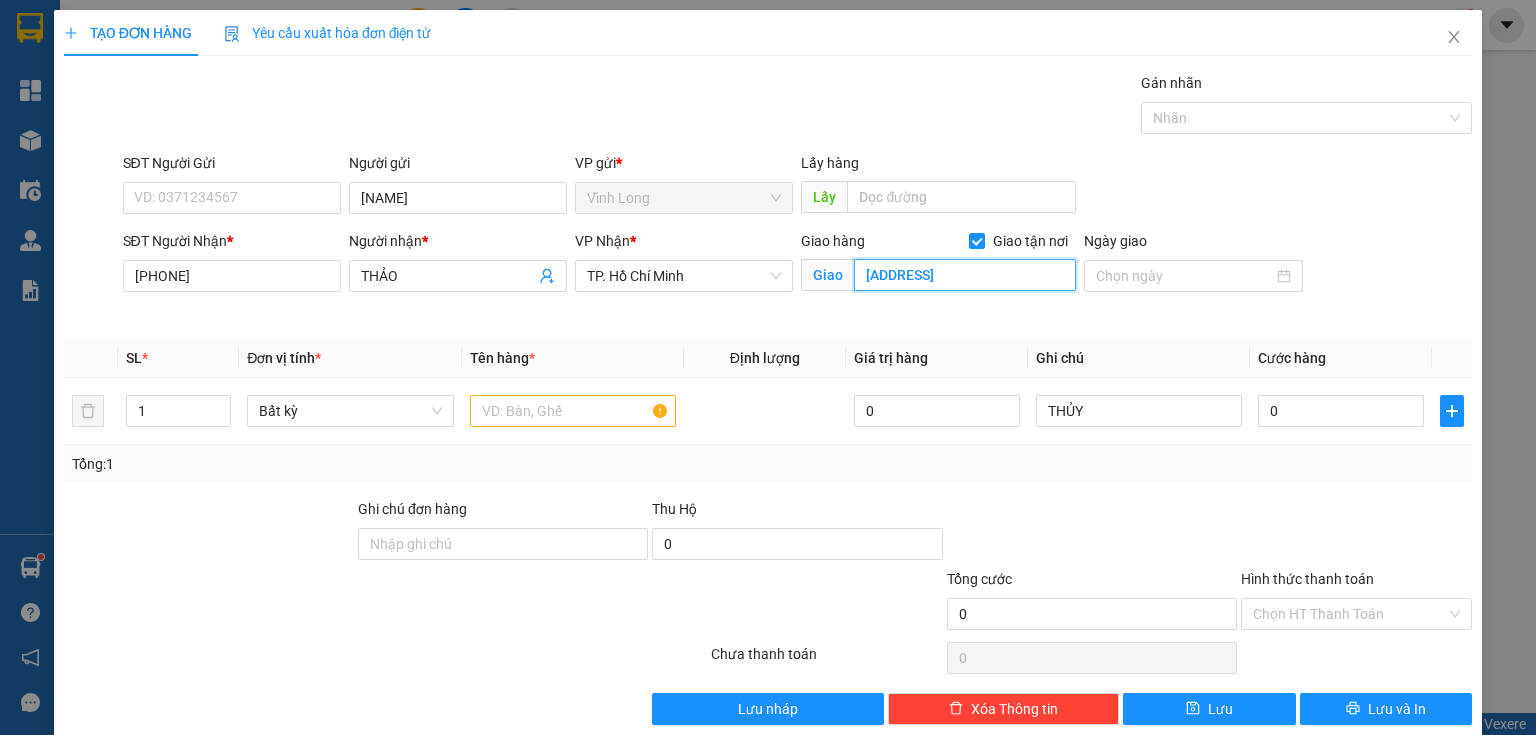click on "[ADDRESS]" at bounding box center (965, 275) 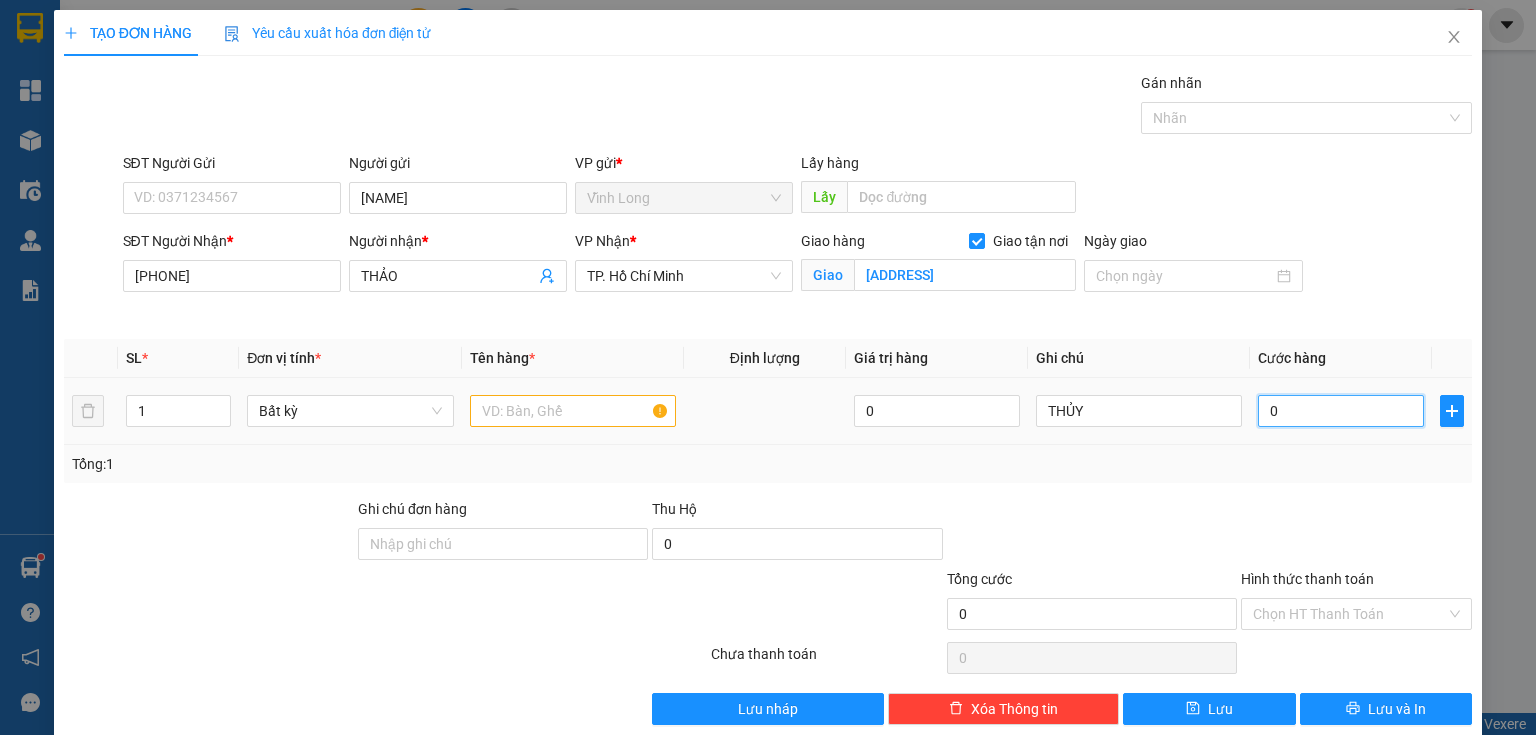 click on "0" at bounding box center [1341, 411] 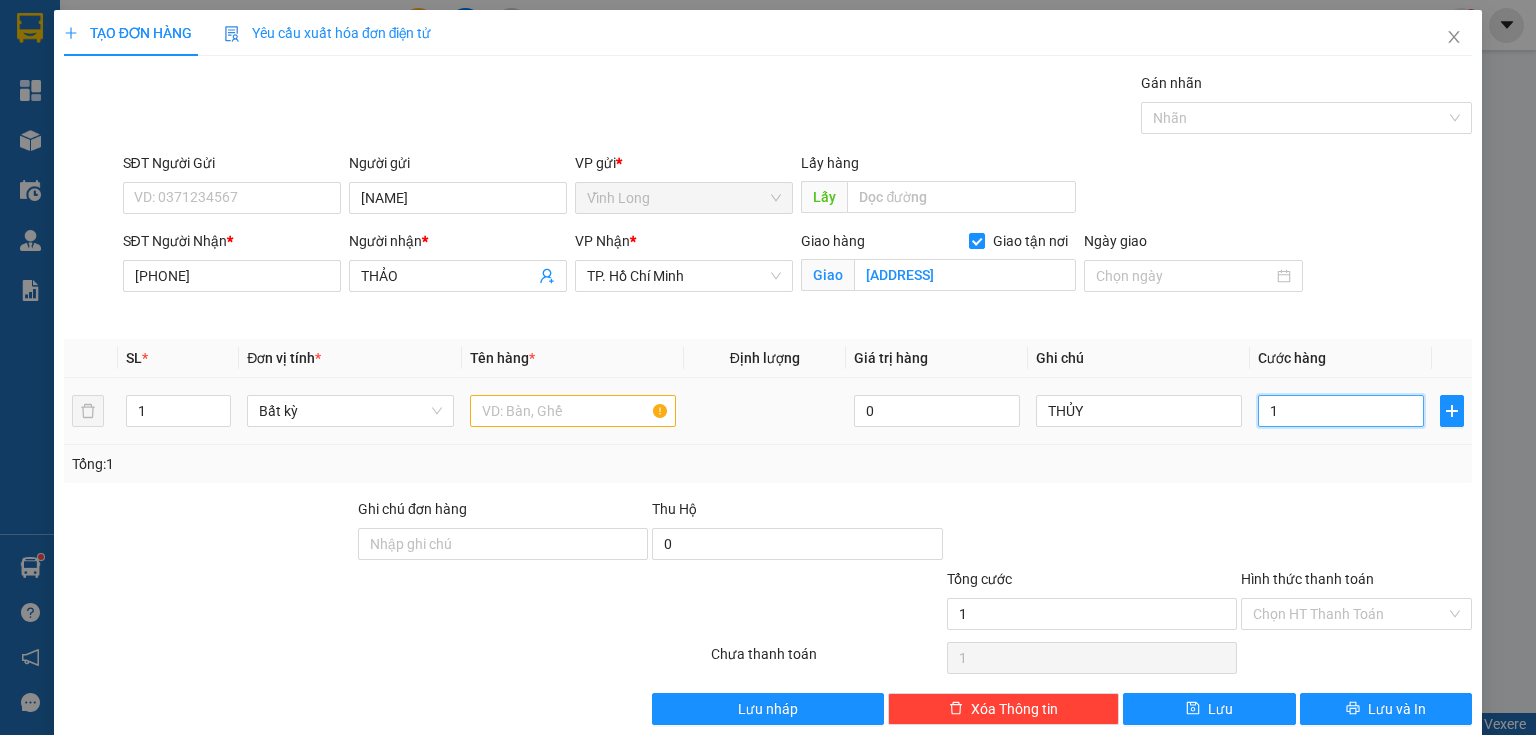type on "10" 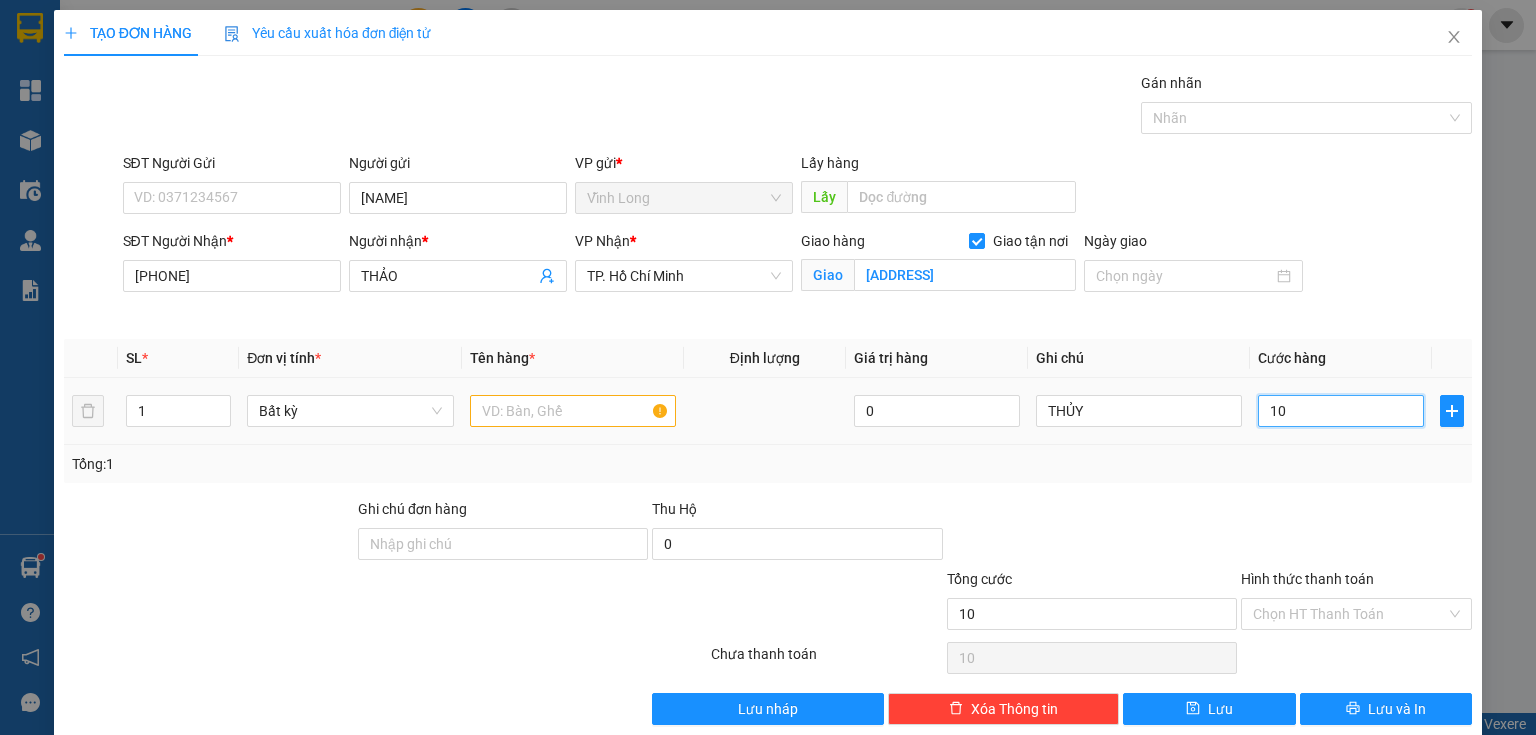 type on "100" 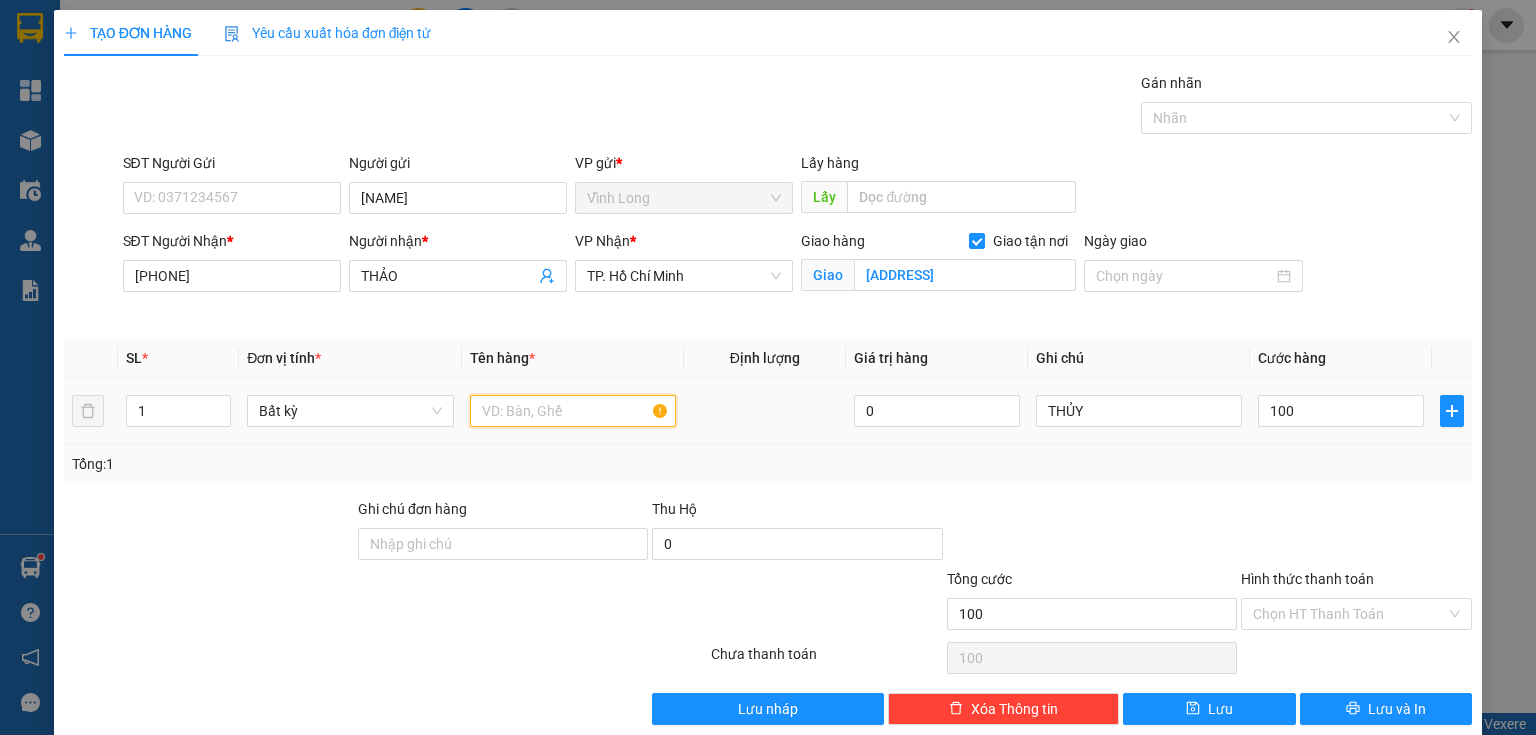 type on "100.000" 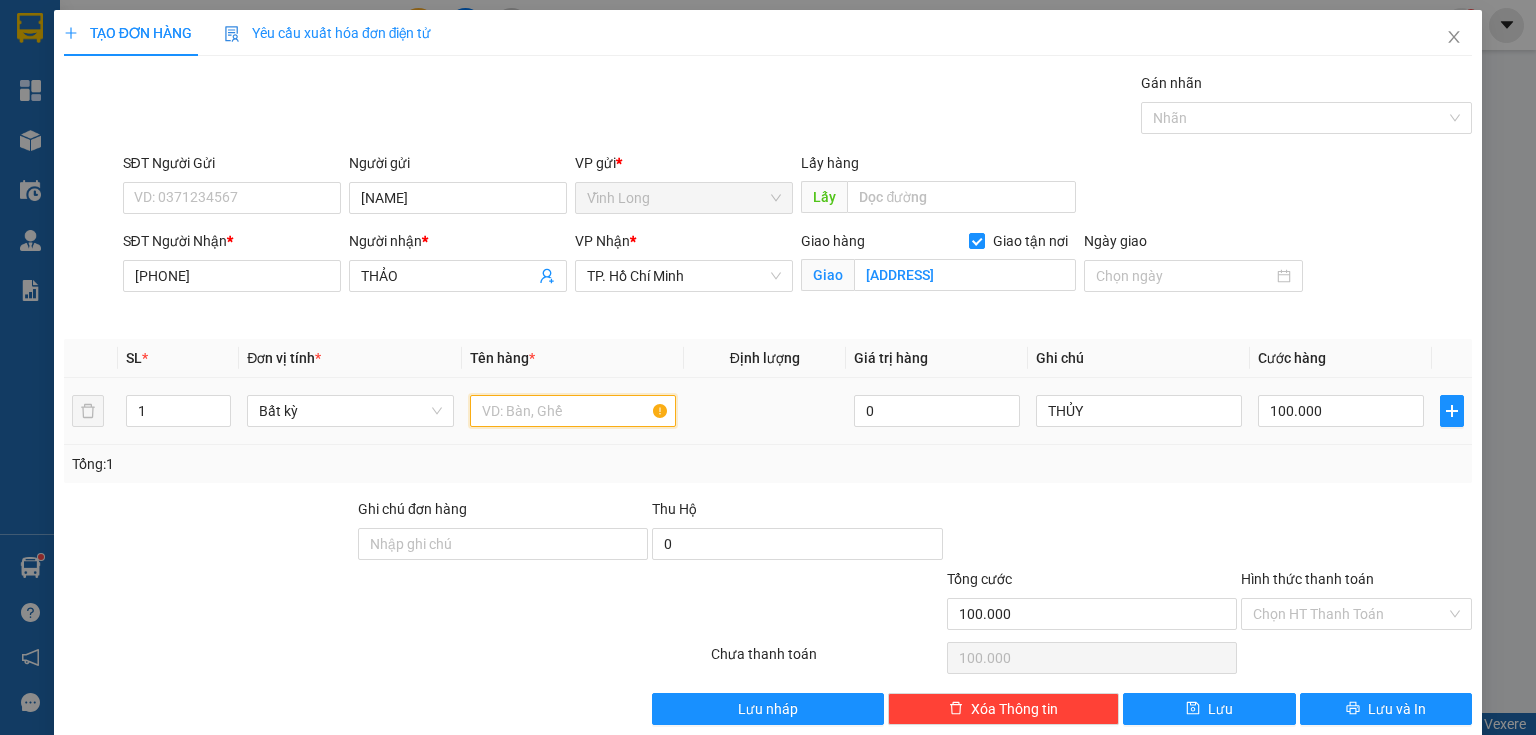 click at bounding box center [573, 411] 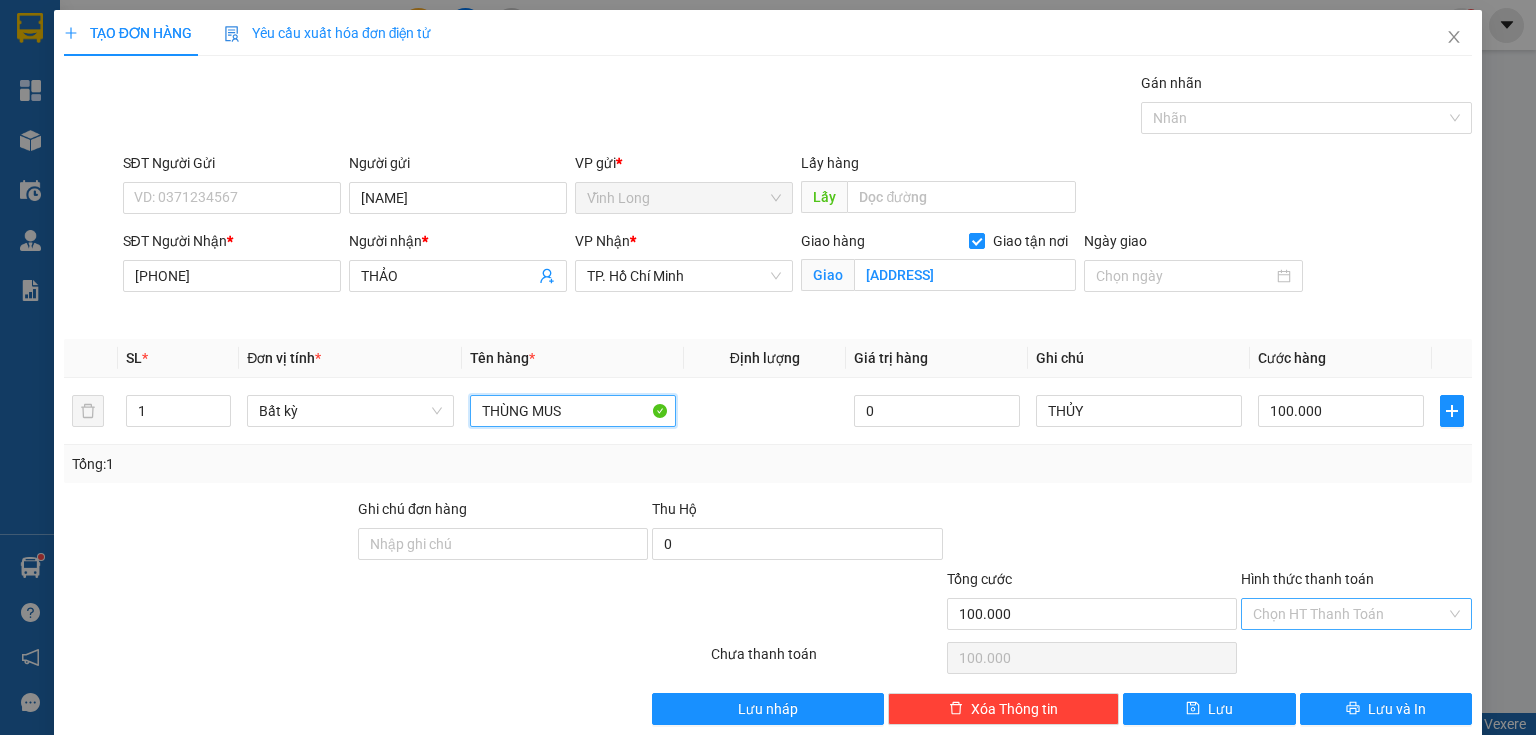 type on "THÙNG MUS" 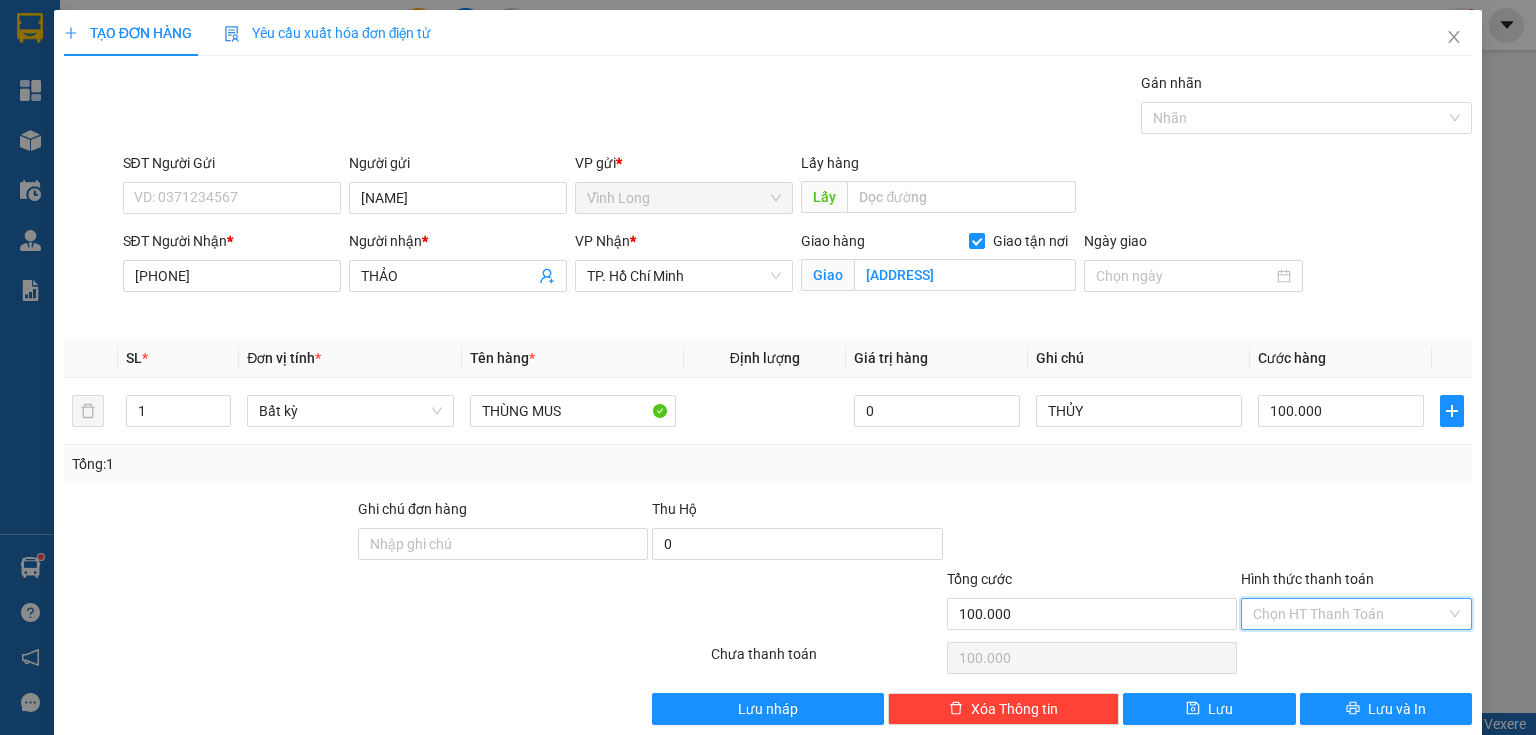 drag, startPoint x: 1284, startPoint y: 608, endPoint x: 1269, endPoint y: 618, distance: 18.027756 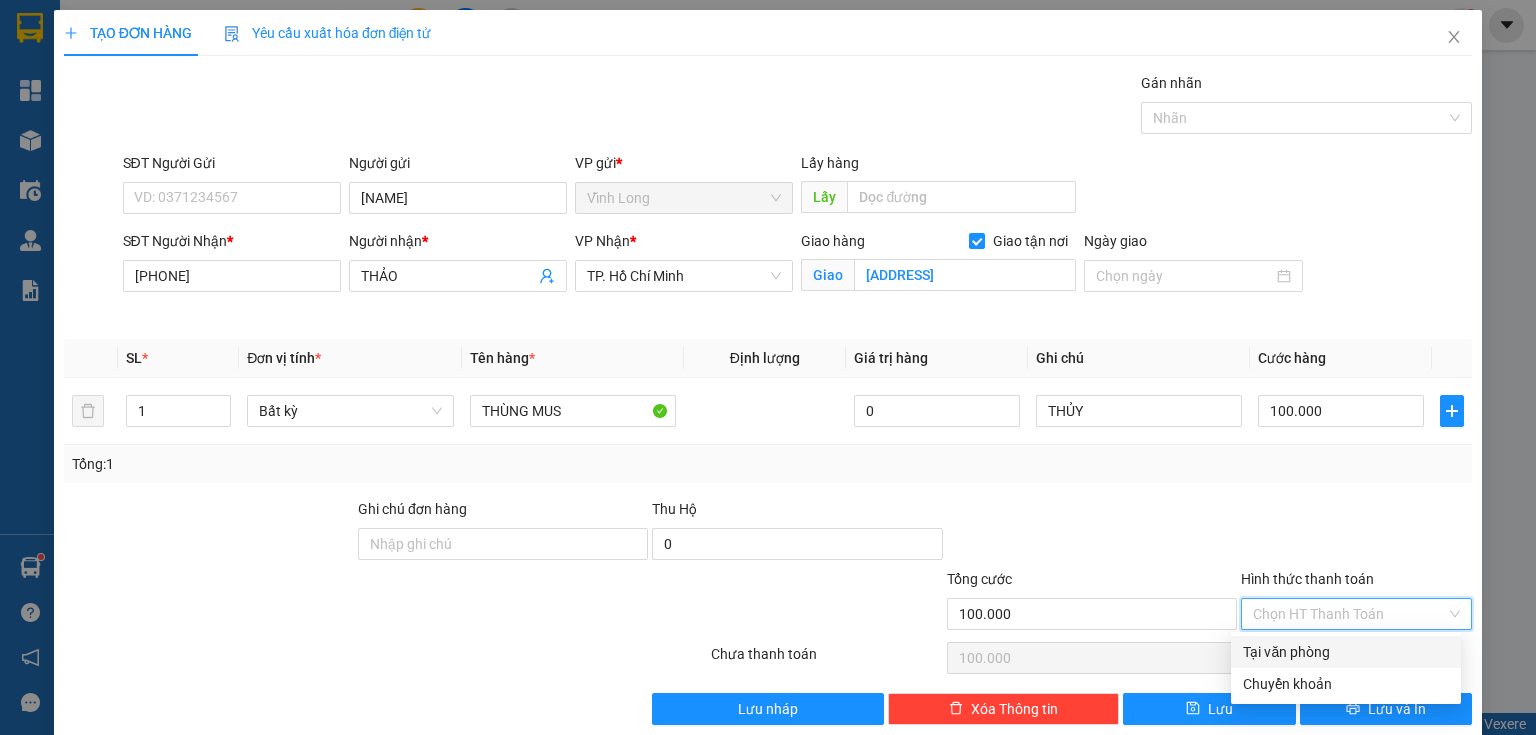 click on "Tại văn phòng" at bounding box center (1346, 652) 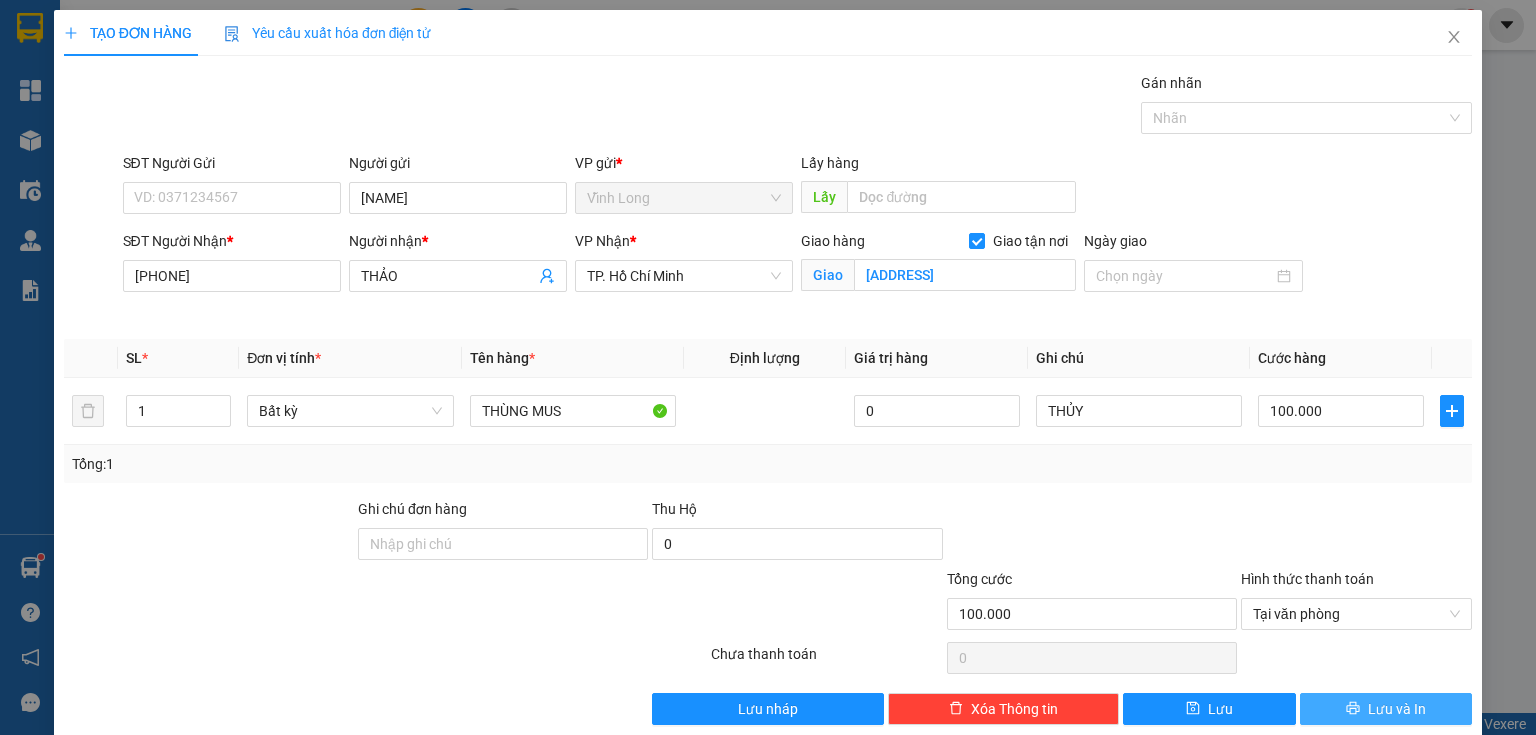drag, startPoint x: 1315, startPoint y: 706, endPoint x: 1132, endPoint y: 648, distance: 191.97136 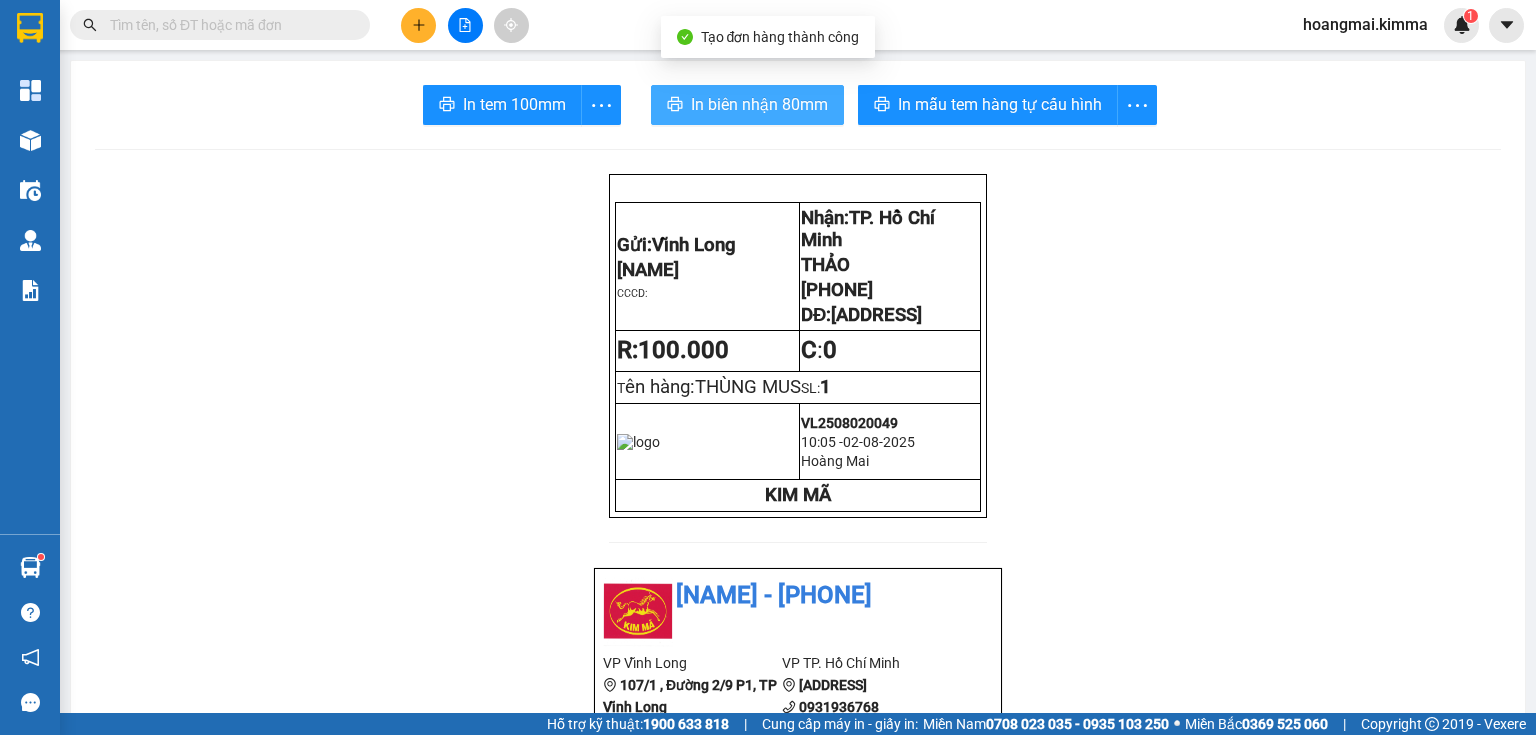 click on "In biên nhận 80mm" at bounding box center [759, 104] 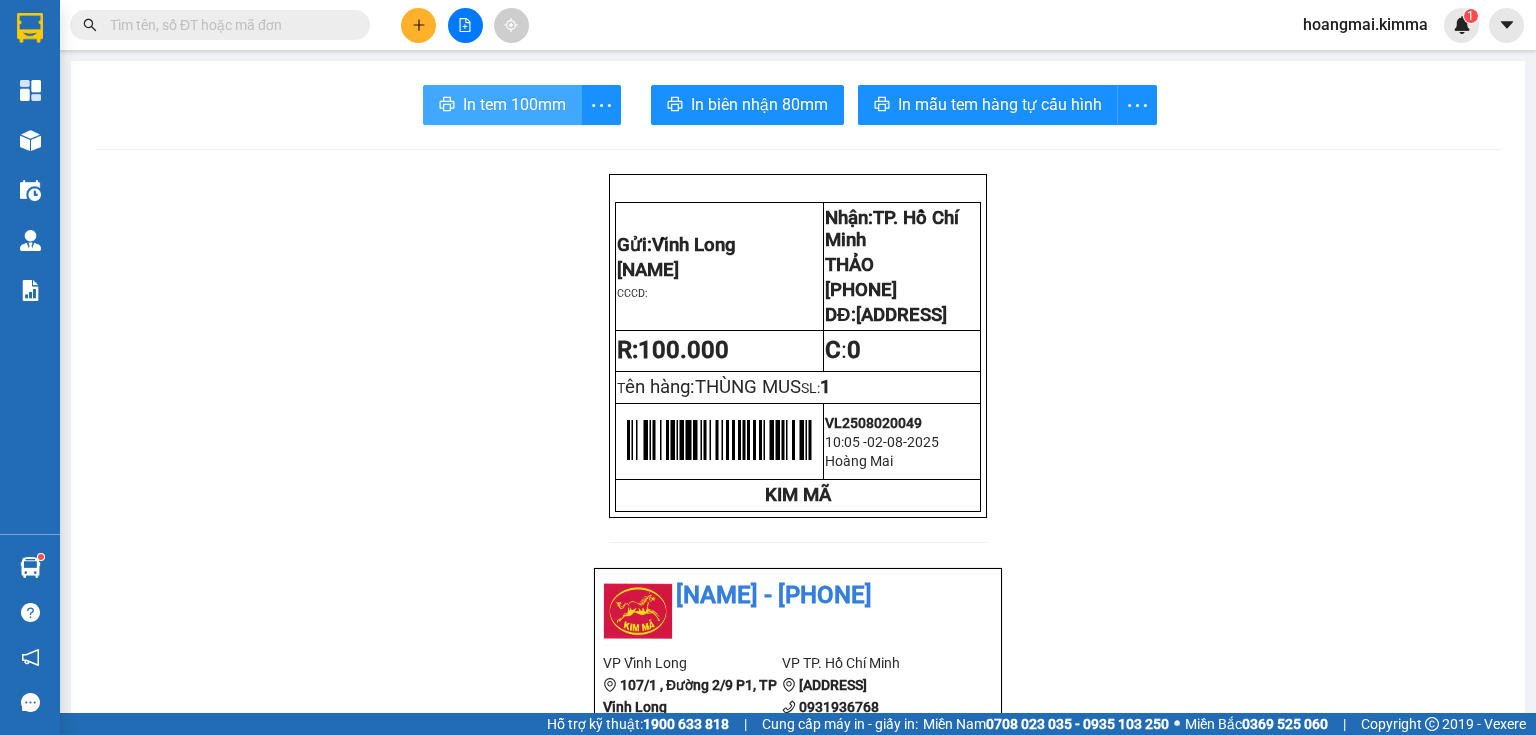 click on "In tem 100mm" at bounding box center [514, 104] 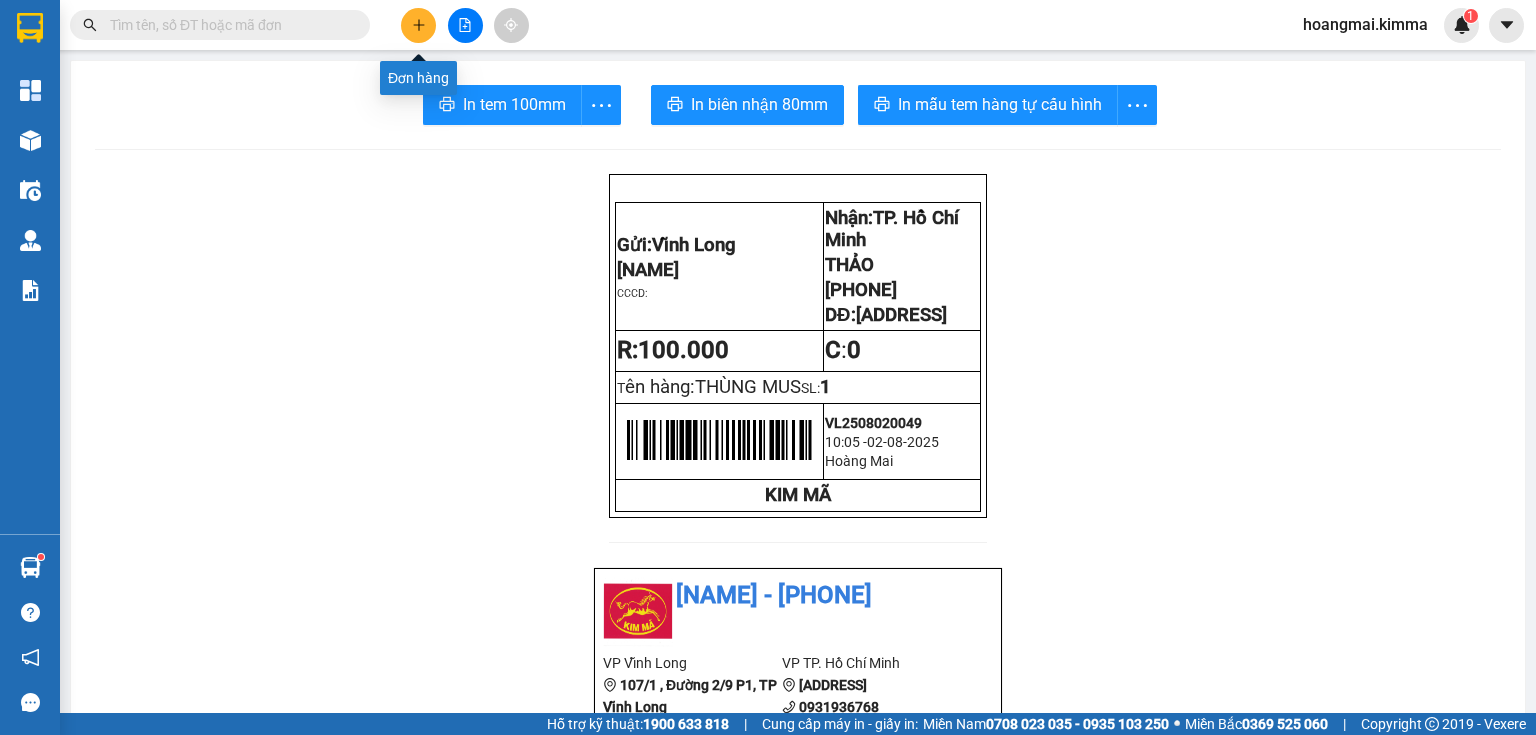 click 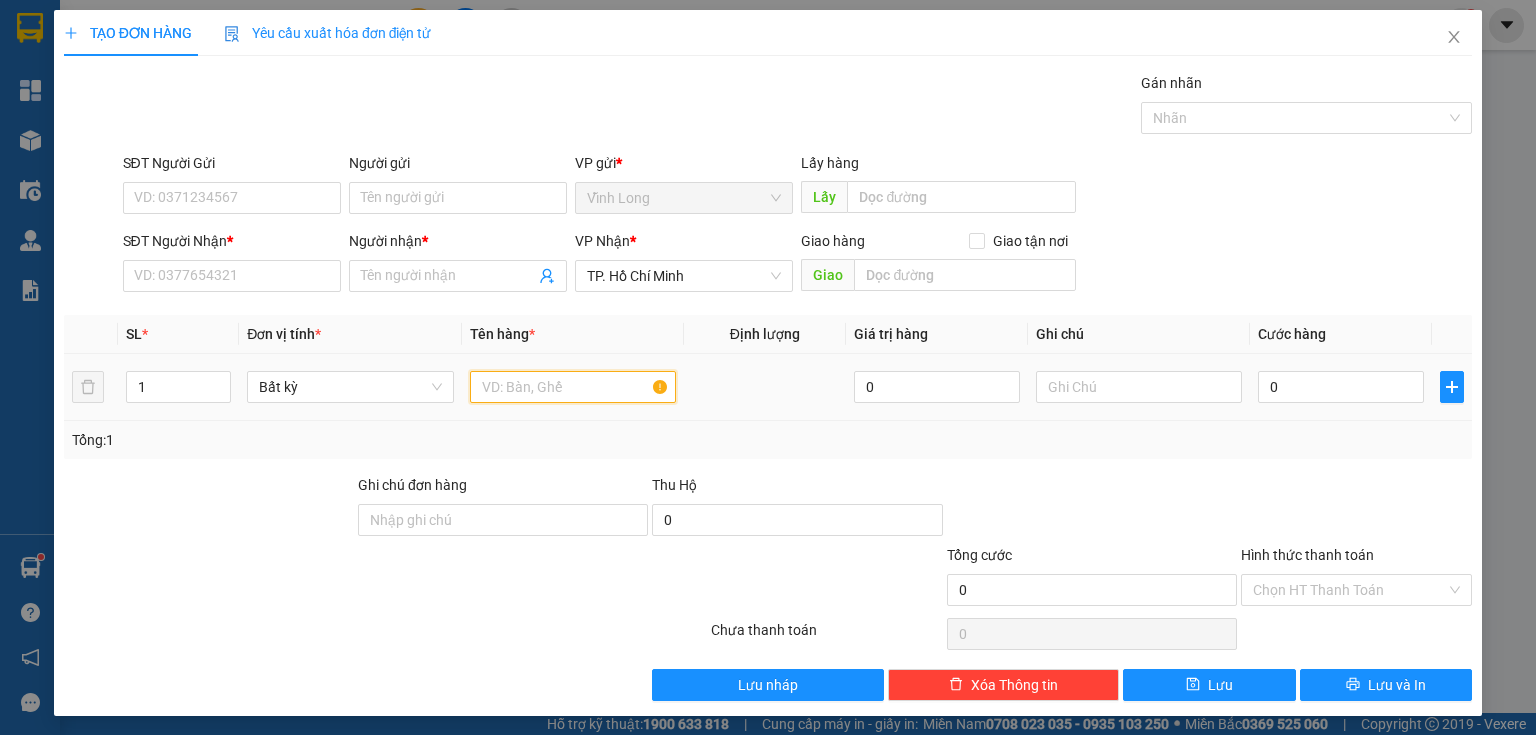 click at bounding box center [573, 387] 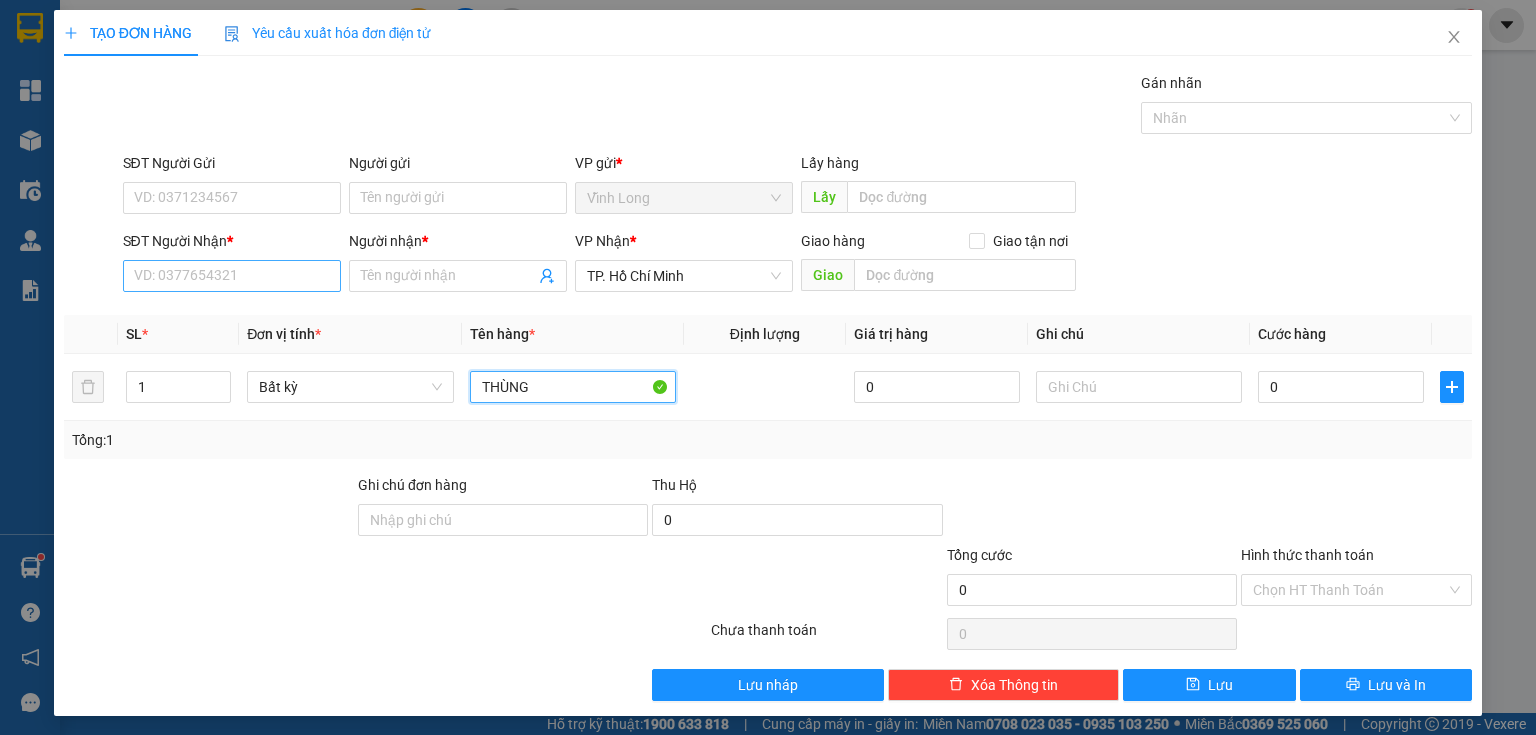 type on "THÙNG" 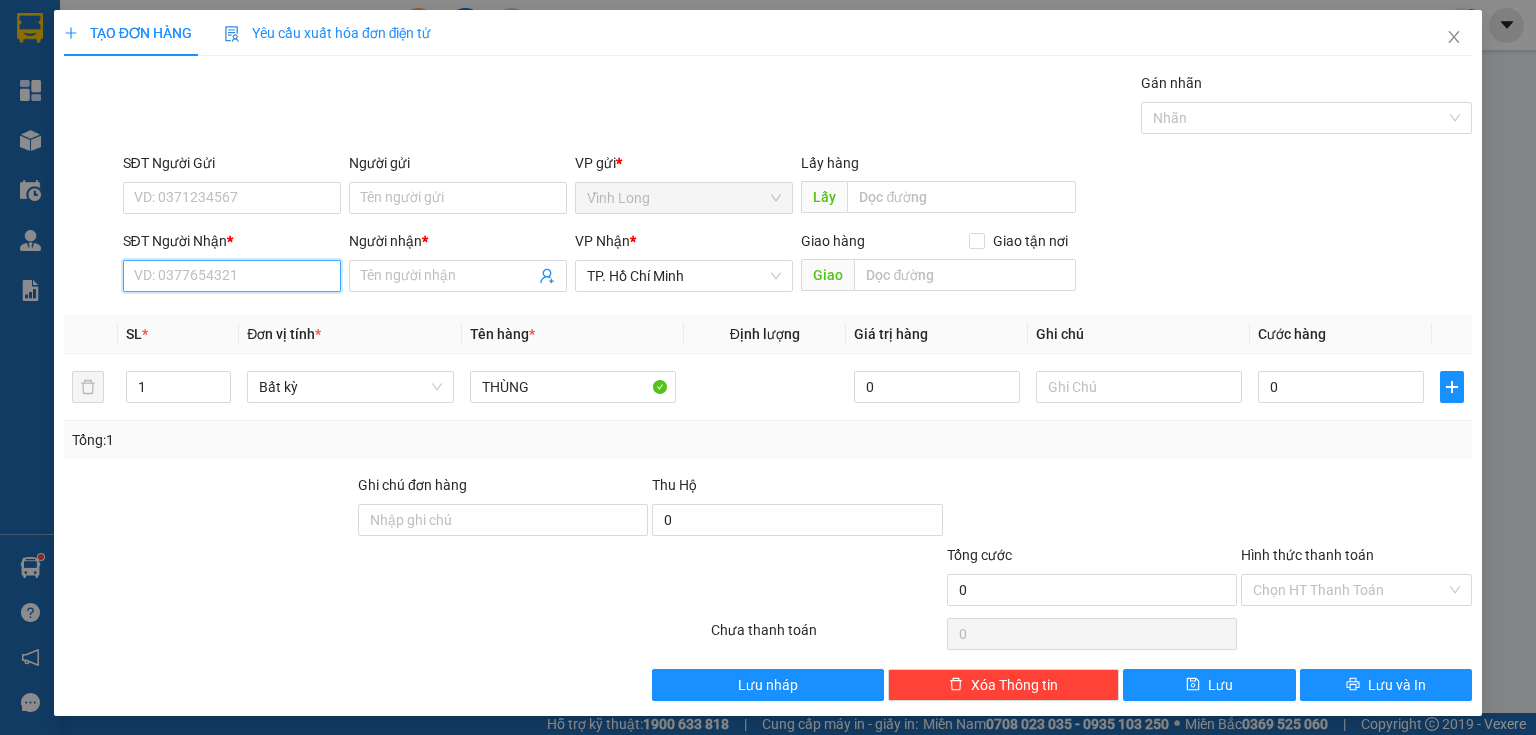 click on "SĐT Người Nhận  *" at bounding box center [232, 276] 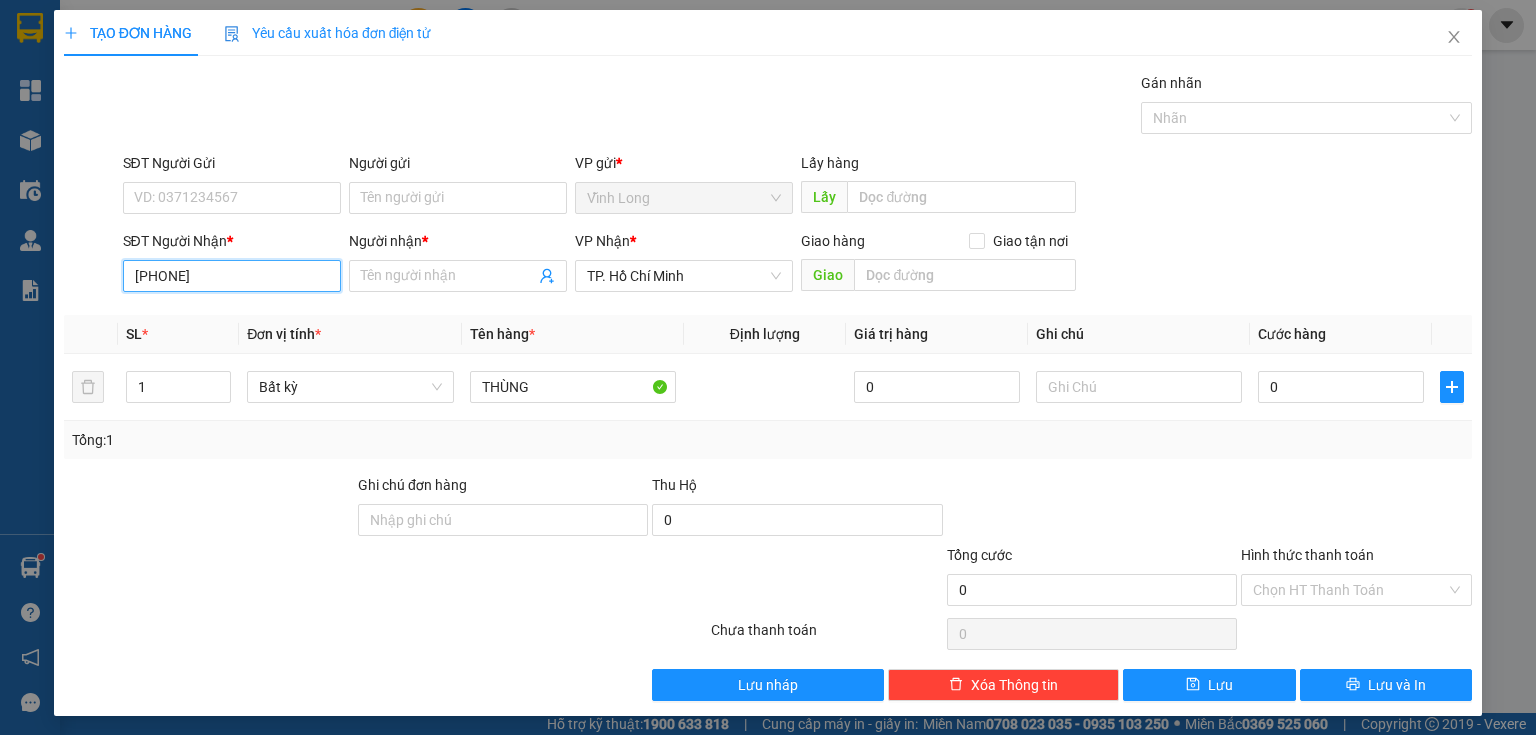 type on "[PHONE]" 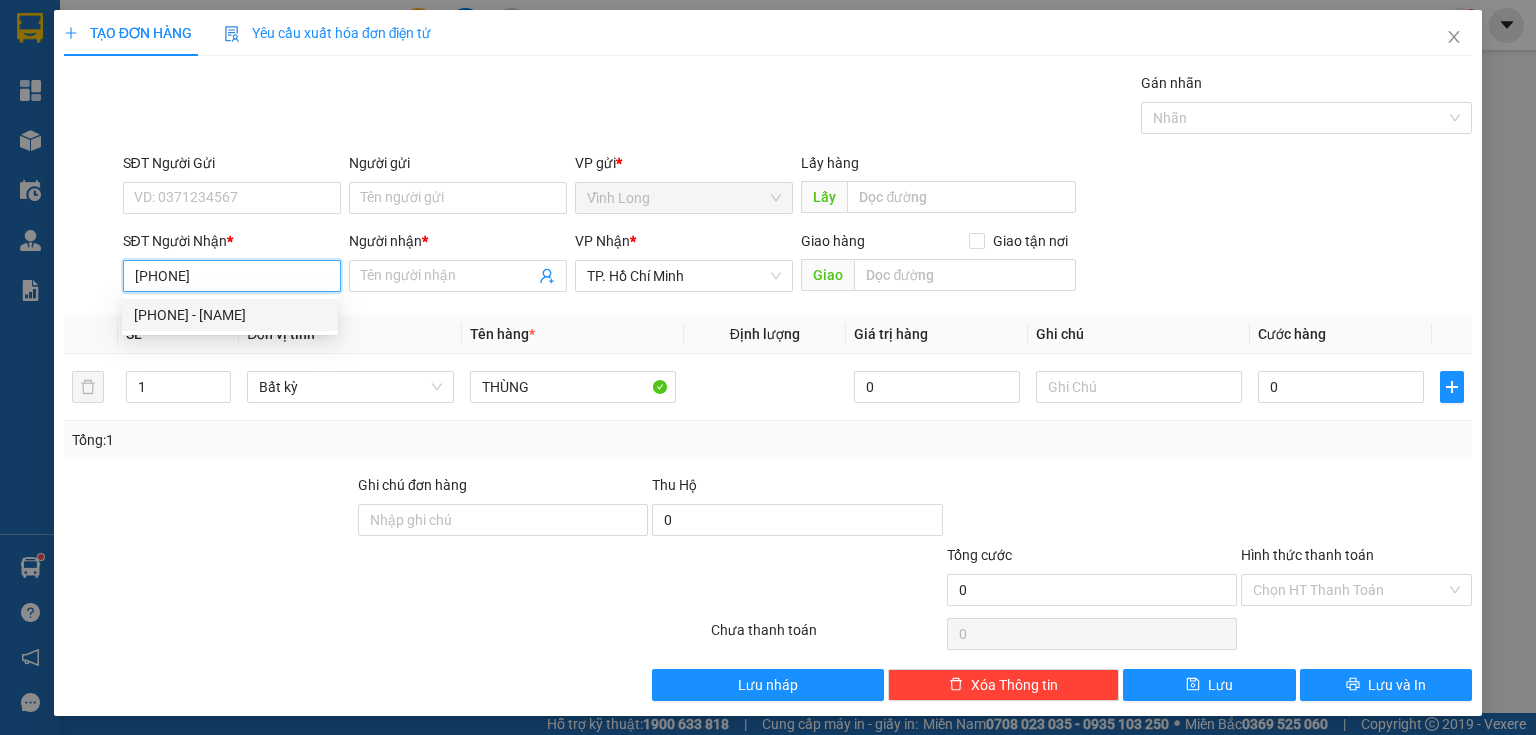 click on "[PHONE] - [NAME]" at bounding box center (230, 315) 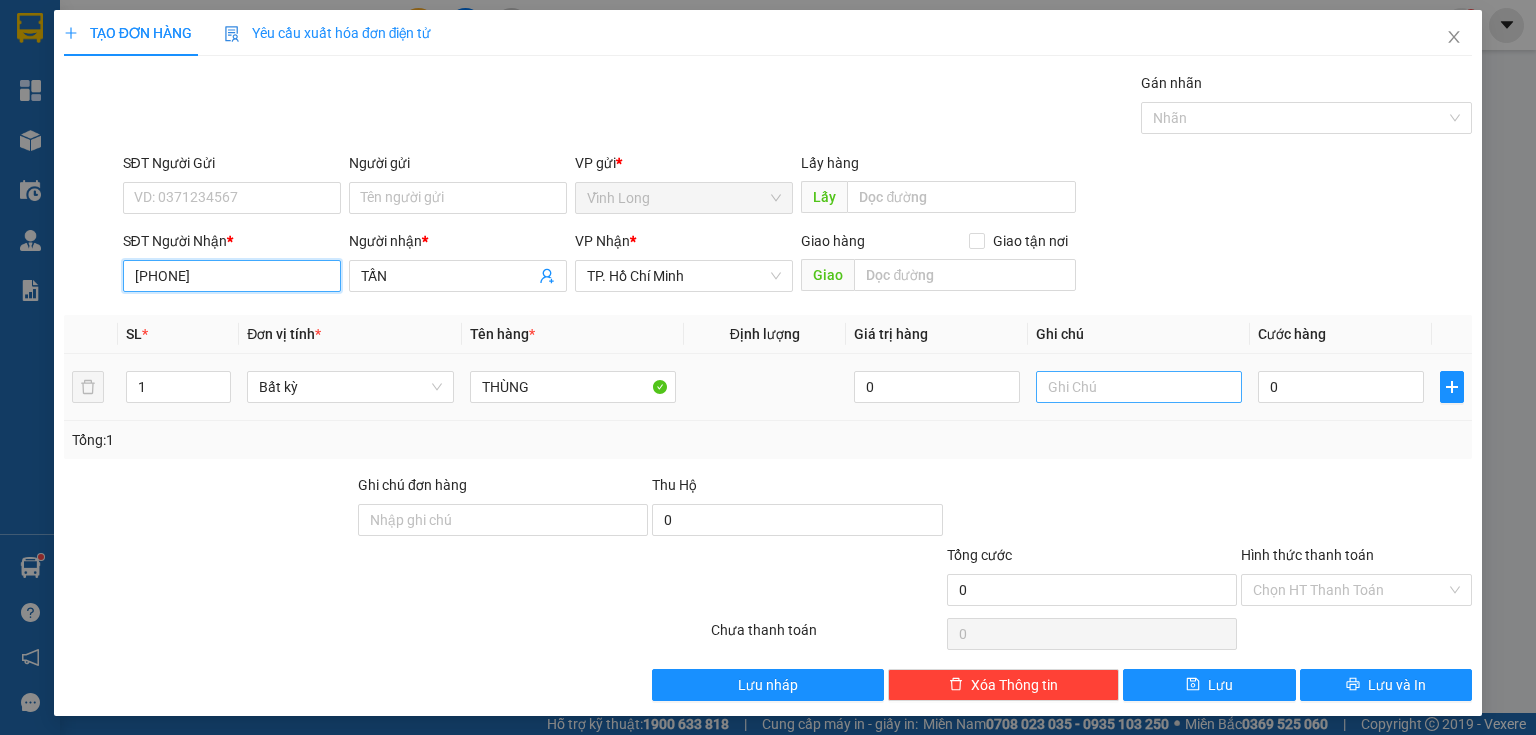 type on "[PHONE]" 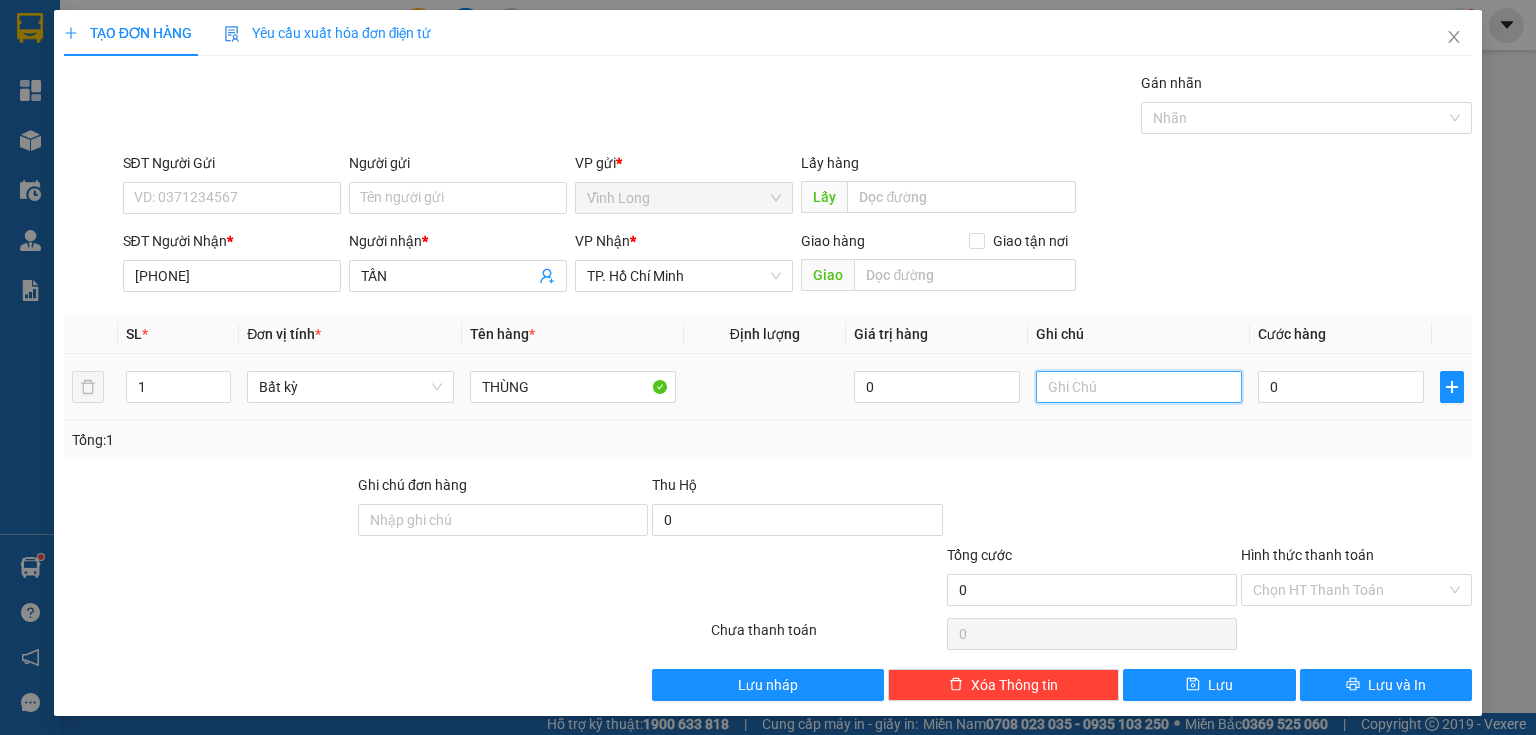 click at bounding box center [1139, 387] 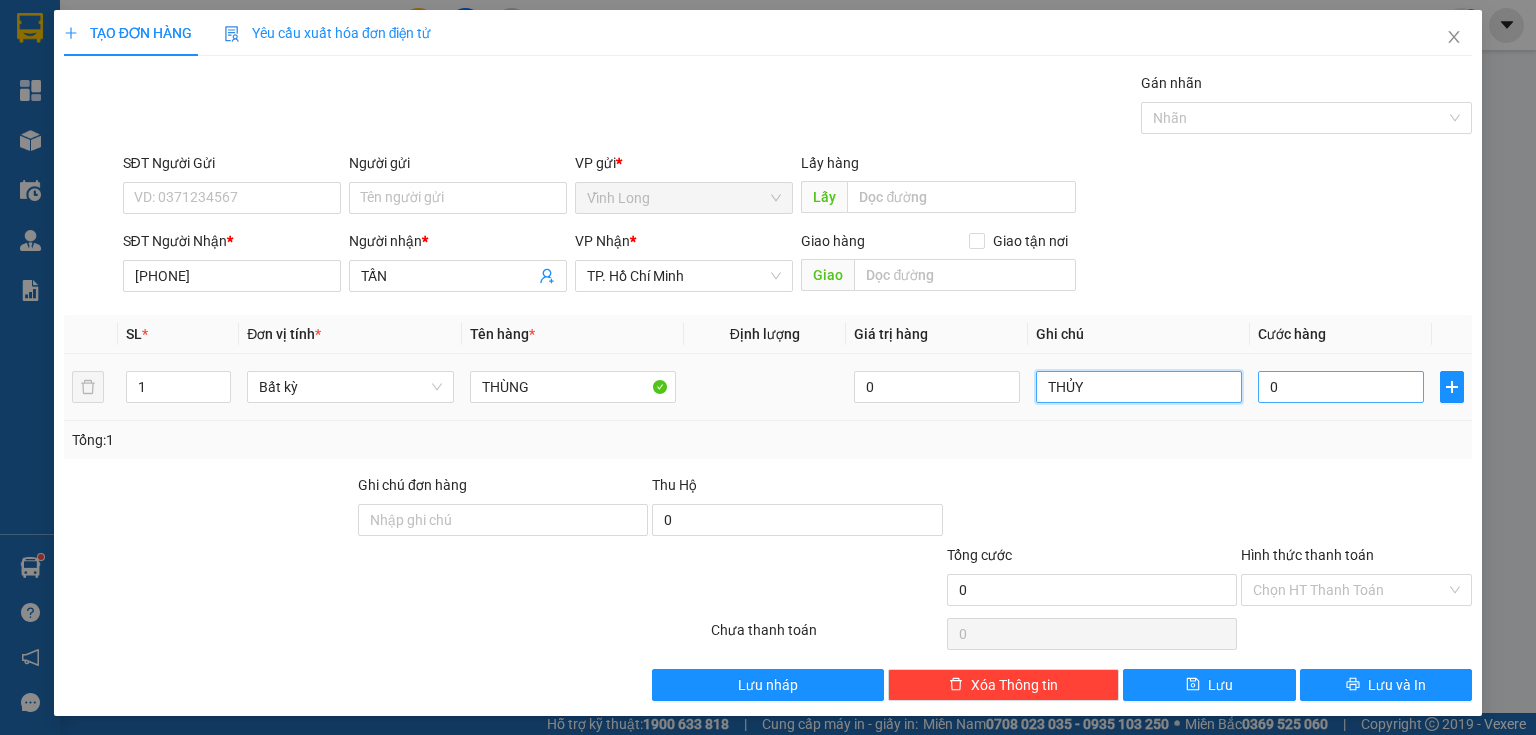 type on "THỦY" 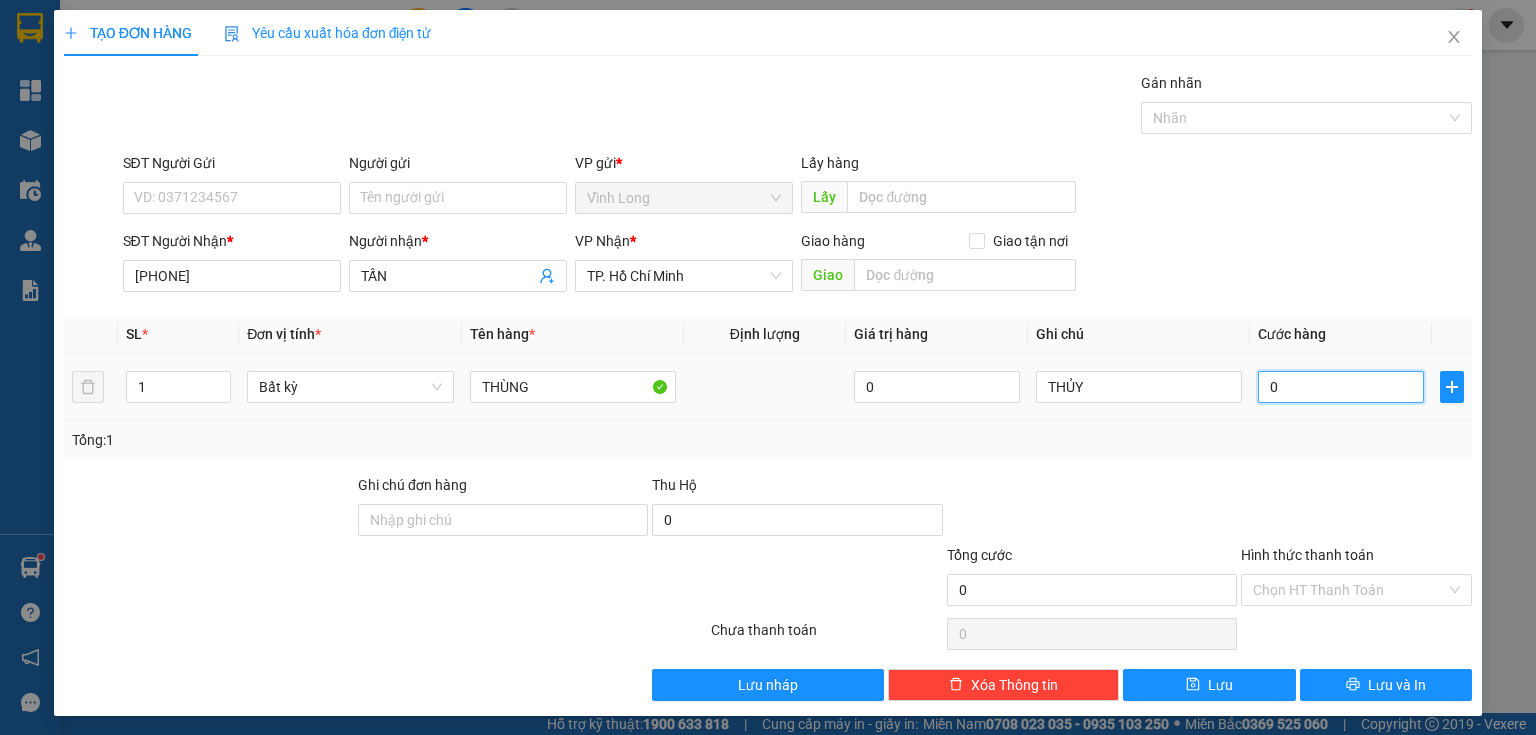 click on "0" at bounding box center [1341, 387] 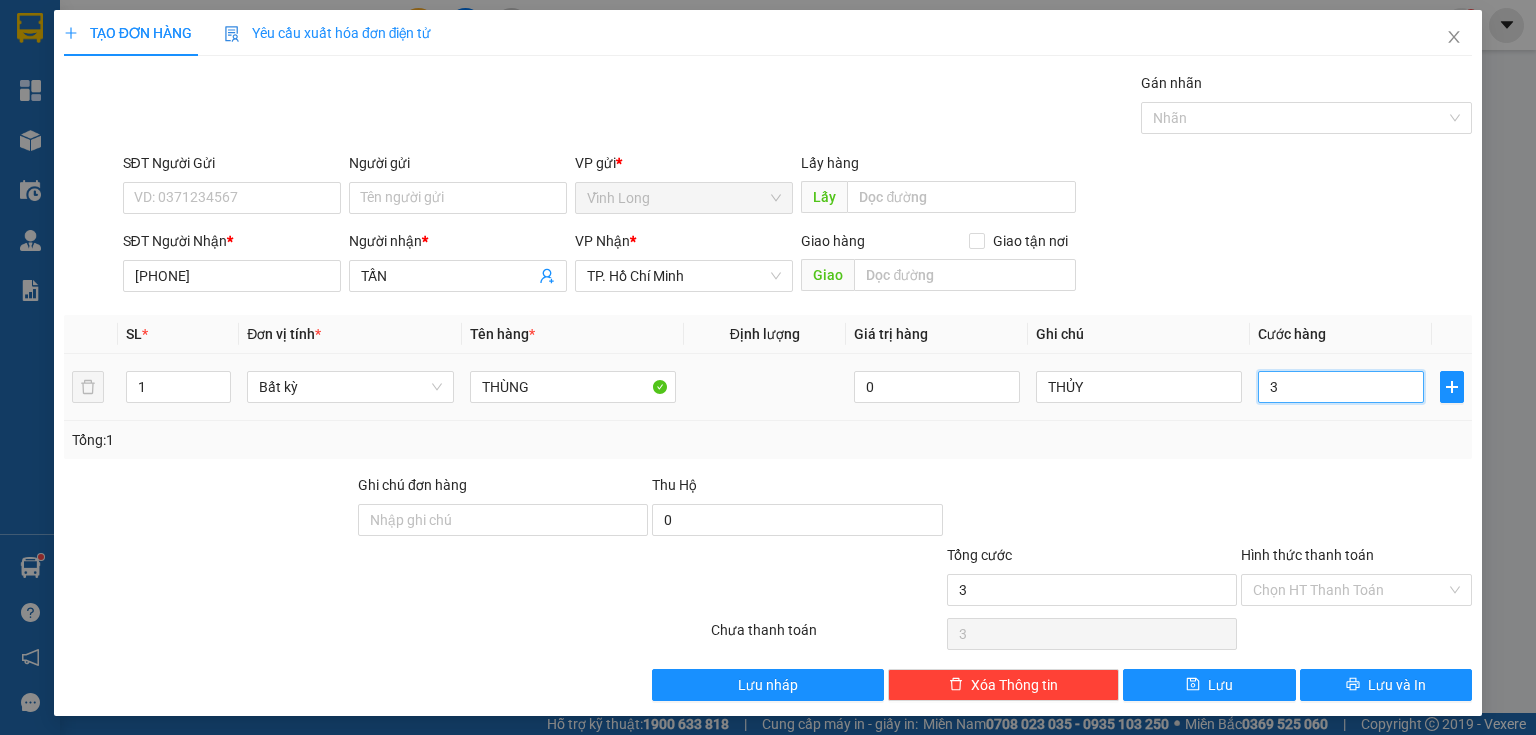 type on "30" 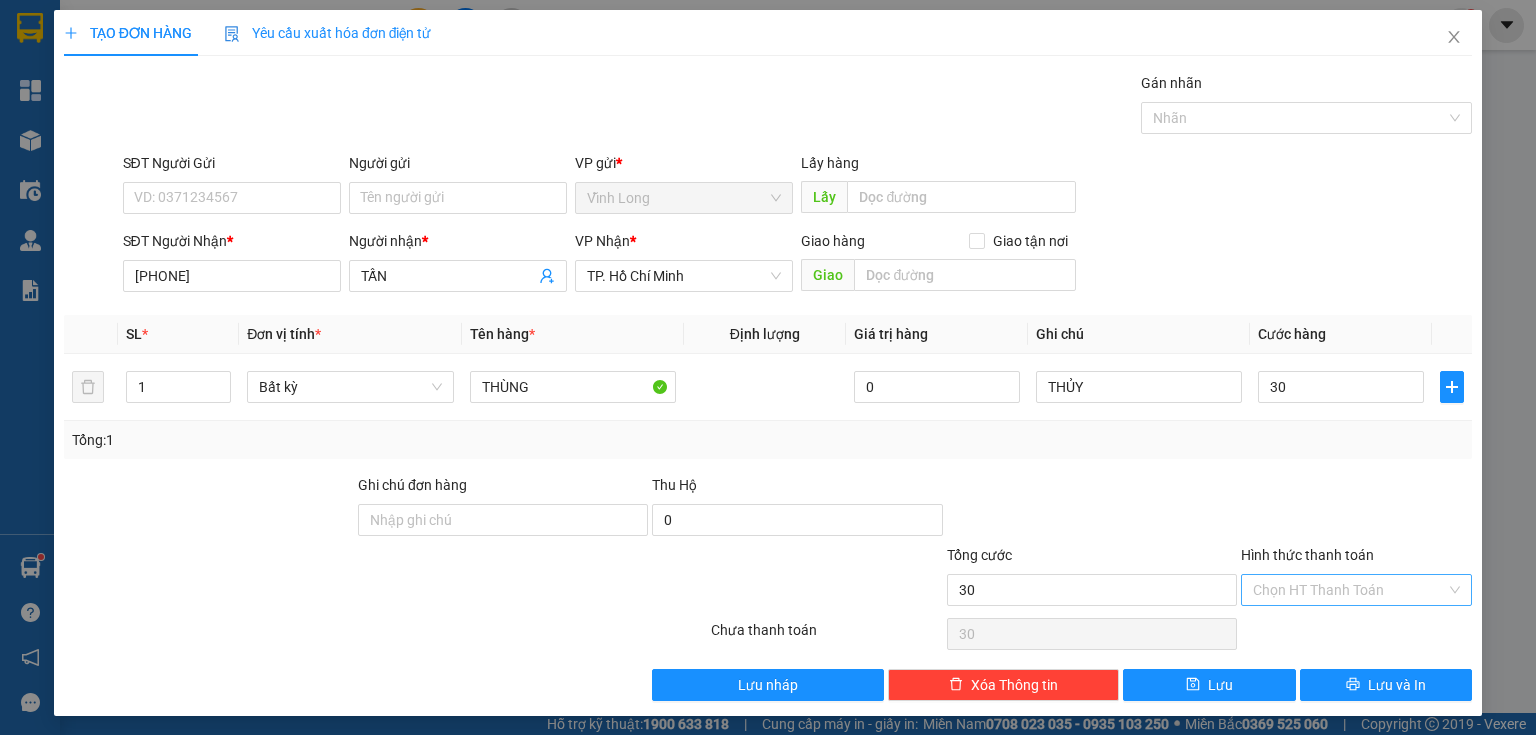 type on "30.000" 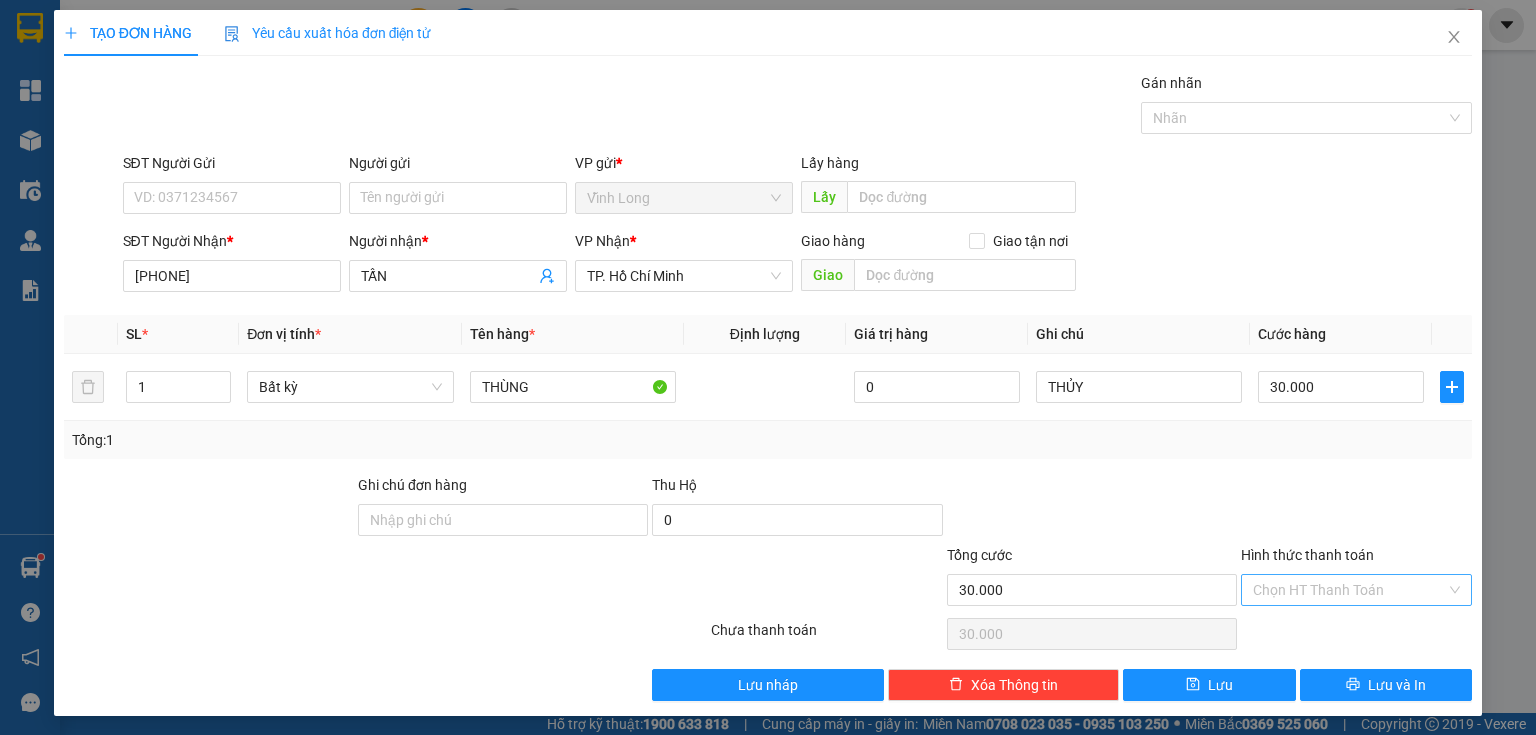 click on "Hình thức thanh toán" at bounding box center [1349, 590] 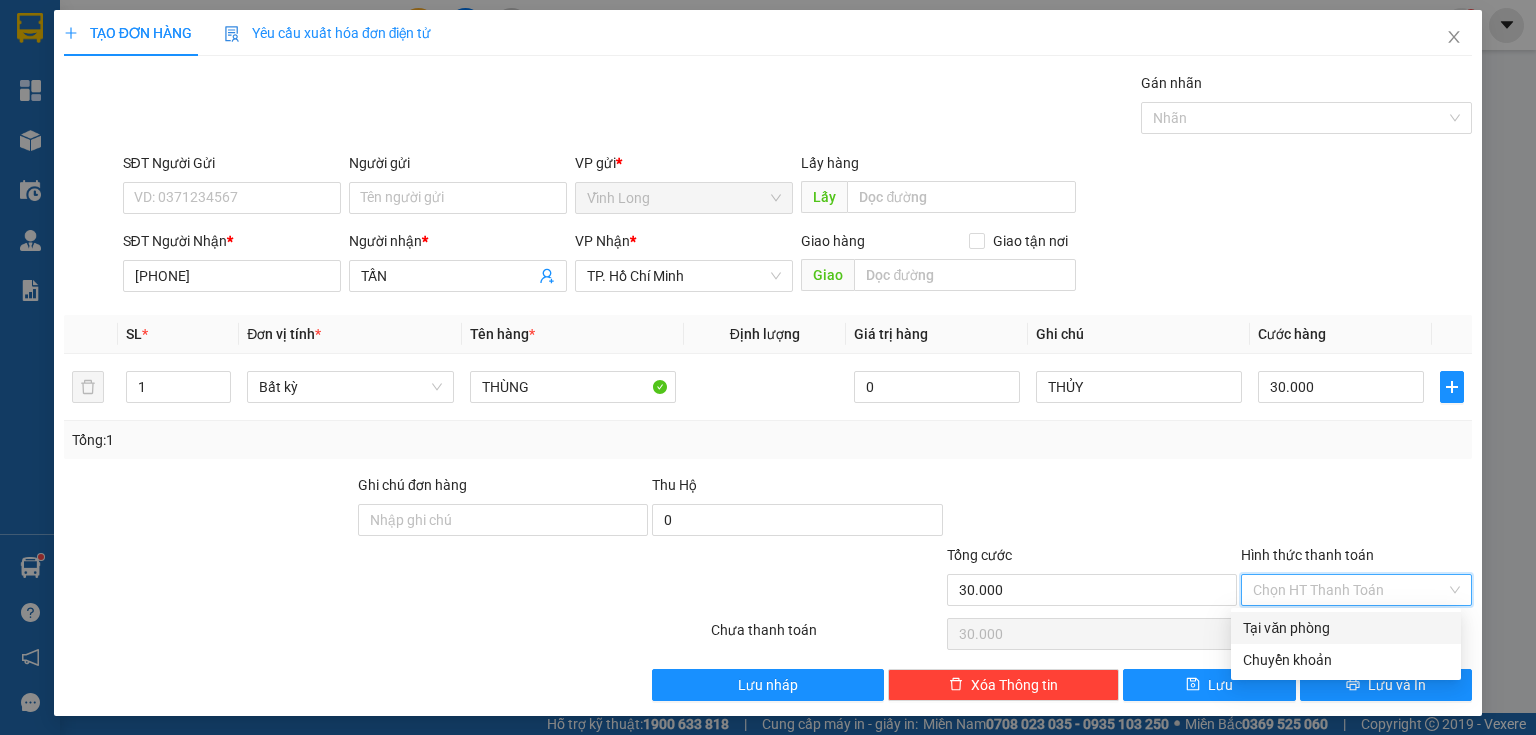 click on "Tại văn phòng" at bounding box center (1346, 628) 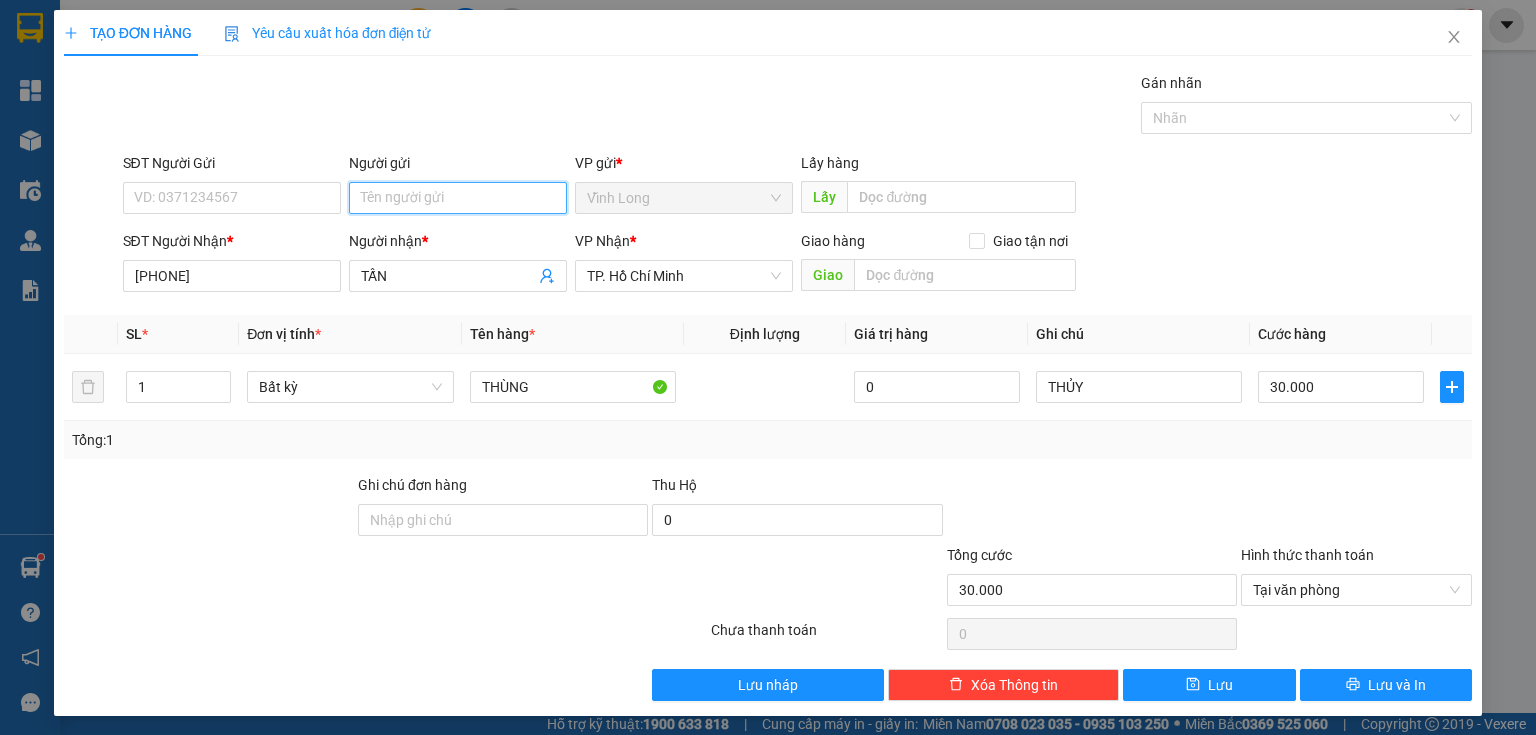 click on "Người gửi" at bounding box center (458, 198) 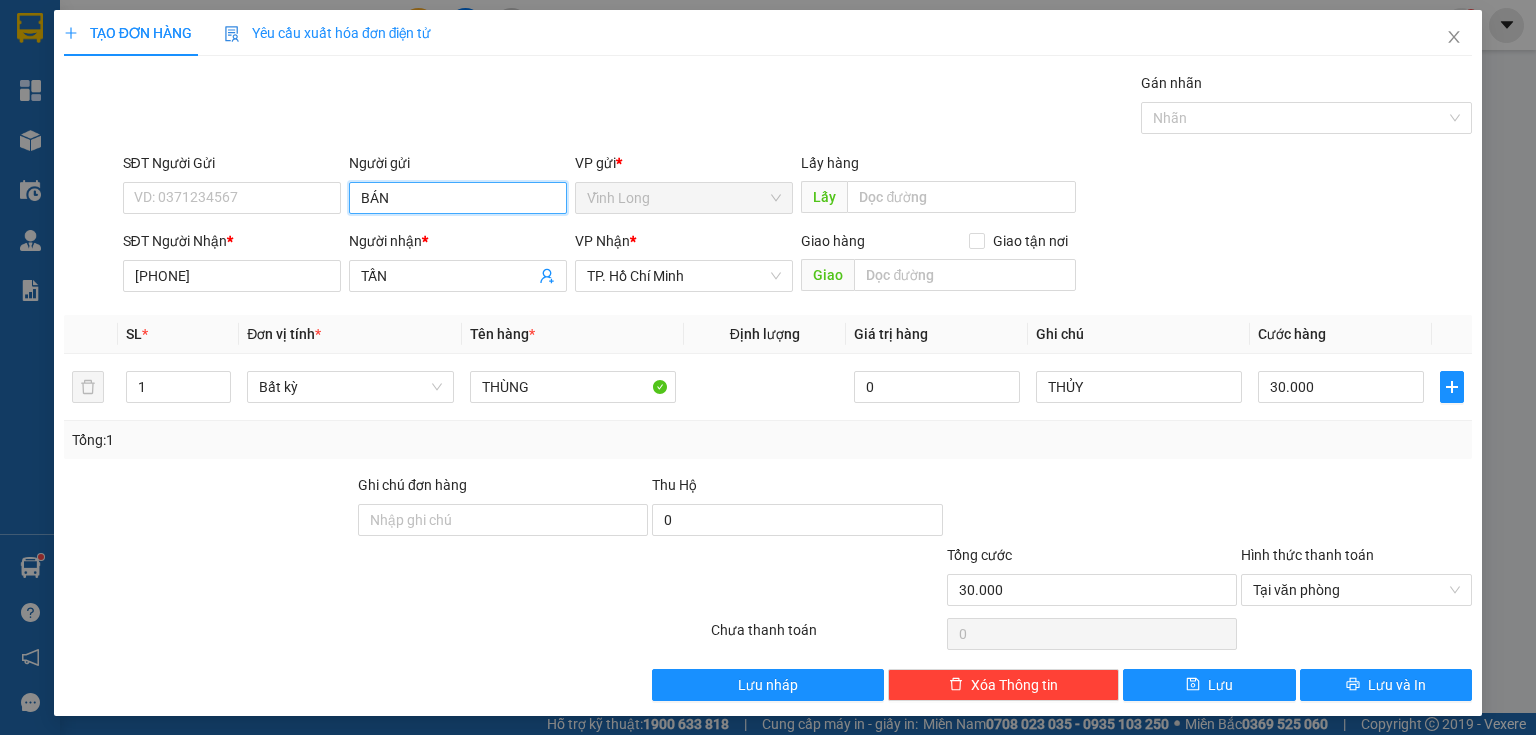 type on "BÁN" 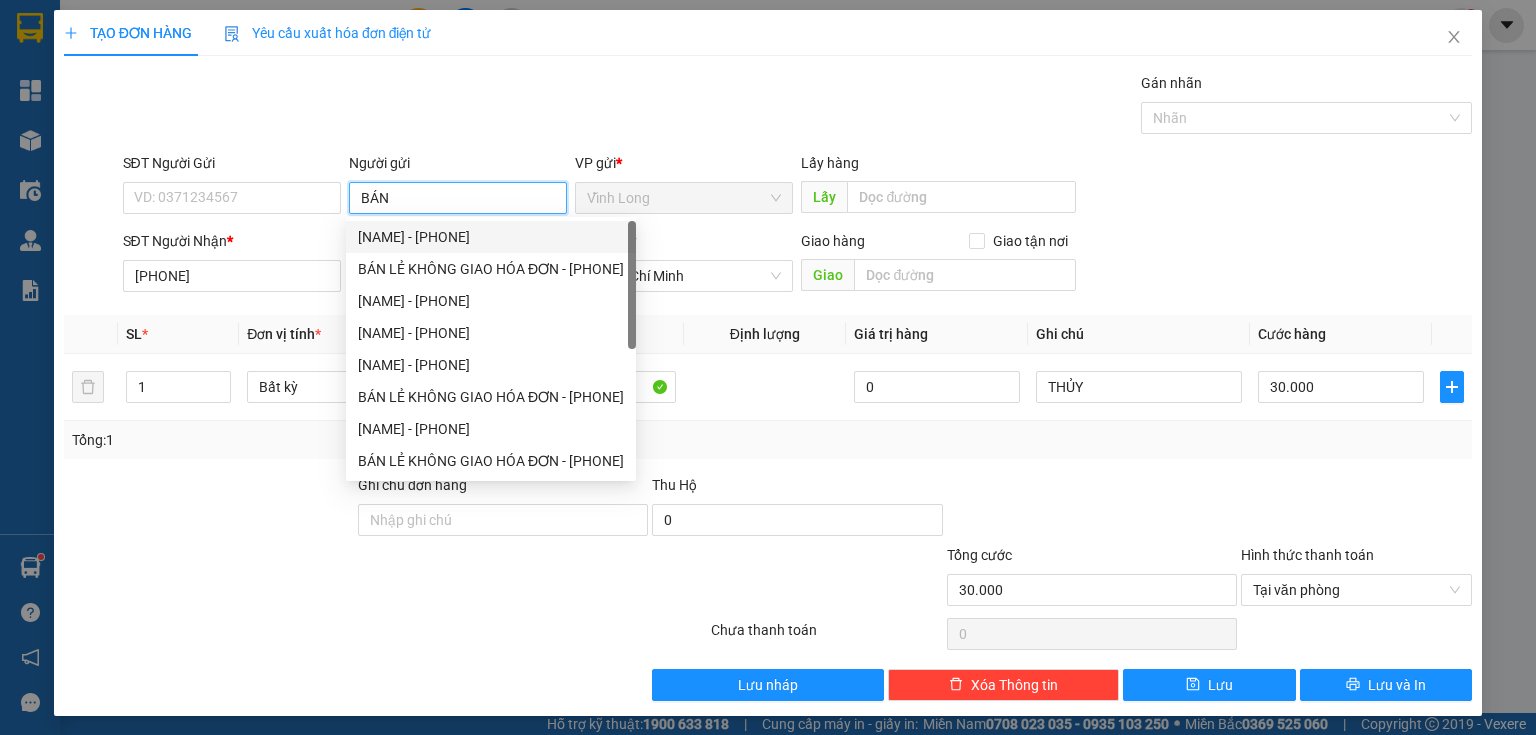 click on "[NAME] - [PHONE]" at bounding box center (491, 237) 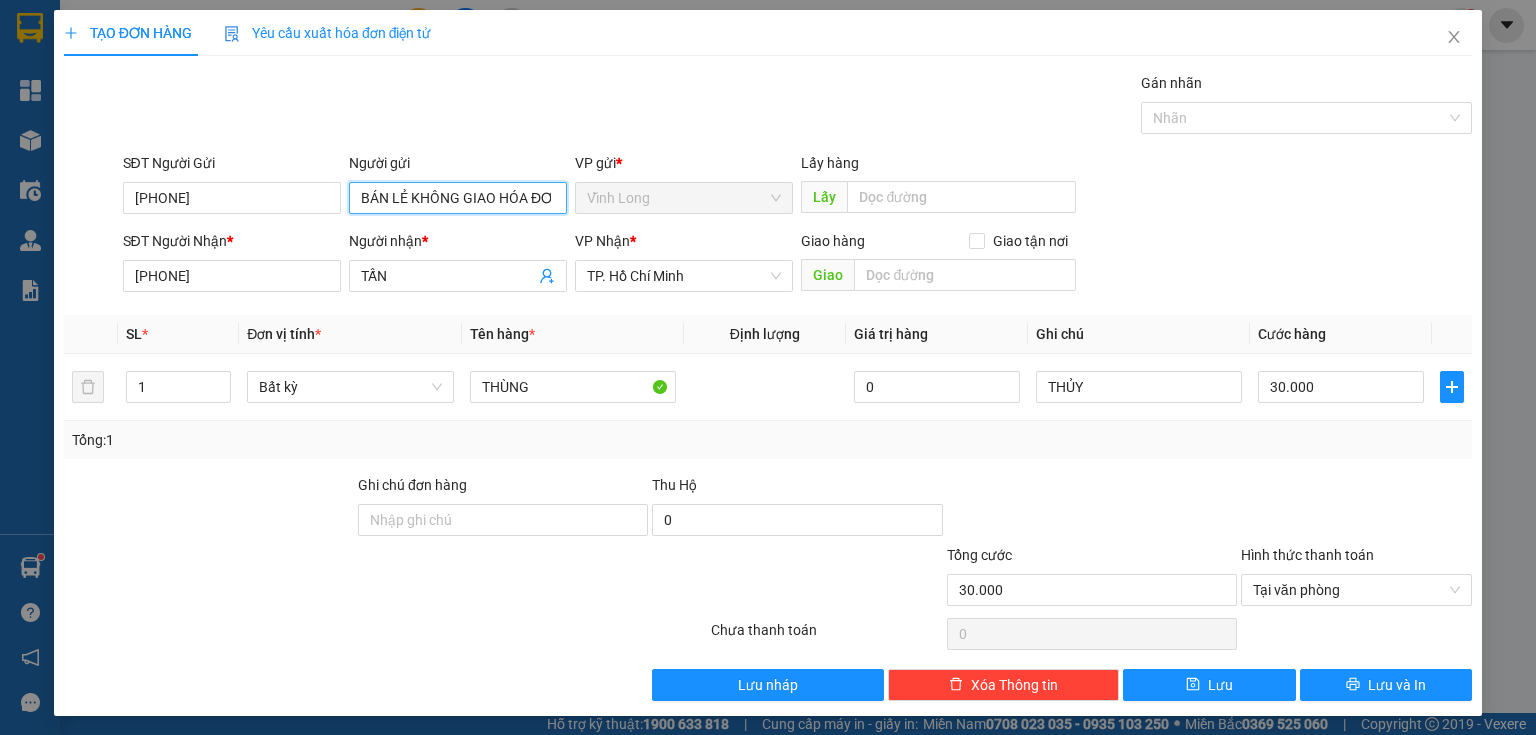 type on "BÁN LẺ KHÔNG GIAO HÓA ĐƠN" 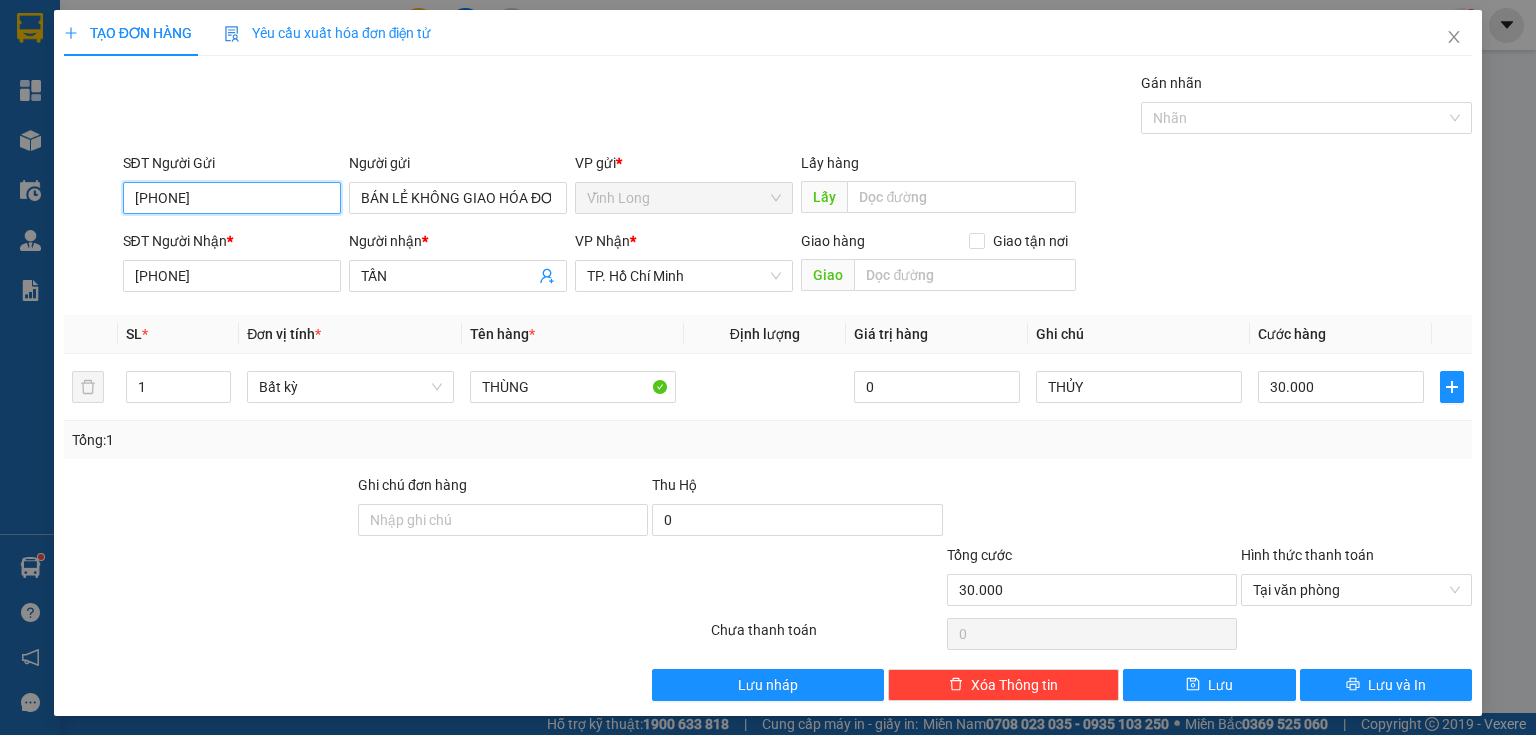 drag, startPoint x: 97, startPoint y: 201, endPoint x: 0, endPoint y: 237, distance: 103.46497 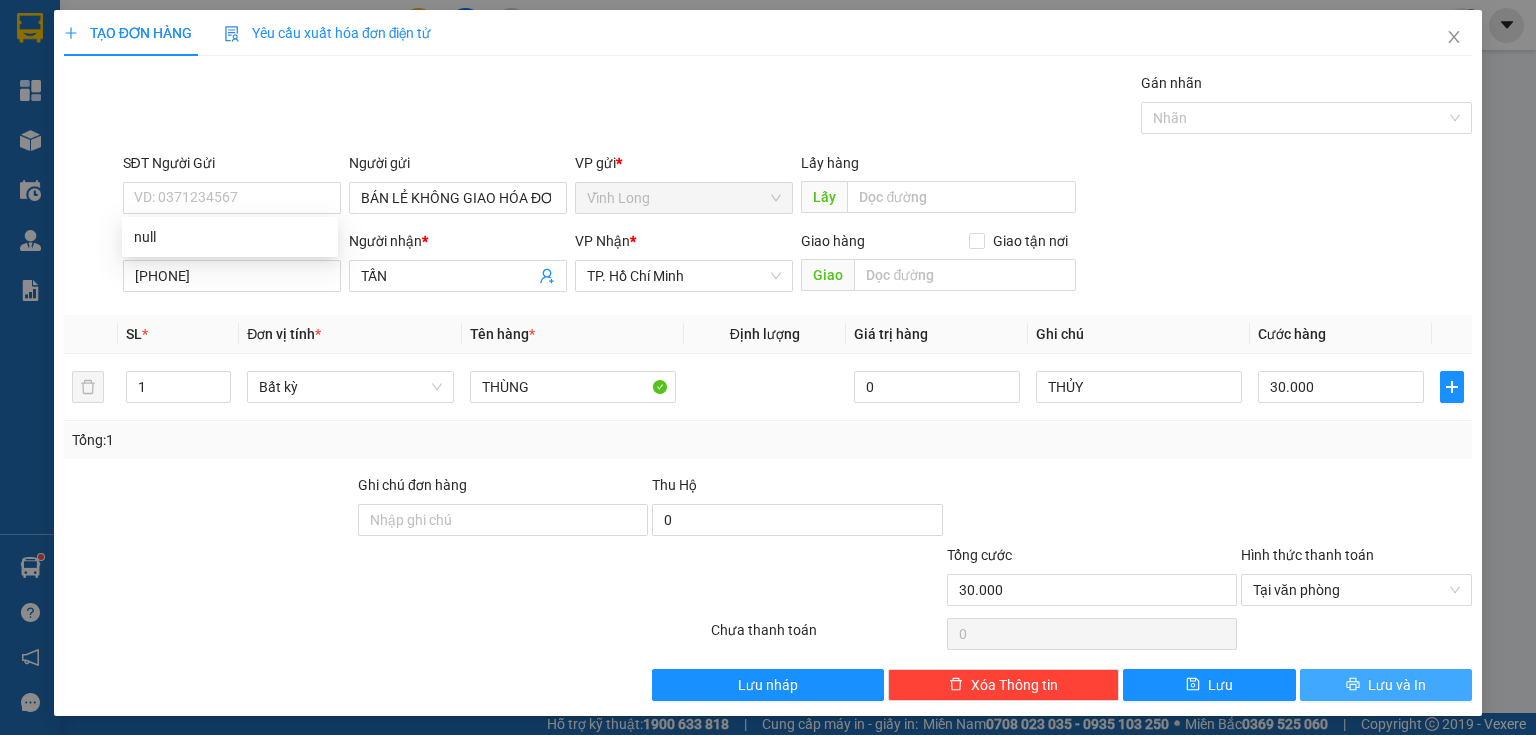 click 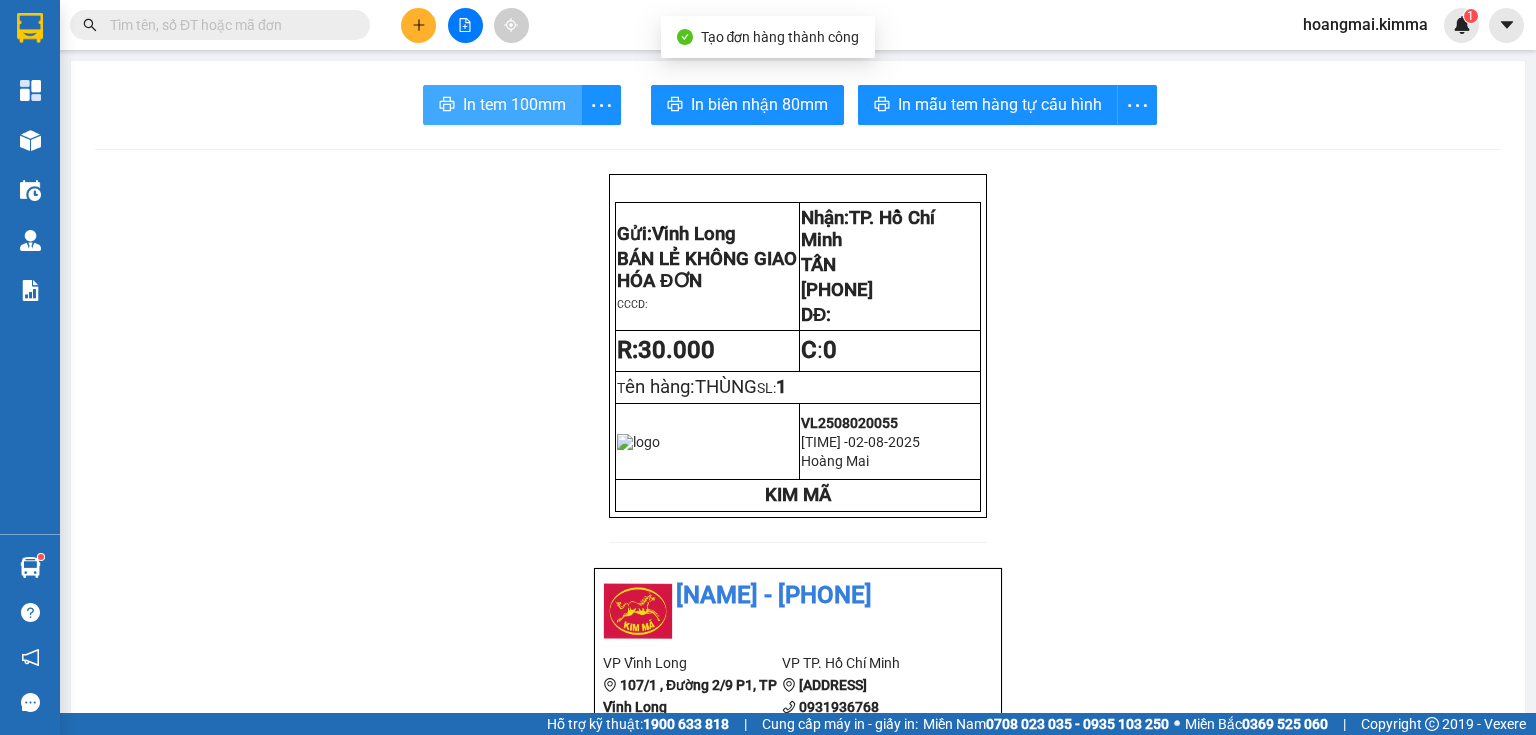 click on "In tem 100mm" at bounding box center [514, 104] 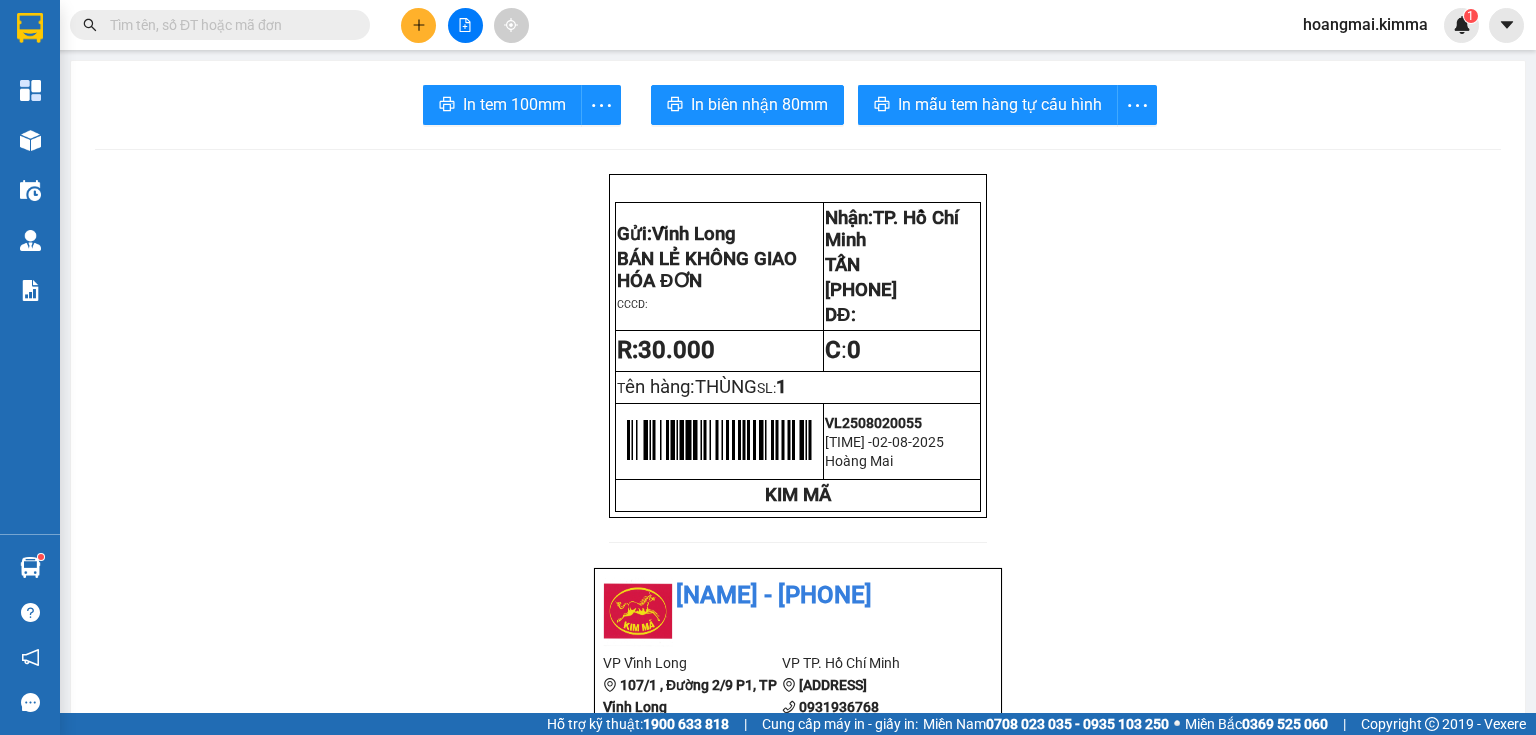 click at bounding box center (418, 25) 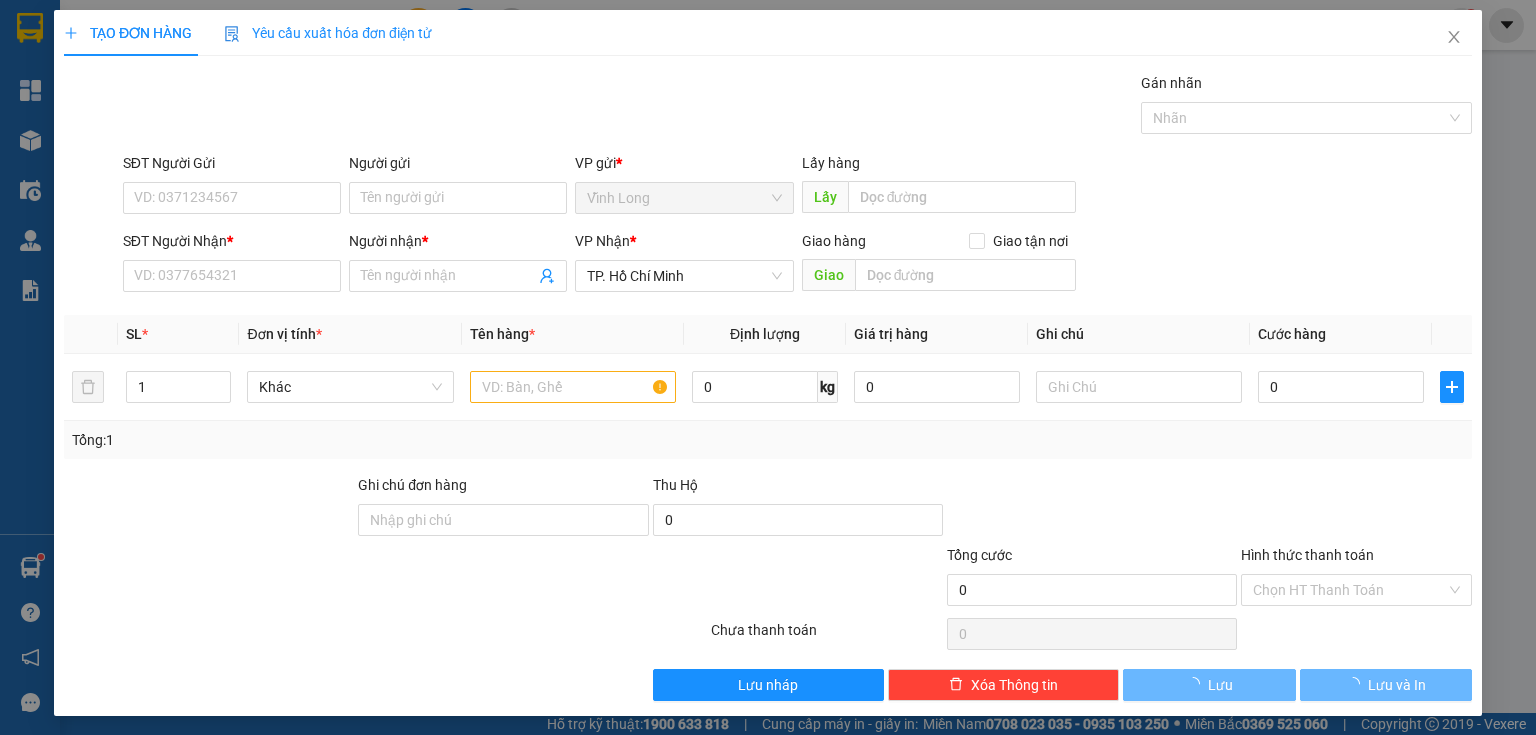 click on "Yêu cầu xuất hóa đơn điện tử" at bounding box center (328, 33) 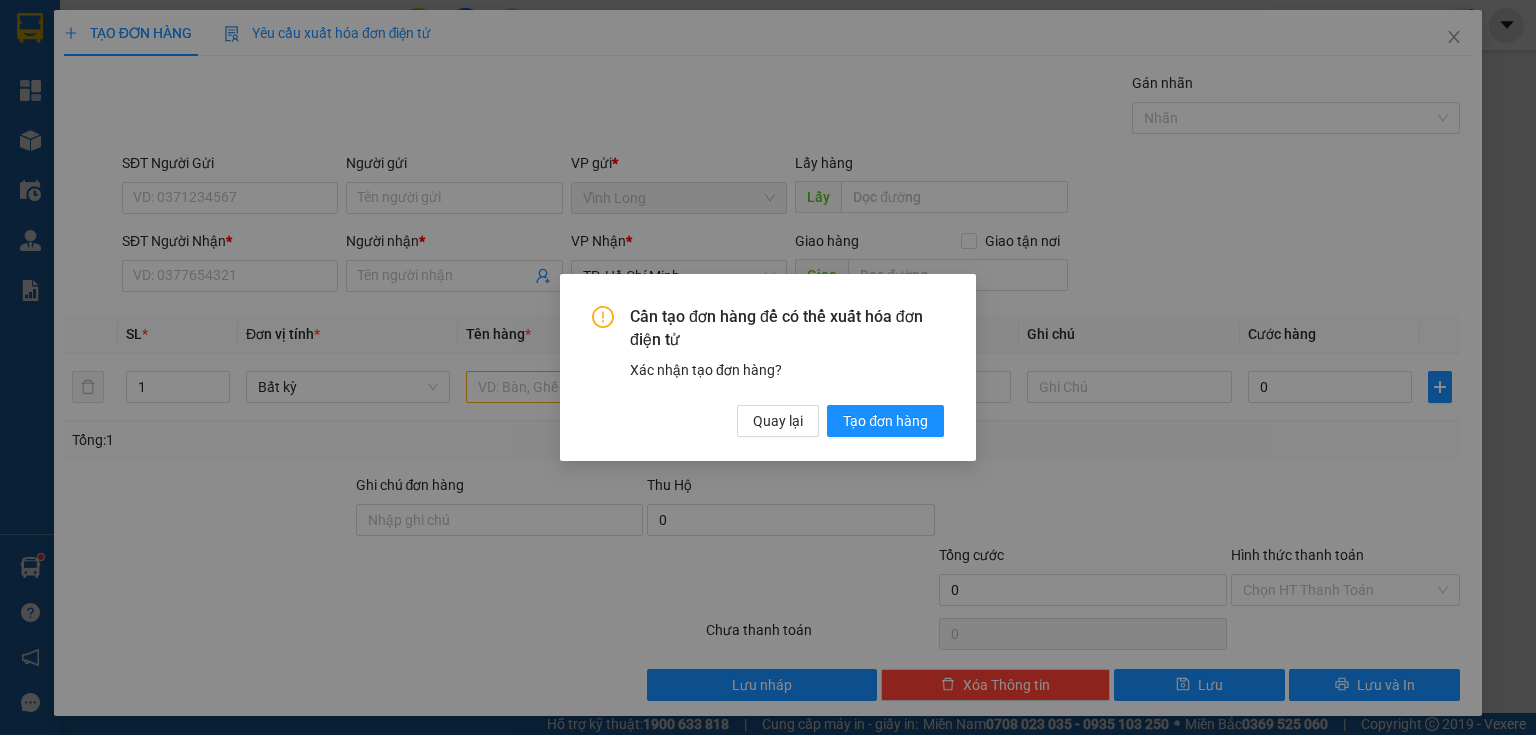 click on "Cần tạo đơn hàng để có thể xuất hóa đơn điện tử Xác nhận tạo đơn hàng? Quay lại Tạo đơn hàng" at bounding box center [768, 367] 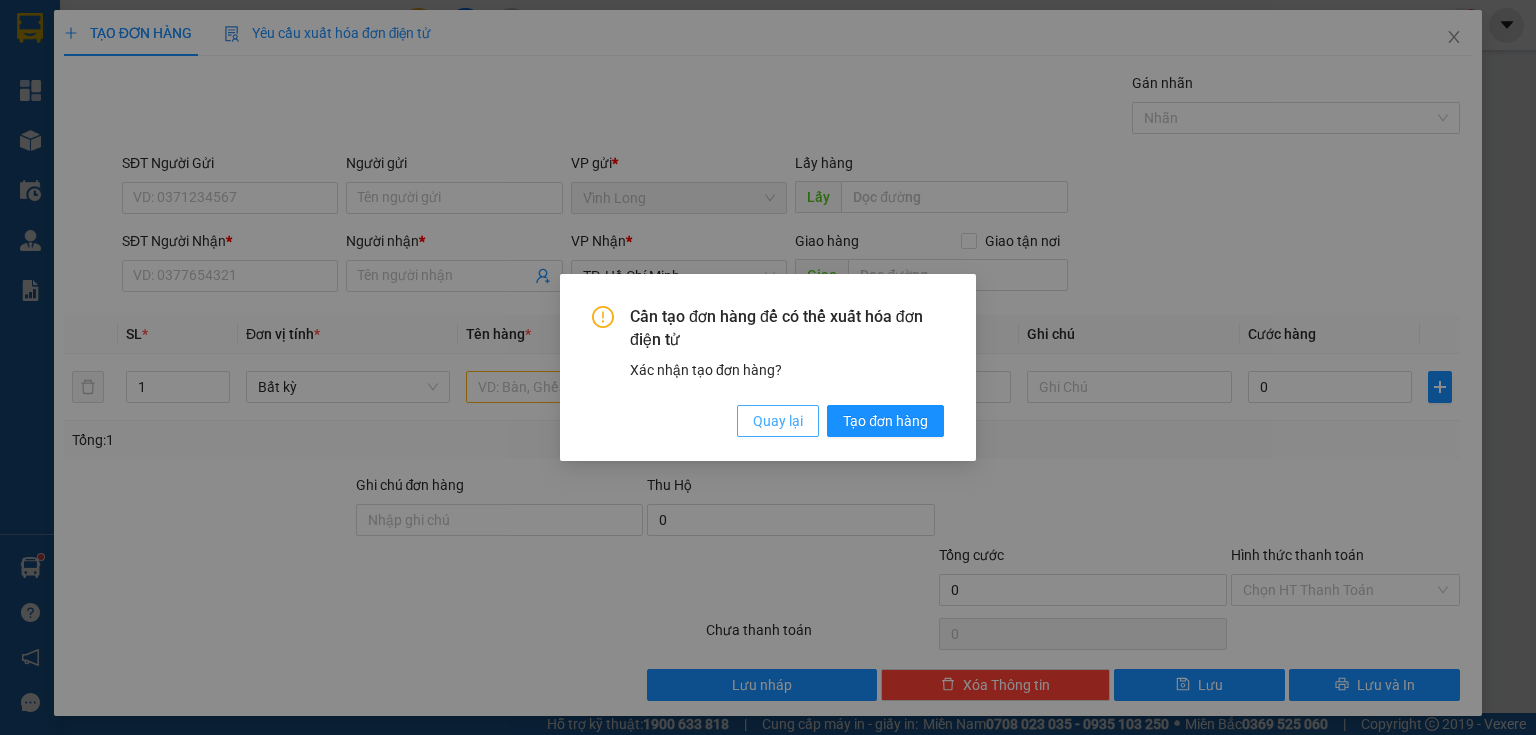 click on "Quay lại" at bounding box center (778, 421) 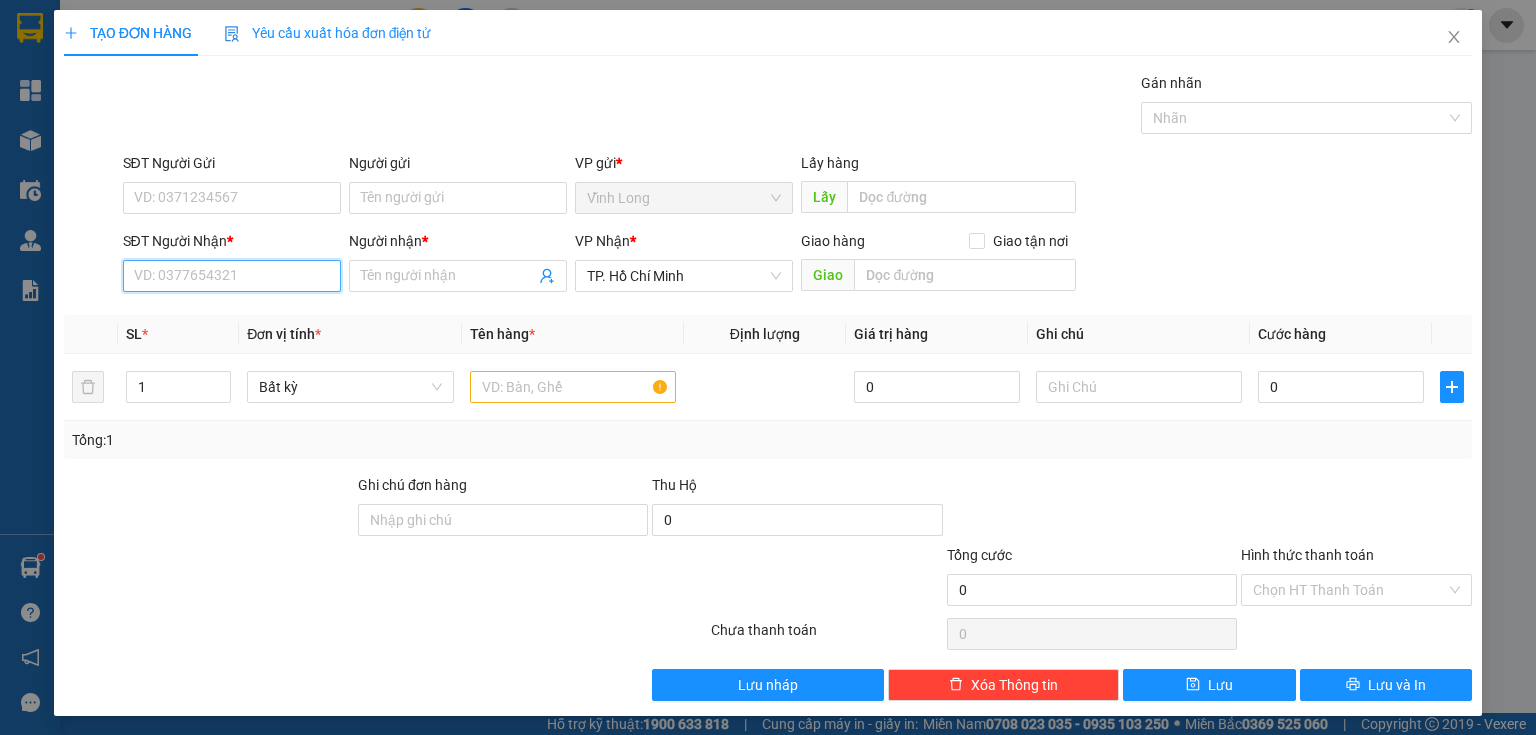 drag, startPoint x: 204, startPoint y: 277, endPoint x: 517, endPoint y: 459, distance: 362.0677 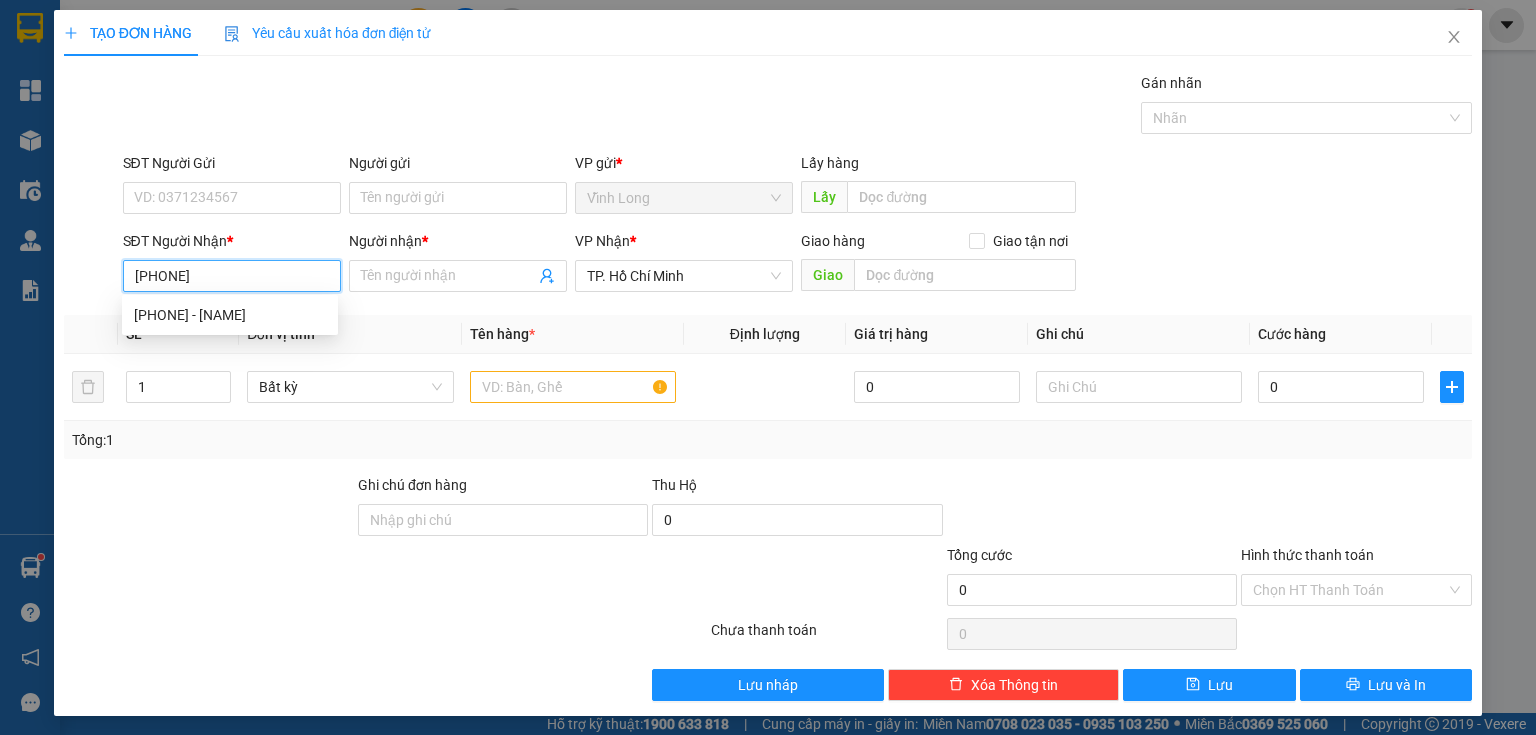 type on "[PHONE]" 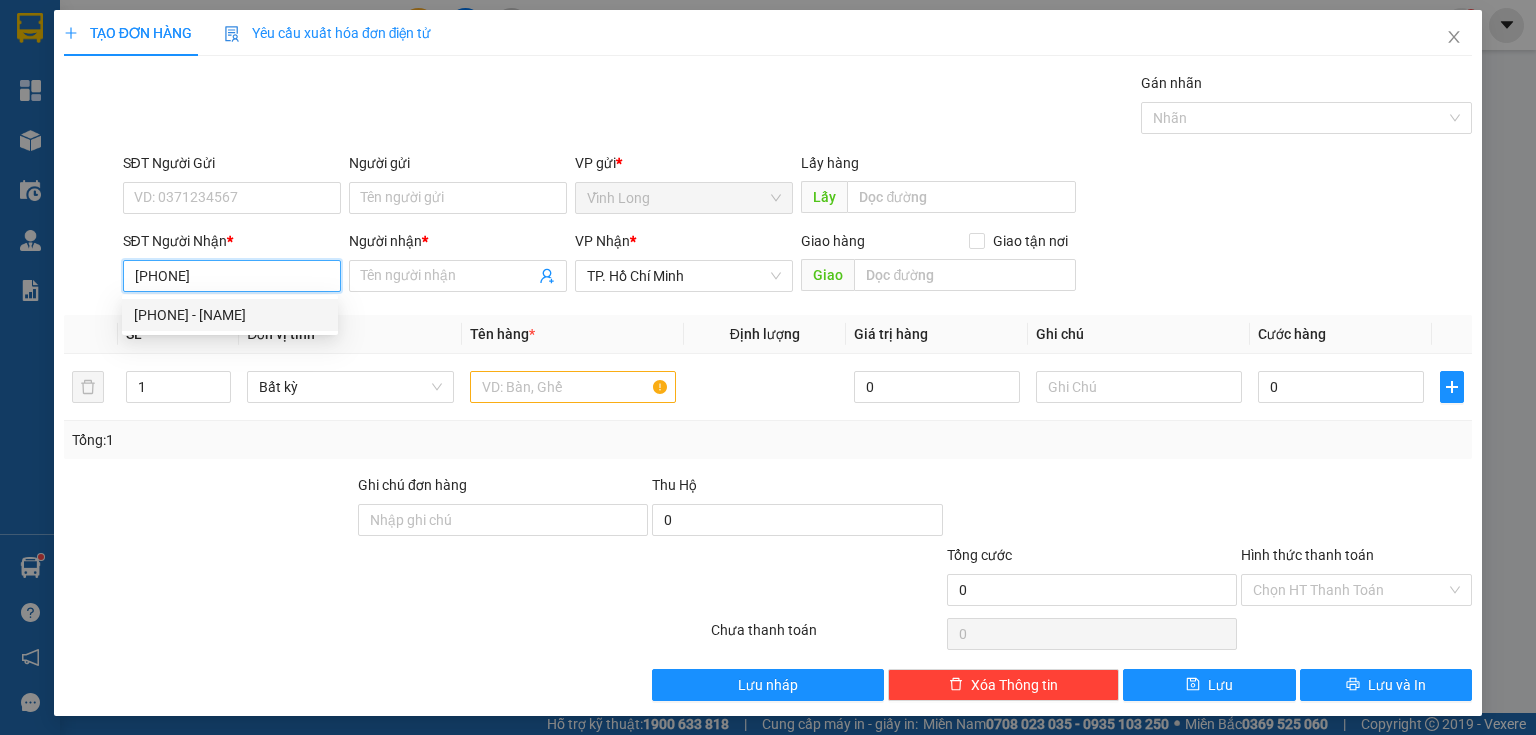 click on "[PHONE] - [NAME]" at bounding box center (230, 315) 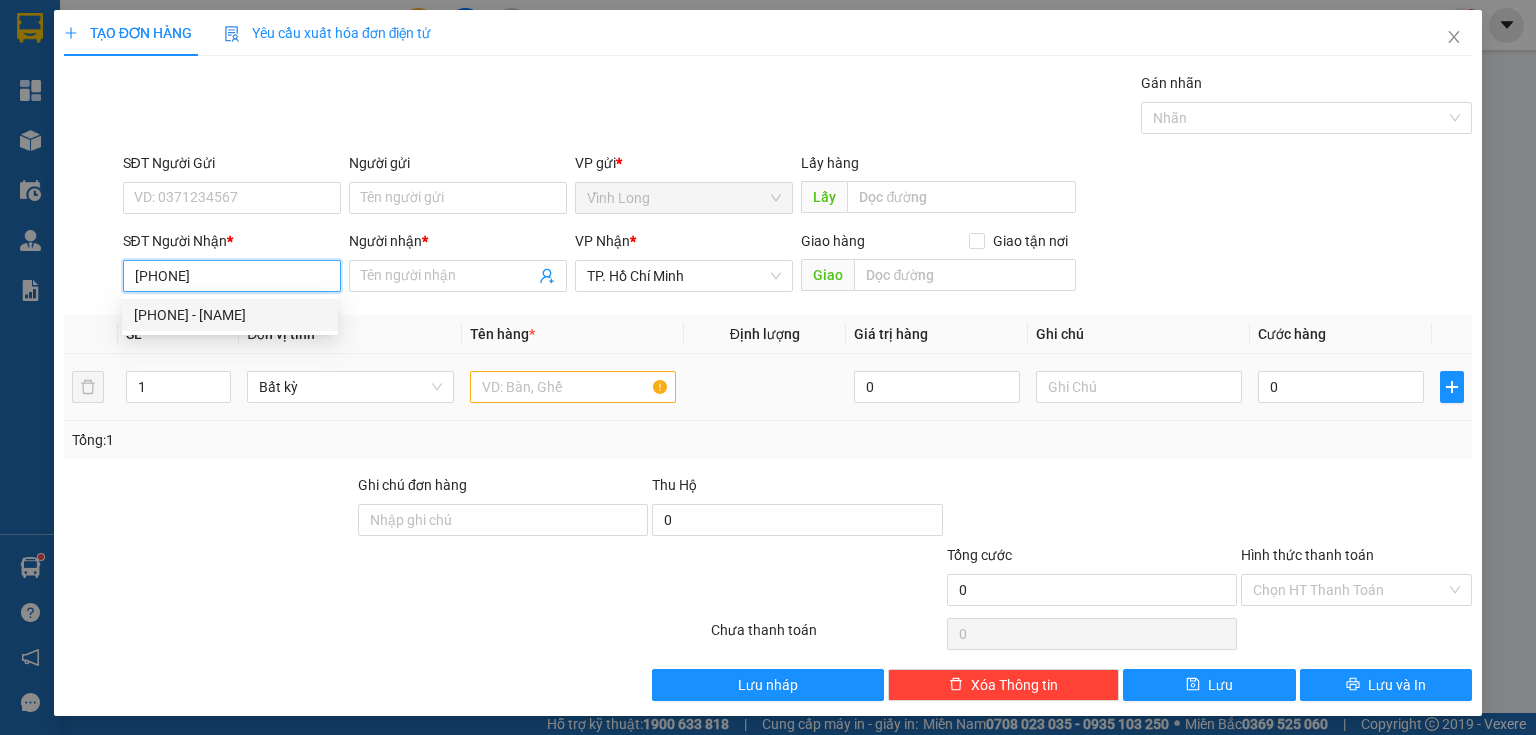 type on "[NAME]" 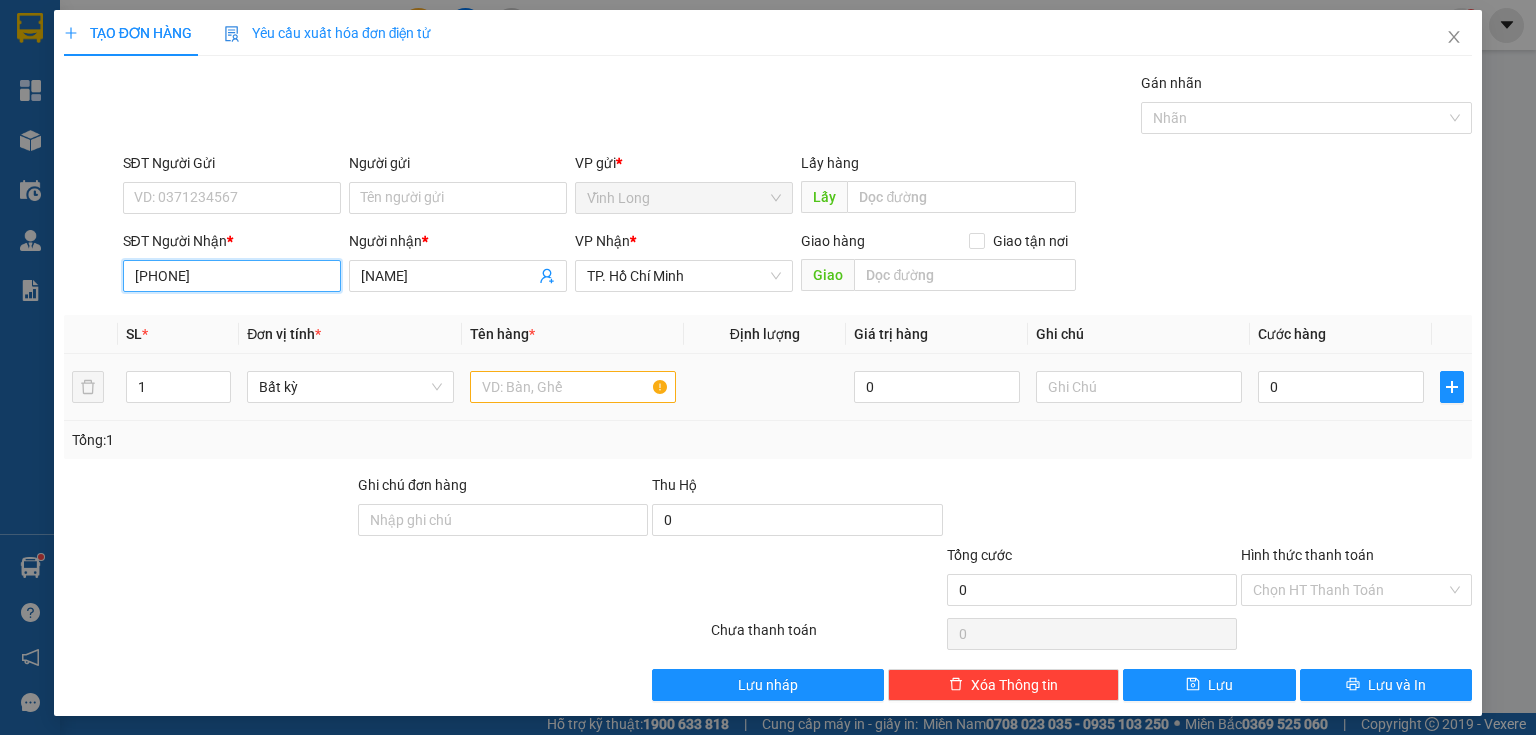 type on "[PHONE]" 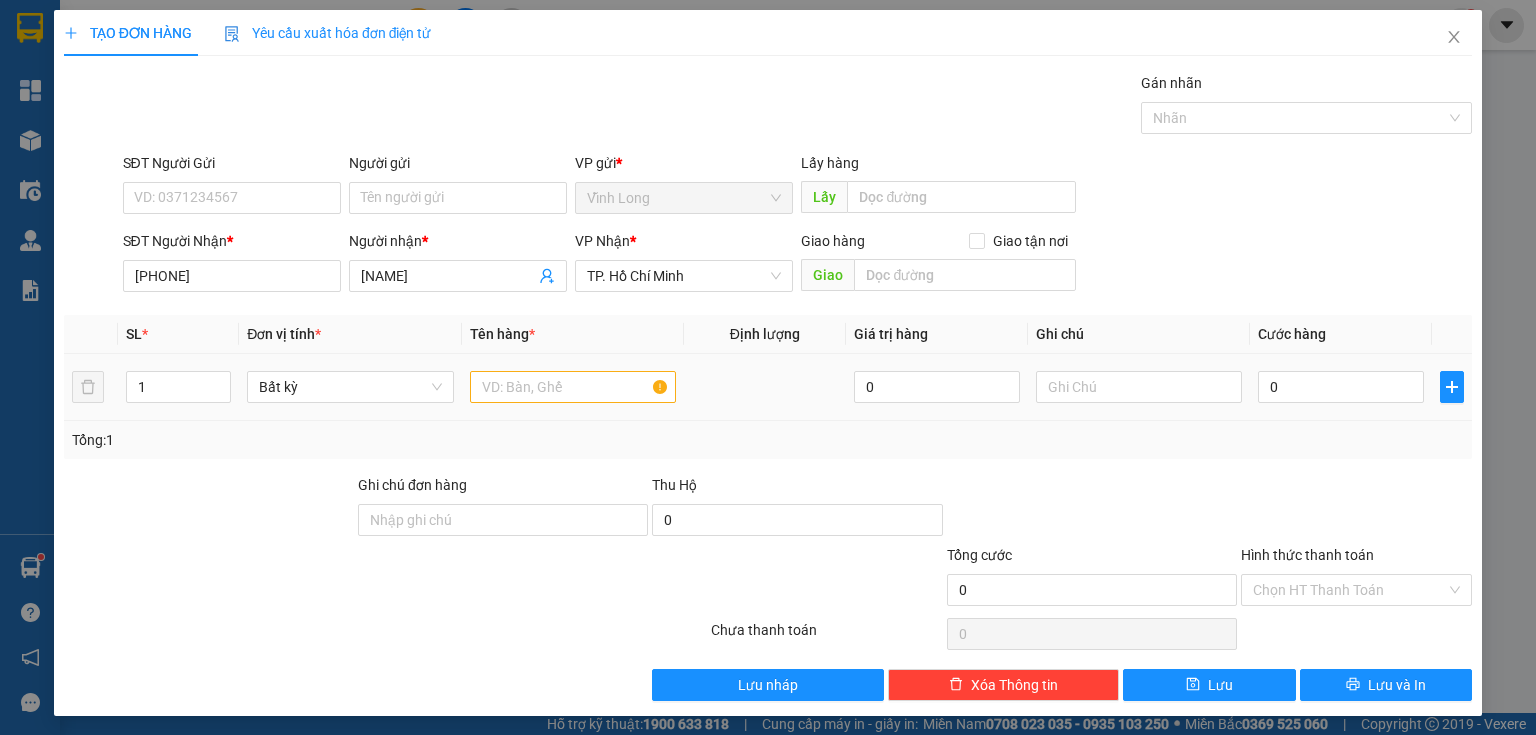 click at bounding box center (573, 387) 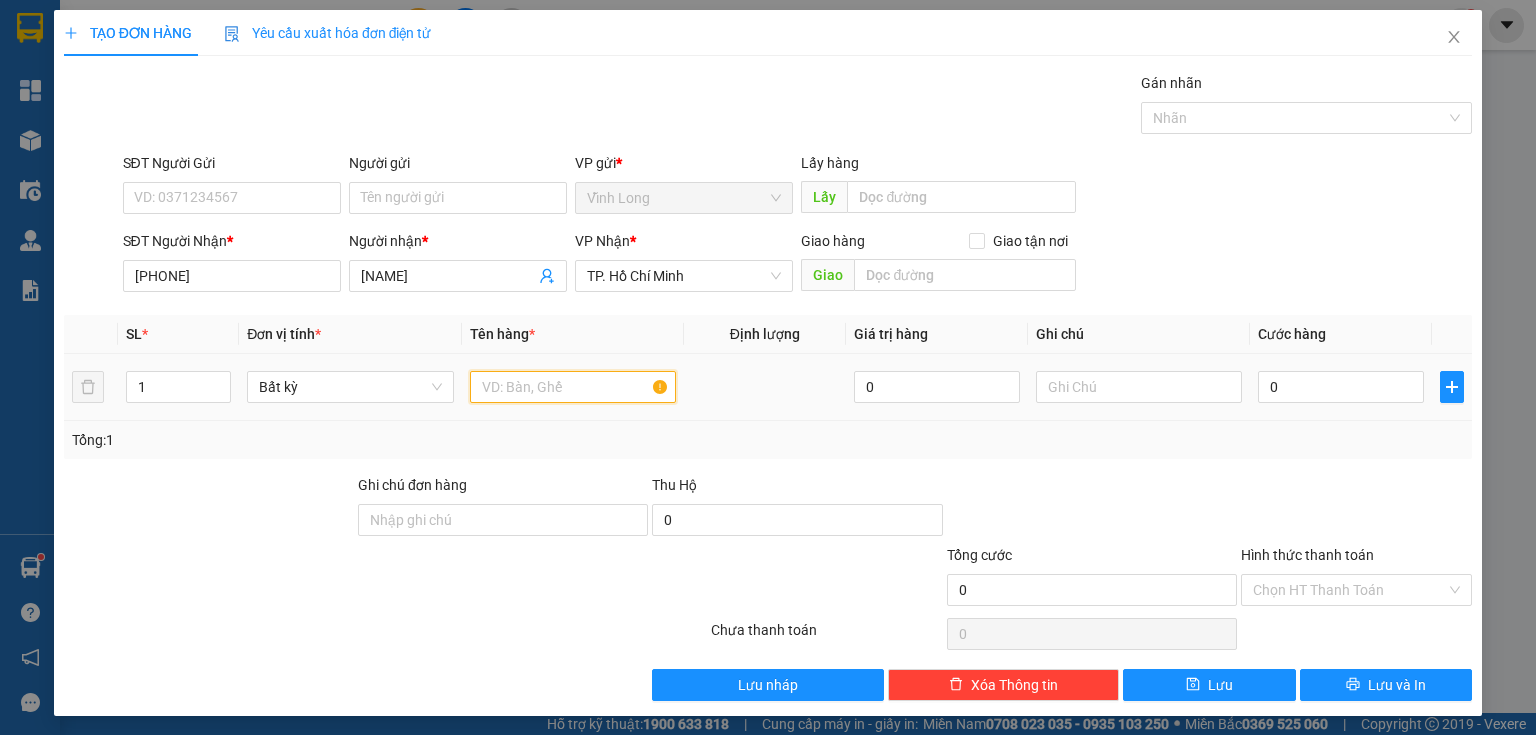 click at bounding box center (573, 387) 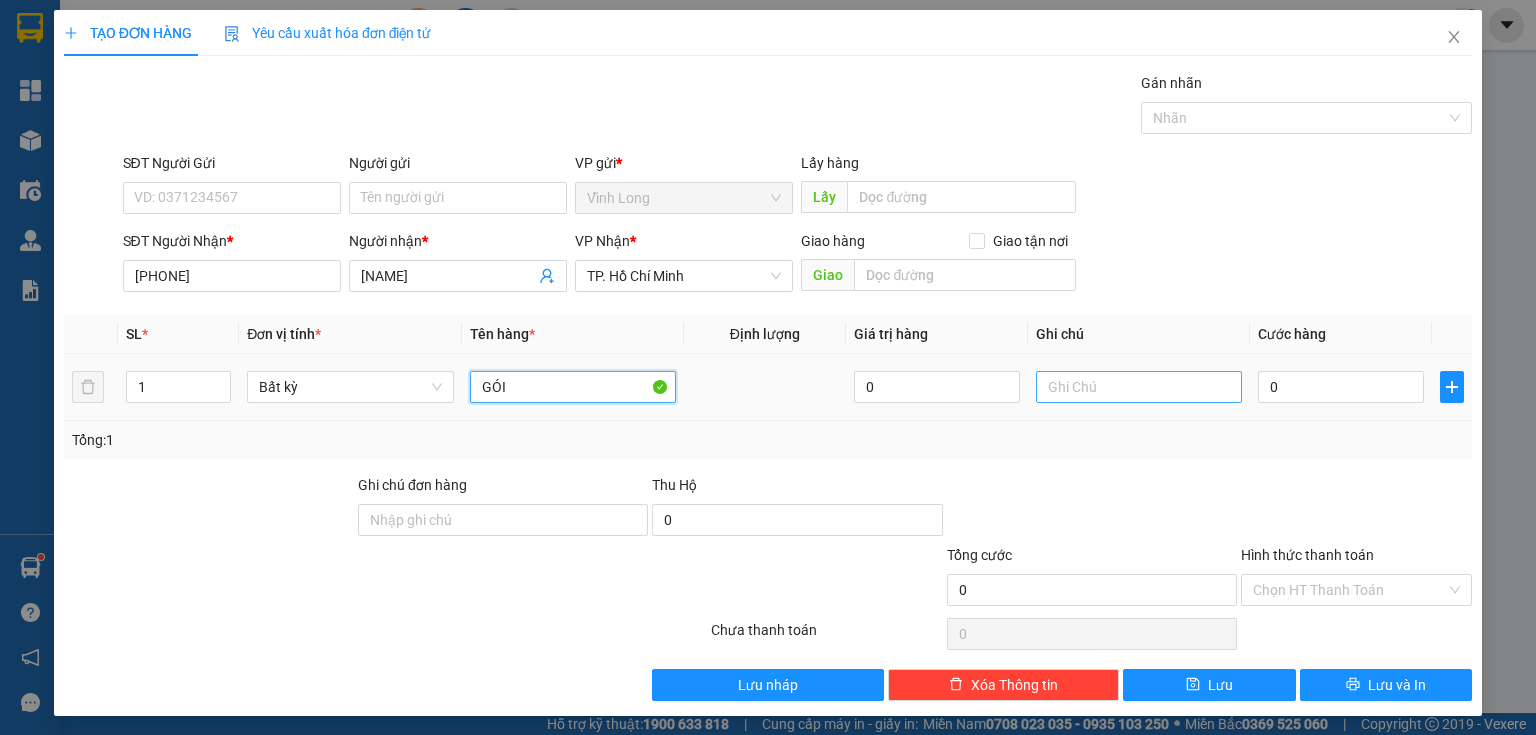 type on "GÓI" 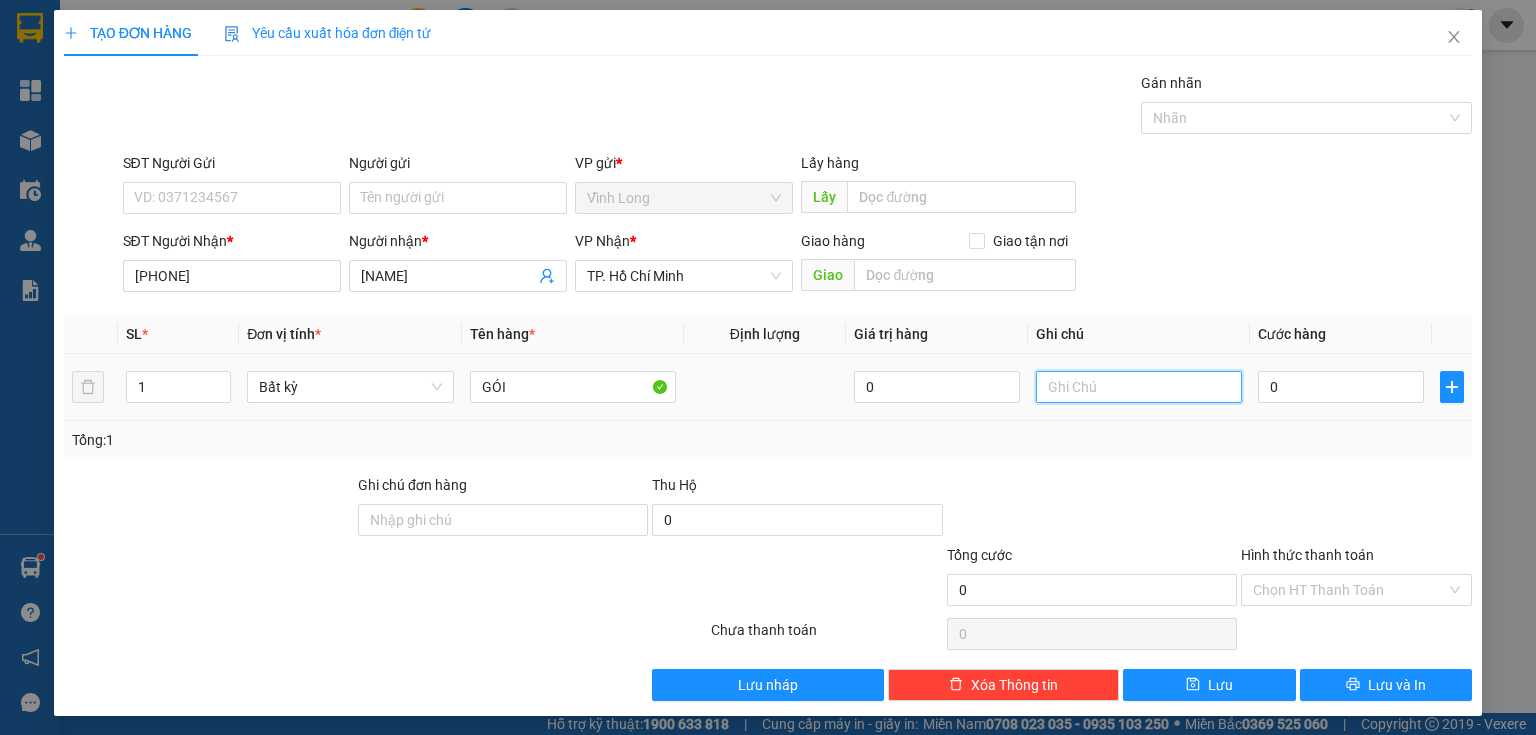 click at bounding box center [1139, 387] 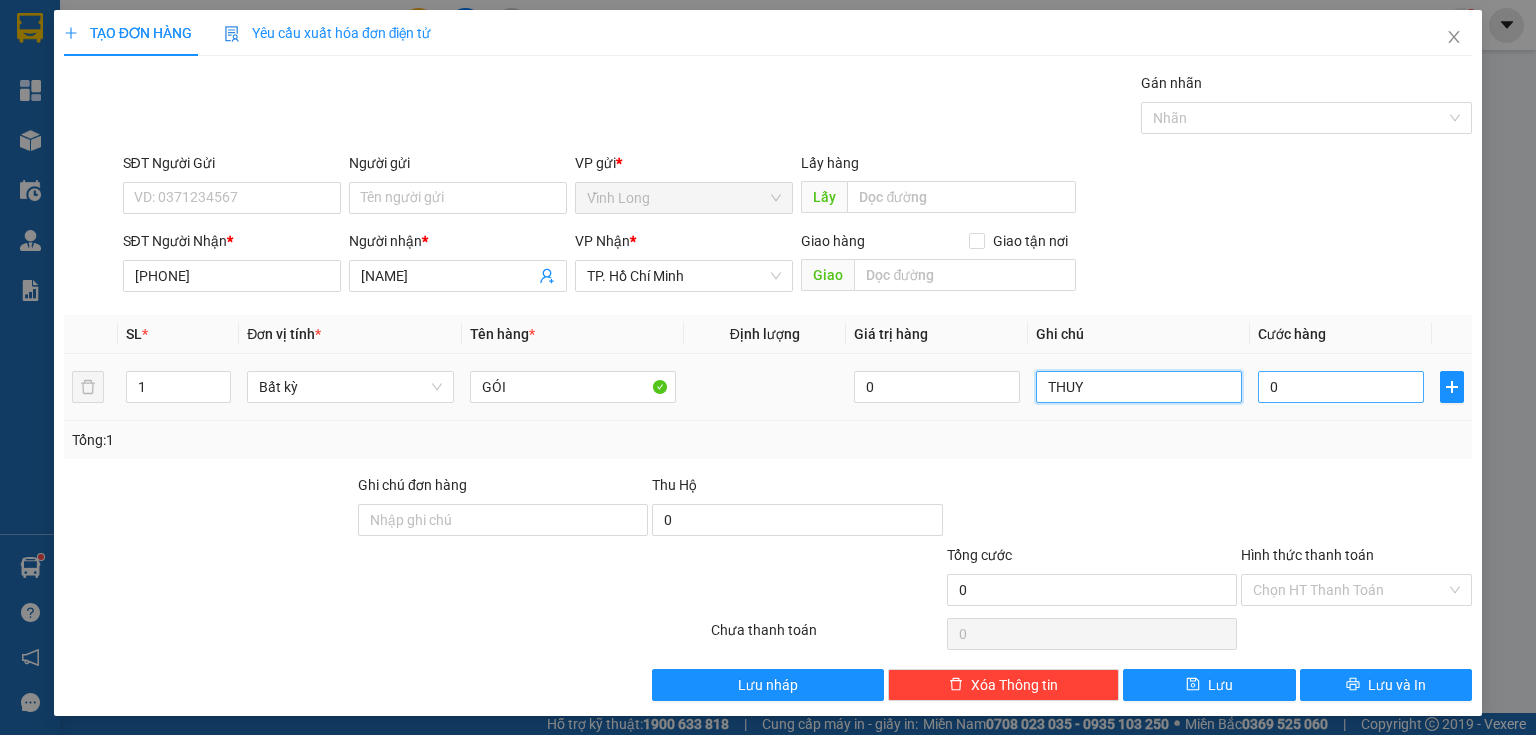 type on "THUY" 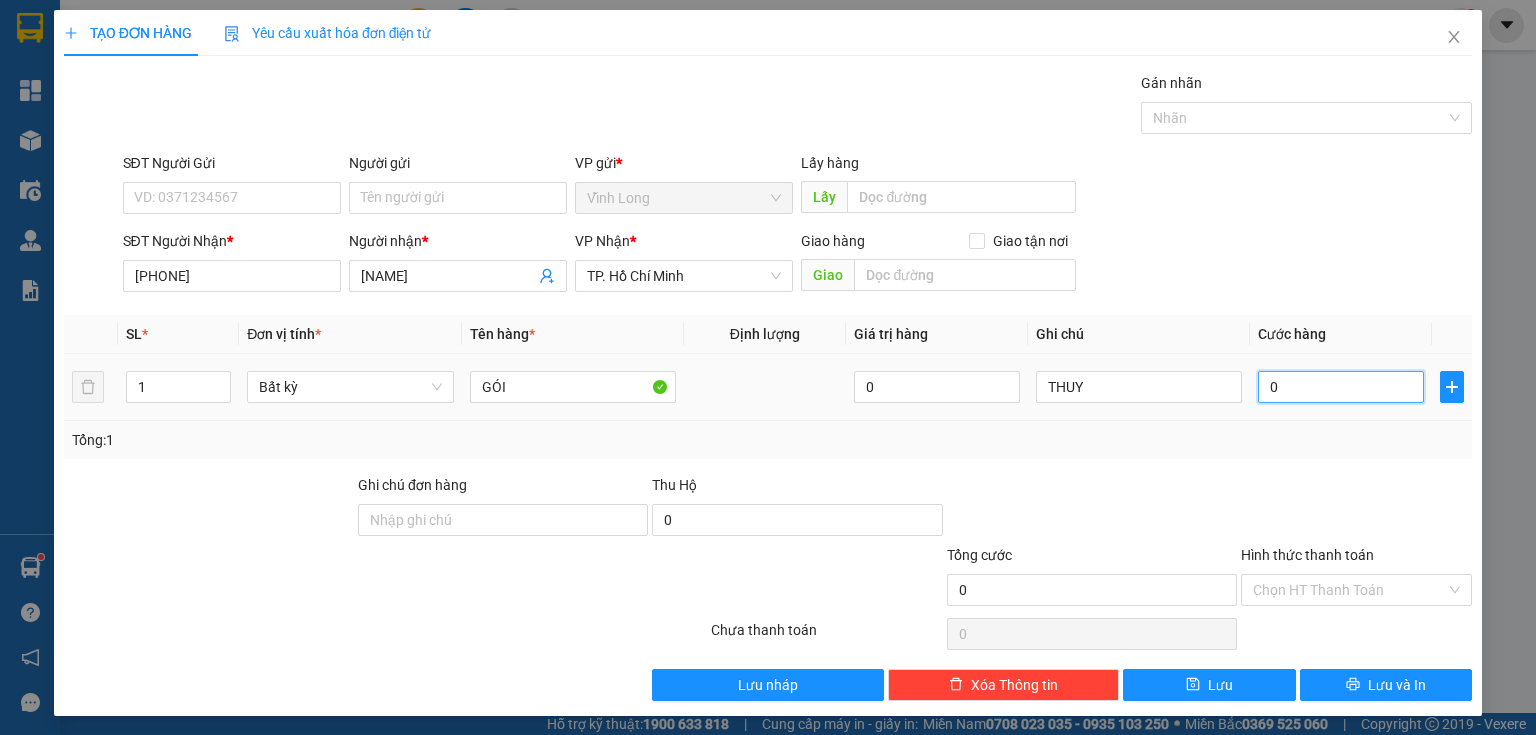 click on "0" at bounding box center (1341, 387) 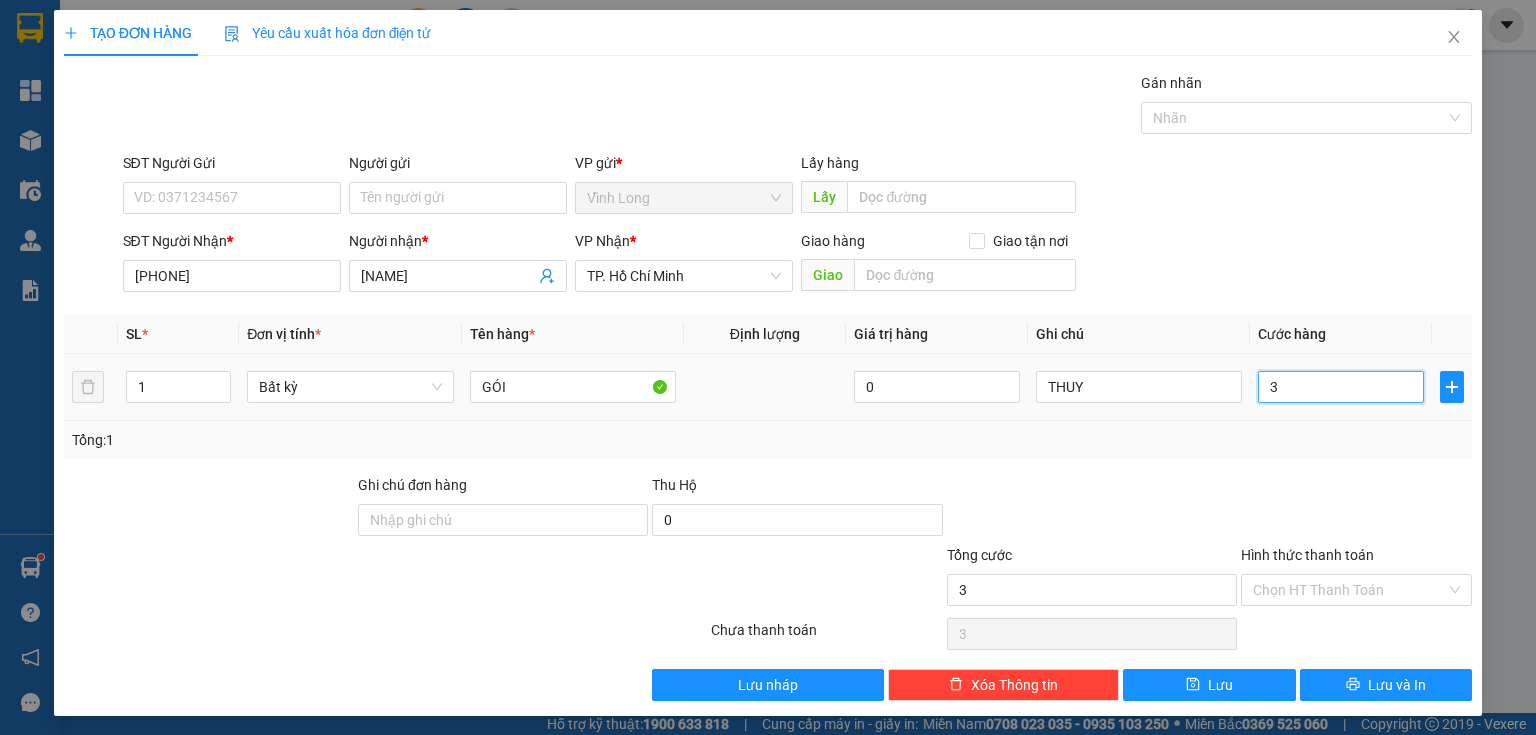 type on "30" 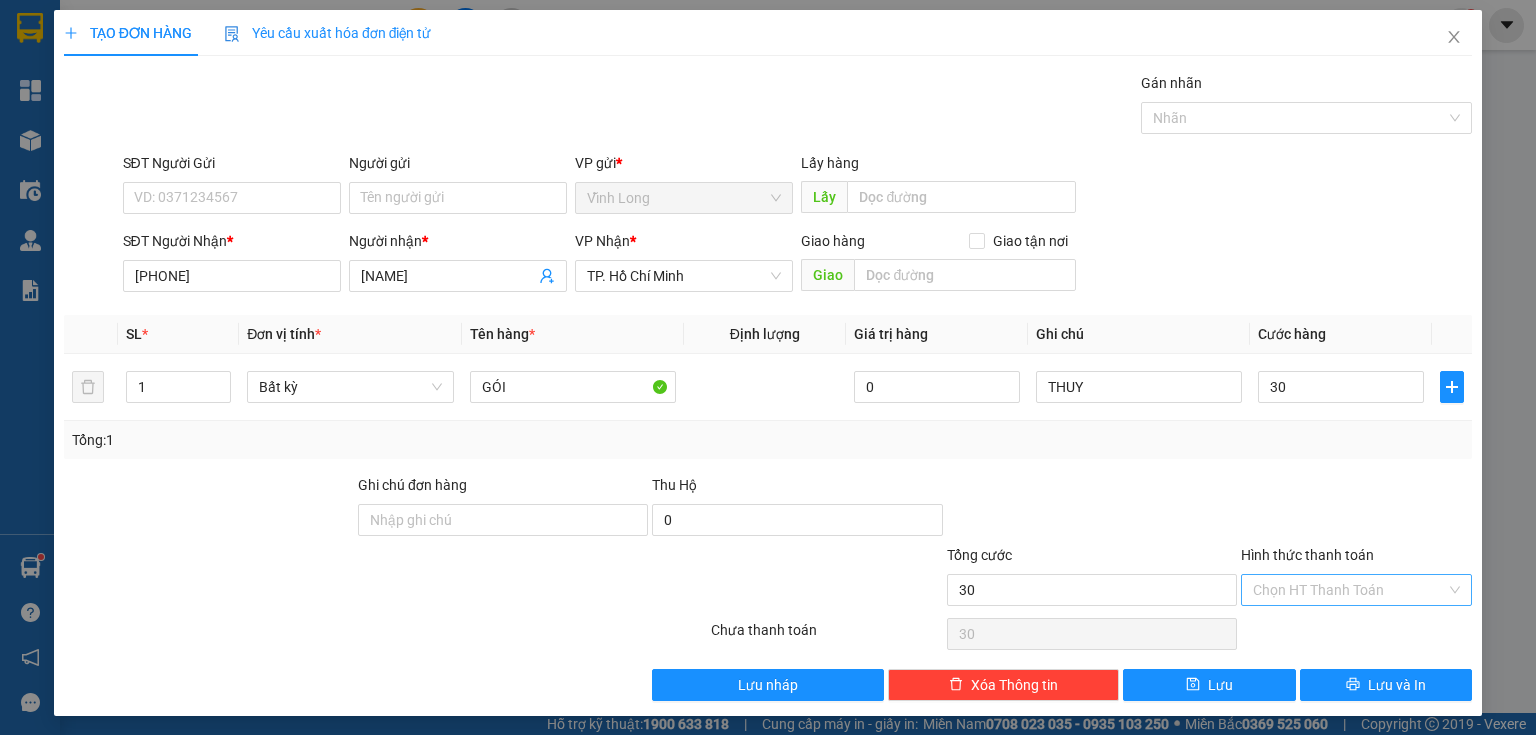 type on "30.000" 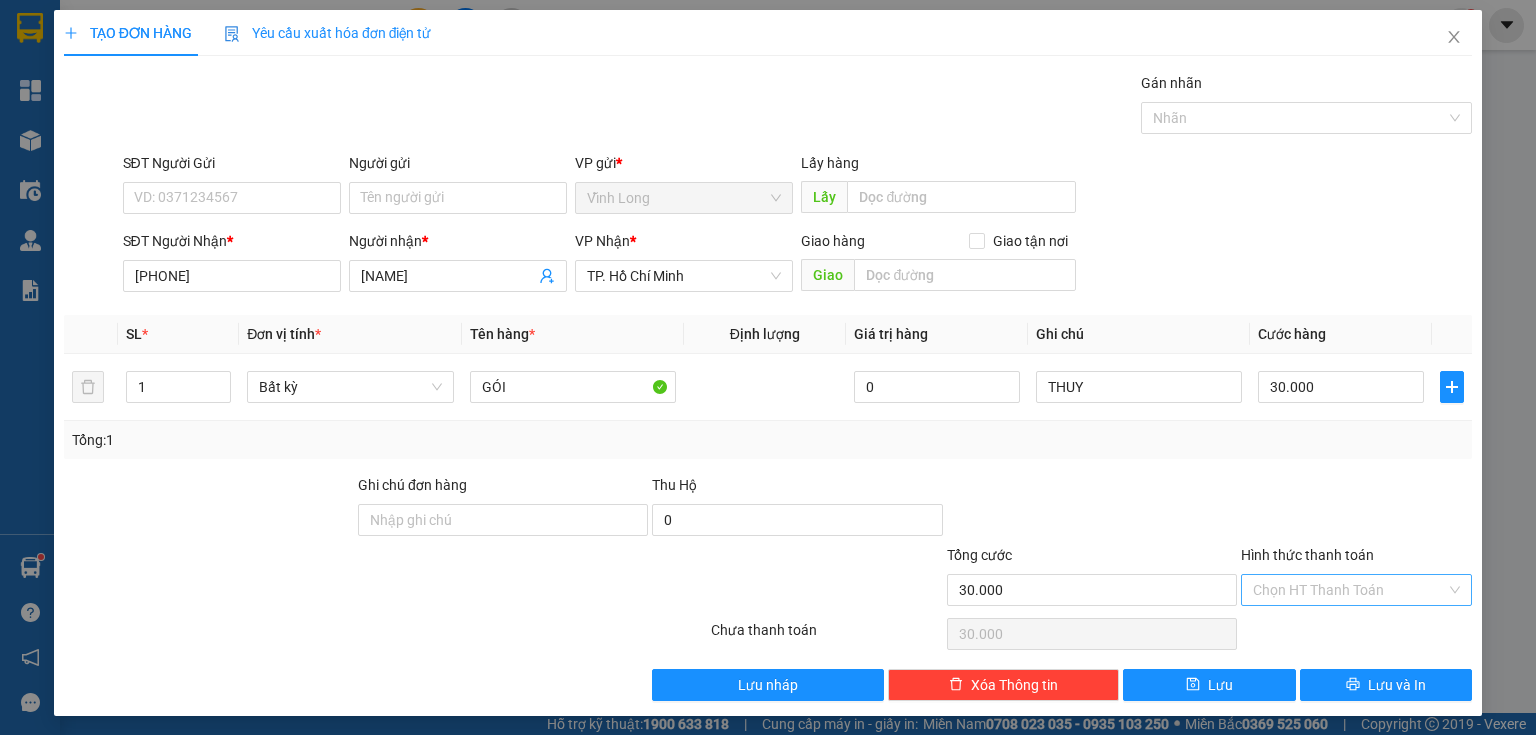 click on "Hình thức thanh toán" at bounding box center [1349, 590] 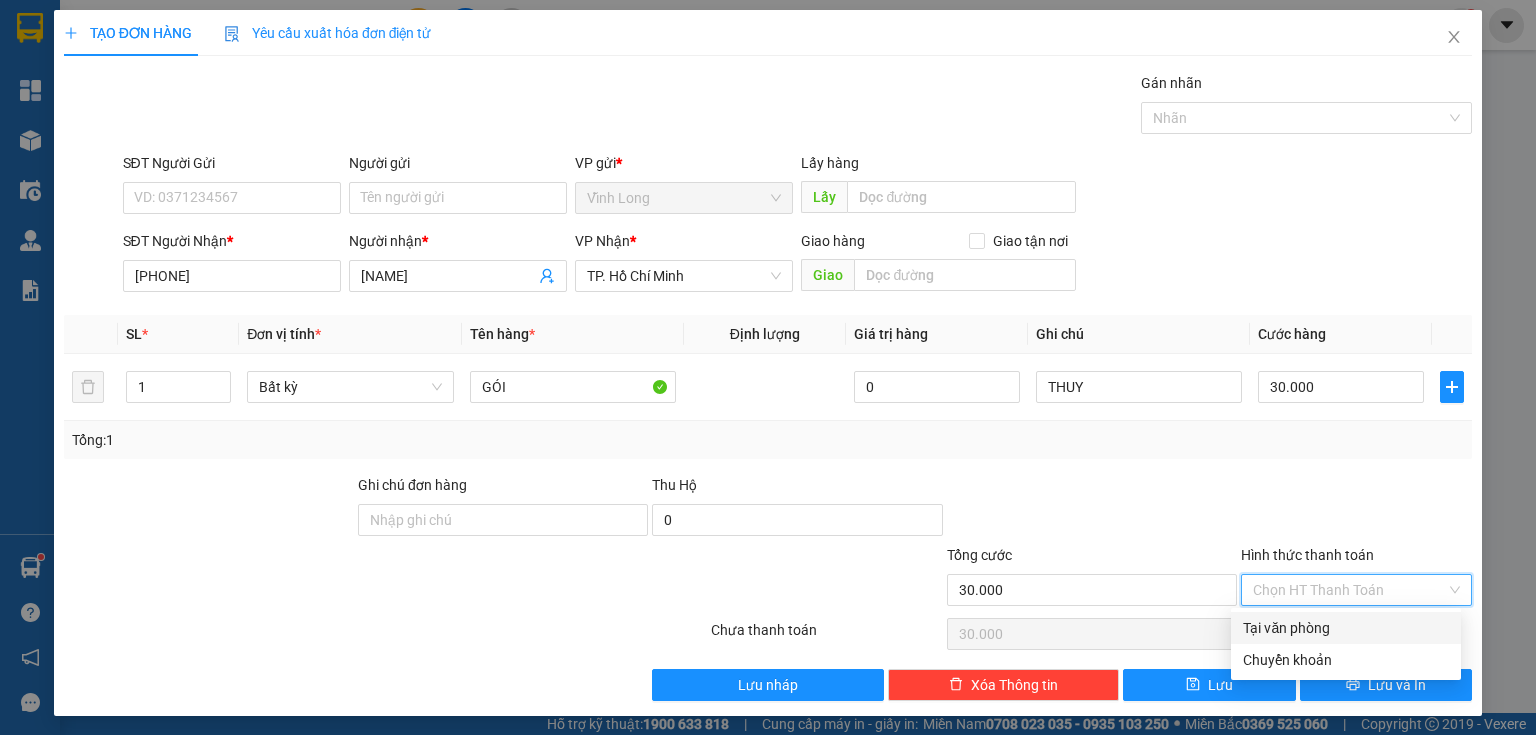 drag, startPoint x: 1286, startPoint y: 628, endPoint x: 719, endPoint y: 404, distance: 609.6433 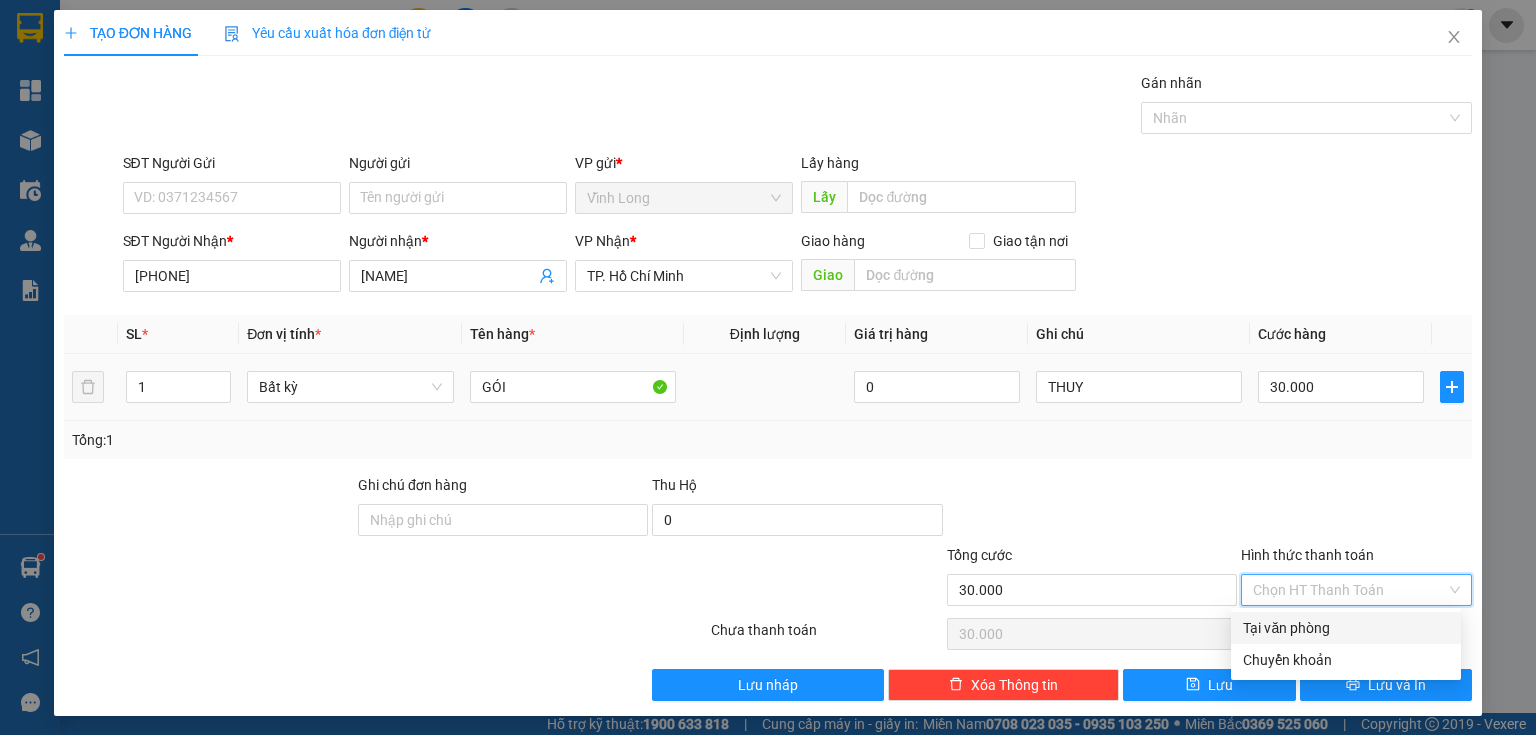 type on "0" 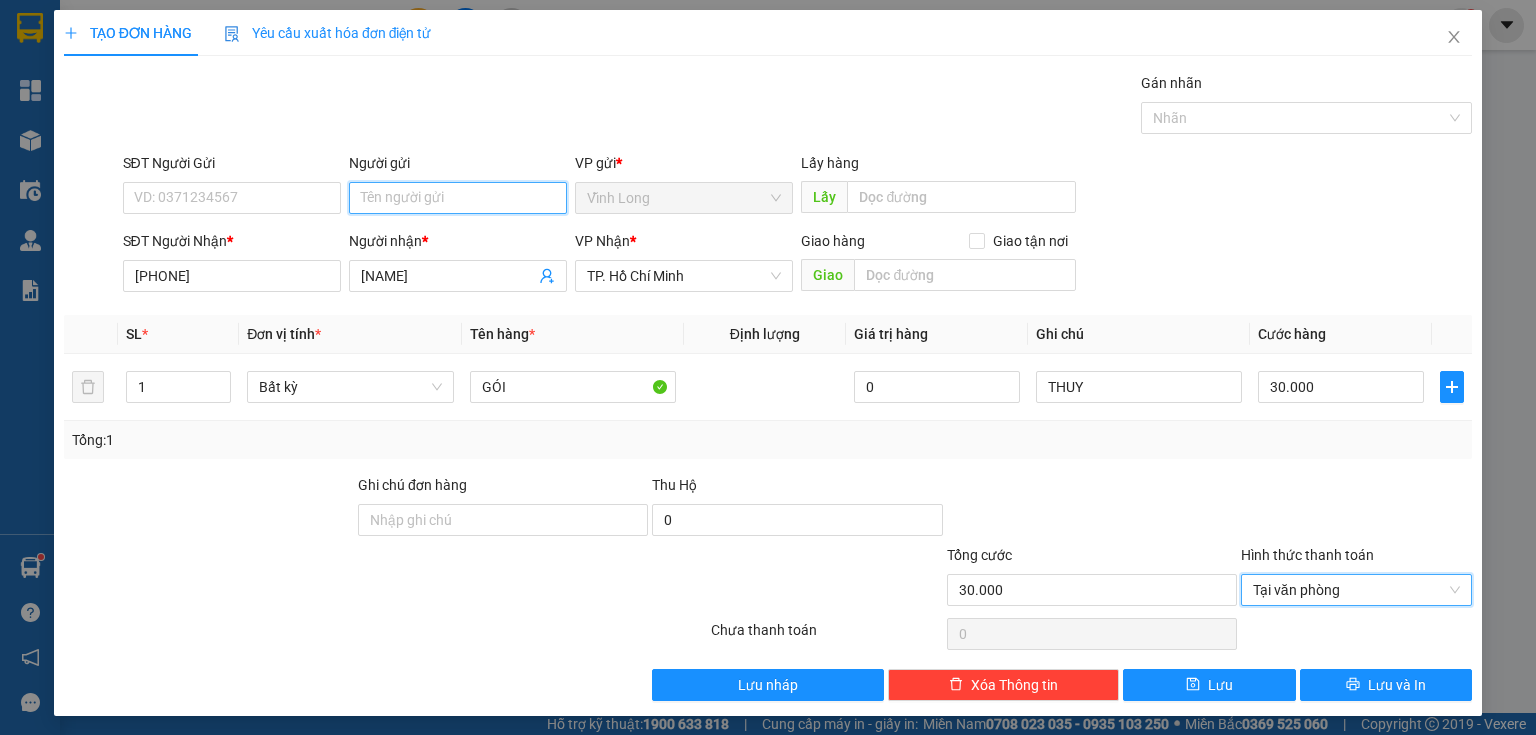 click on "Người gửi" at bounding box center (458, 198) 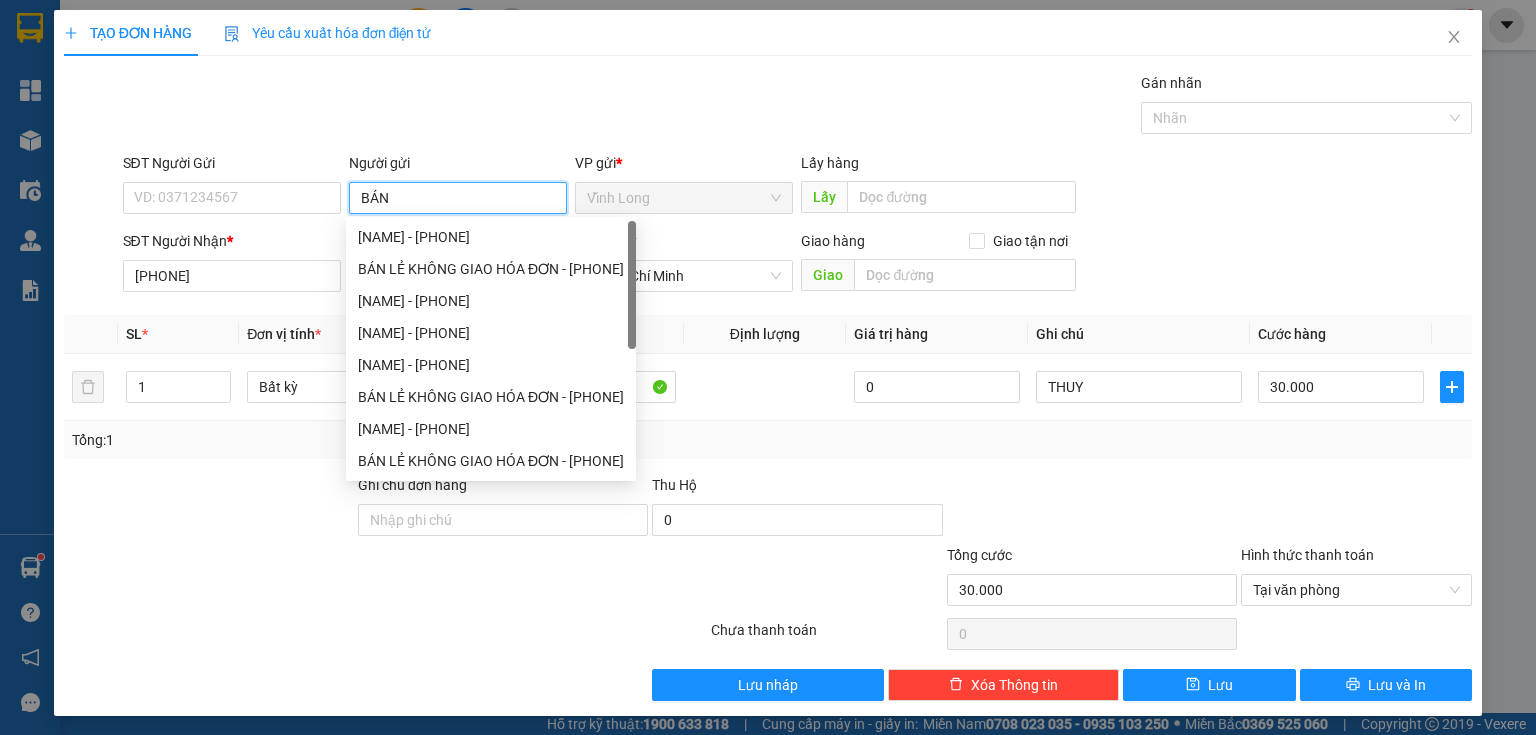 type on "BÁN" 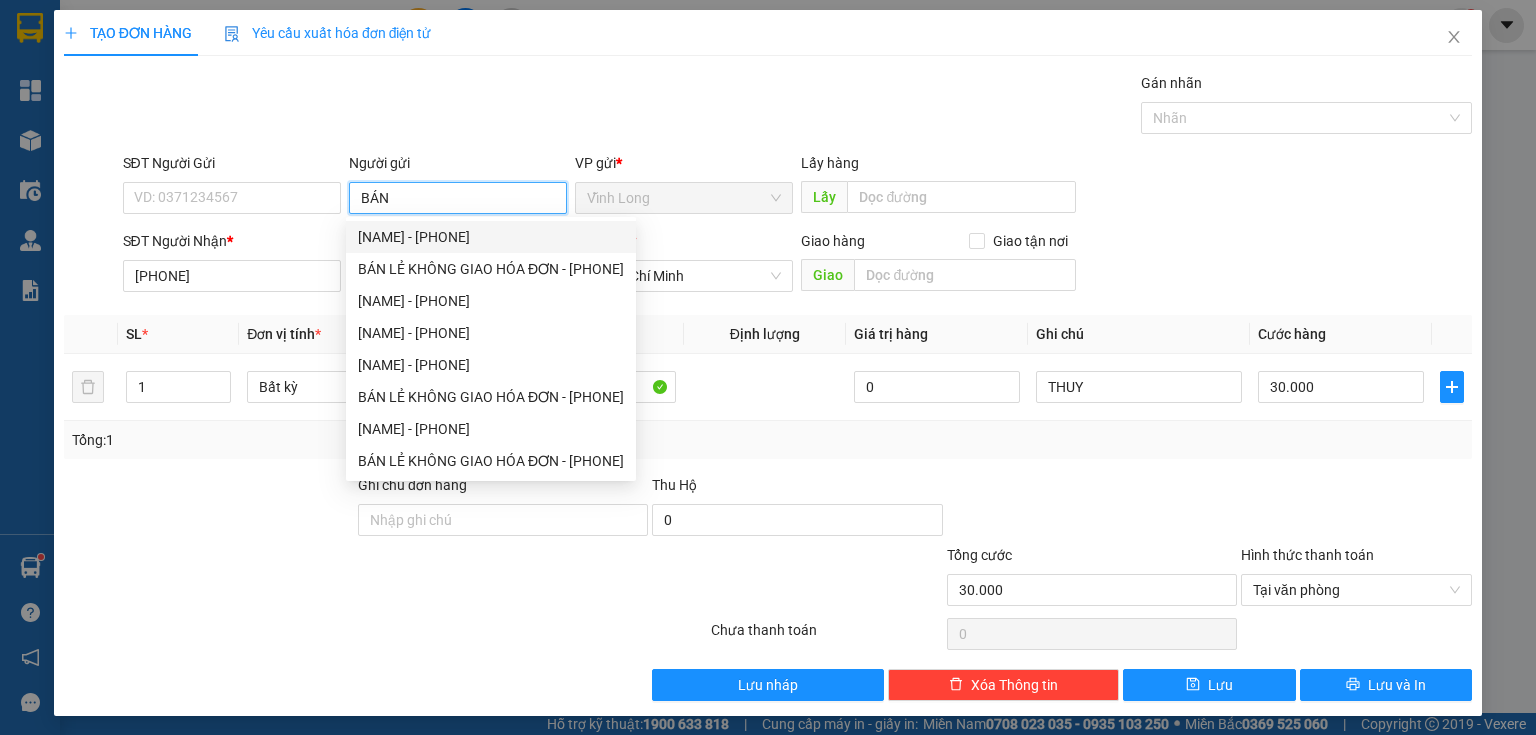 click on "[NAME] - [PHONE]" at bounding box center [491, 237] 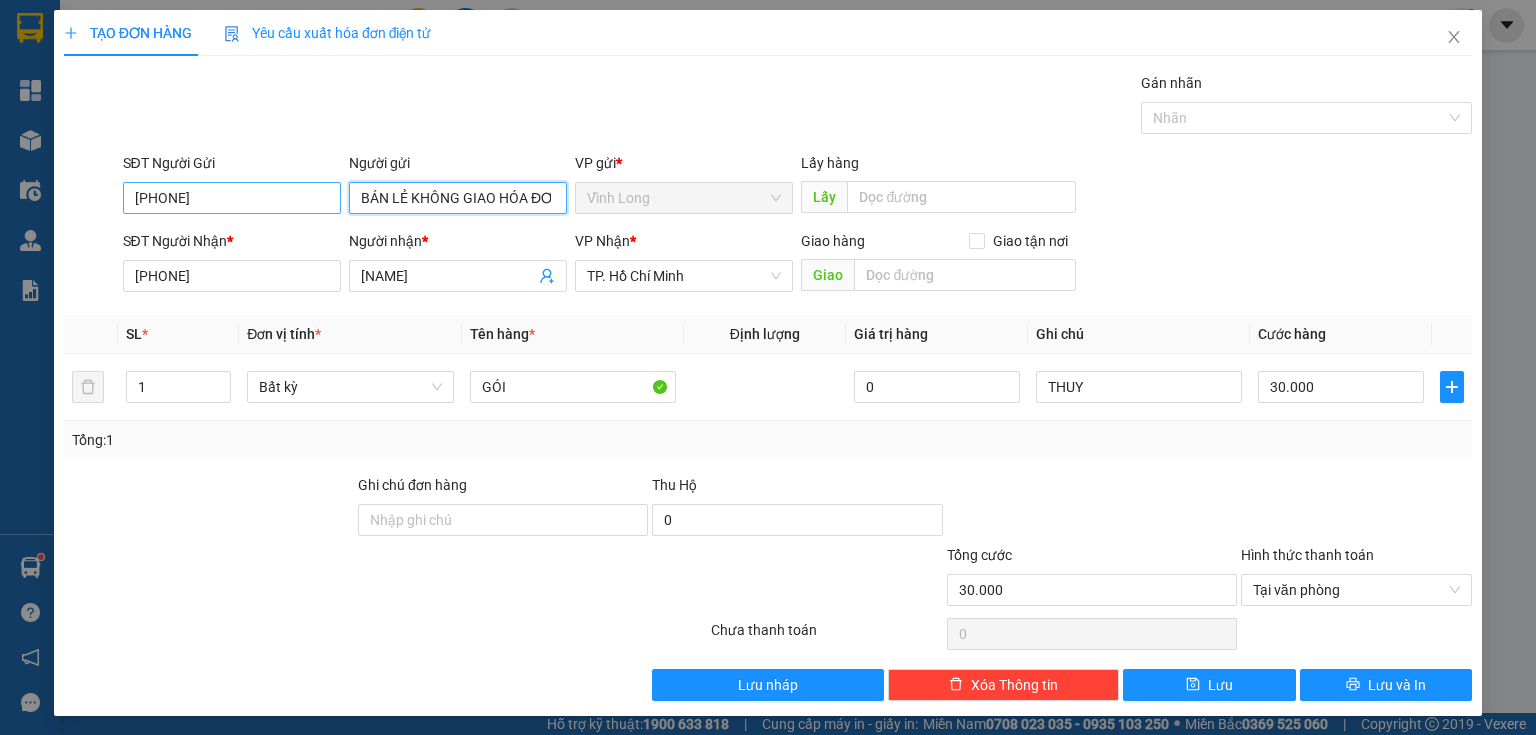 type on "BÁN LẺ KHÔNG GIAO HÓA ĐƠN" 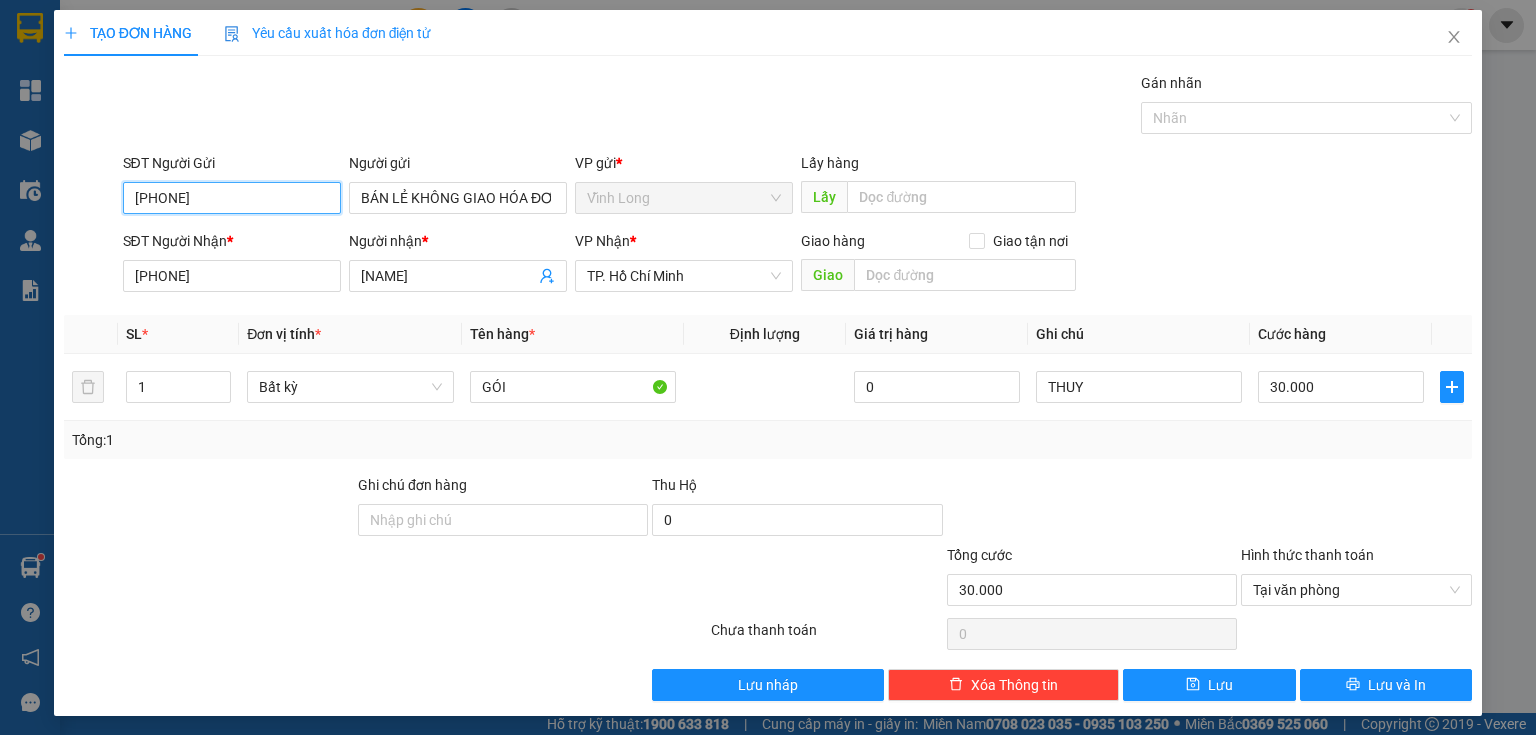 drag, startPoint x: 292, startPoint y: 208, endPoint x: 0, endPoint y: 366, distance: 332.006 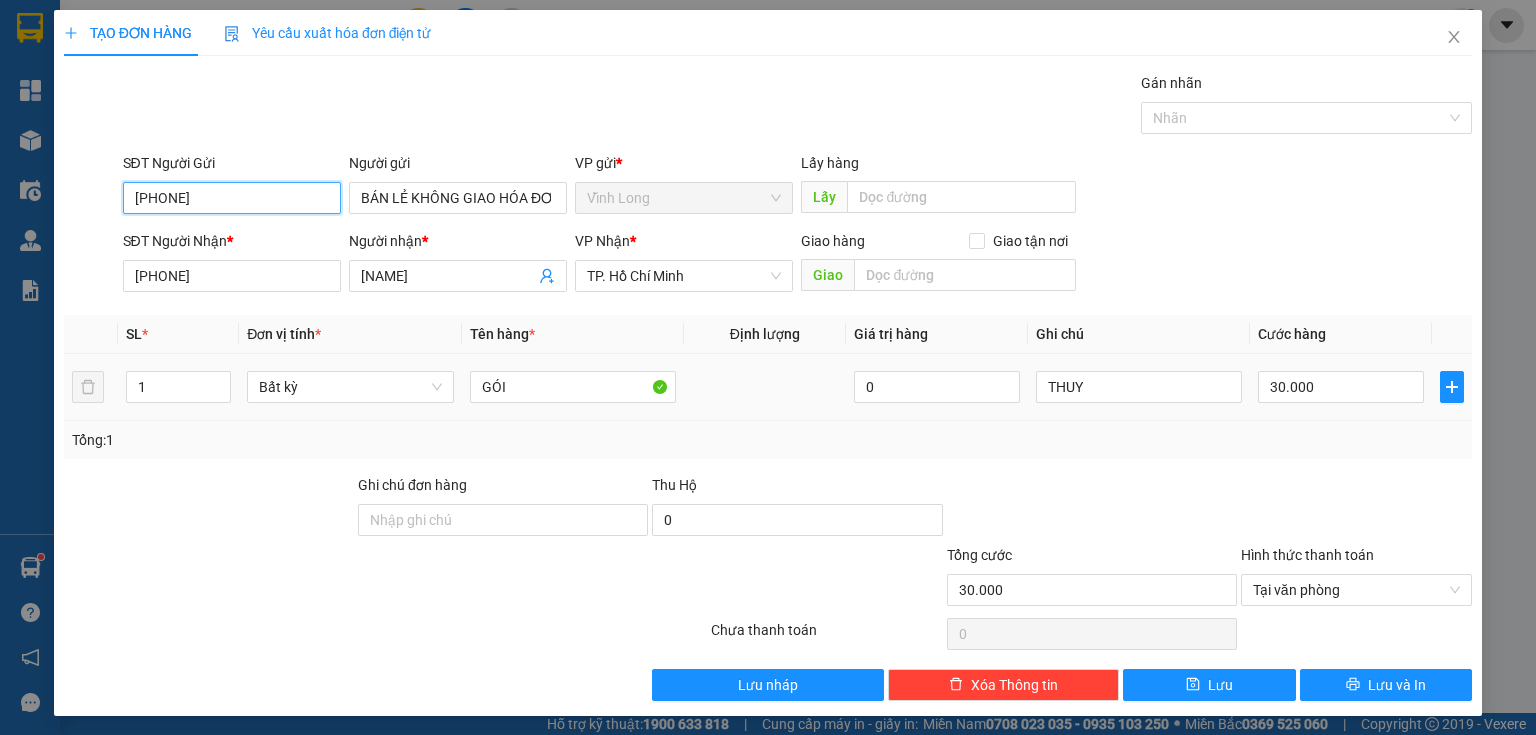 type 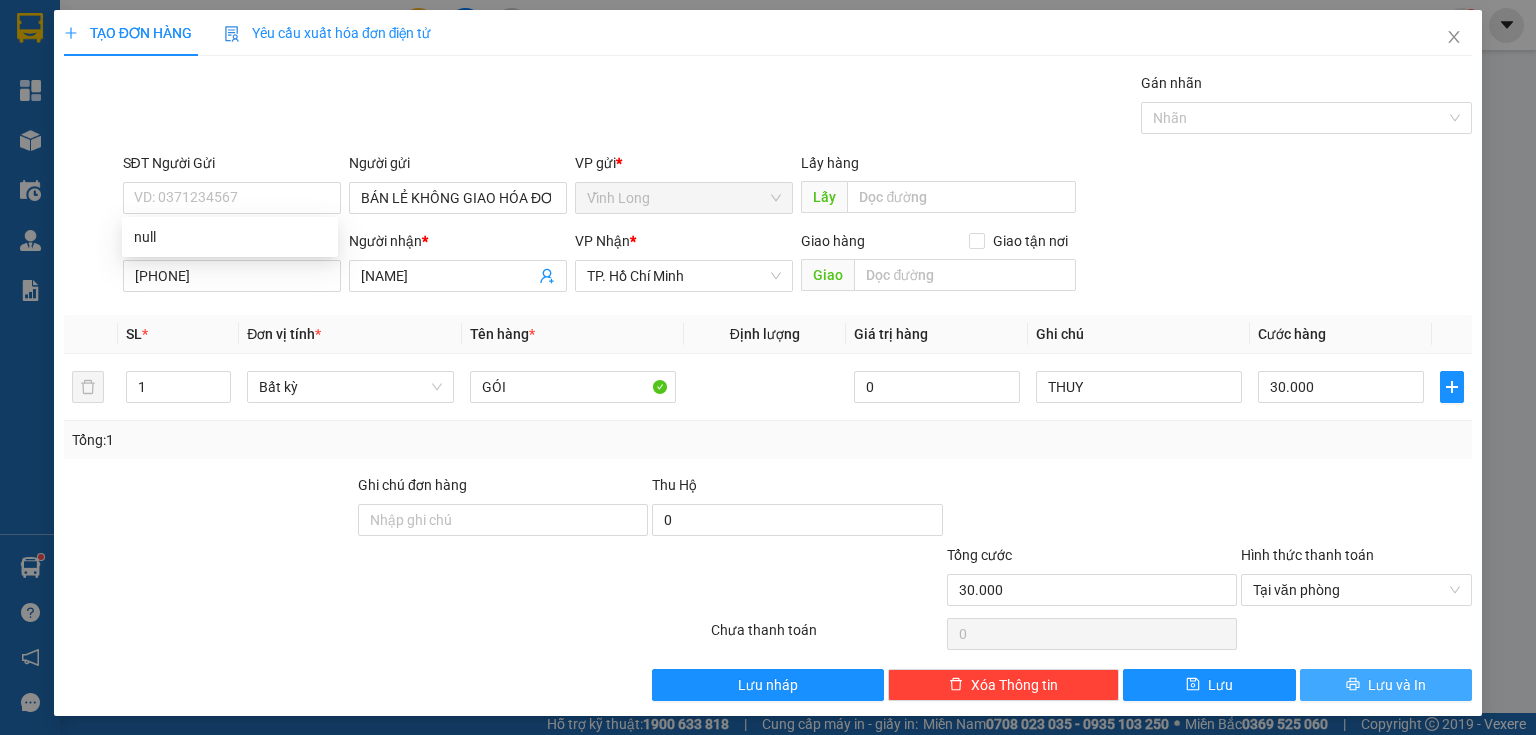 click on "Lưu và In" at bounding box center (1386, 685) 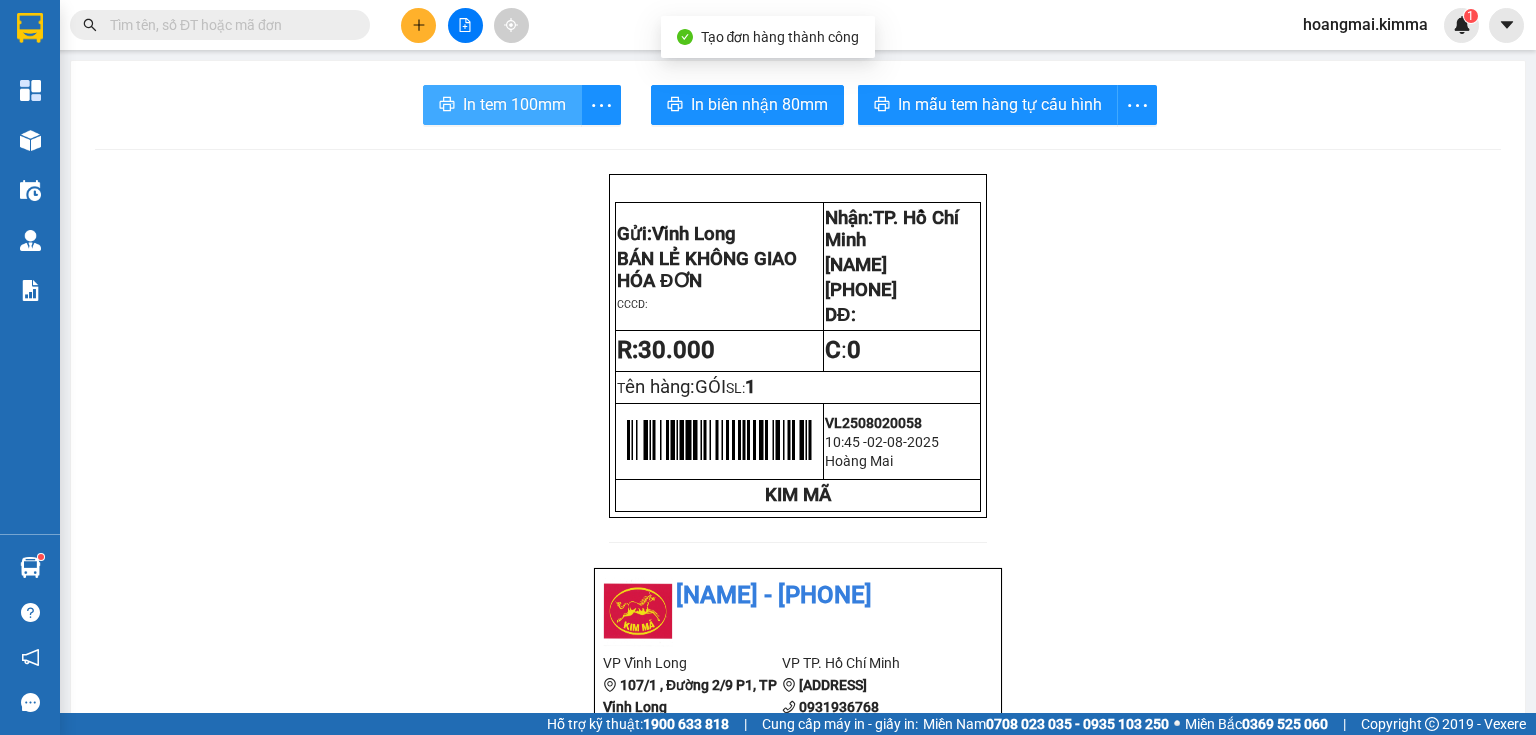 click on "In tem 100mm" at bounding box center (514, 104) 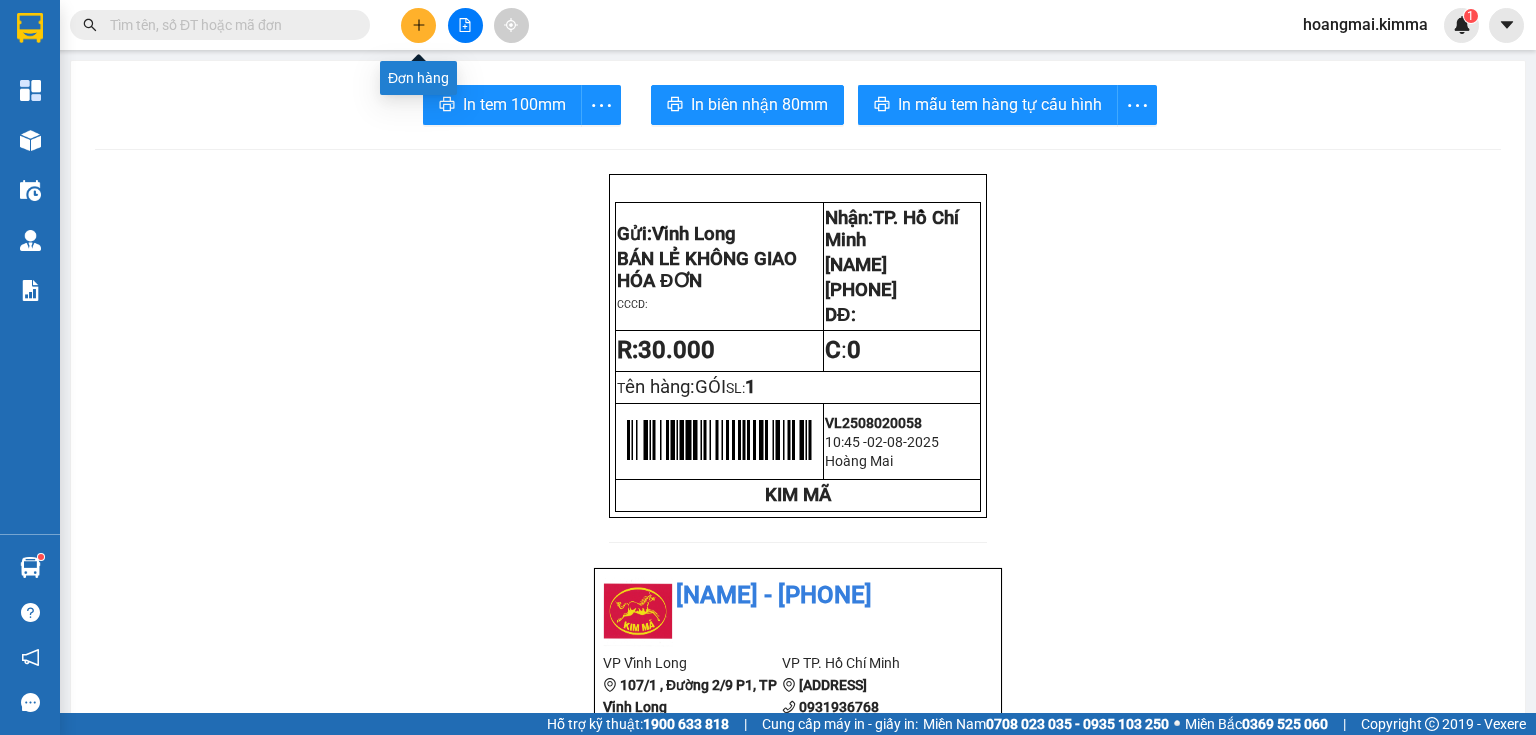 click 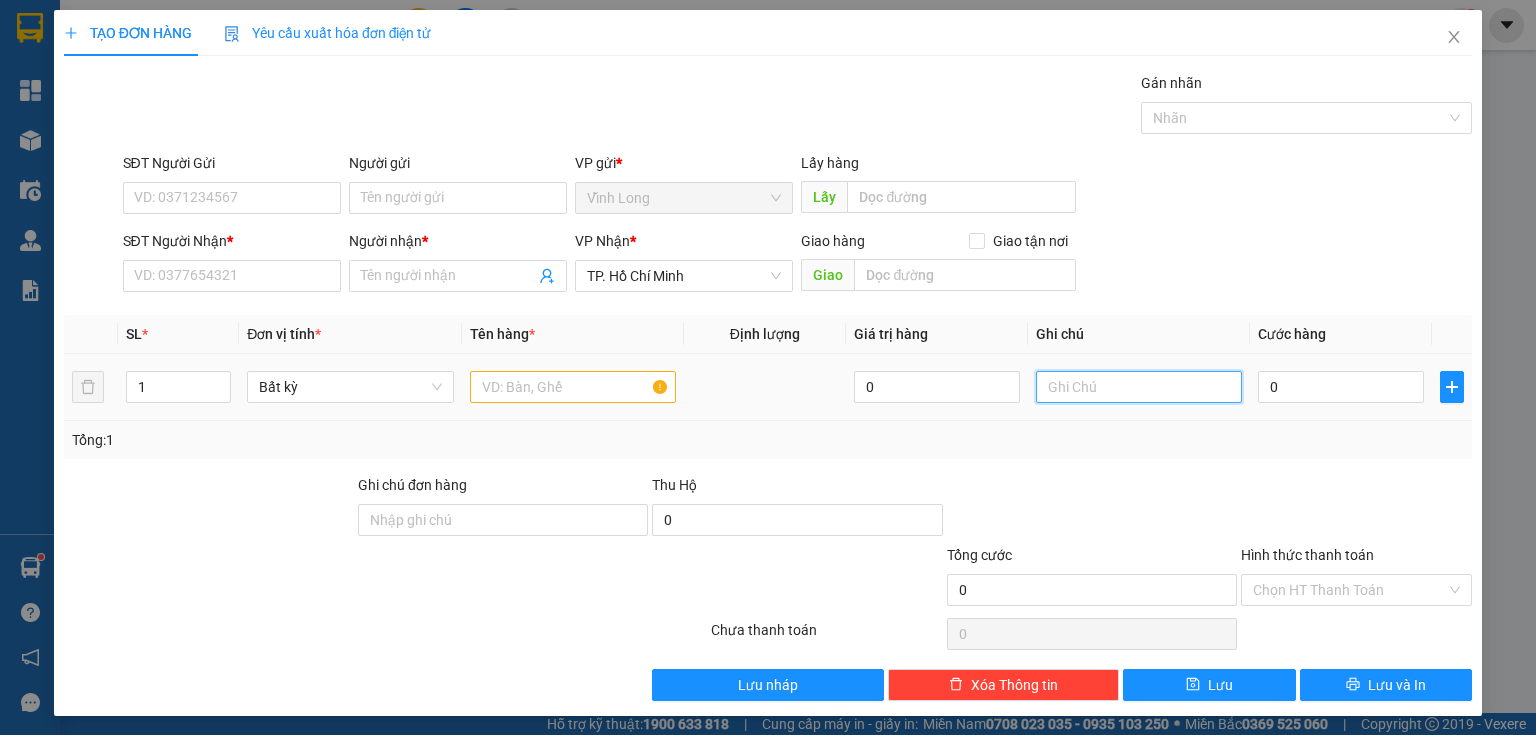 click at bounding box center (1139, 387) 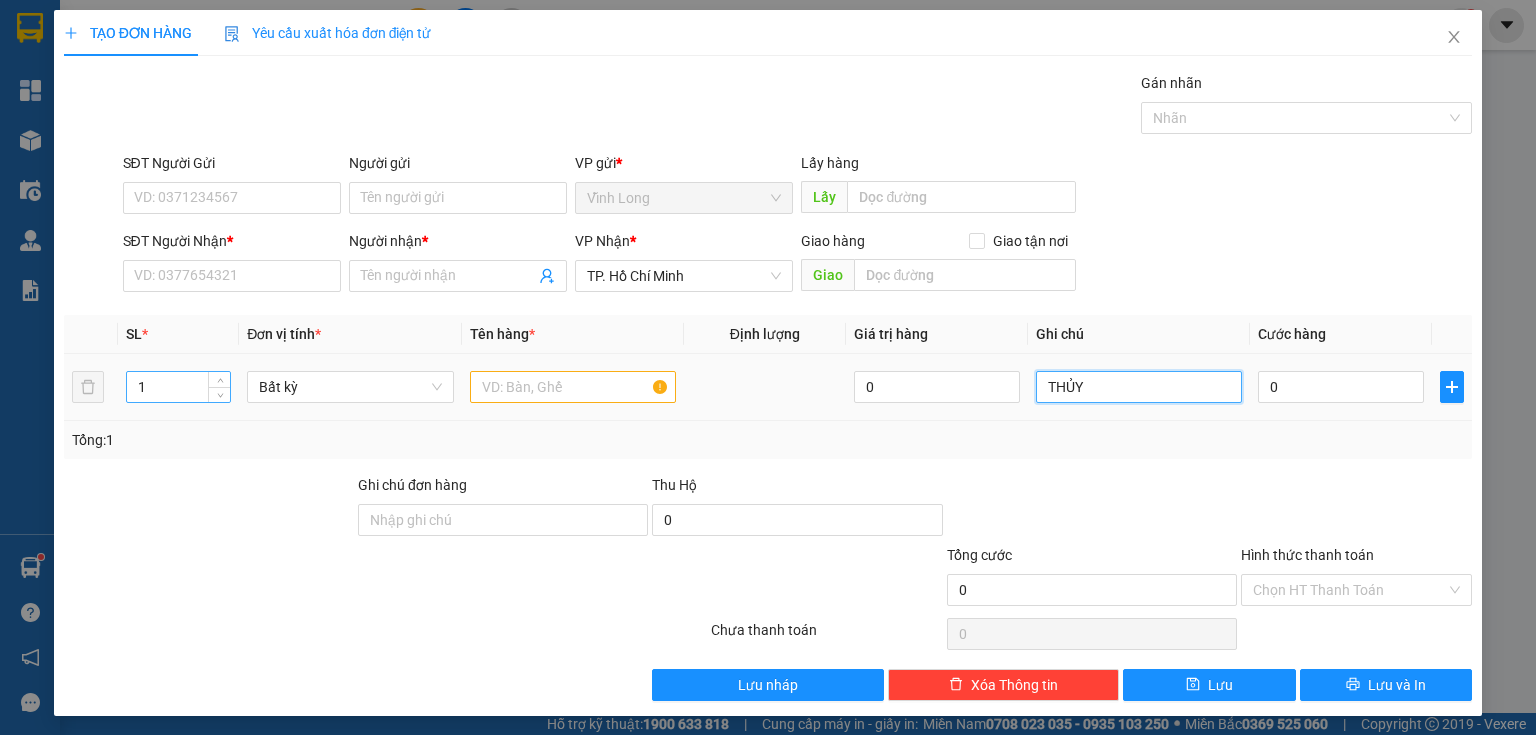 type on "THỦY" 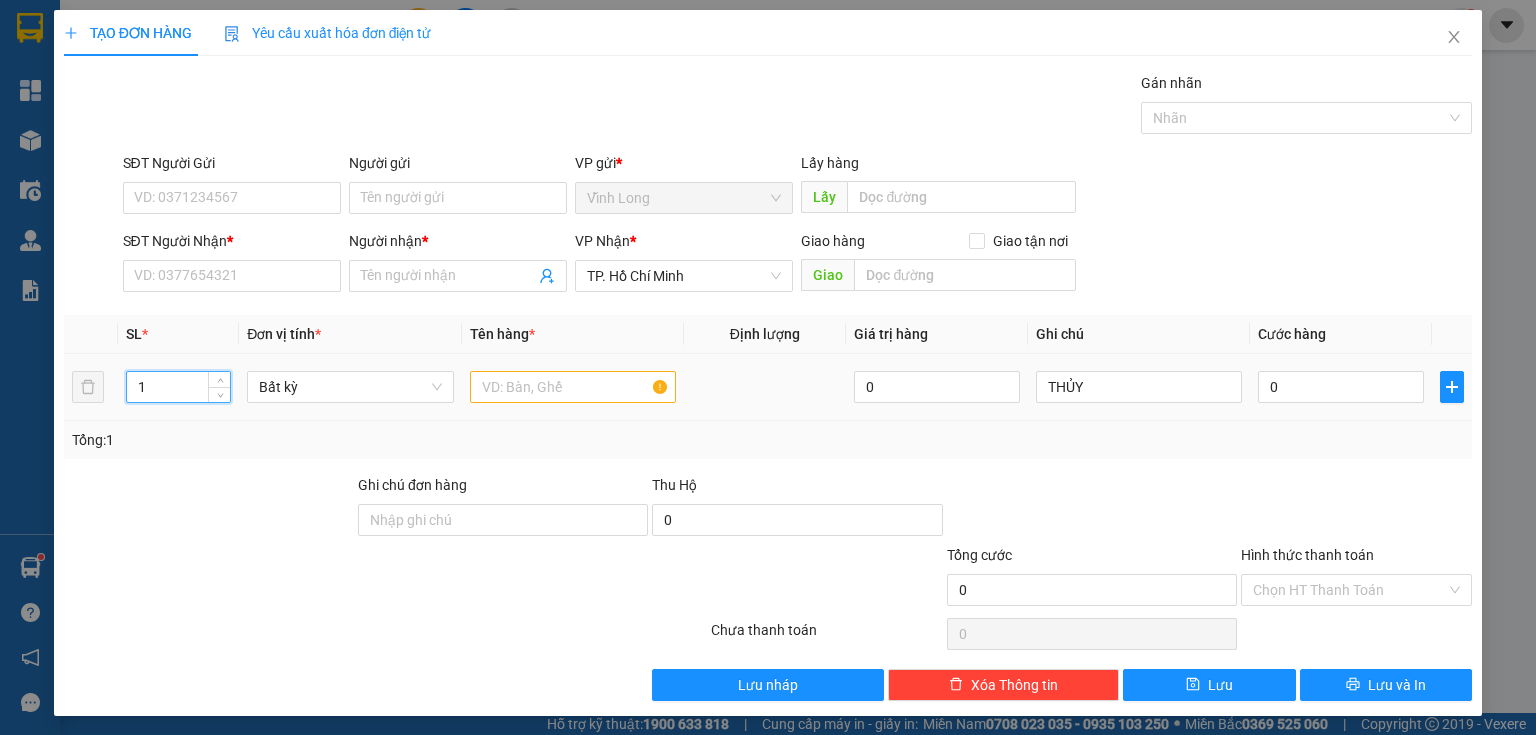 drag, startPoint x: 155, startPoint y: 390, endPoint x: 140, endPoint y: 460, distance: 71.5891 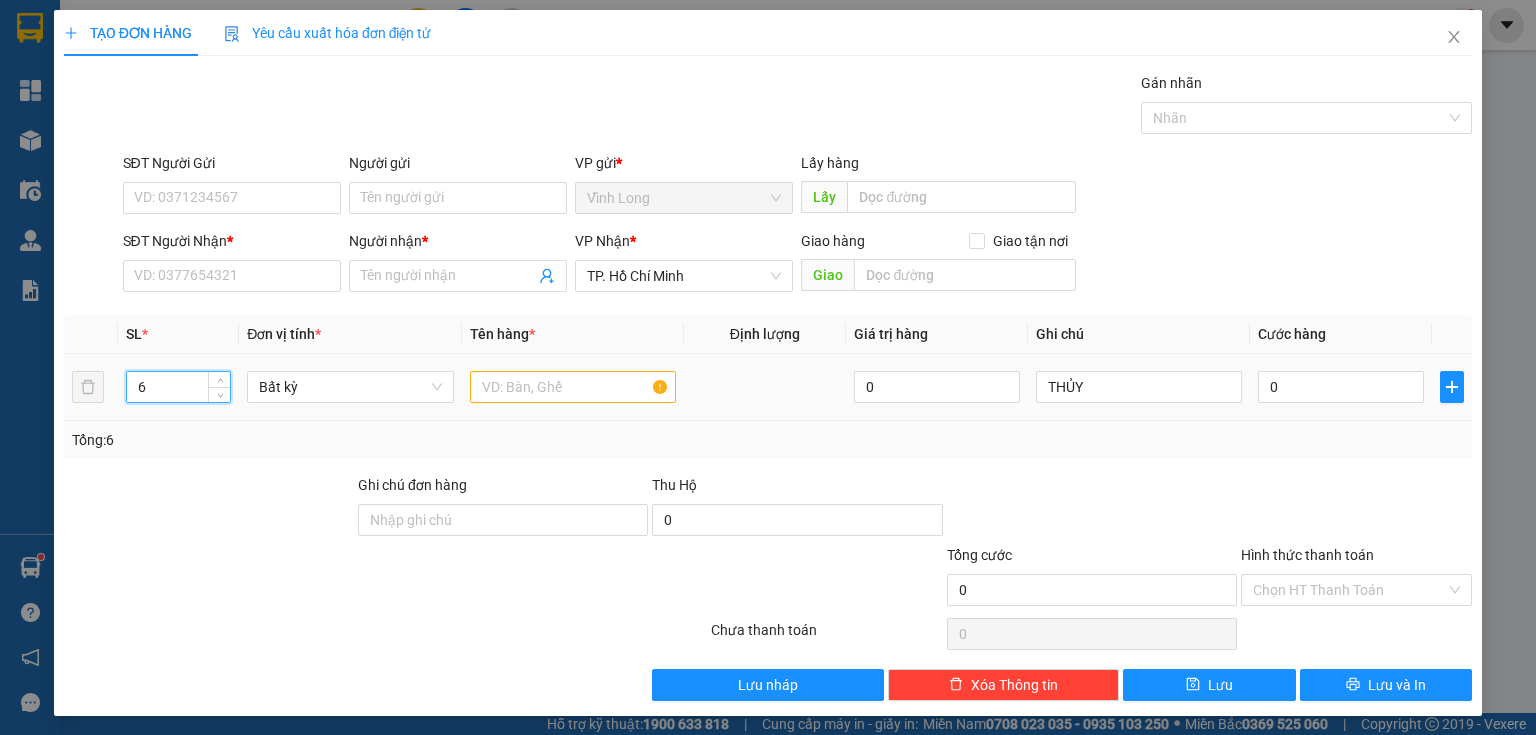 type on "6" 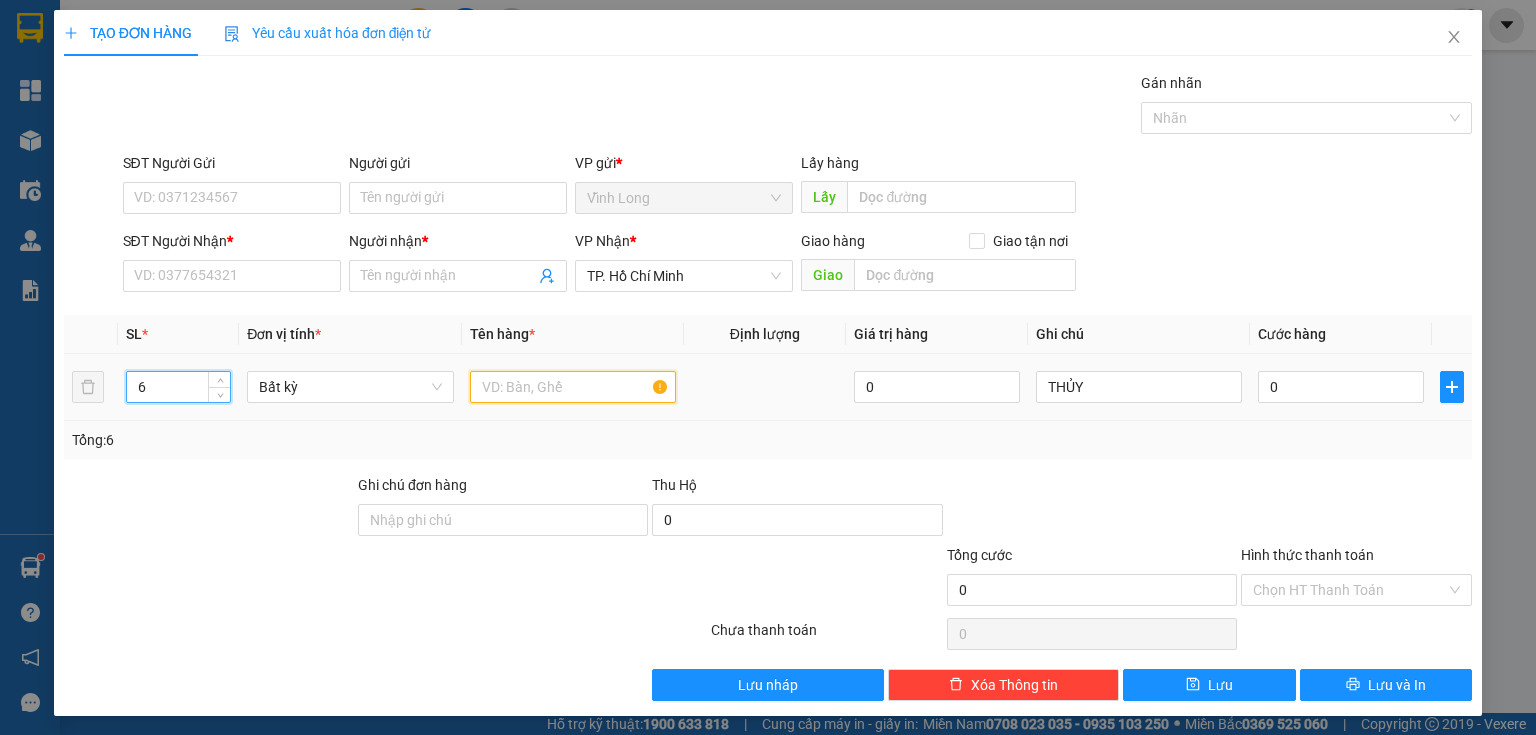 click at bounding box center (573, 387) 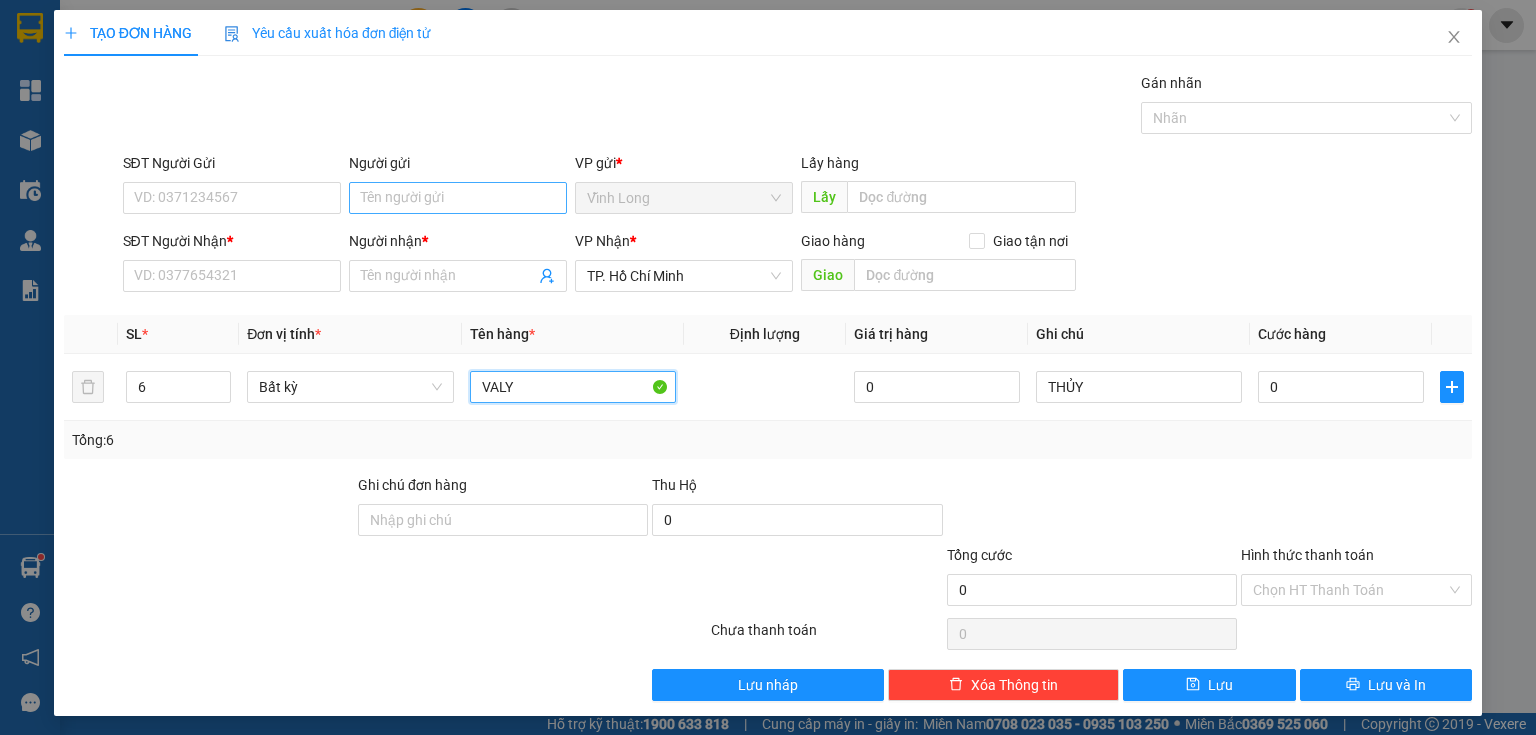 type on "VALY" 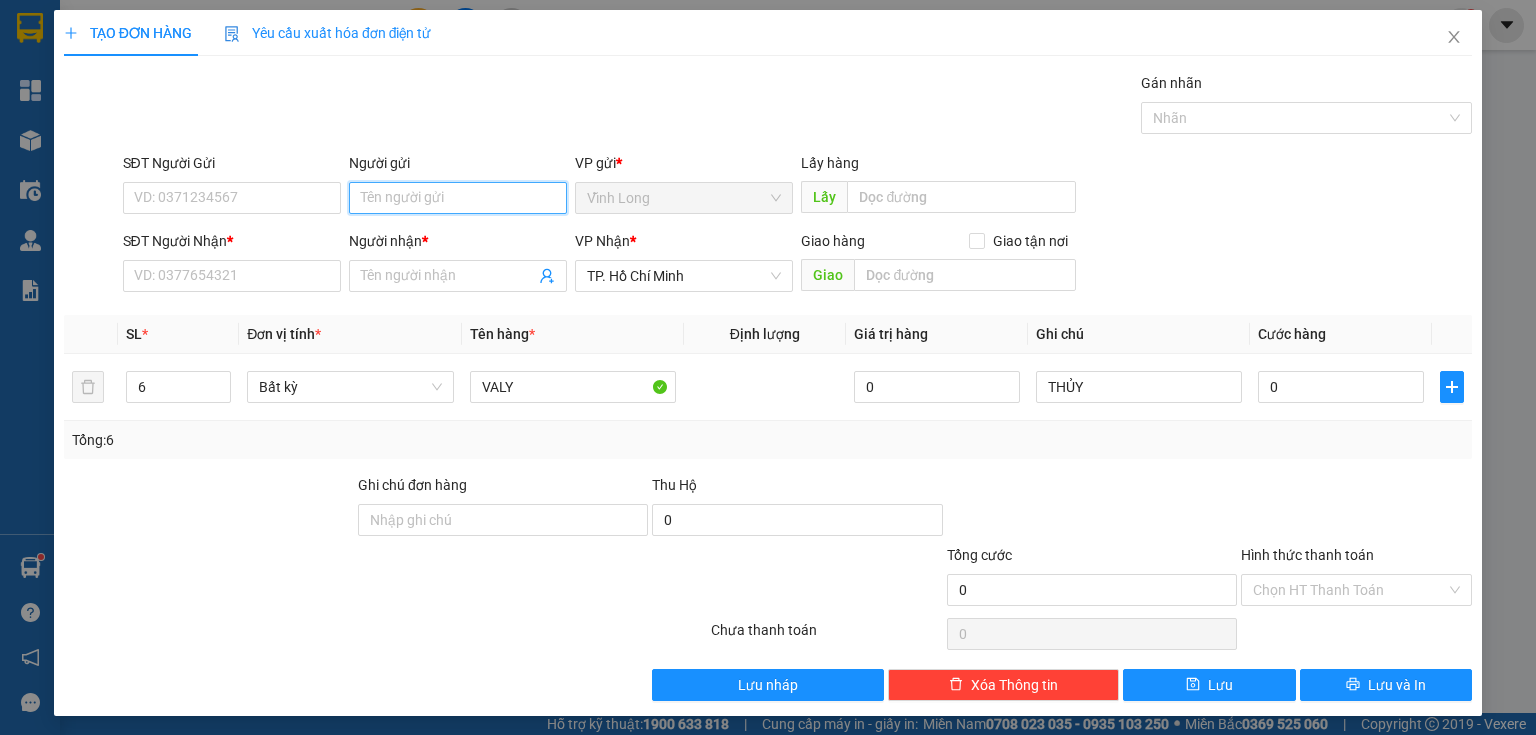 click on "Người gửi" at bounding box center (458, 198) 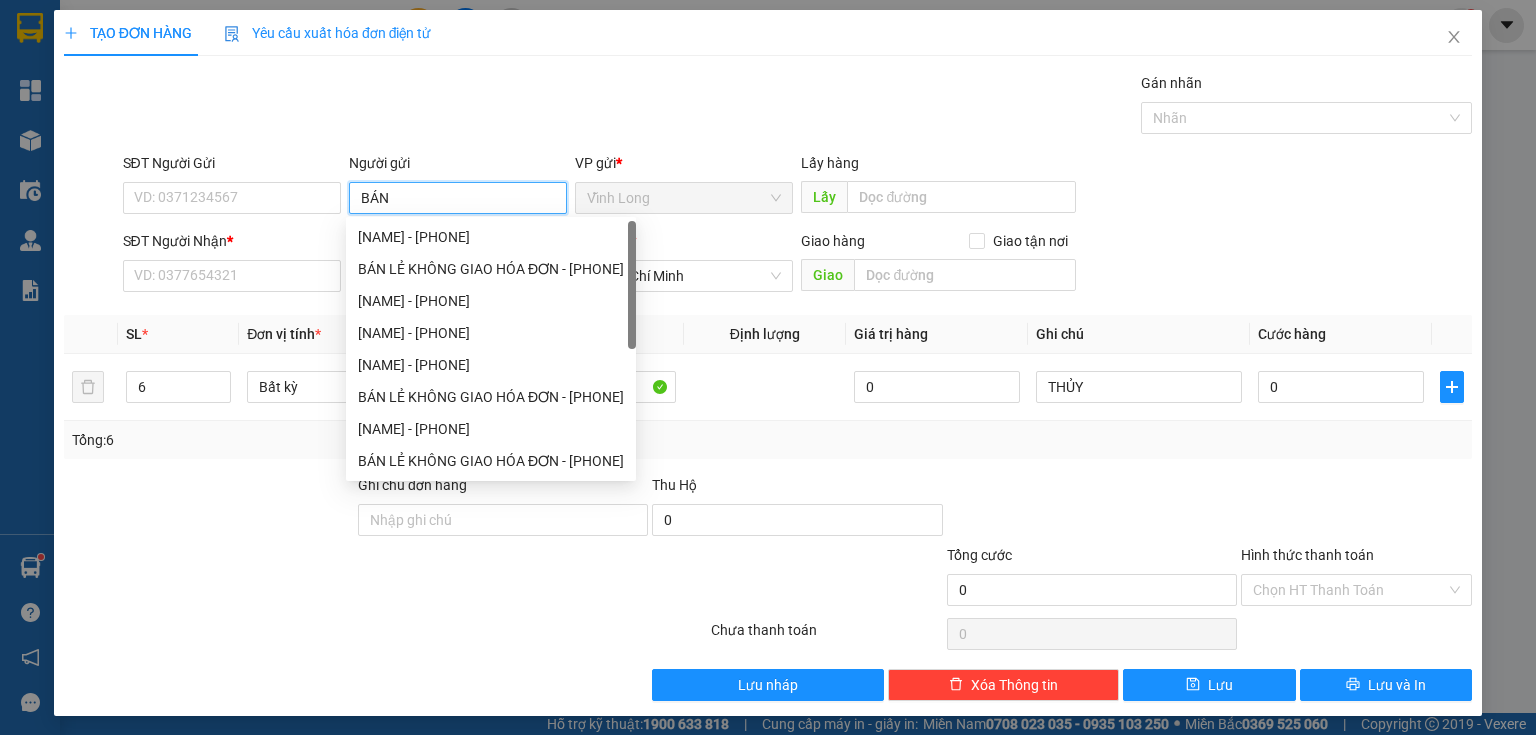 type on "BÁN" 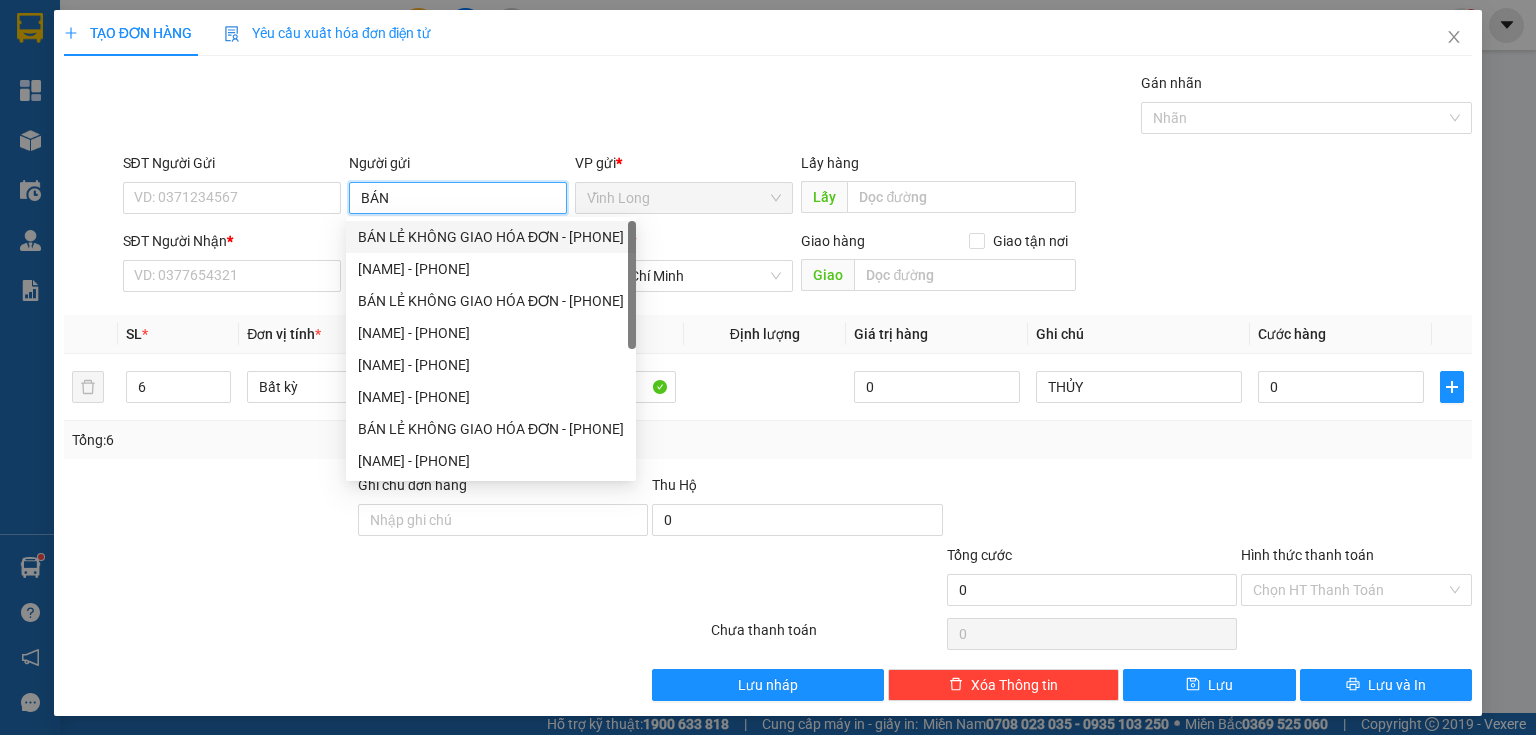 click on "BÁN LẺ KHÔNG GIAO HÓA ĐƠN - [PHONE]" at bounding box center (491, 237) 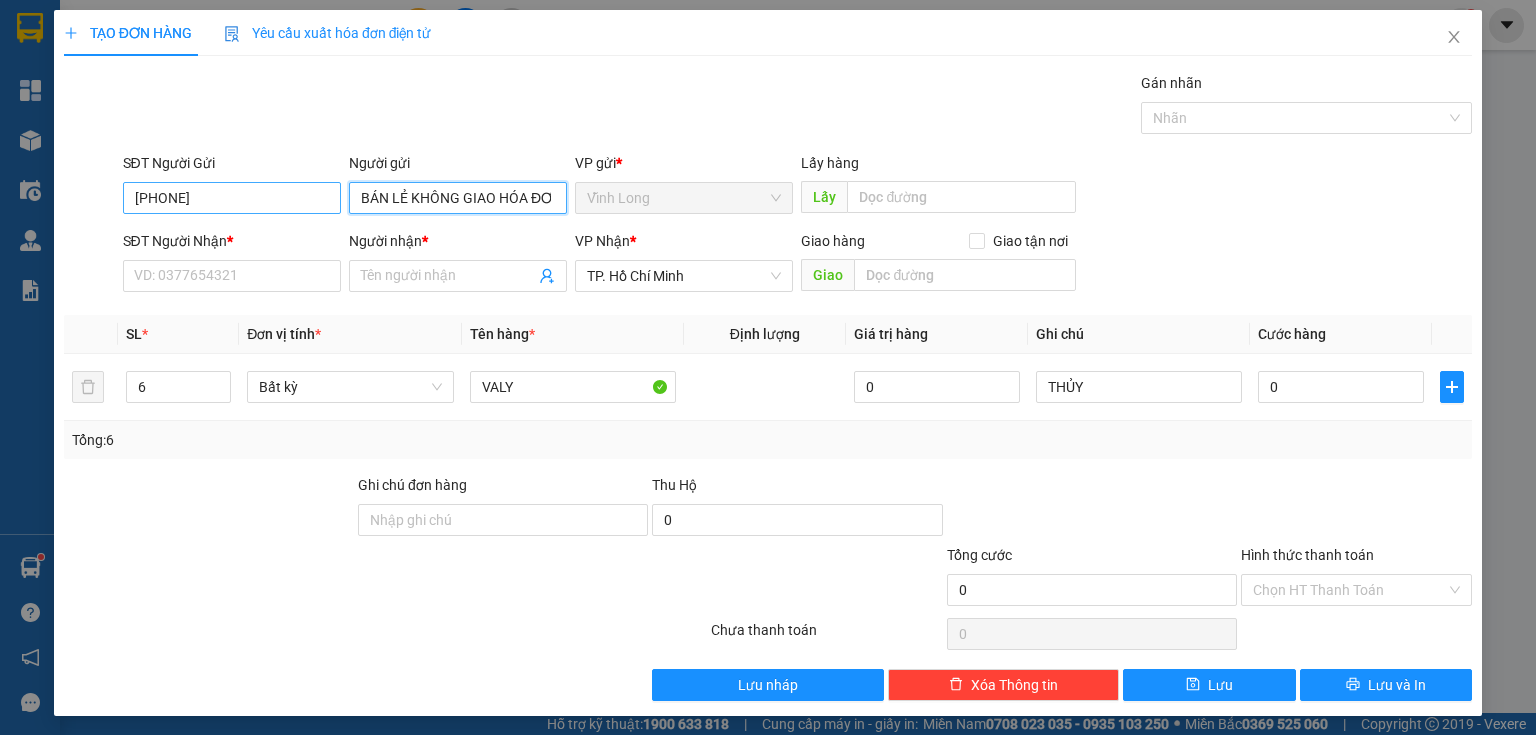 type on "BÁN LẺ KHÔNG GIAO HÓA ĐƠN" 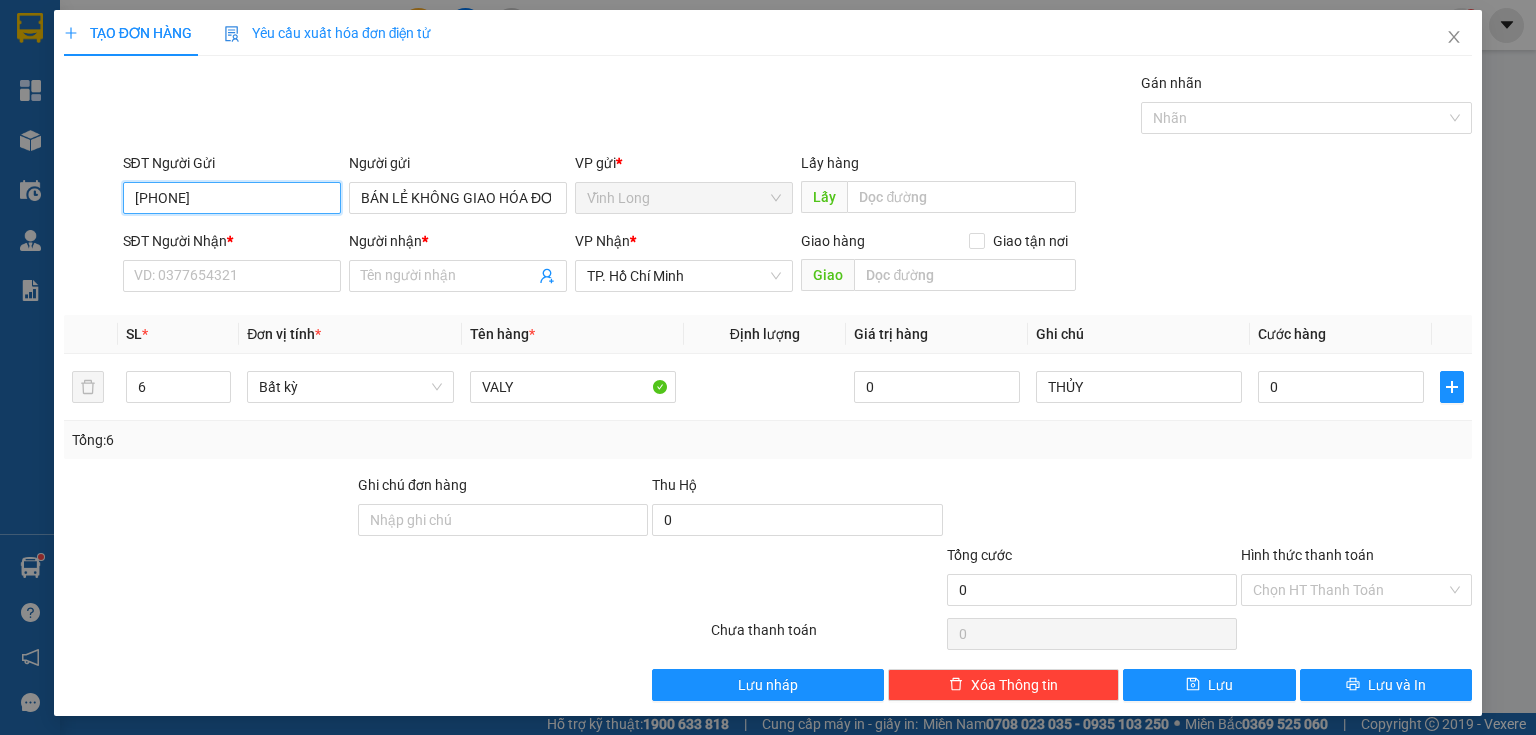 drag, startPoint x: 232, startPoint y: 206, endPoint x: 0, endPoint y: 185, distance: 232.94849 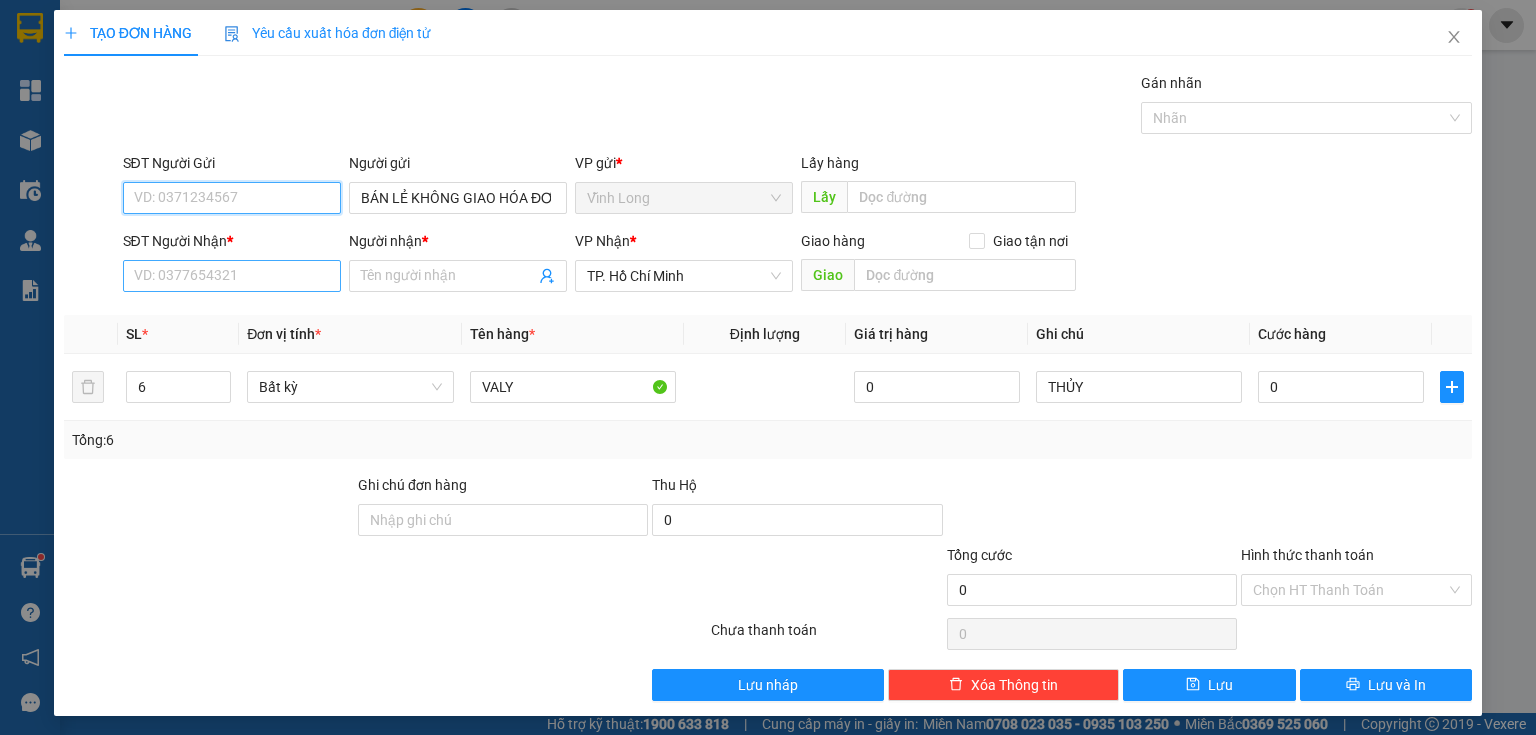 type 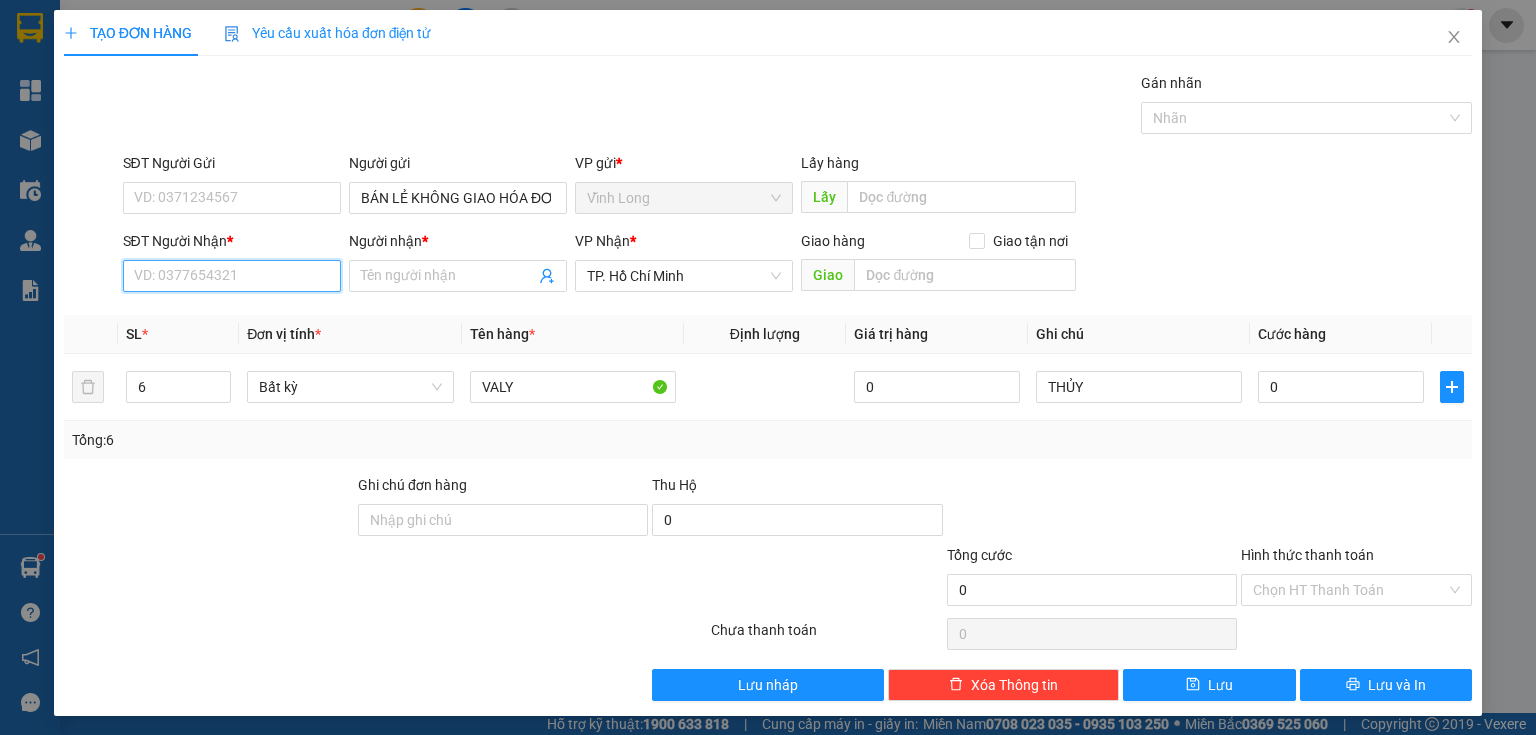 click on "SĐT Người Nhận  *" at bounding box center (232, 276) 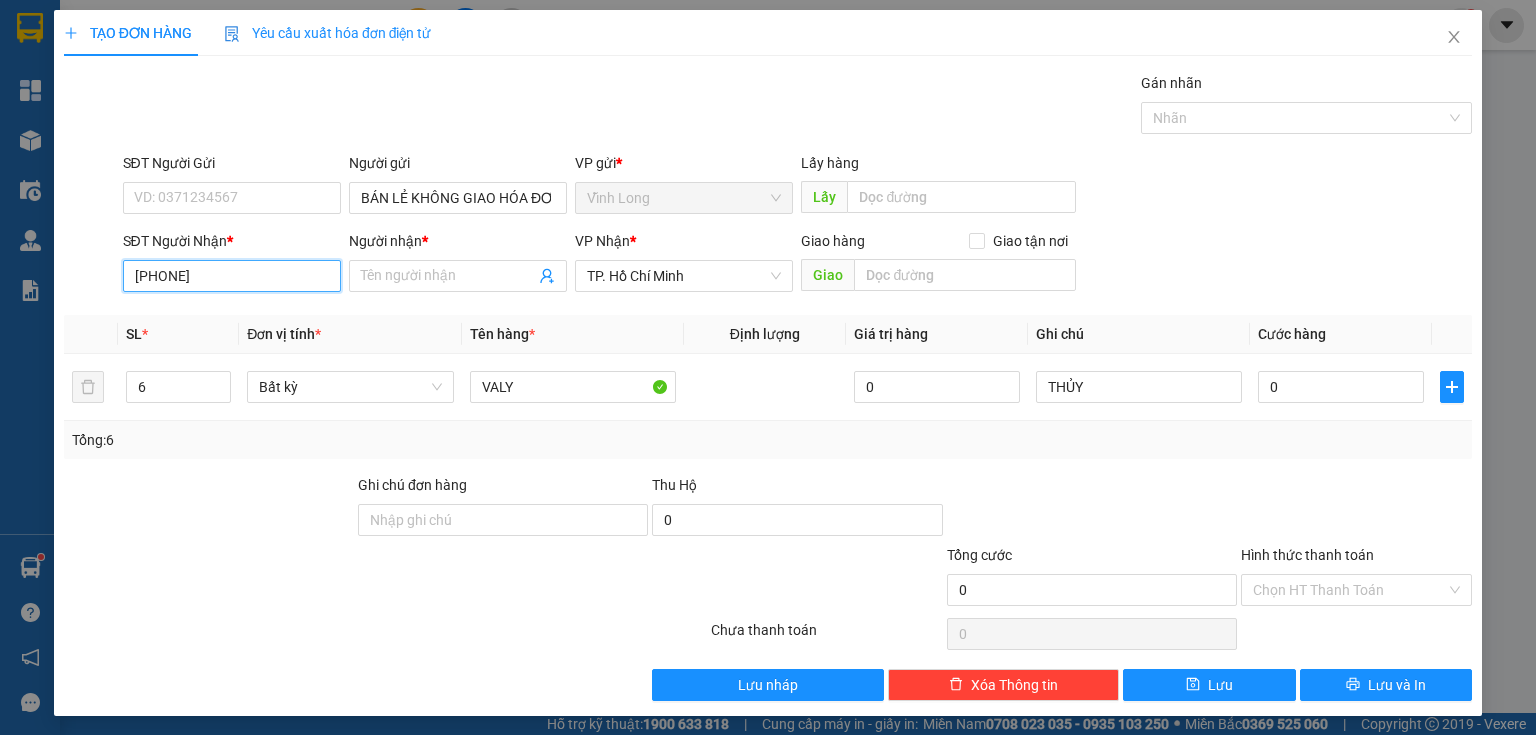 type on "[PHONE]" 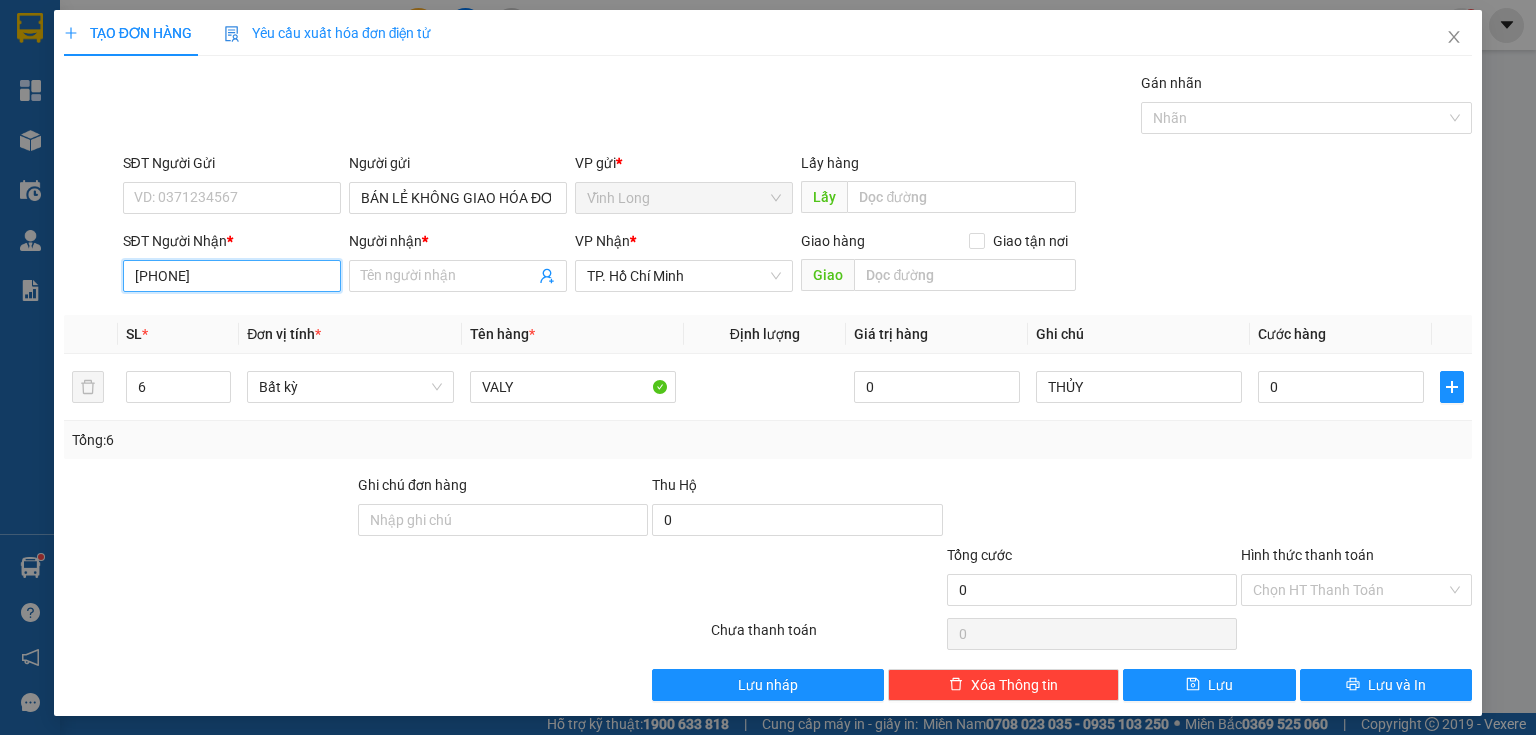 drag, startPoint x: 252, startPoint y: 272, endPoint x: 0, endPoint y: 321, distance: 256.7197 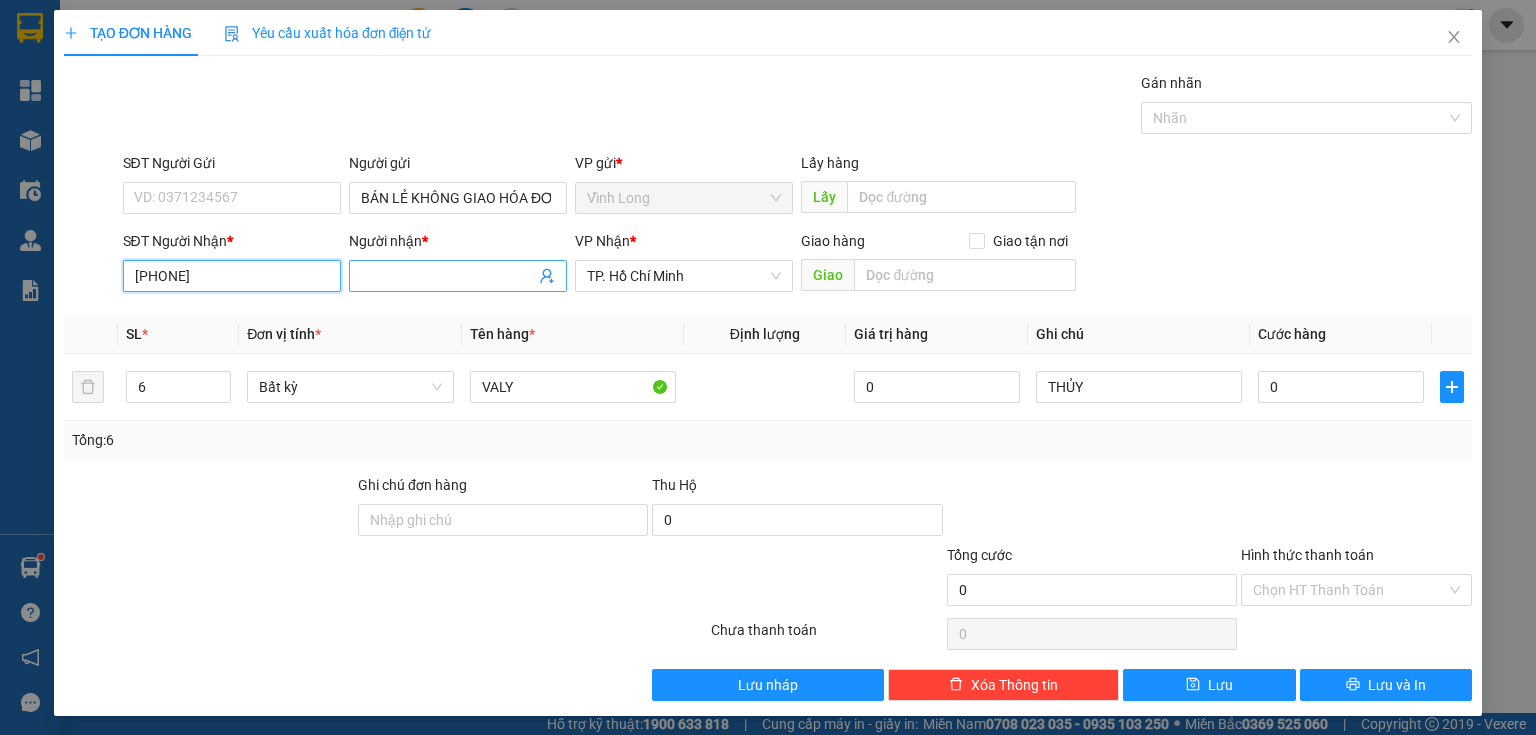 type on "[PHONE]" 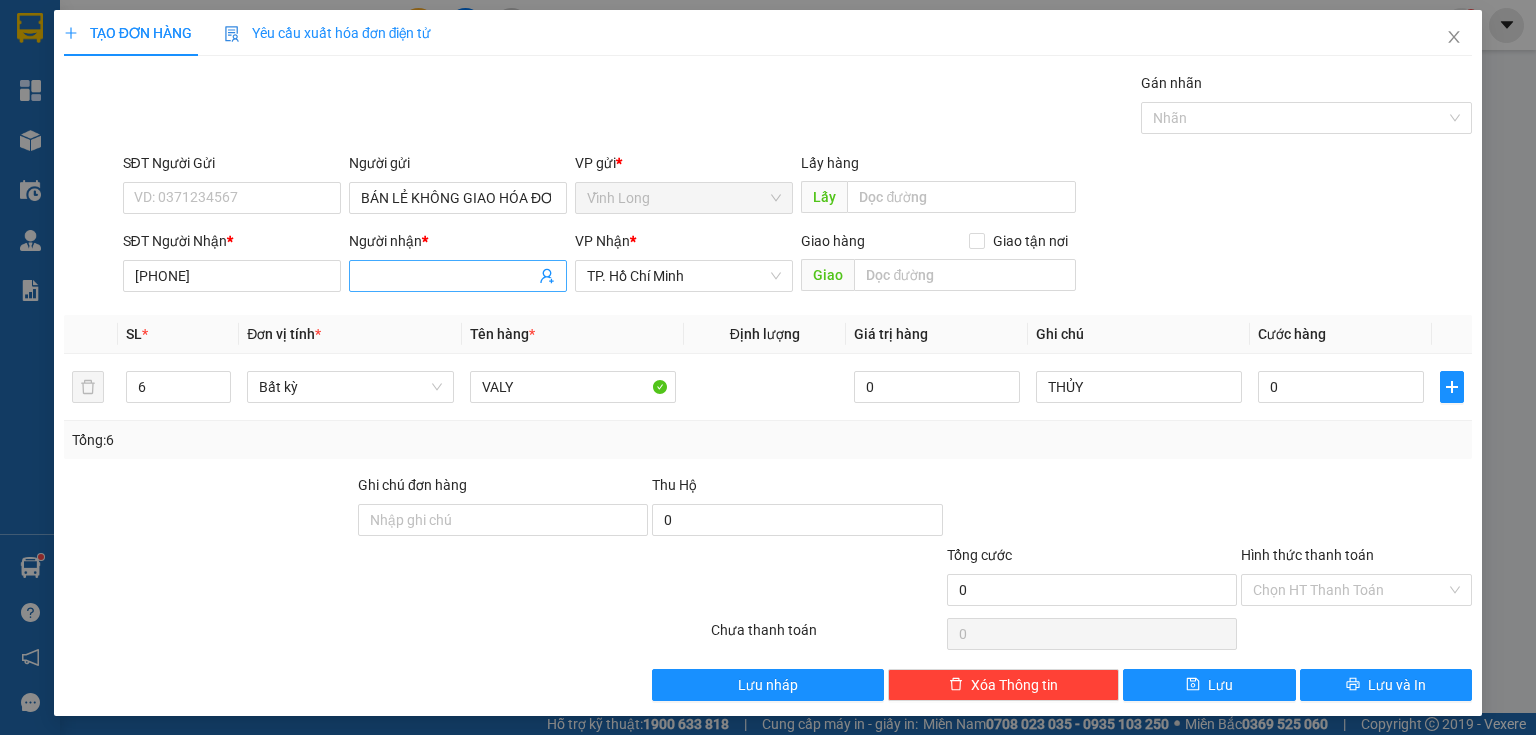 click on "Người nhận  *" at bounding box center [448, 276] 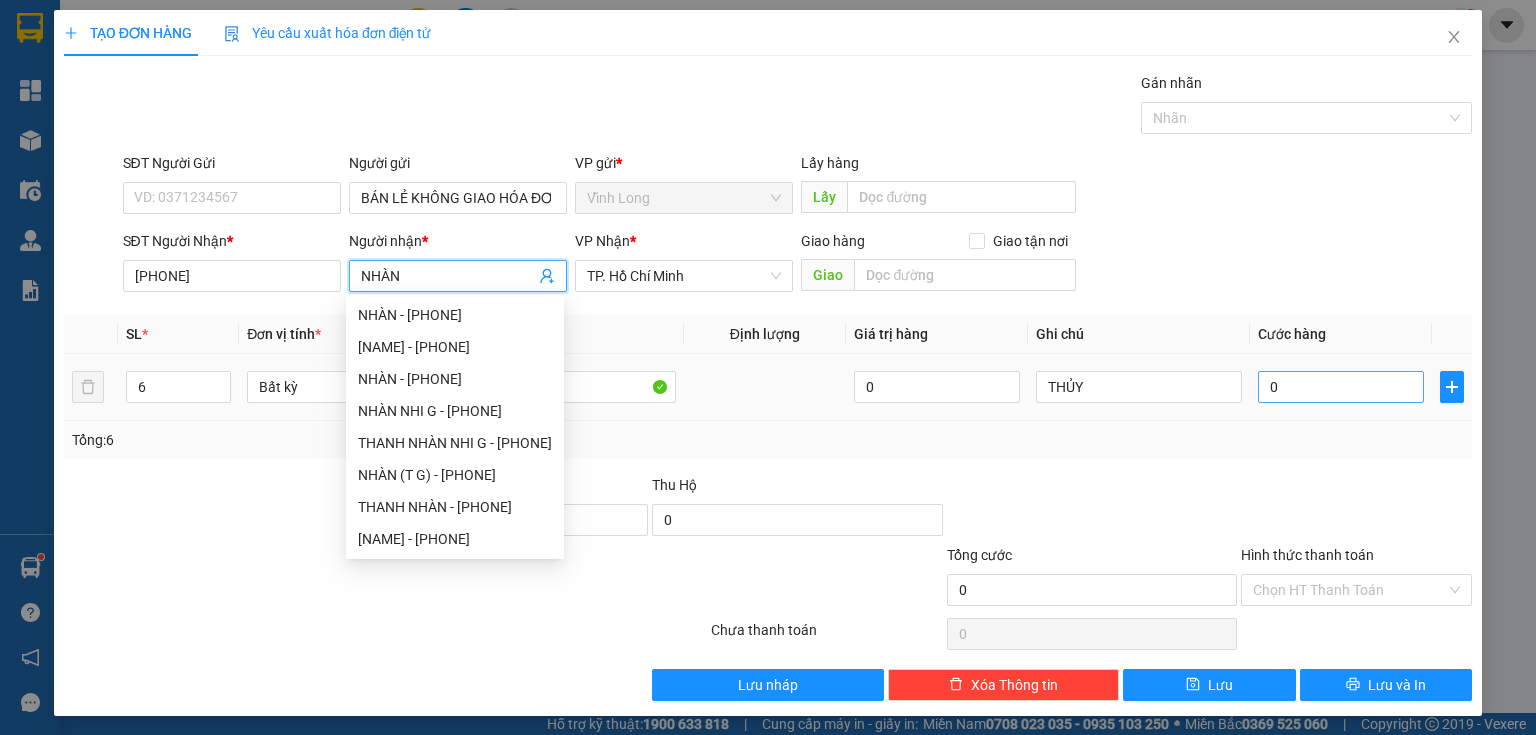type on "NHÀN" 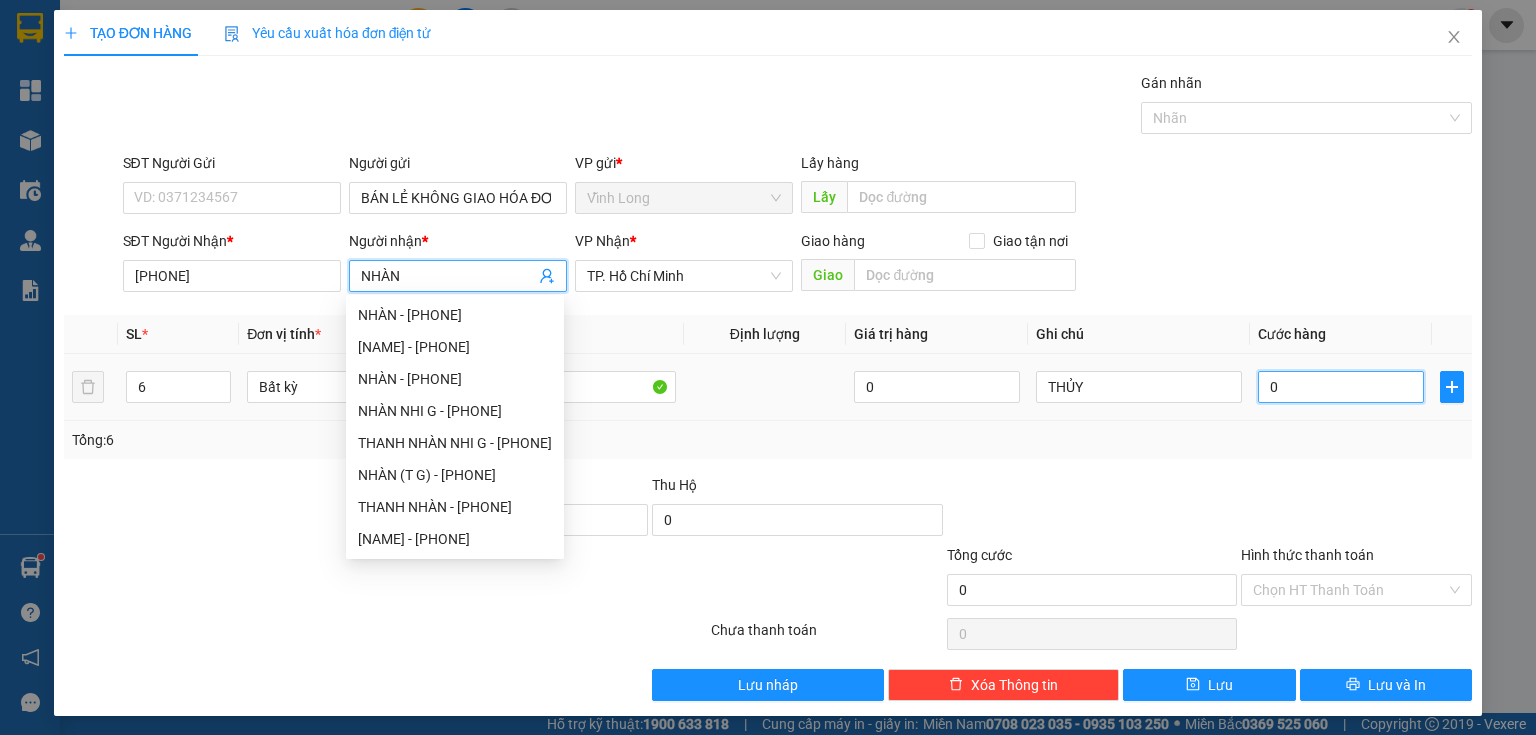 click on "0" at bounding box center [1341, 387] 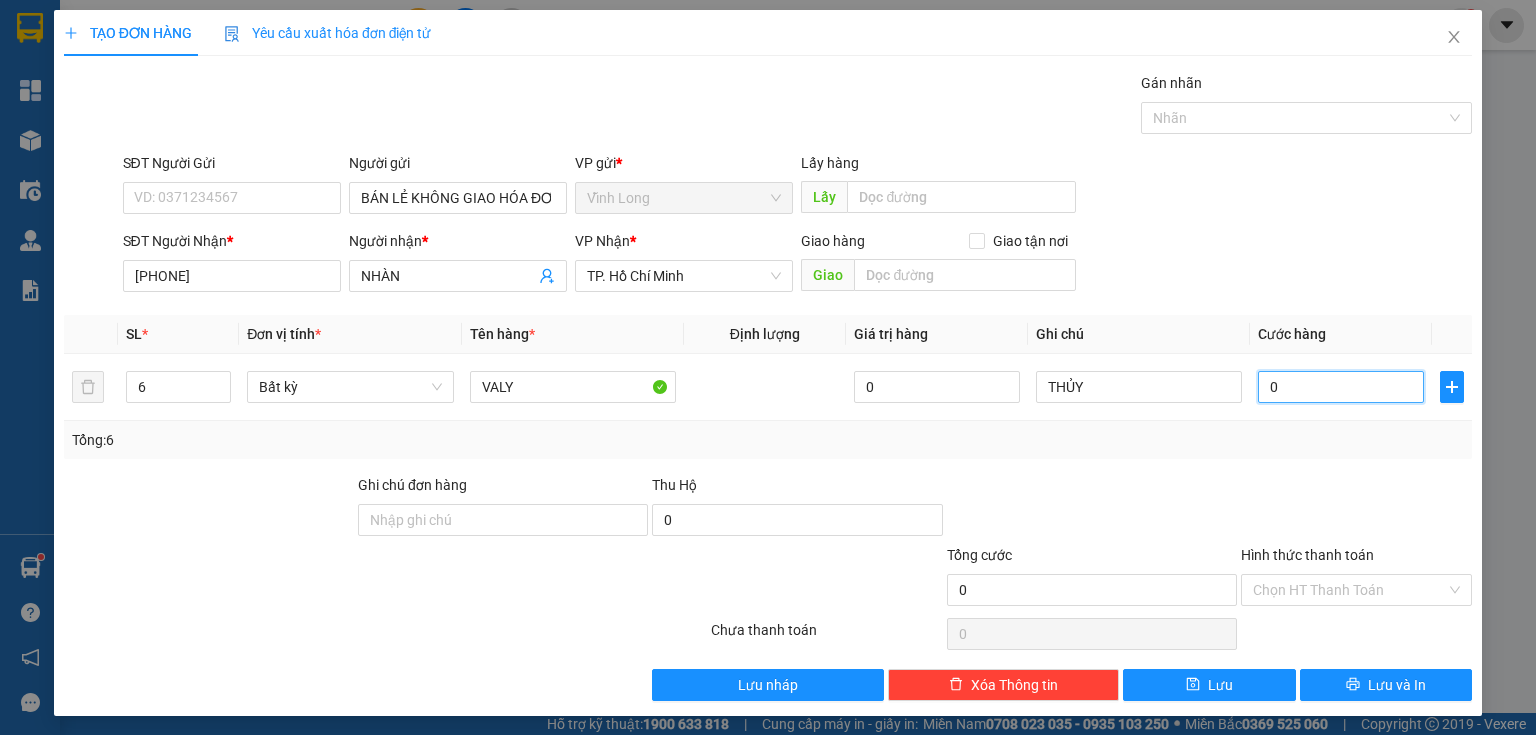 type on "3" 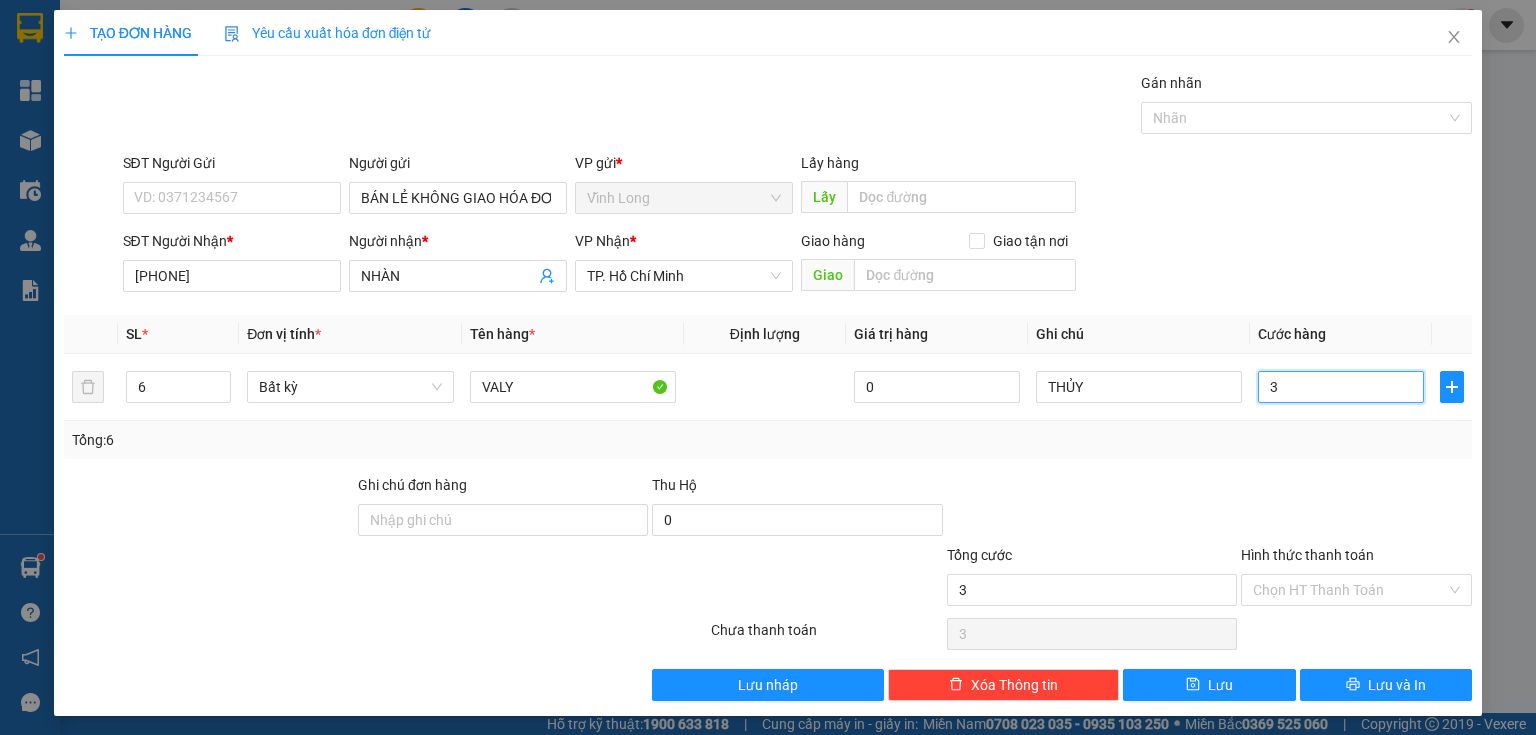 type on "30" 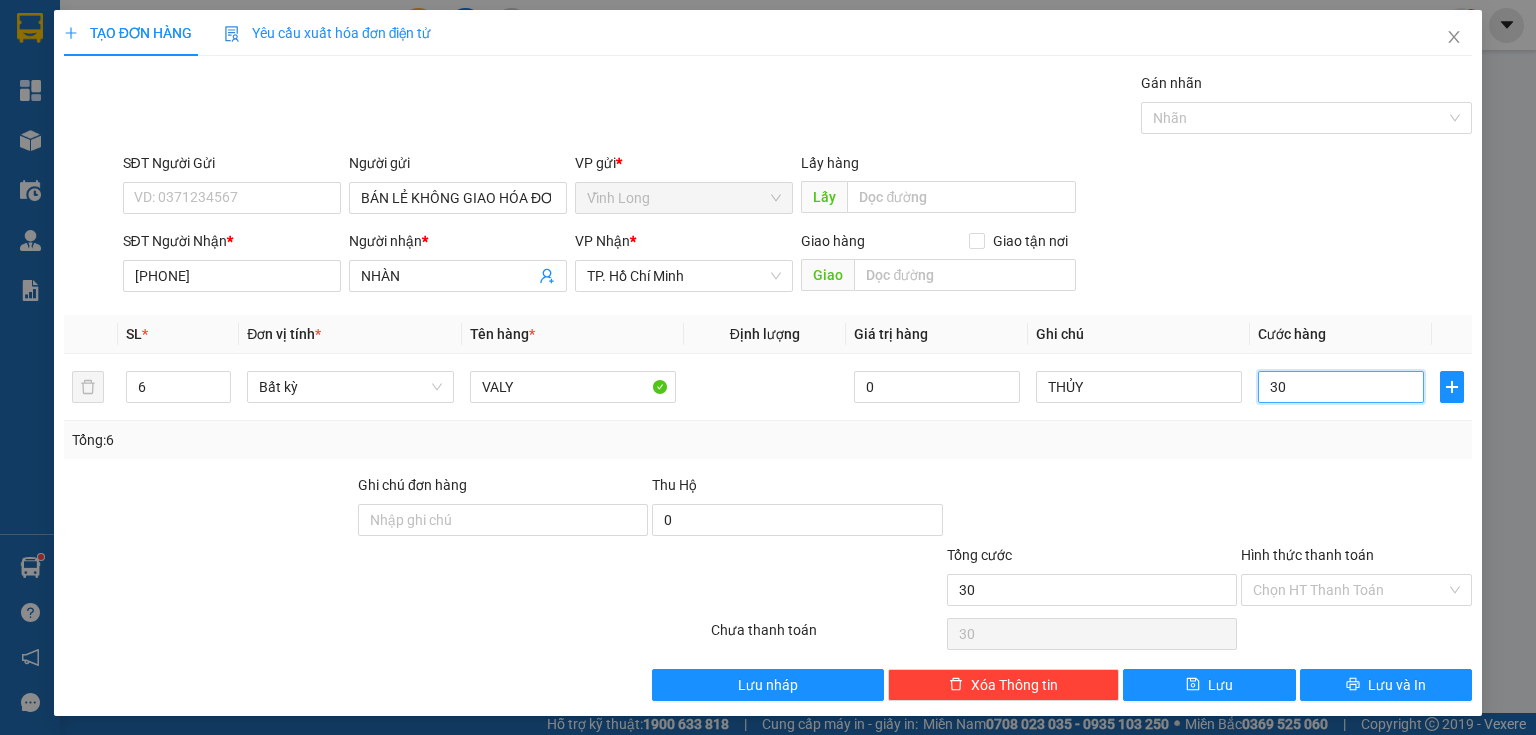 type on "300" 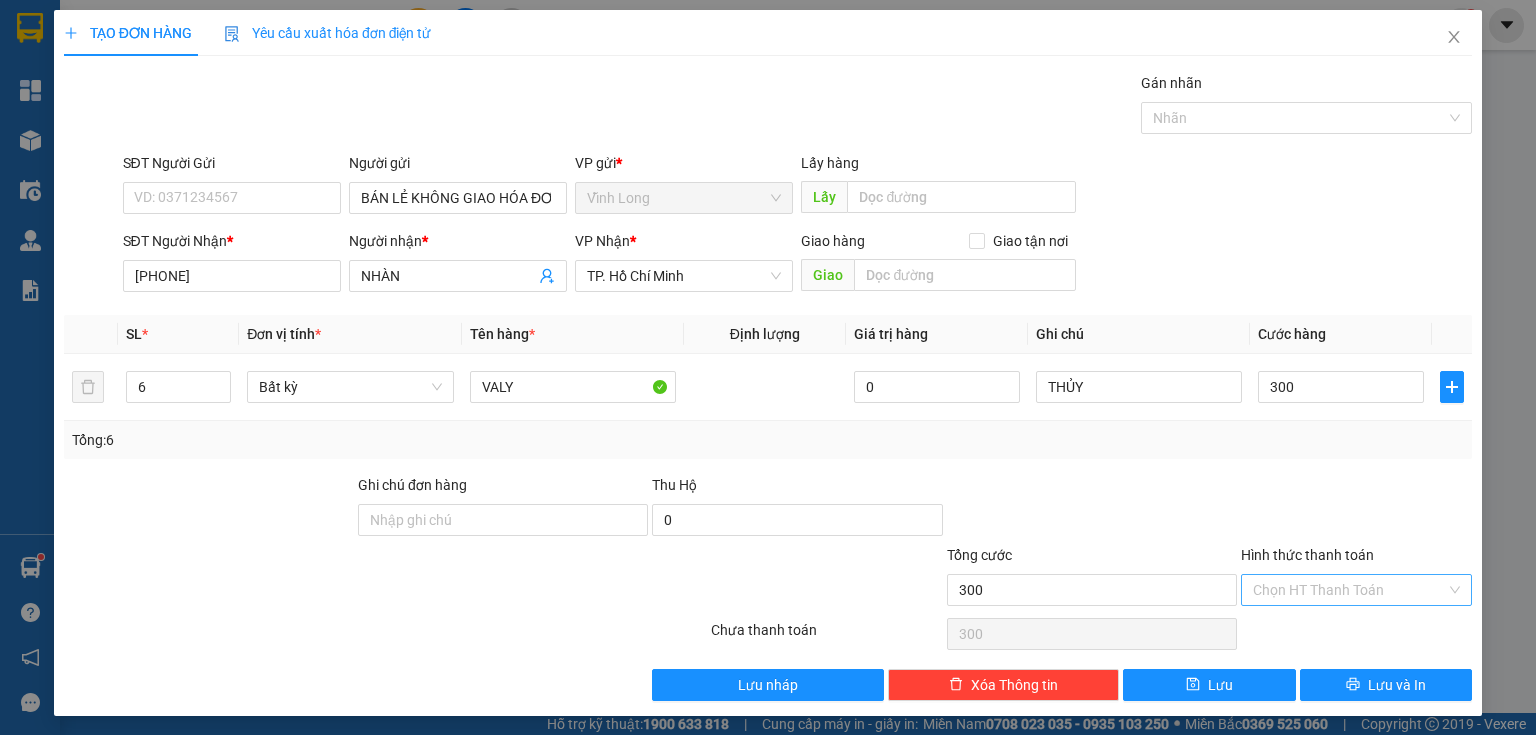 type on "300.000" 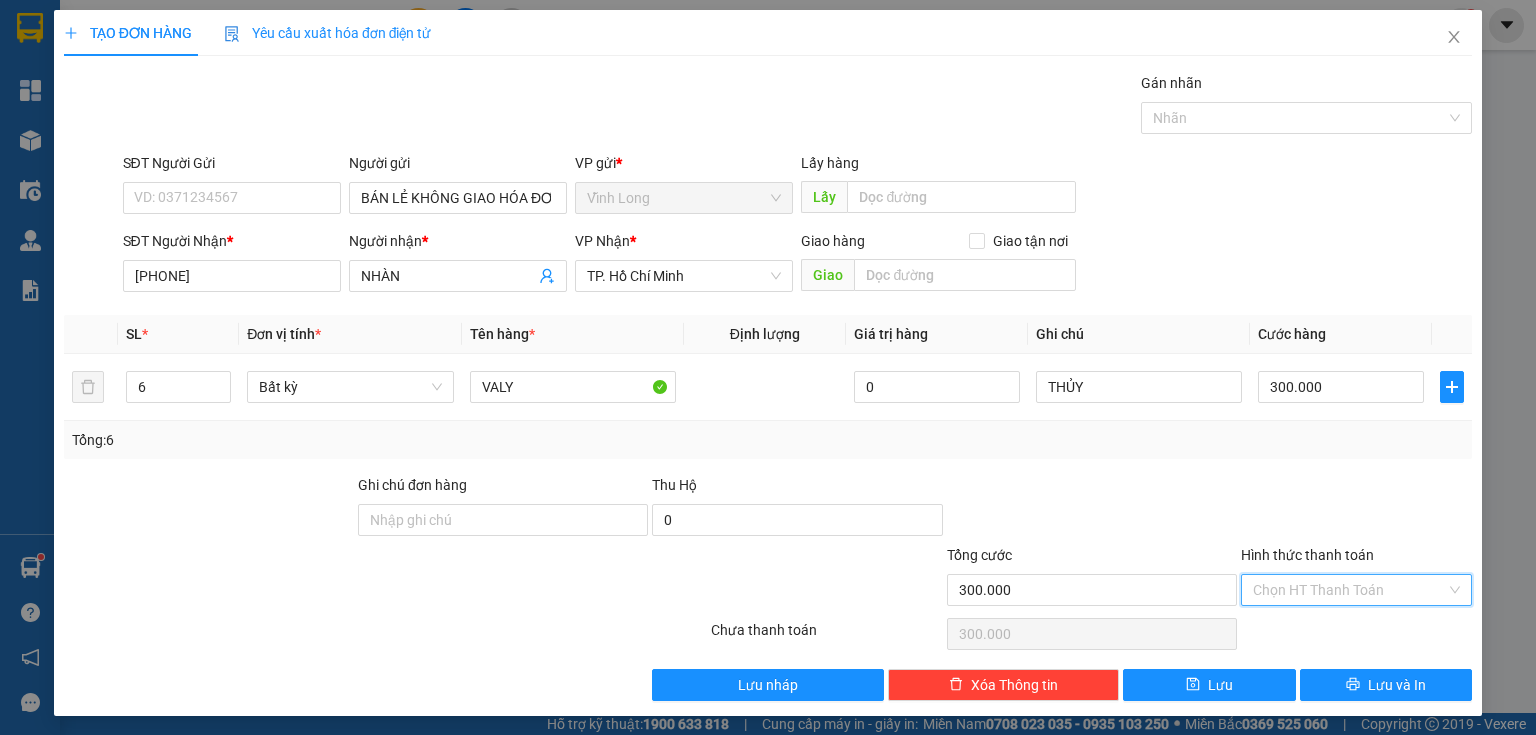 click on "Hình thức thanh toán" at bounding box center (1349, 590) 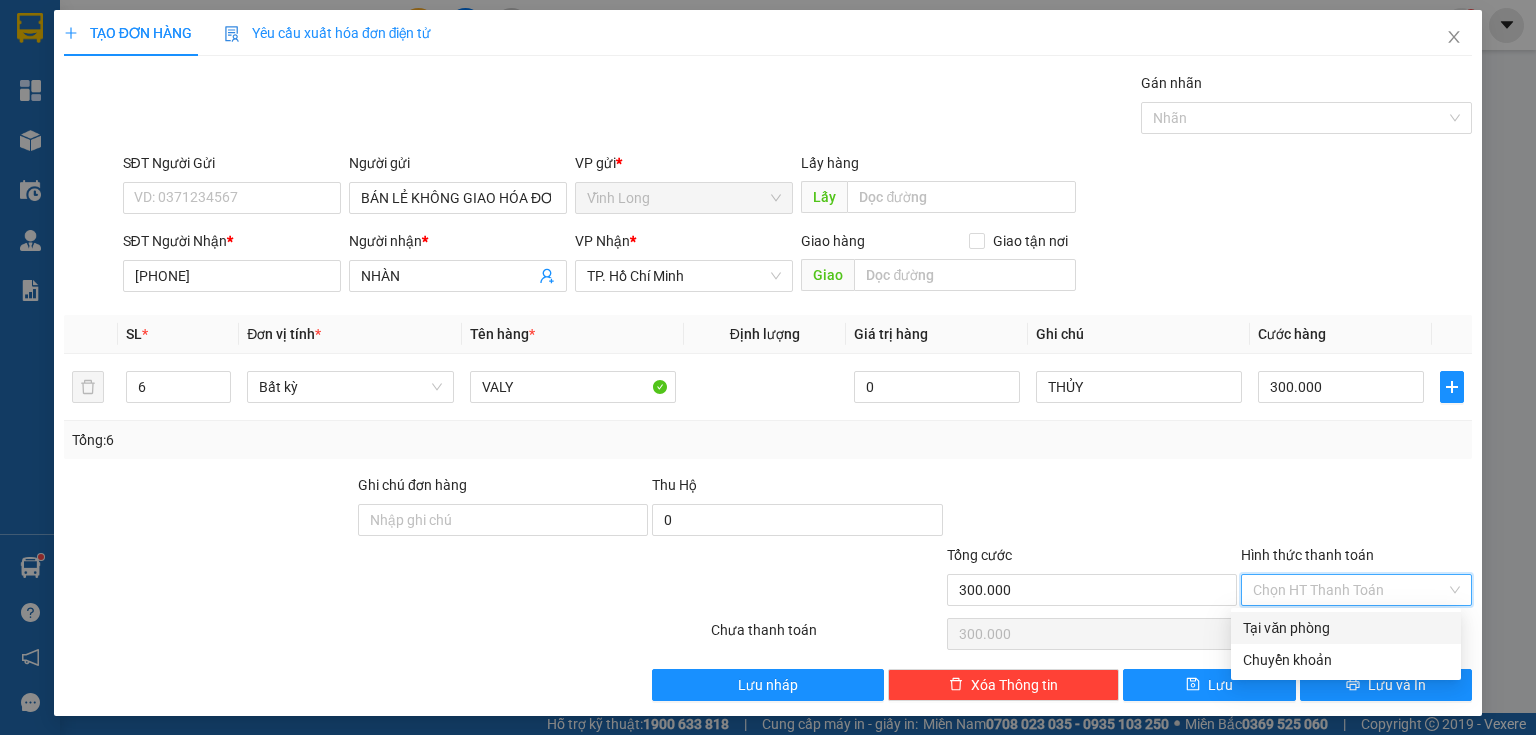 click on "Tại văn phòng" at bounding box center (1346, 628) 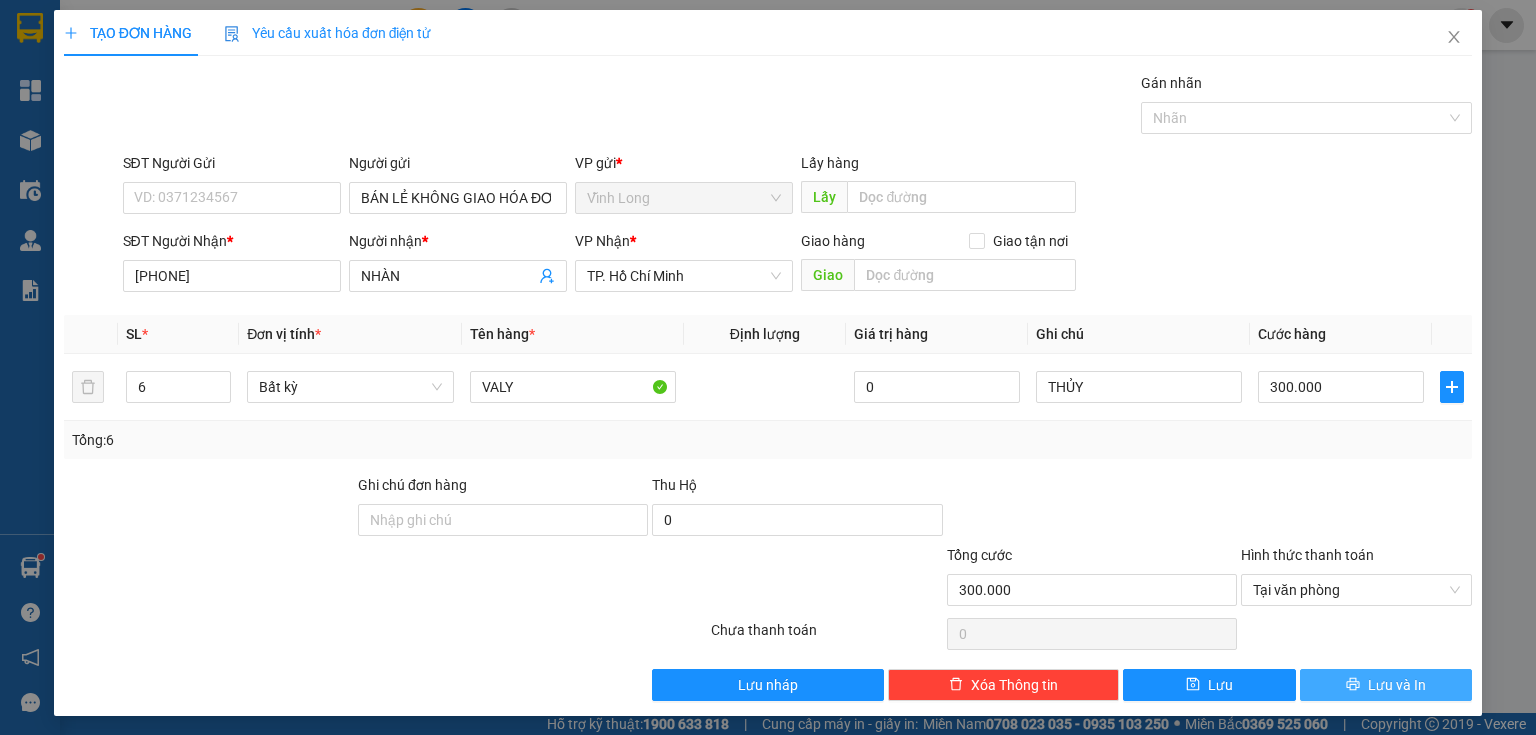 drag, startPoint x: 1396, startPoint y: 677, endPoint x: 897, endPoint y: 472, distance: 539.46826 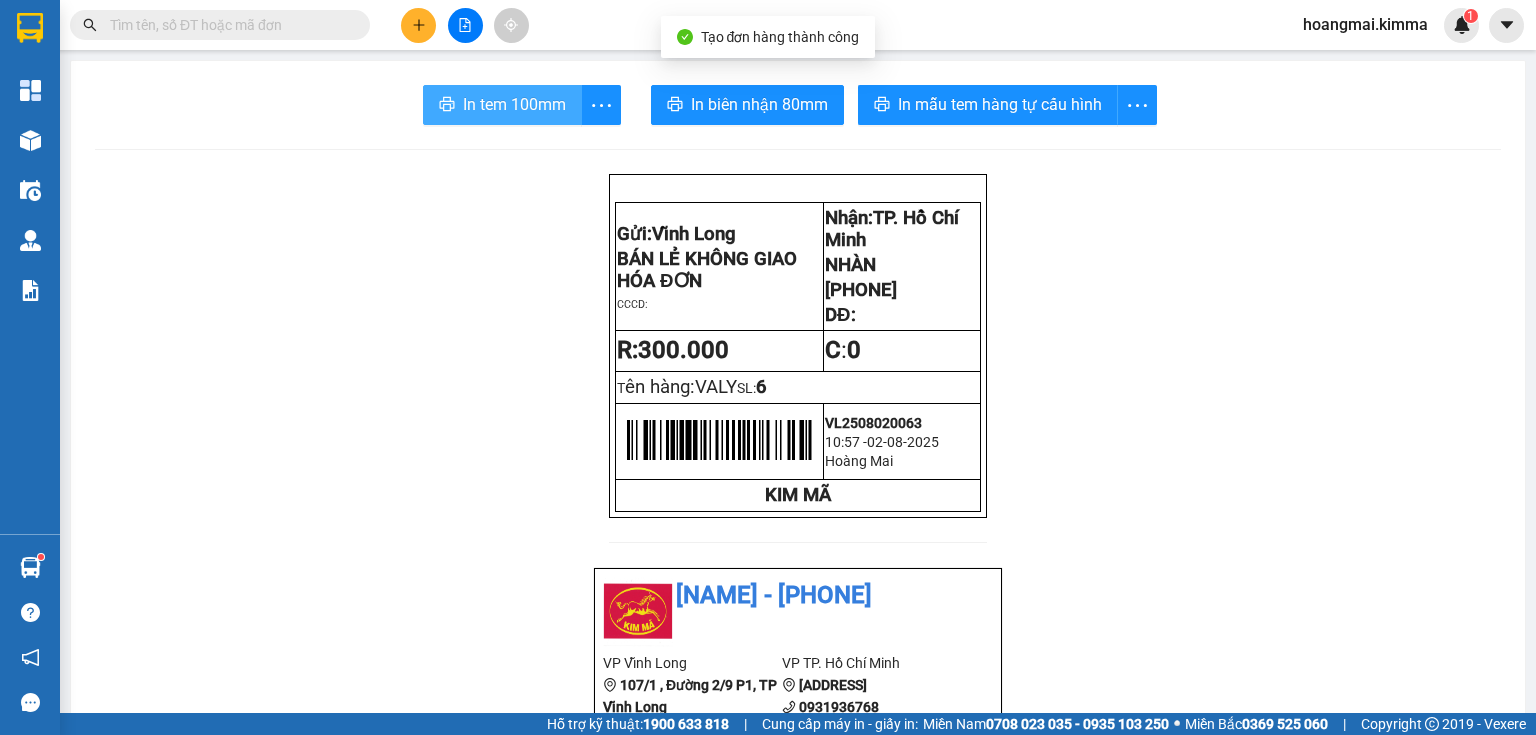 click on "In tem 100mm" at bounding box center (502, 105) 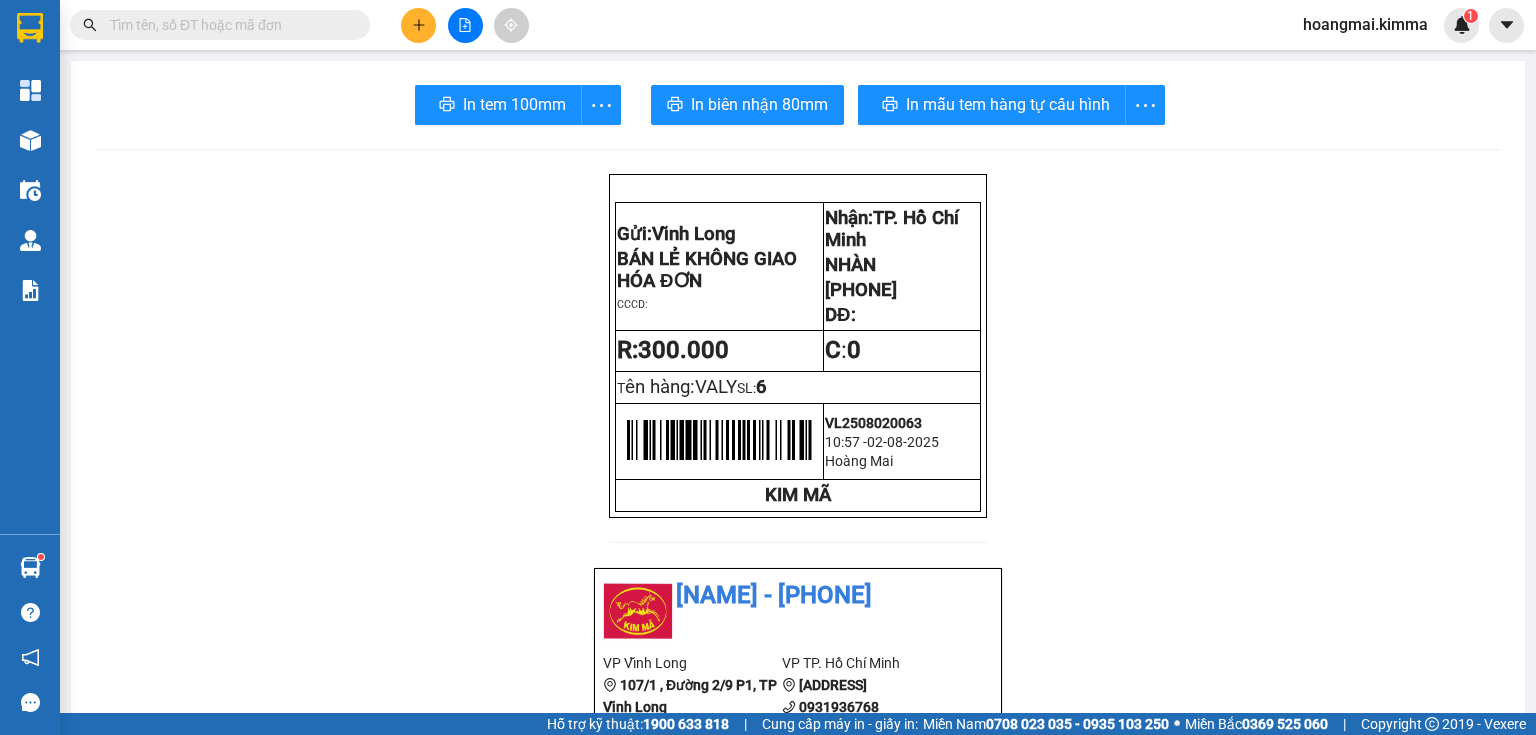 drag, startPoint x: 438, startPoint y: 29, endPoint x: 423, endPoint y: 27, distance: 15.132746 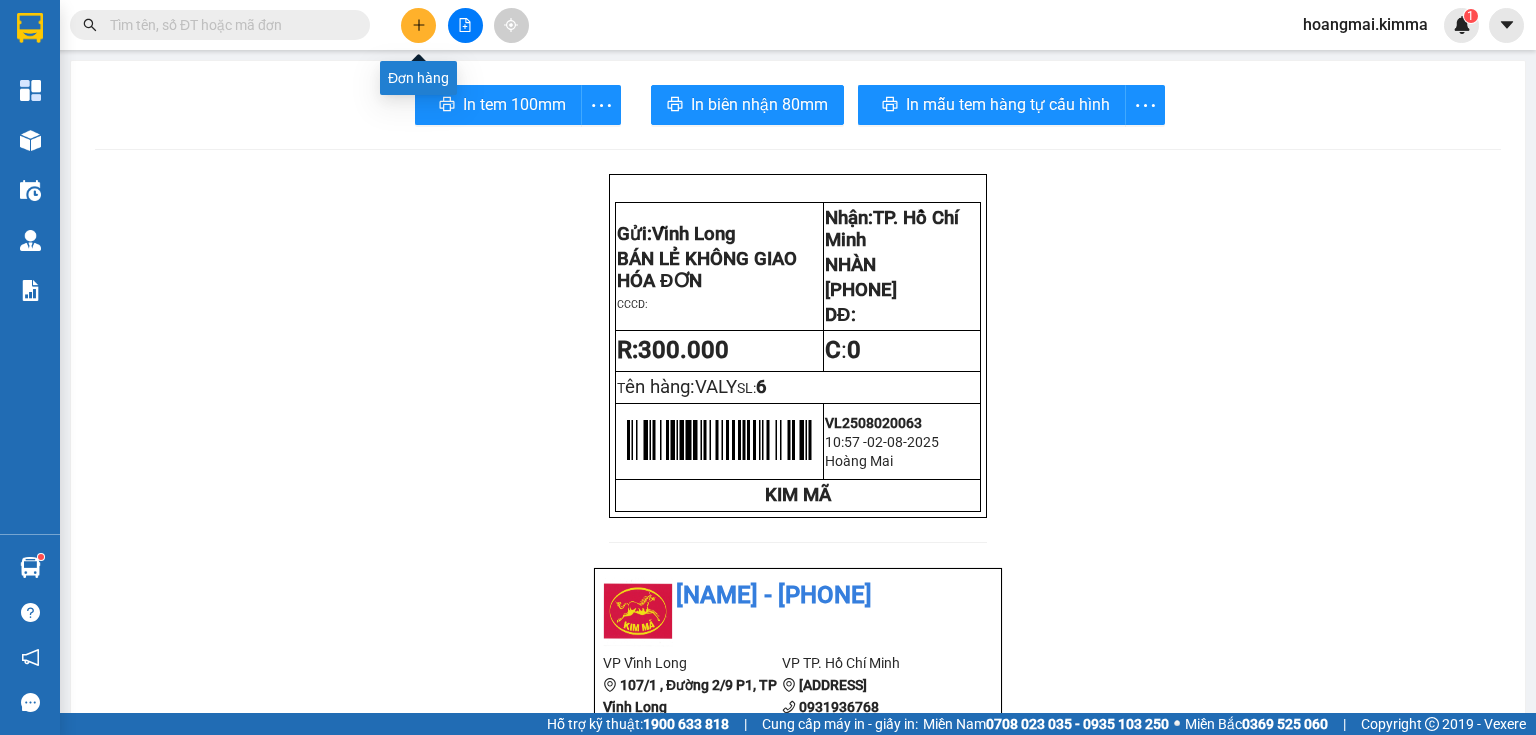 click 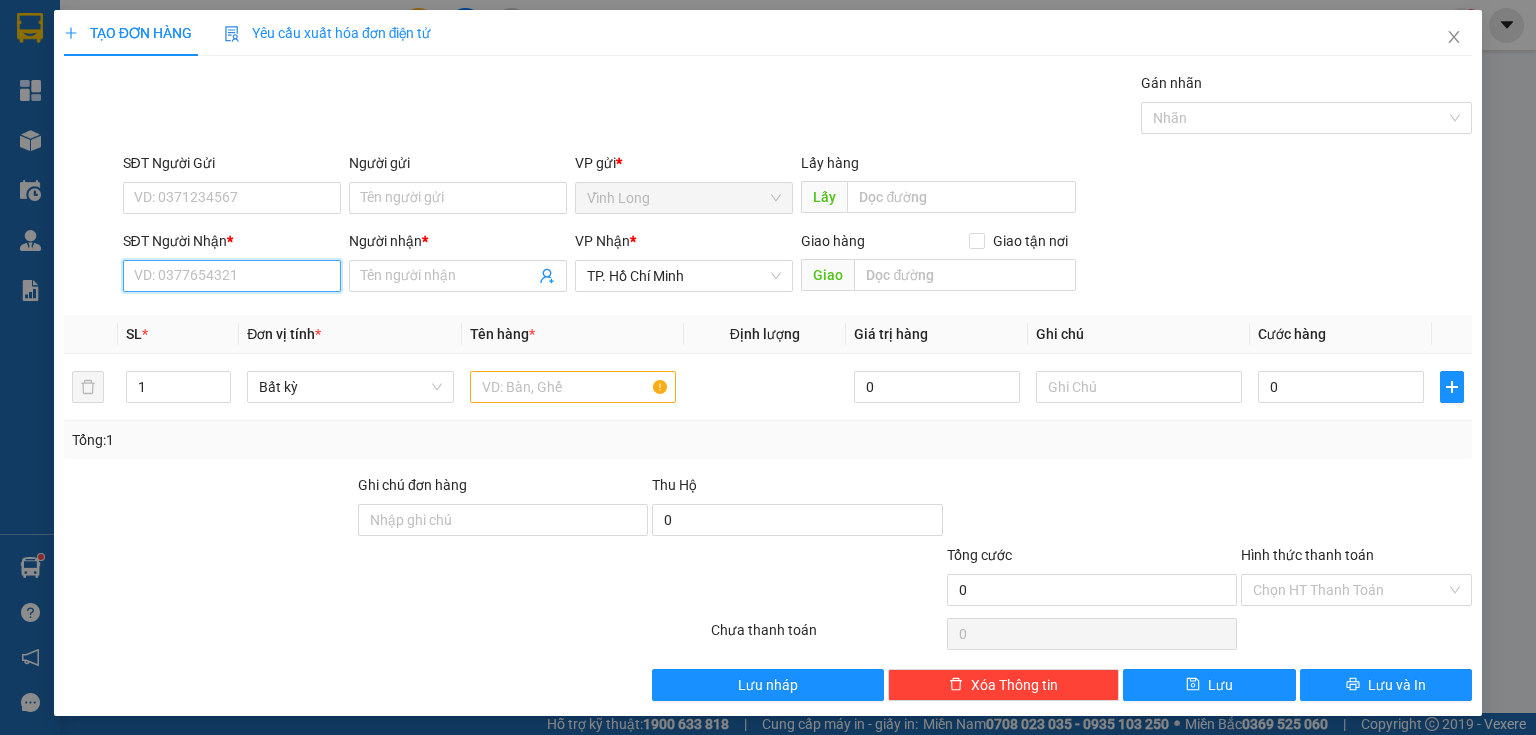 drag, startPoint x: 271, startPoint y: 284, endPoint x: 276, endPoint y: 256, distance: 28.442924 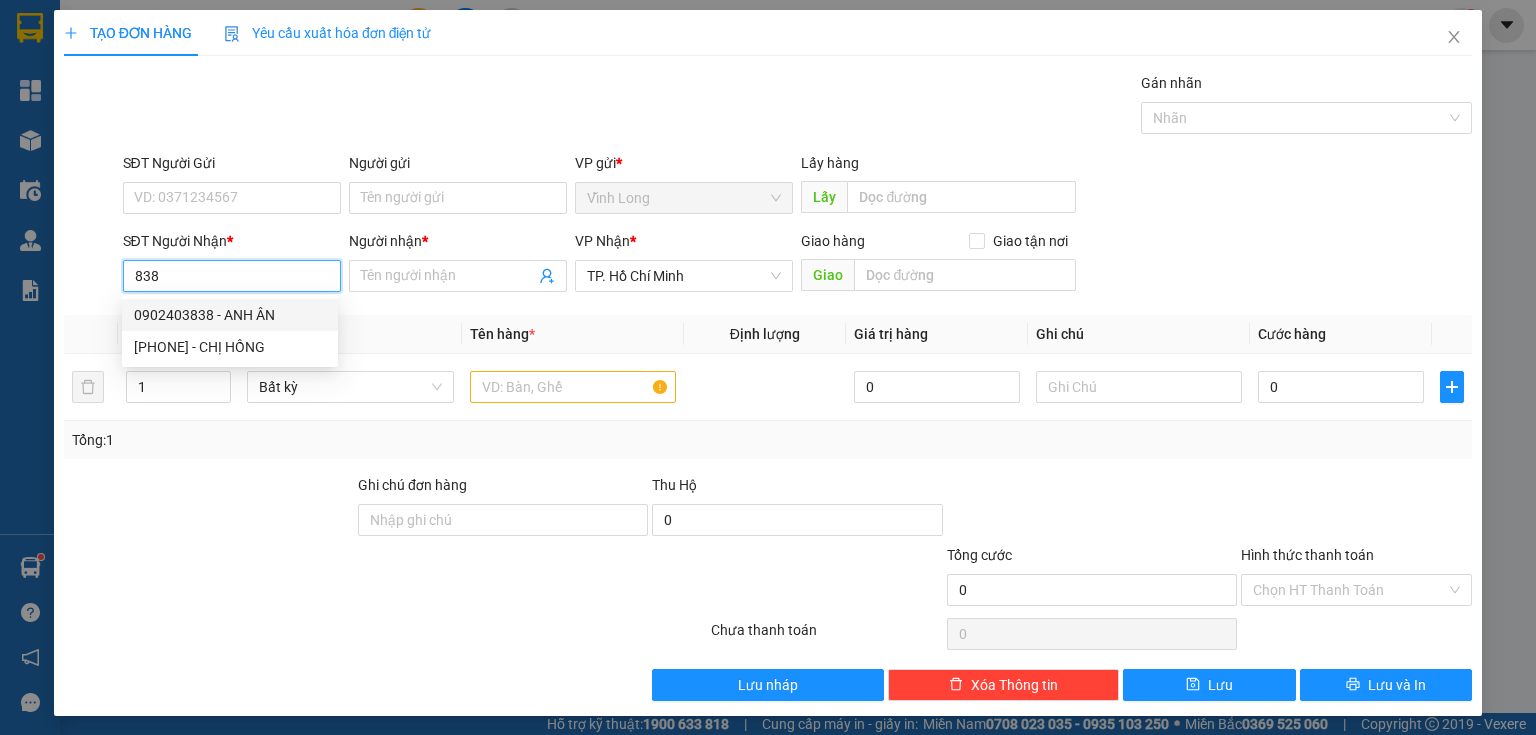 click on "0902403838 - ANH ÂN" at bounding box center [230, 315] 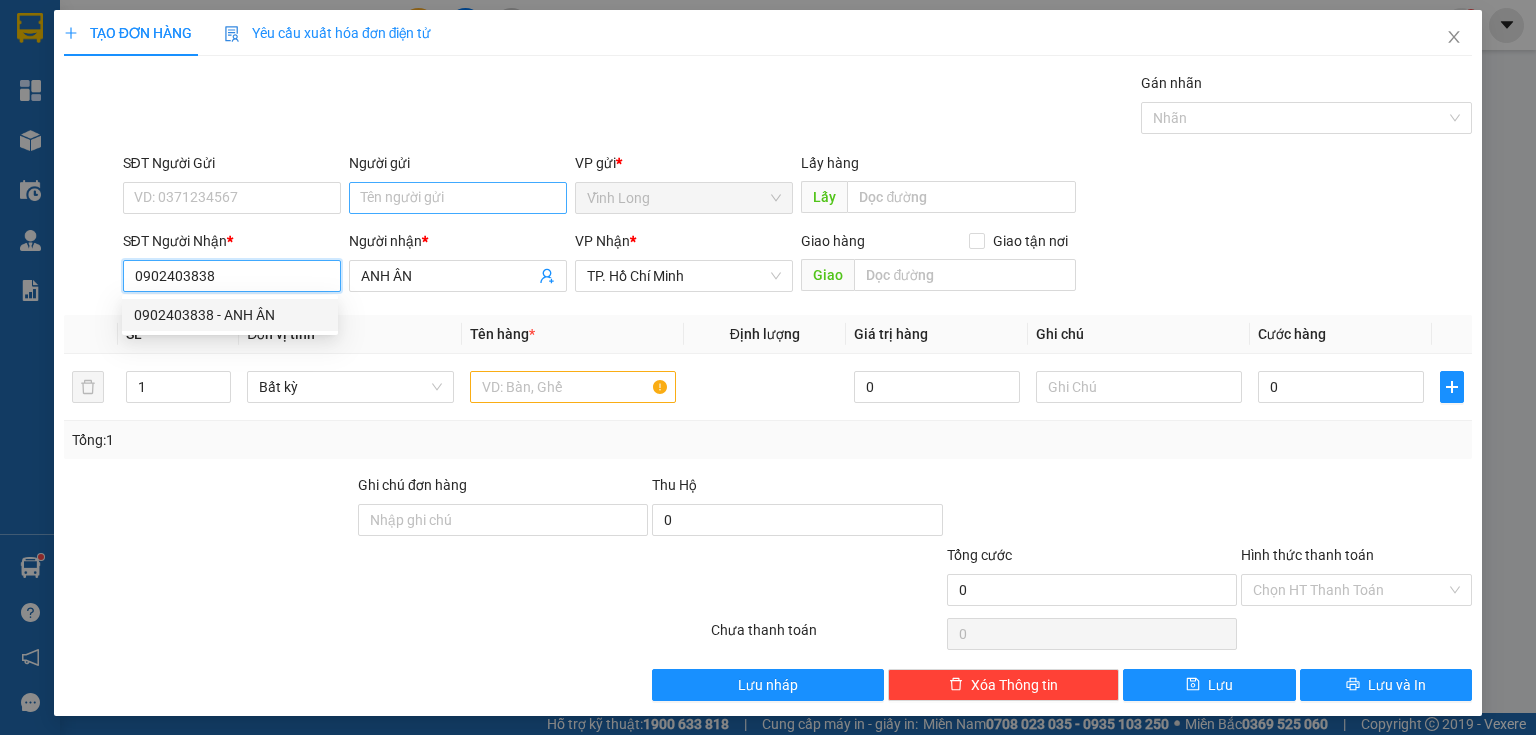 type on "0902403838" 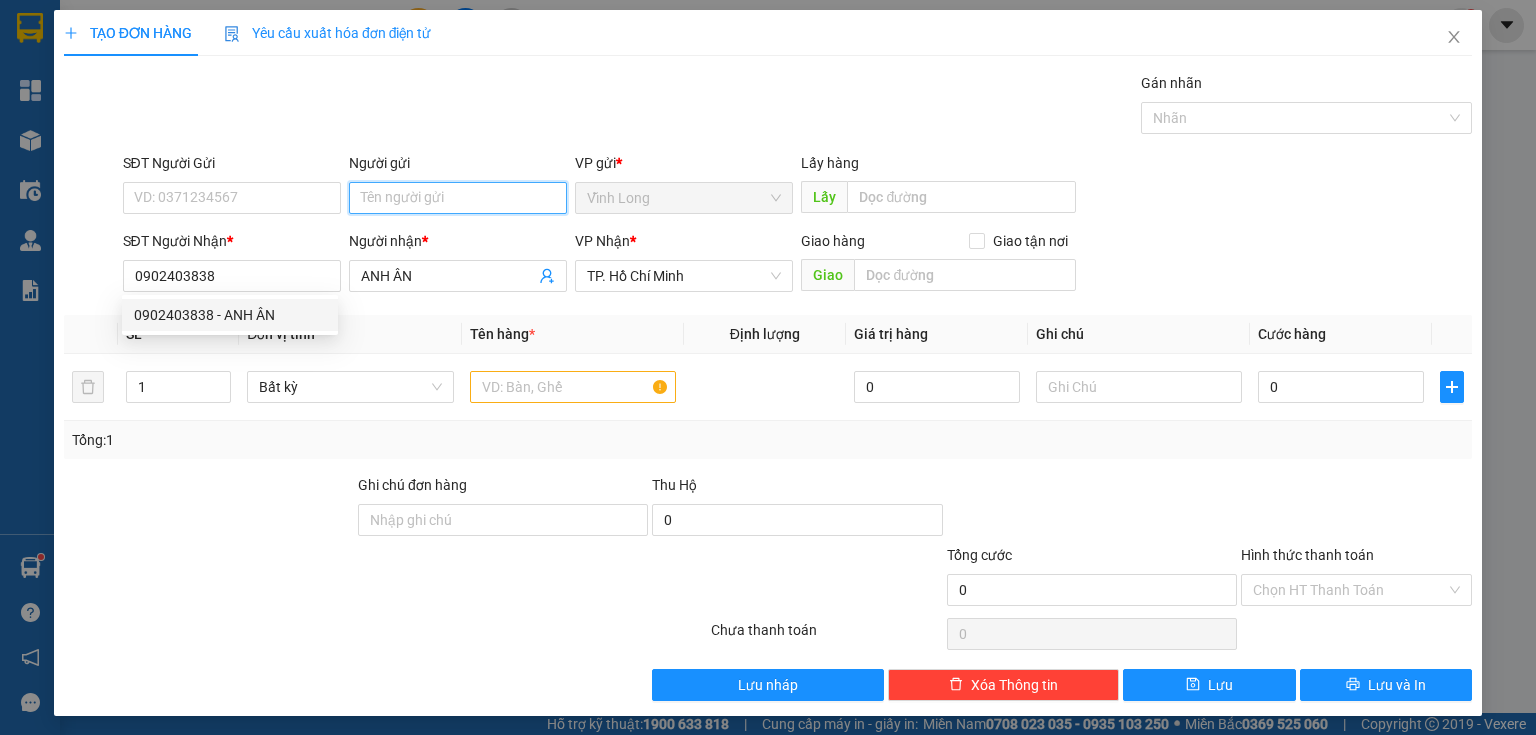click on "Người gửi" at bounding box center [458, 198] 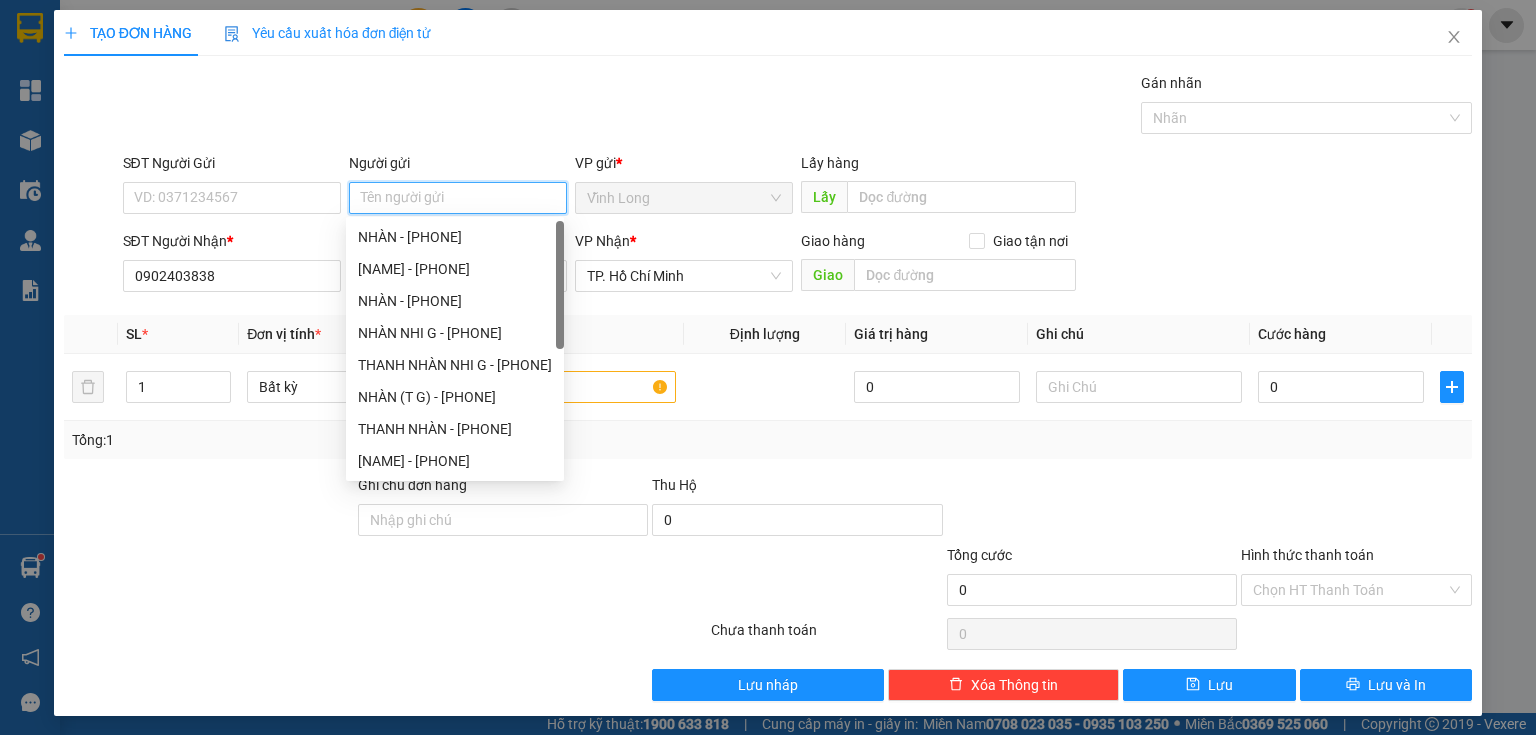 click on "Người gửi" at bounding box center (458, 198) 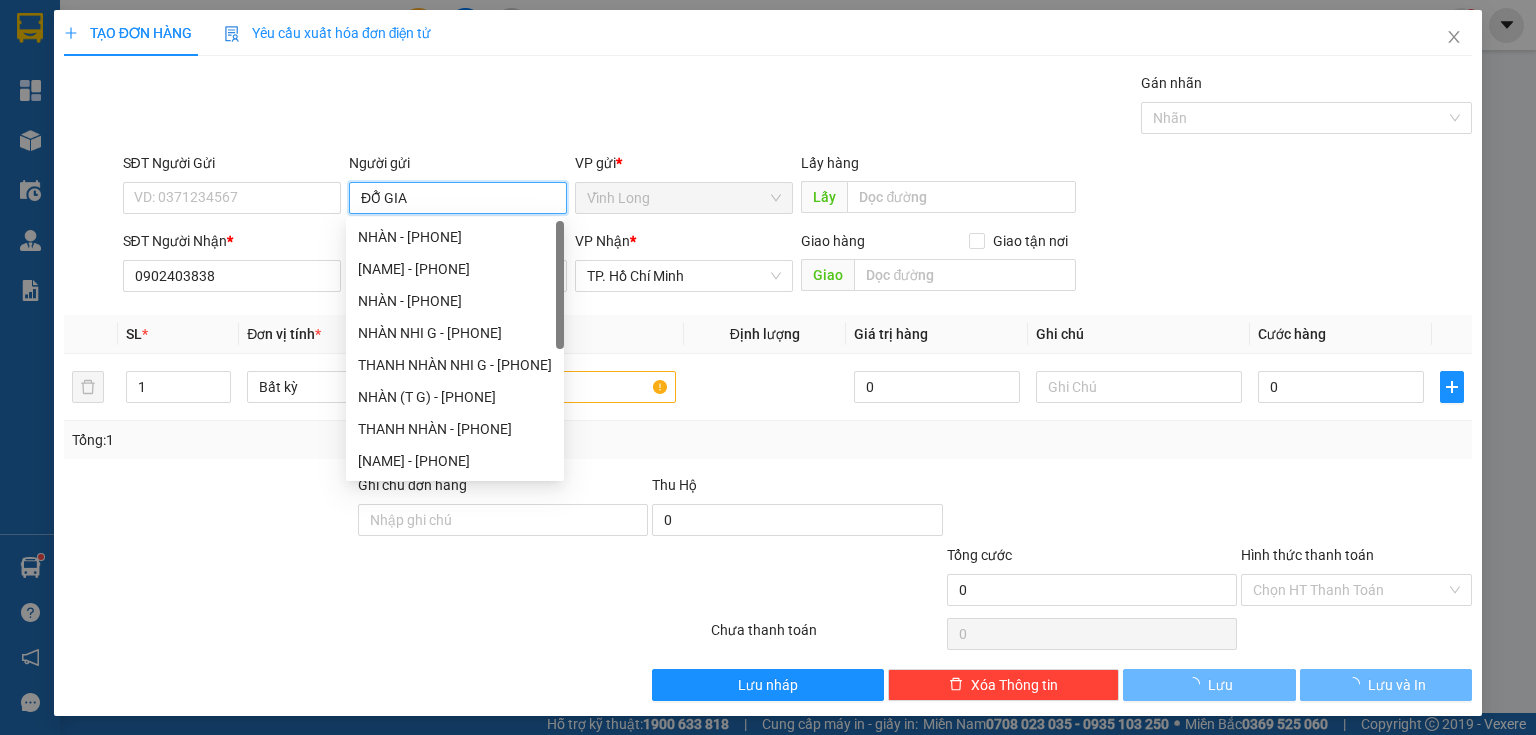 type on "ĐỖ GIA" 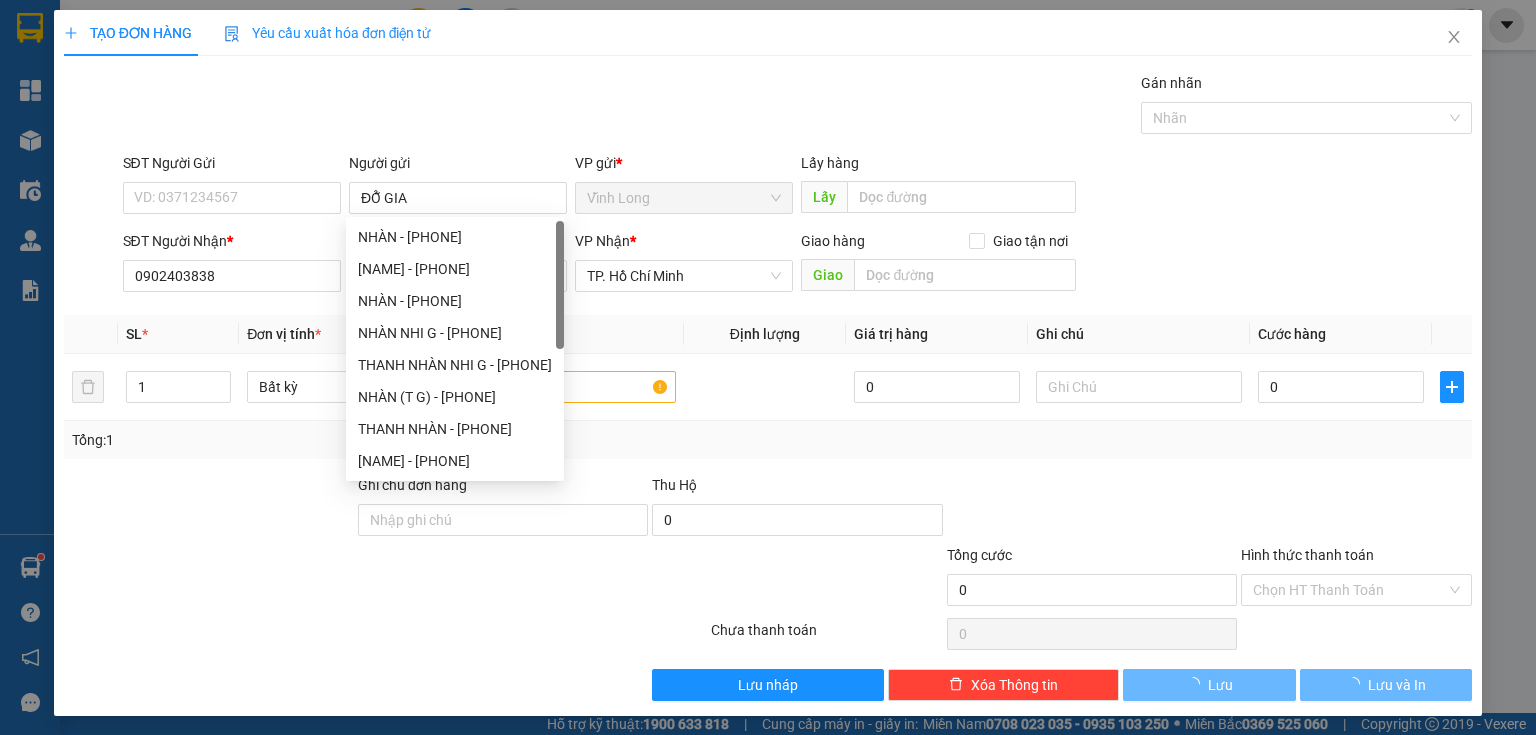 click on "TẠO ĐƠN HÀNG Yêu cầu xuất hóa đơn điện tử" at bounding box center [768, 33] 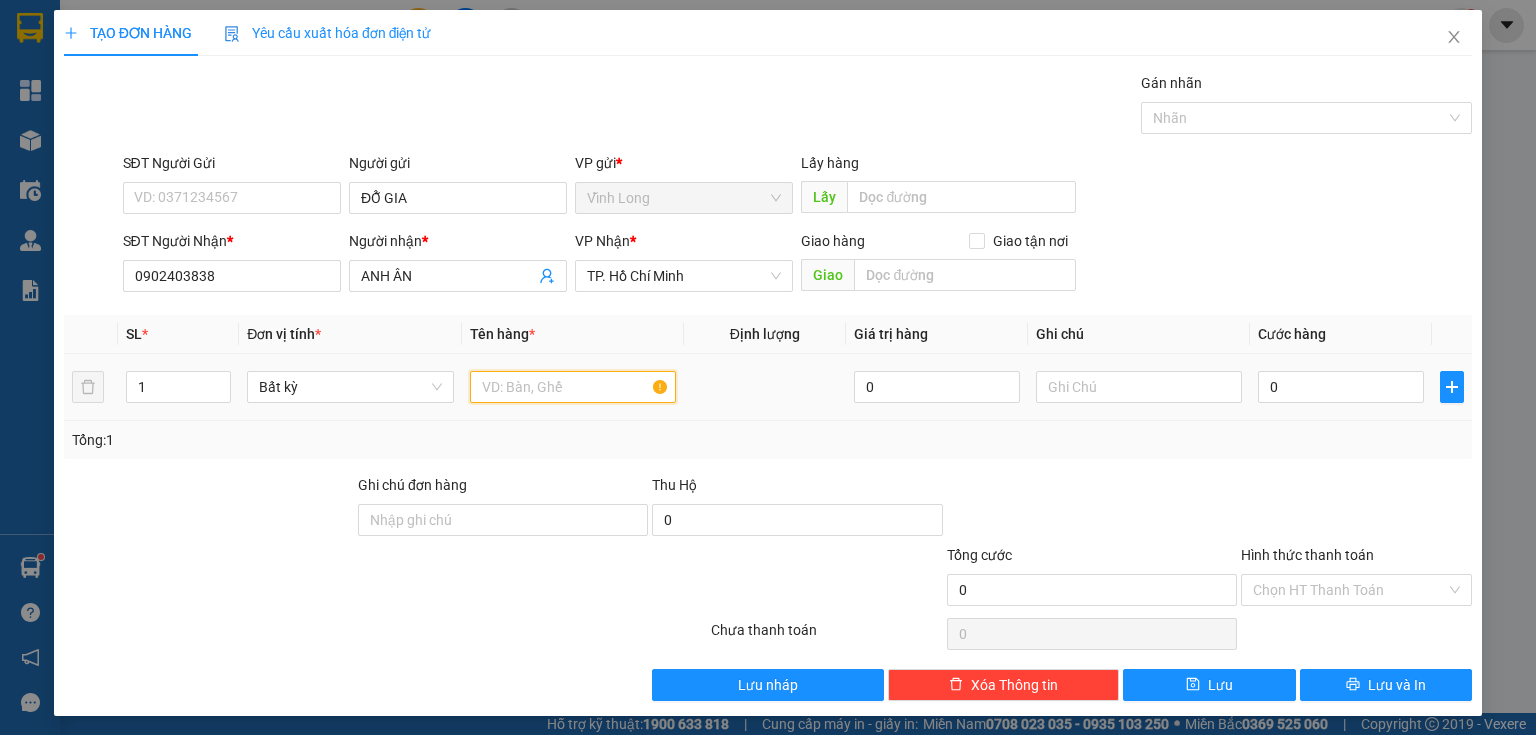 drag, startPoint x: 612, startPoint y: 381, endPoint x: 585, endPoint y: 379, distance: 27.073973 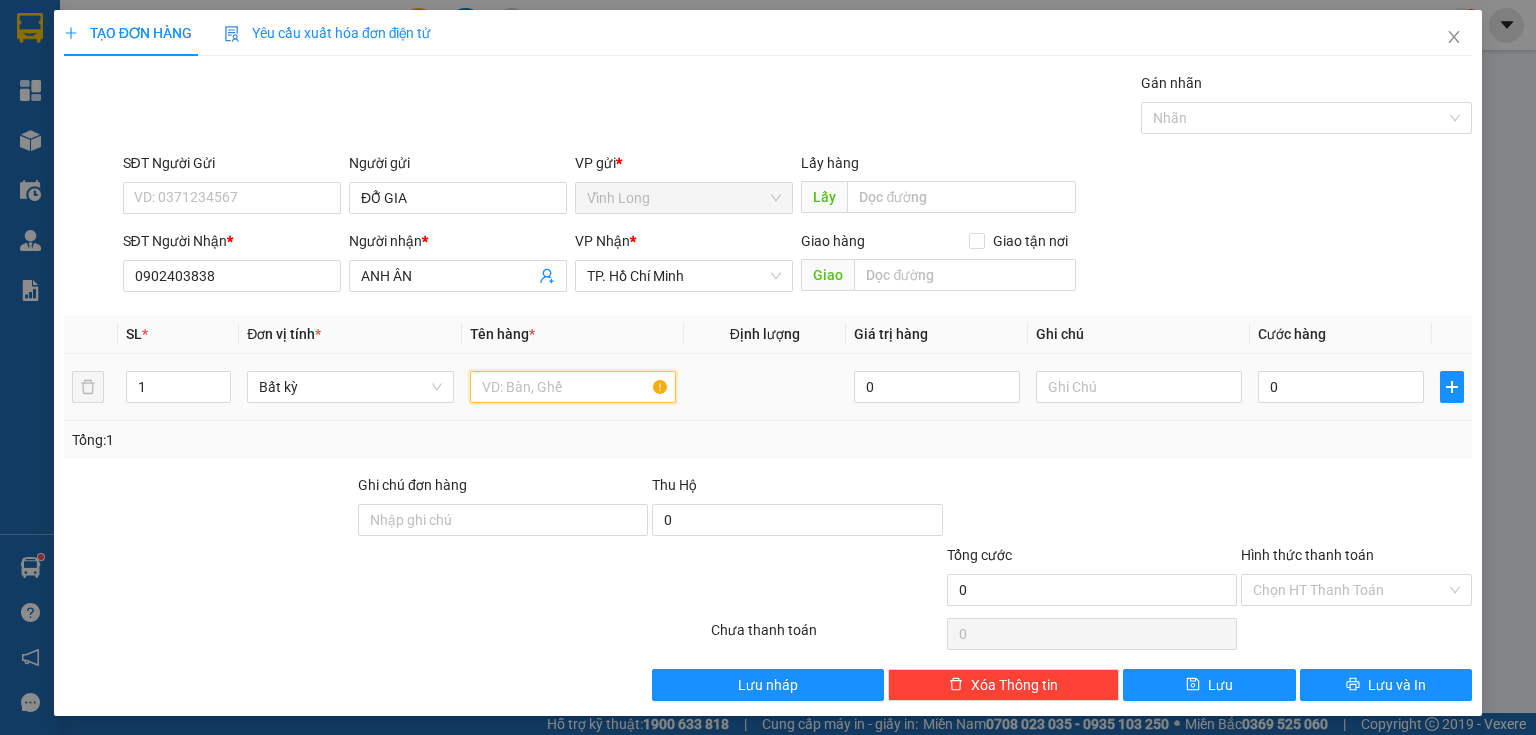 type on "H" 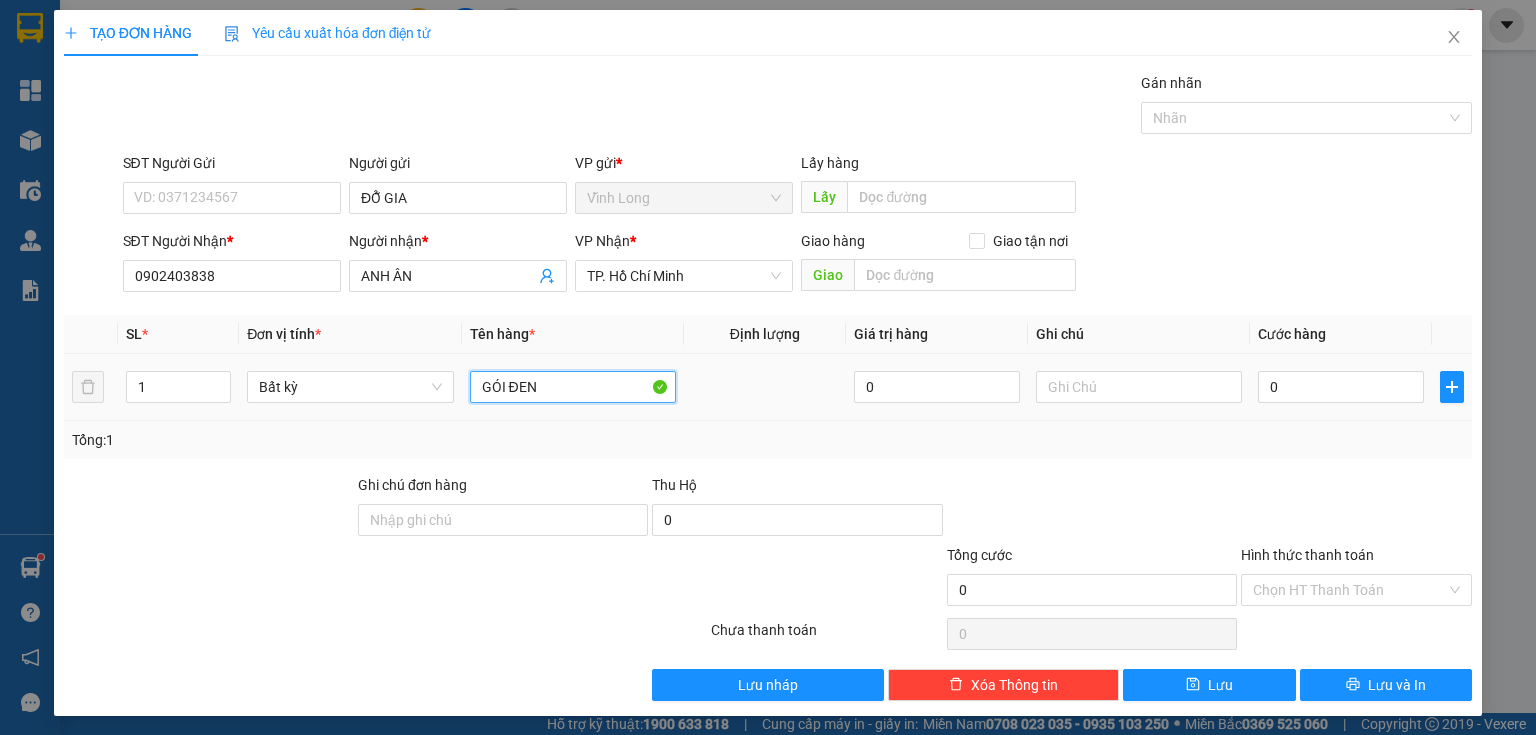 type on "GÓI ĐEN" 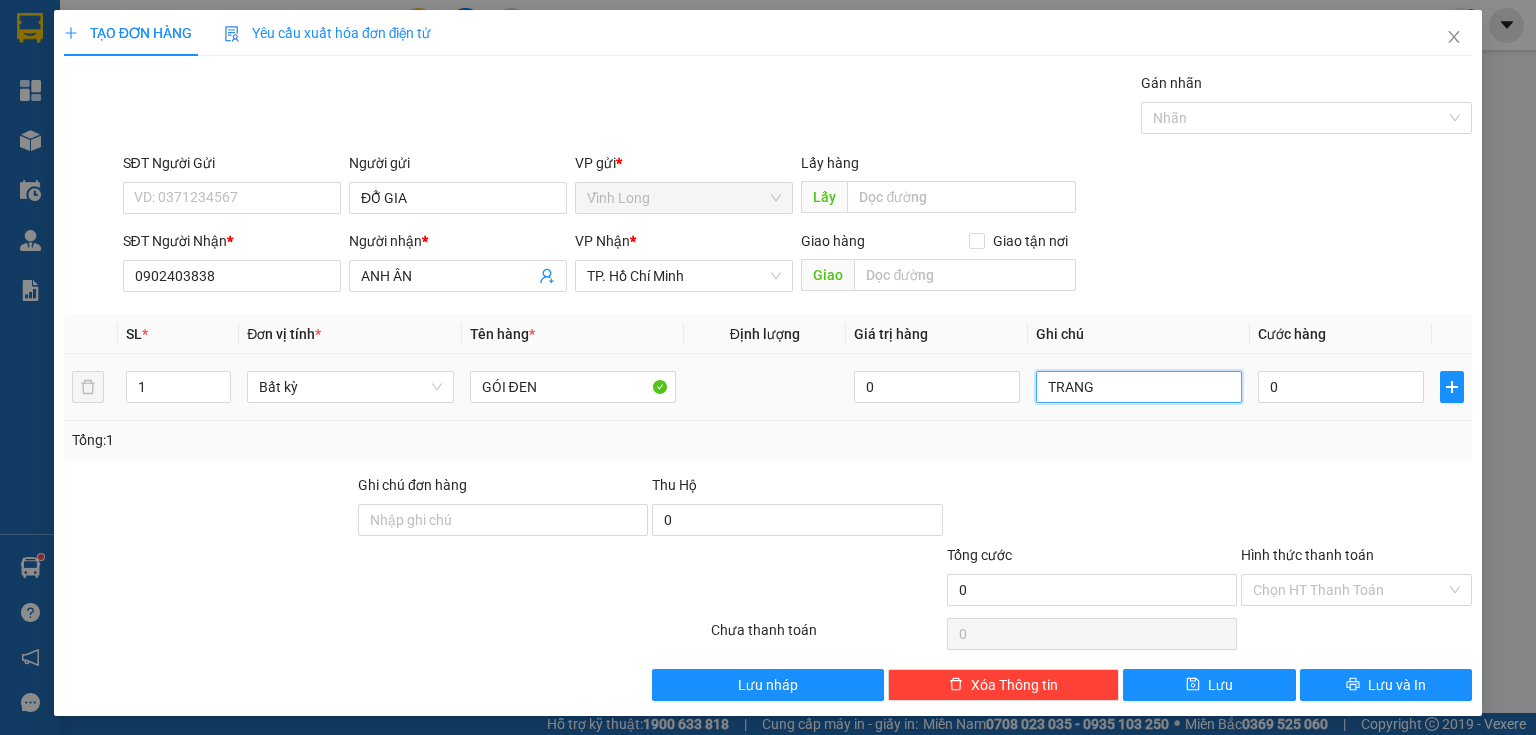 type on "TRANG" 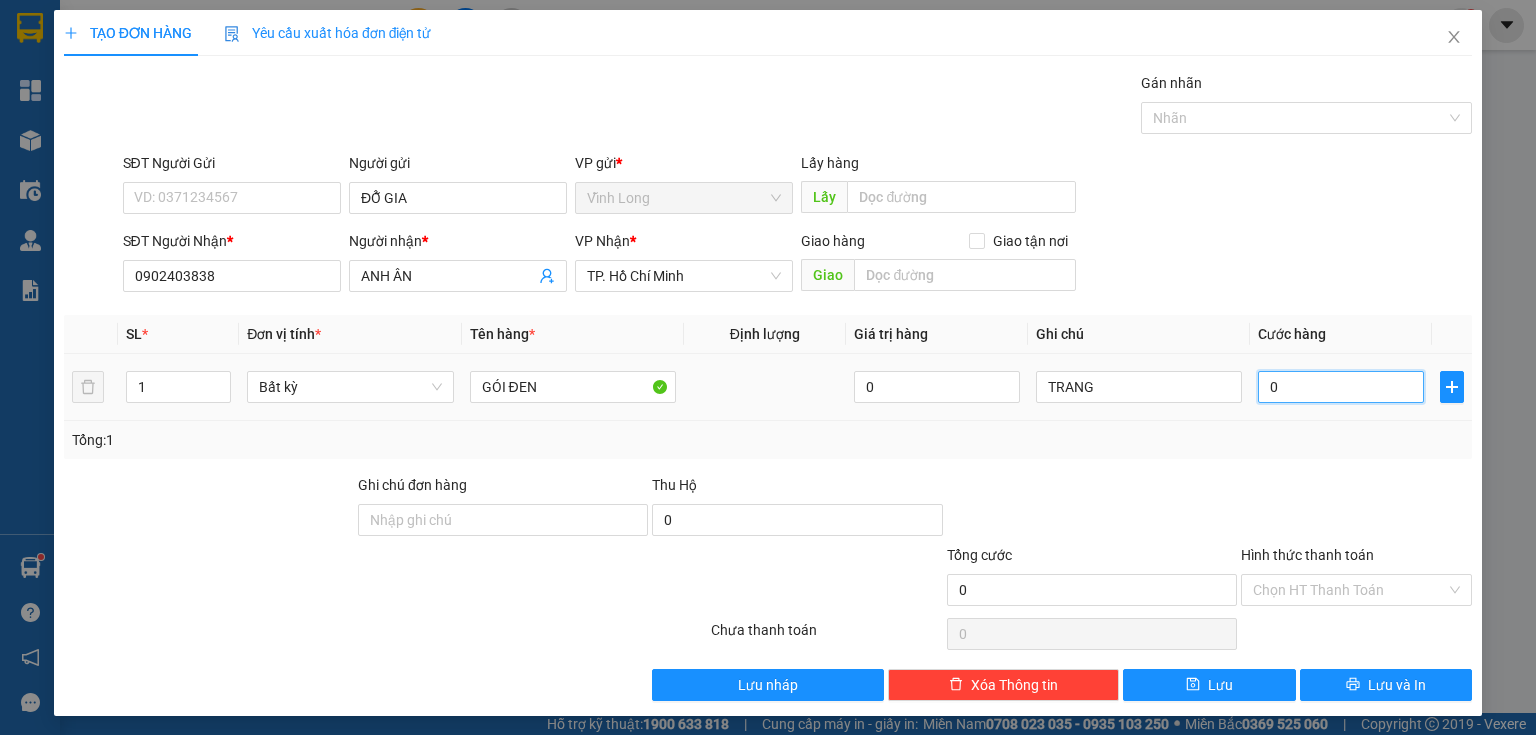 type on "2" 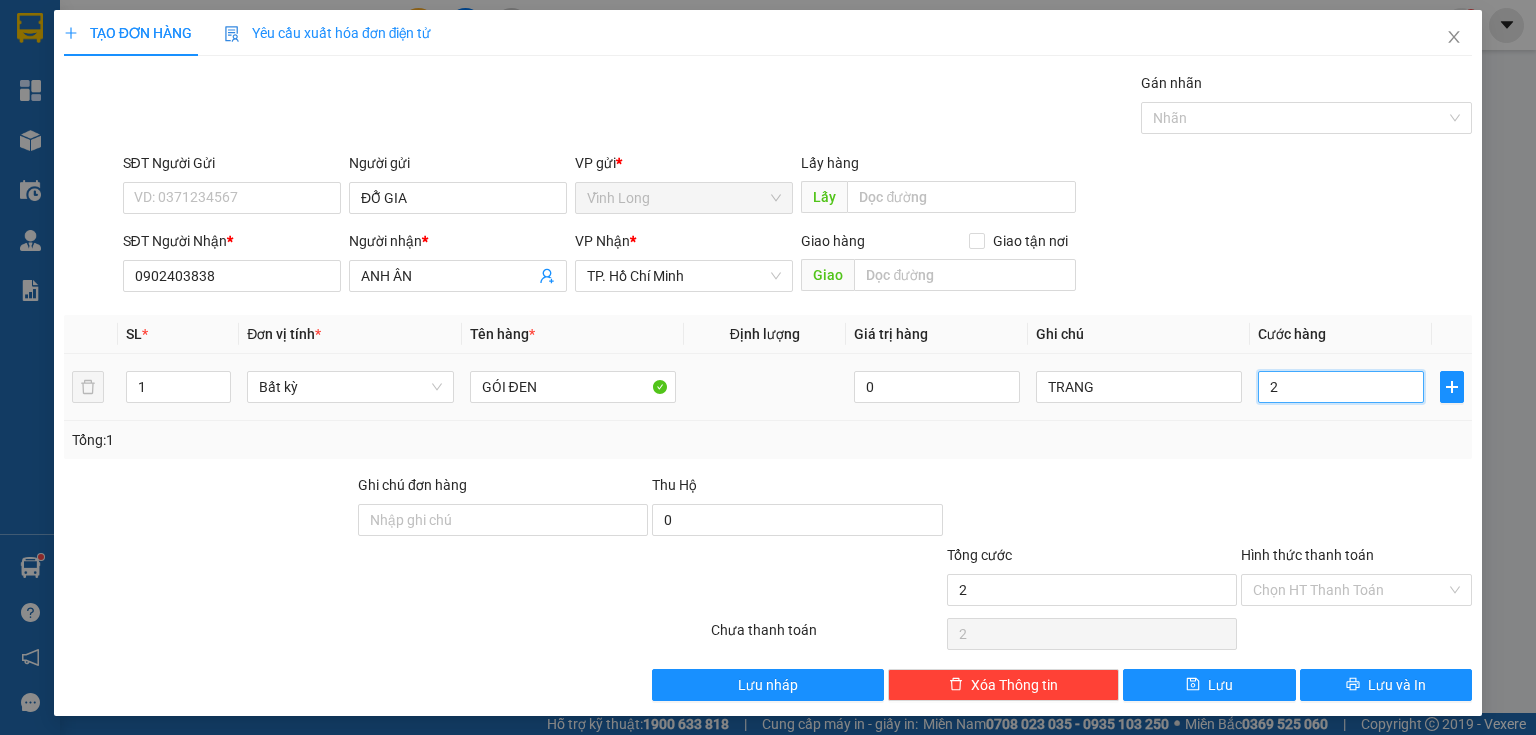 type on "20" 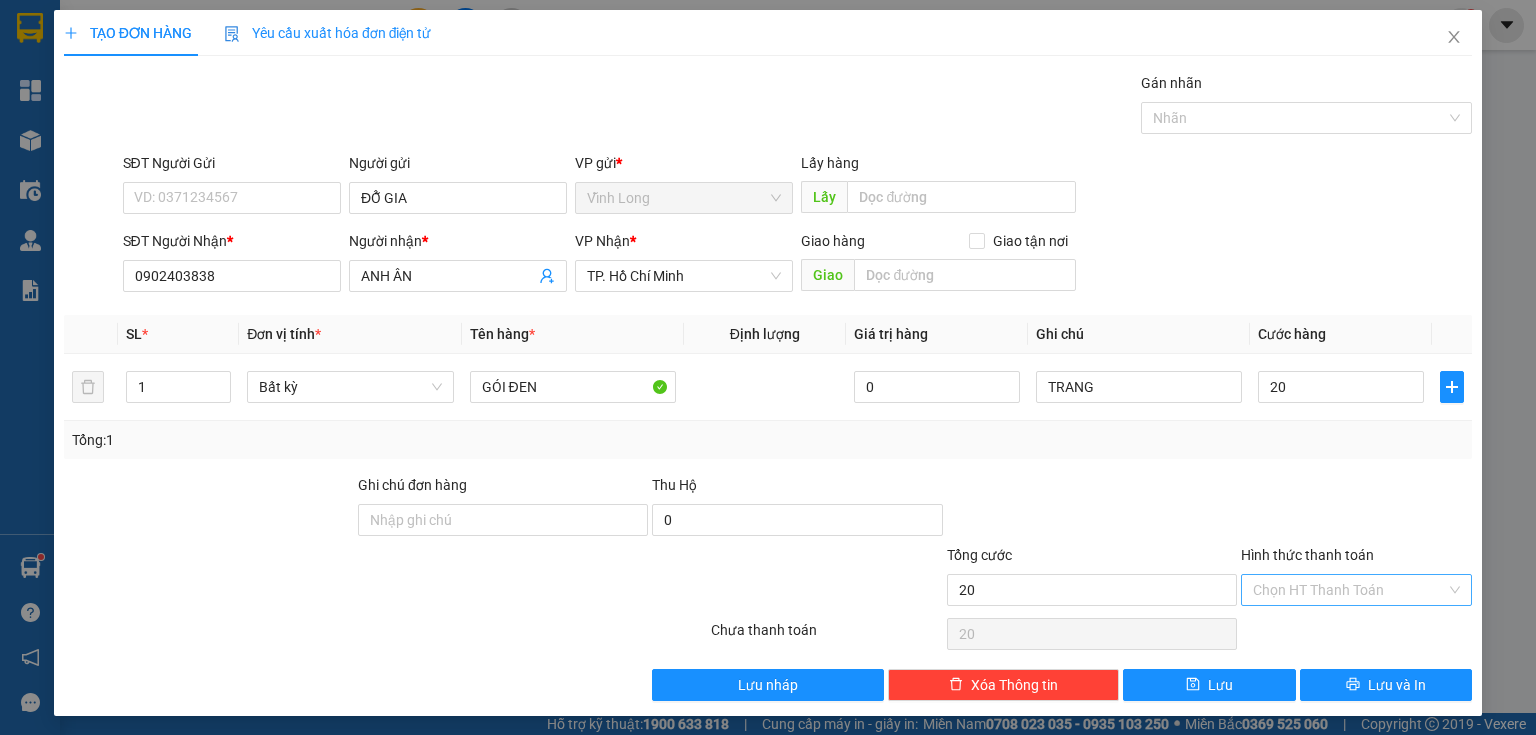 type on "20.000" 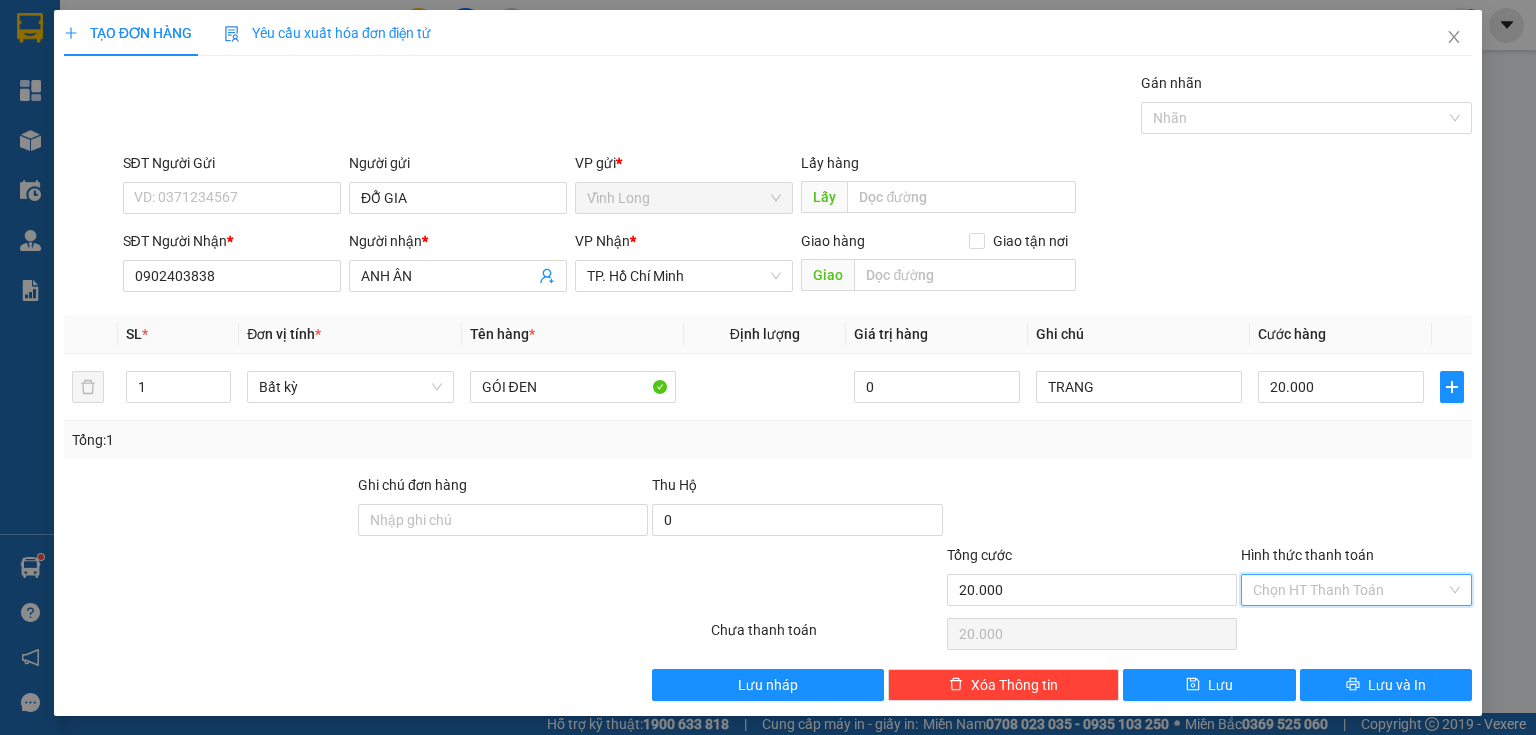 drag, startPoint x: 1306, startPoint y: 575, endPoint x: 1314, endPoint y: 603, distance: 29.12044 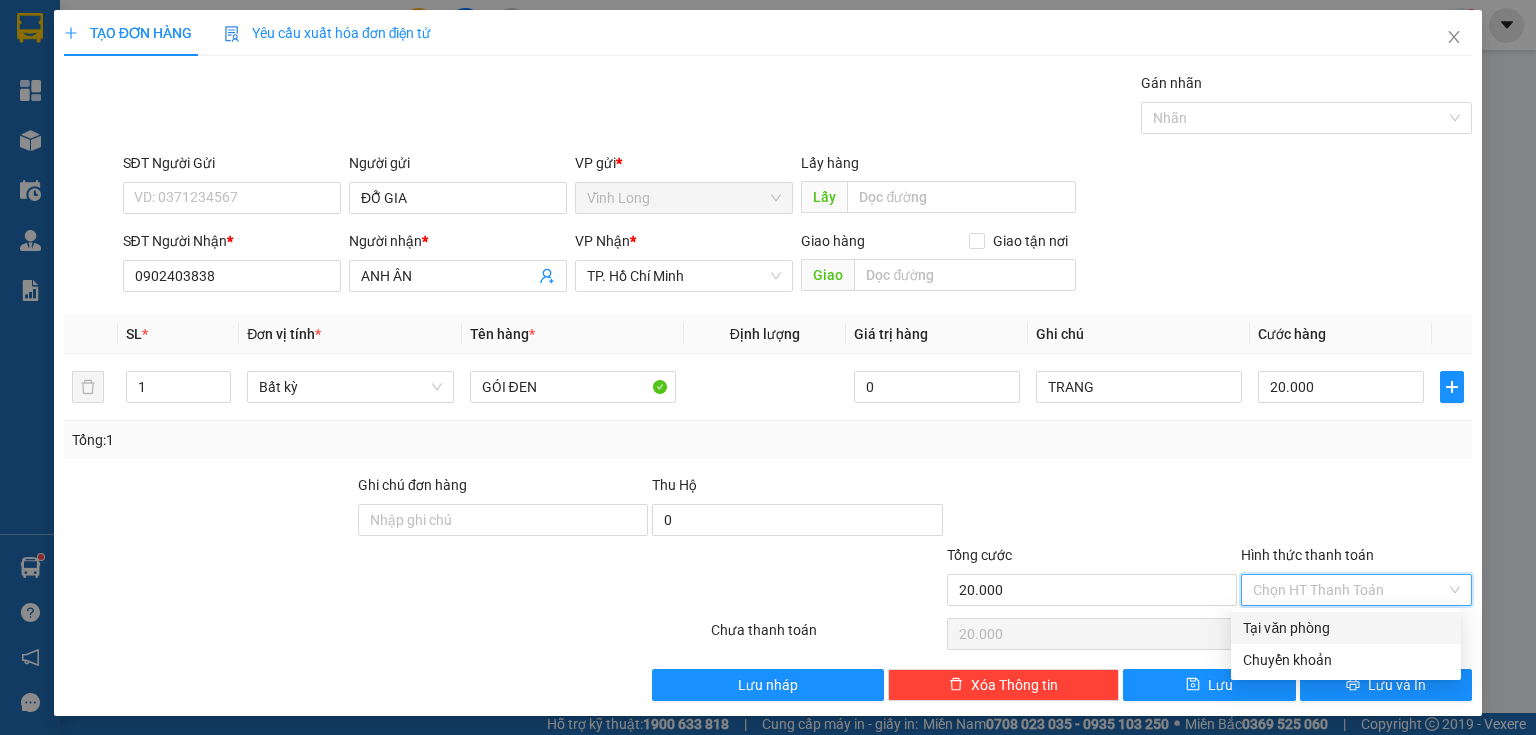 click on "Tại văn phòng" at bounding box center (1346, 628) 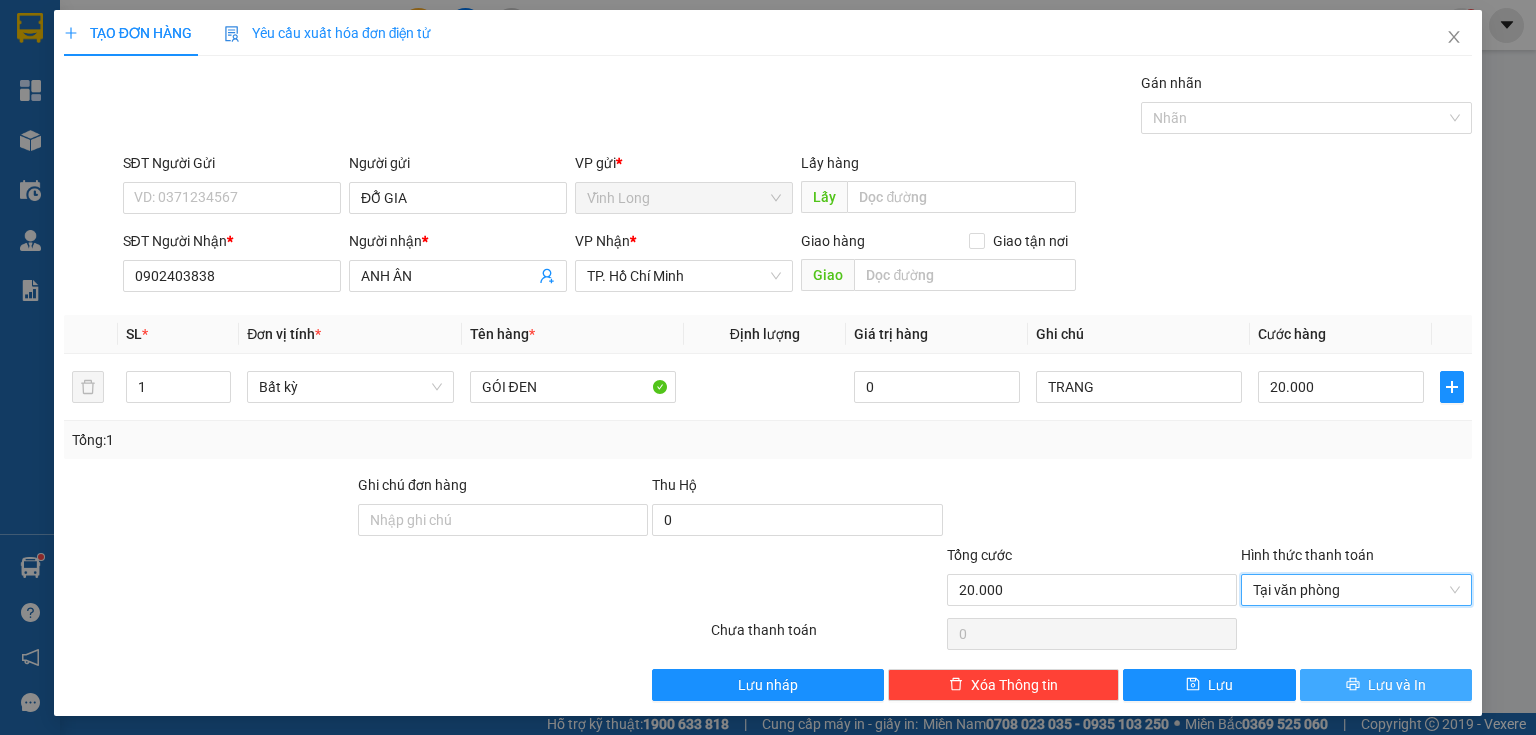 click on "Lưu và In" at bounding box center (1397, 685) 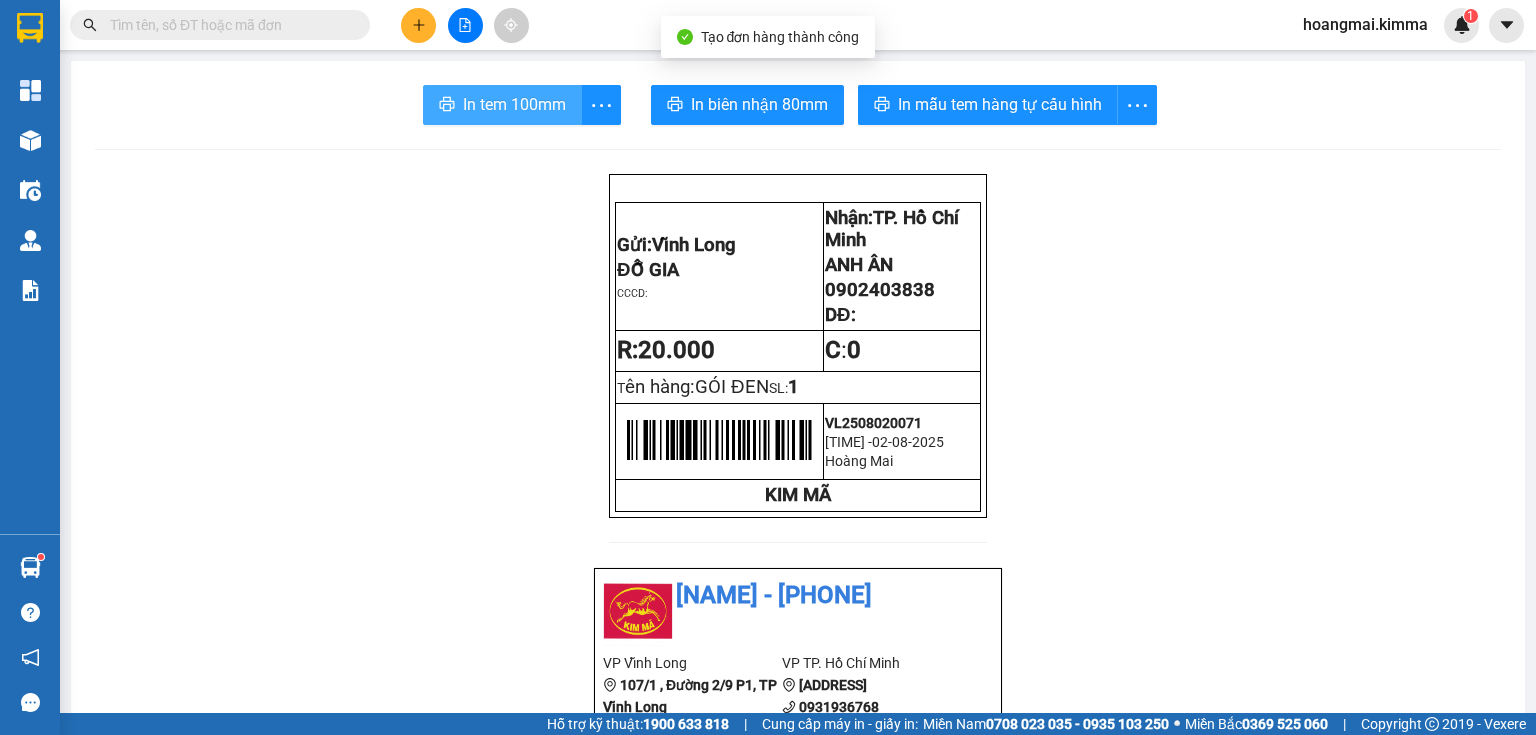 click on "In tem 100mm" at bounding box center [514, 104] 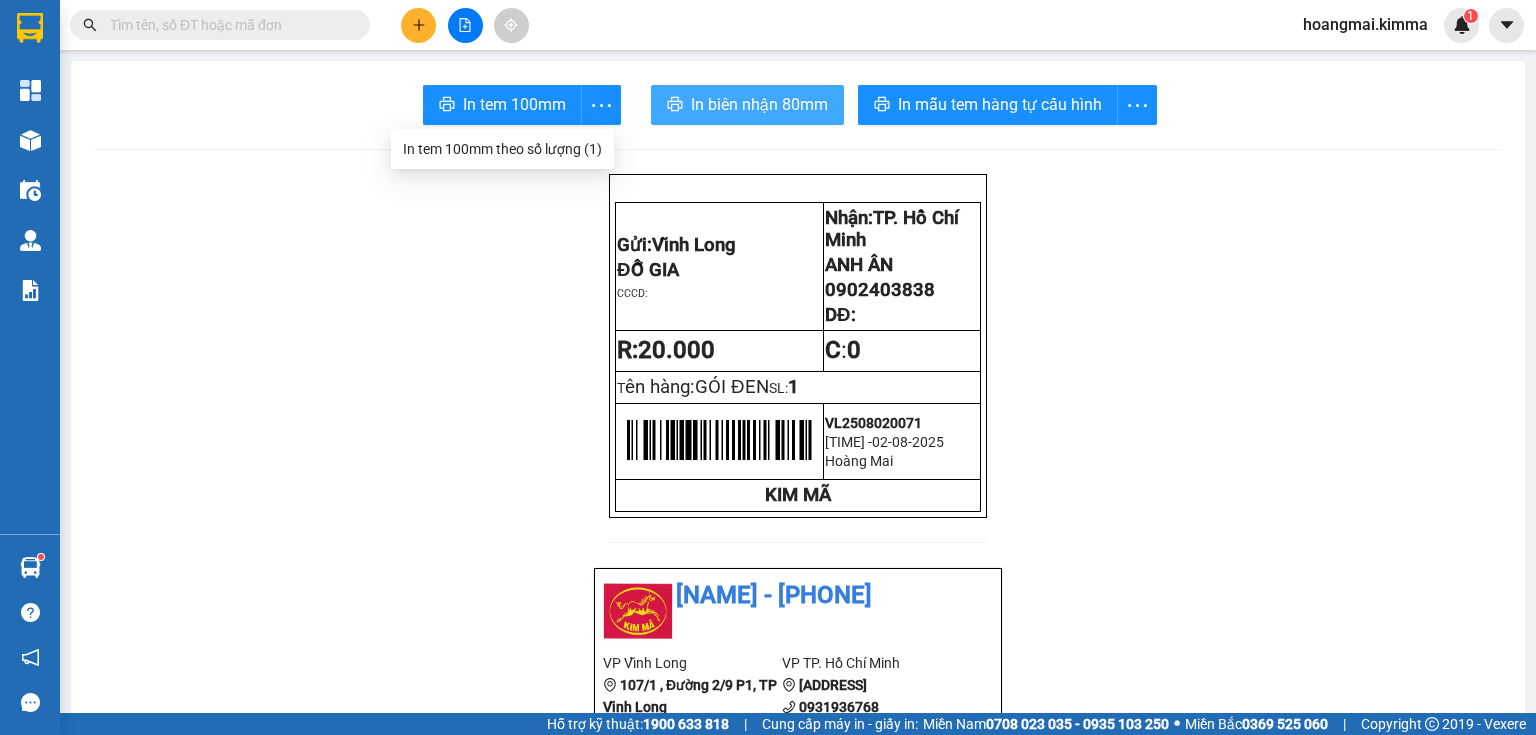 click on "In biên nhận 80mm" at bounding box center [747, 105] 